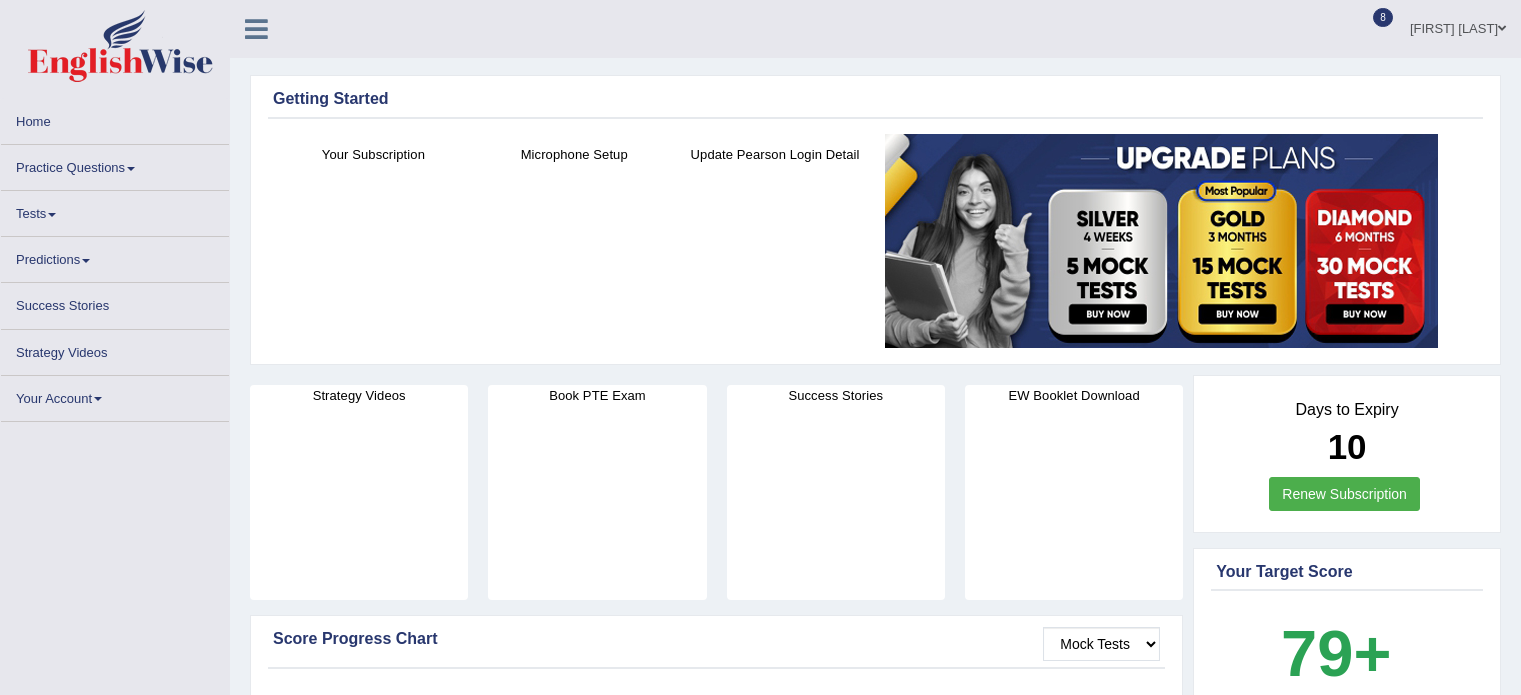 scroll, scrollTop: 0, scrollLeft: 0, axis: both 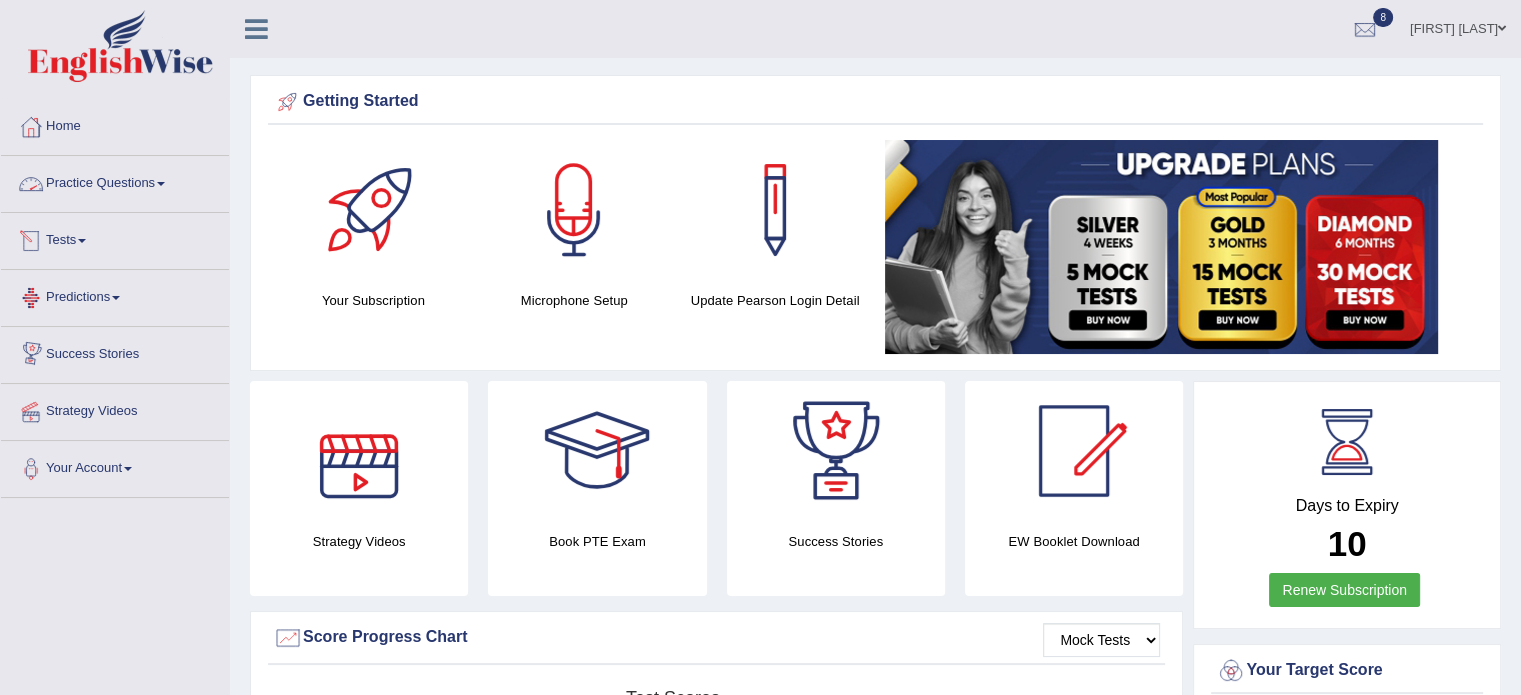 click on "Practice Questions" at bounding box center (115, 181) 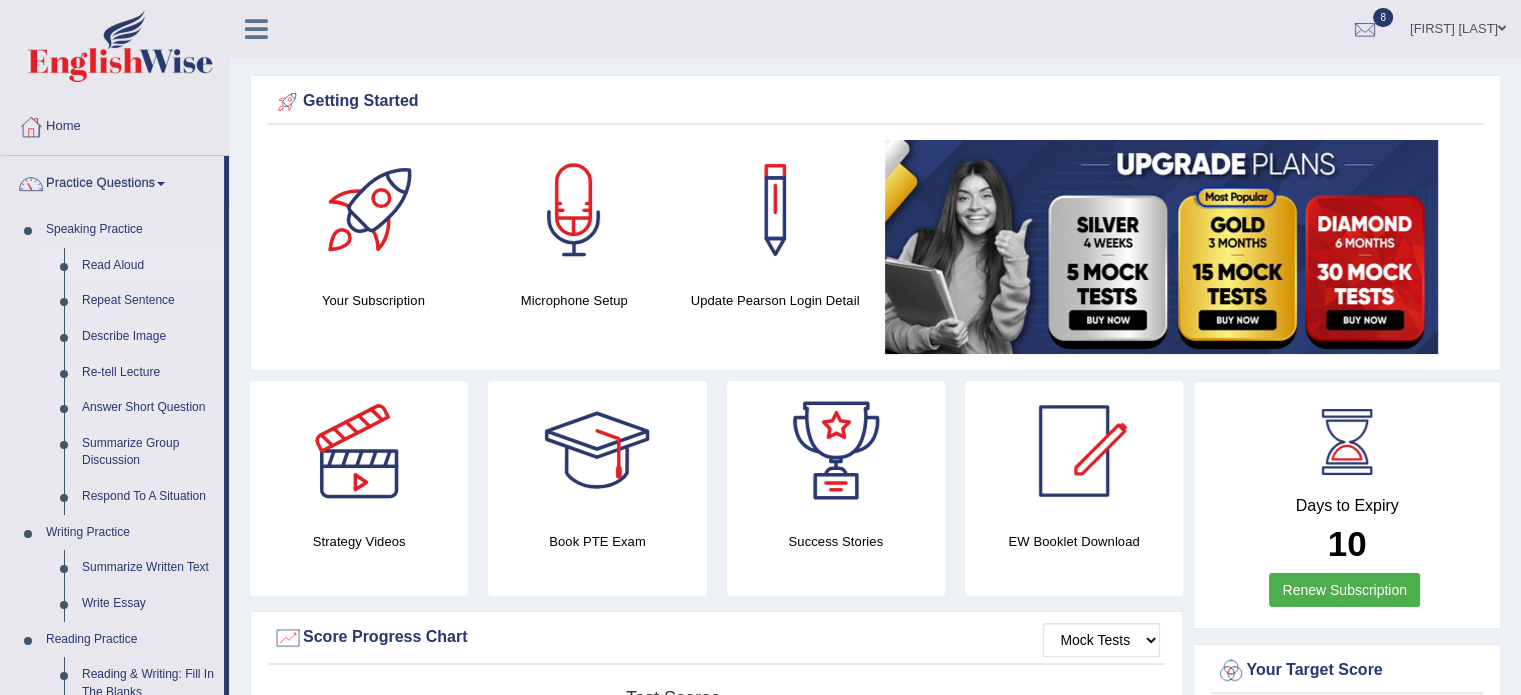 click on "Read Aloud" at bounding box center (148, 266) 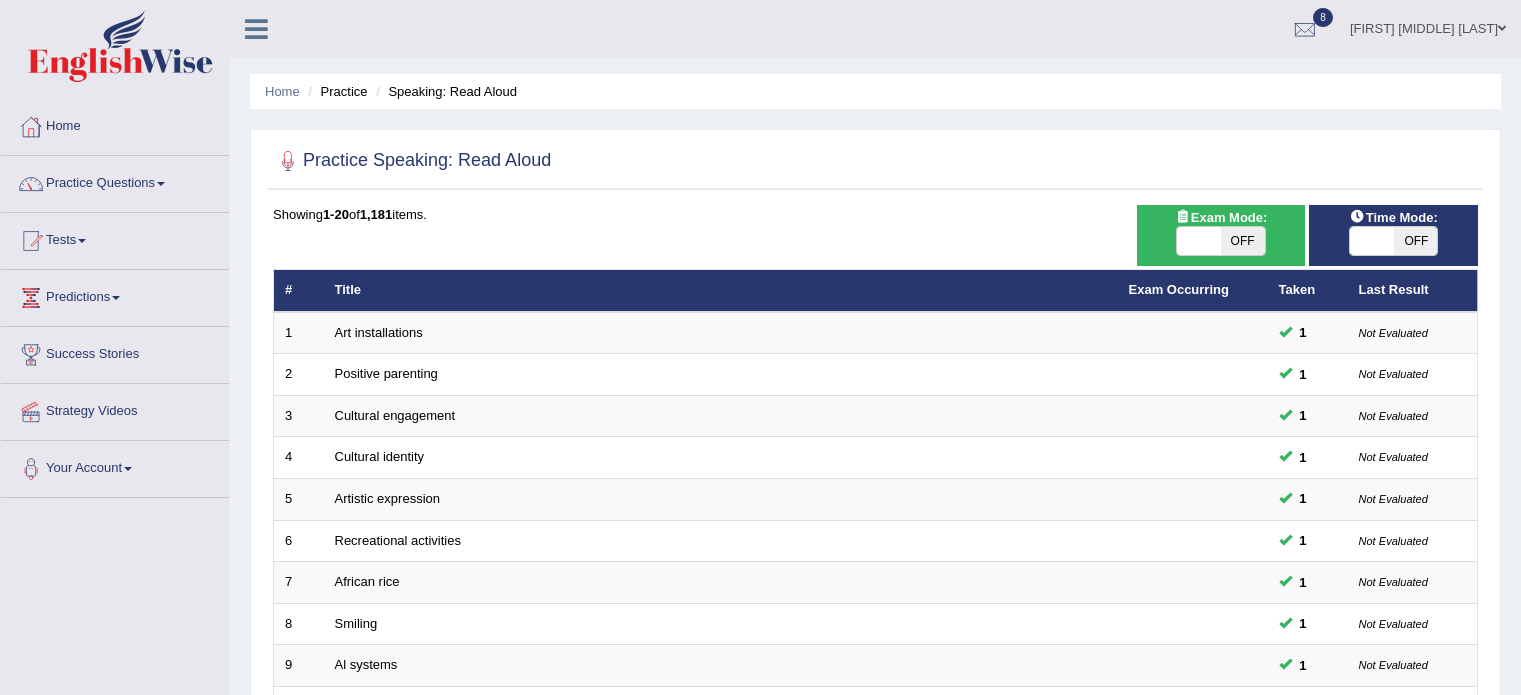 scroll, scrollTop: 0, scrollLeft: 0, axis: both 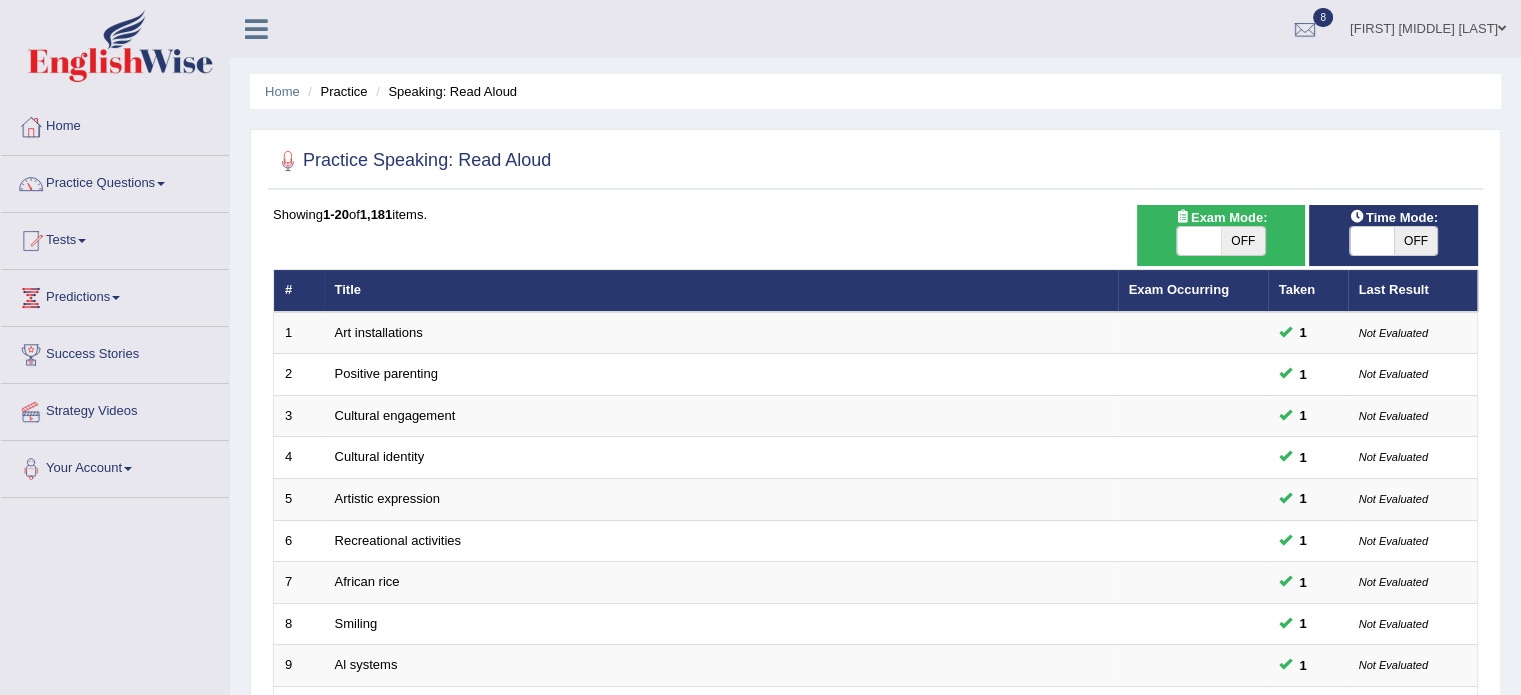 click at bounding box center [1199, 241] 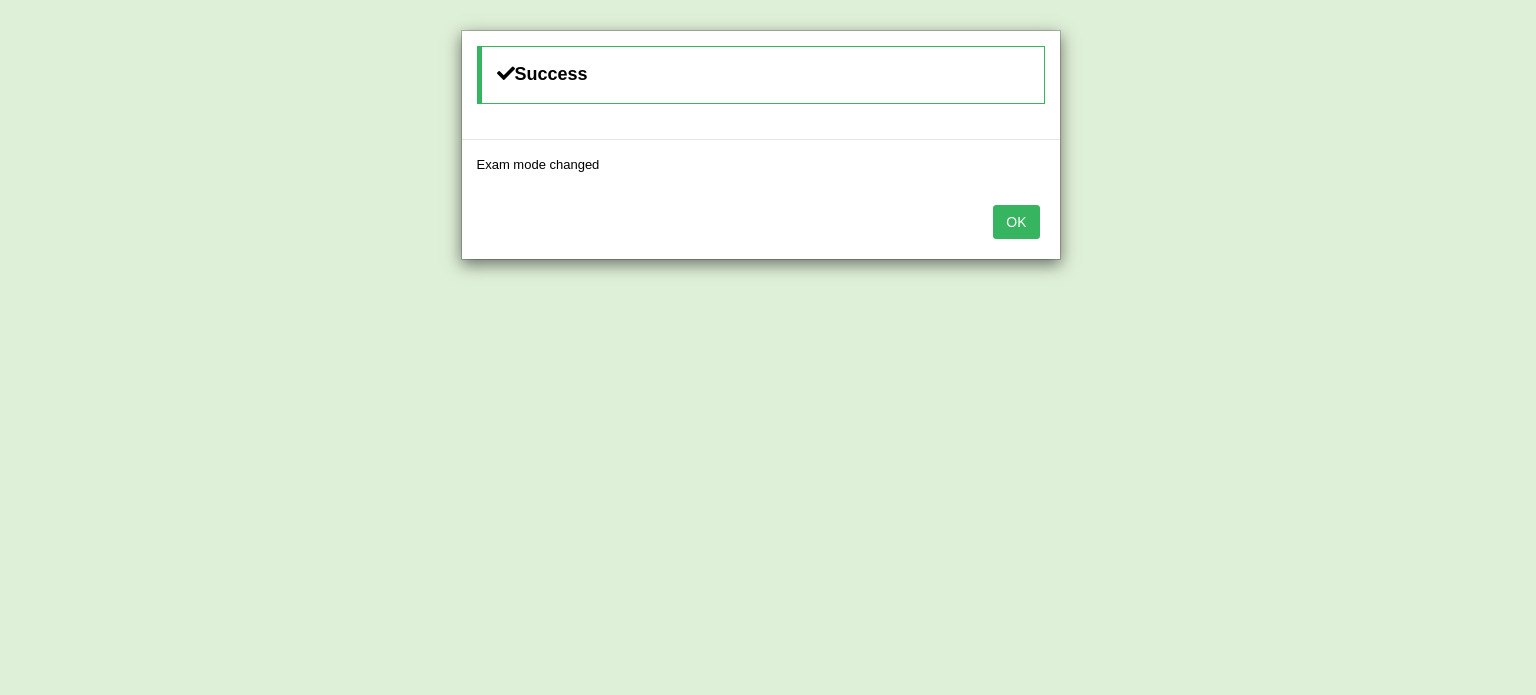 click on "OK" at bounding box center [1016, 222] 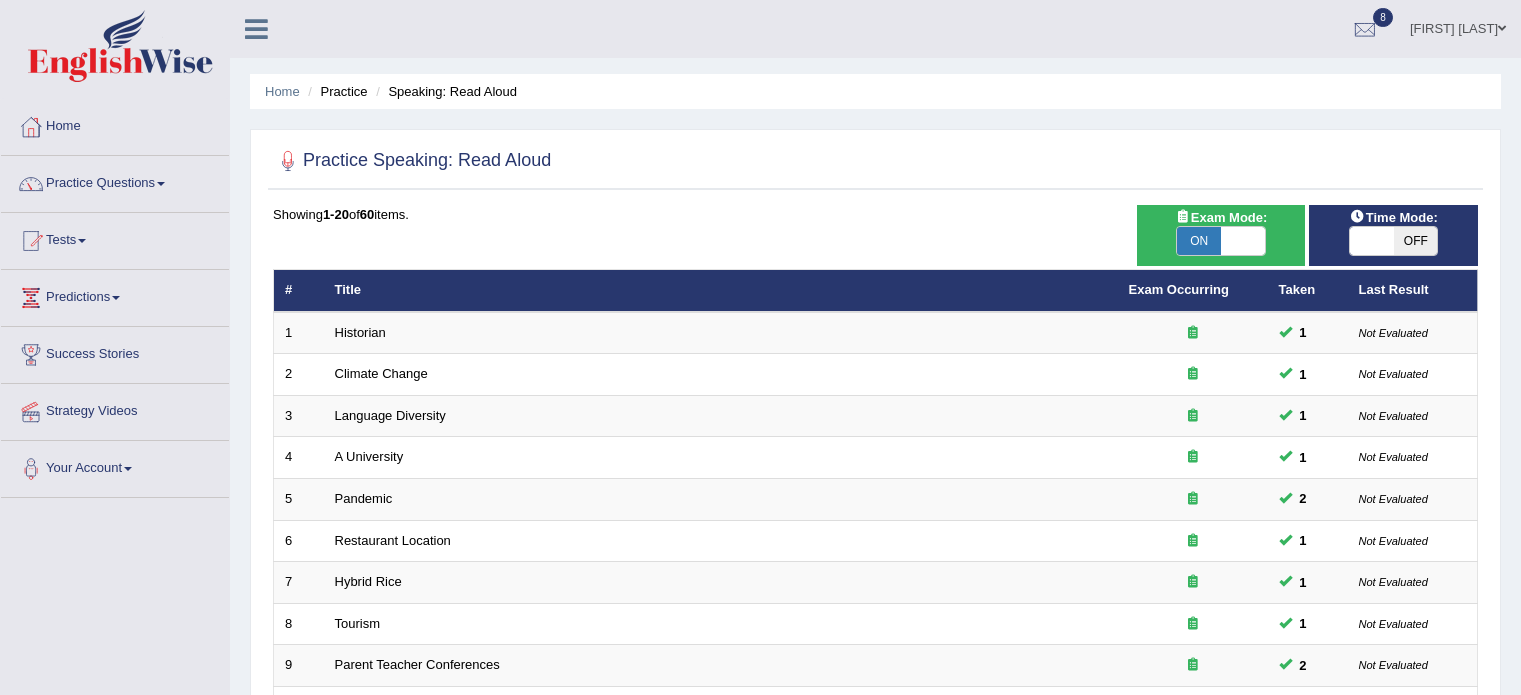 scroll, scrollTop: 0, scrollLeft: 0, axis: both 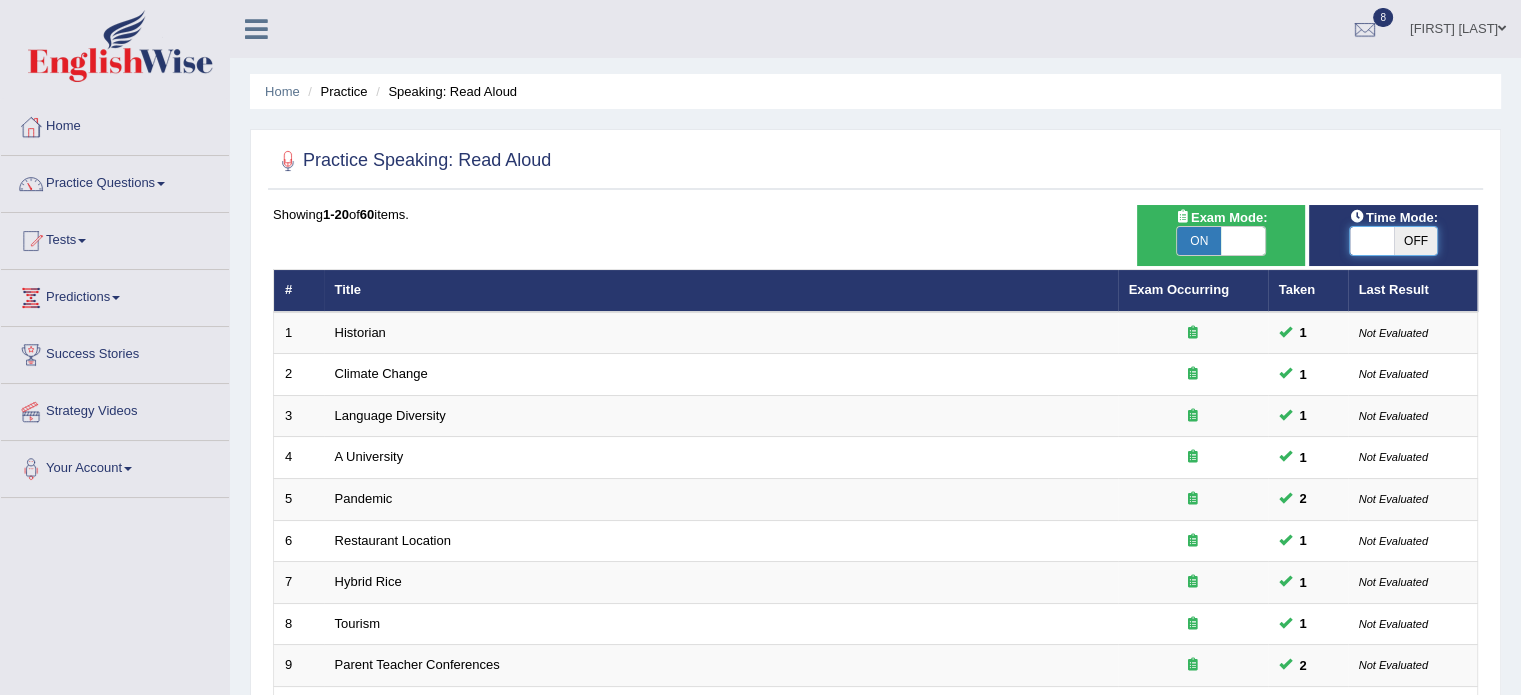 click at bounding box center (1372, 241) 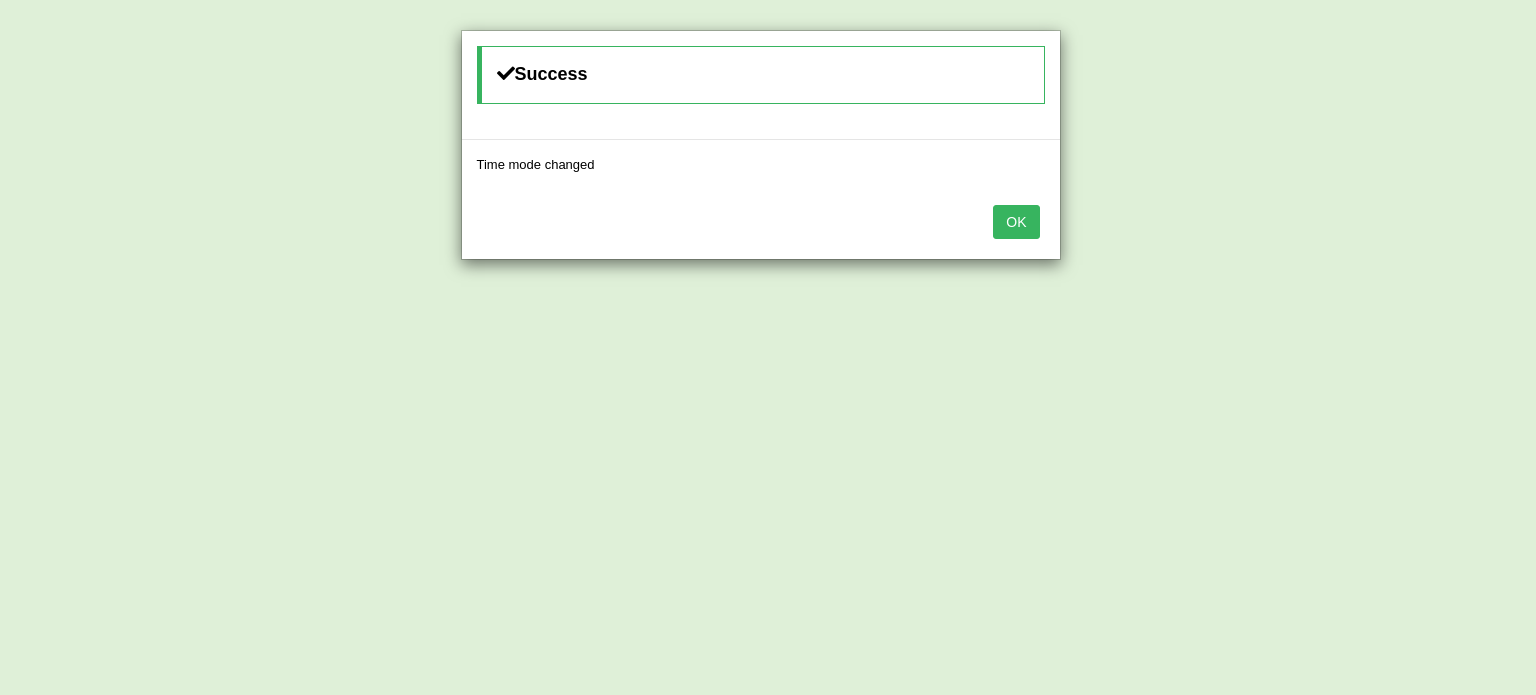 click on "Success Time mode changed OK" at bounding box center [768, 347] 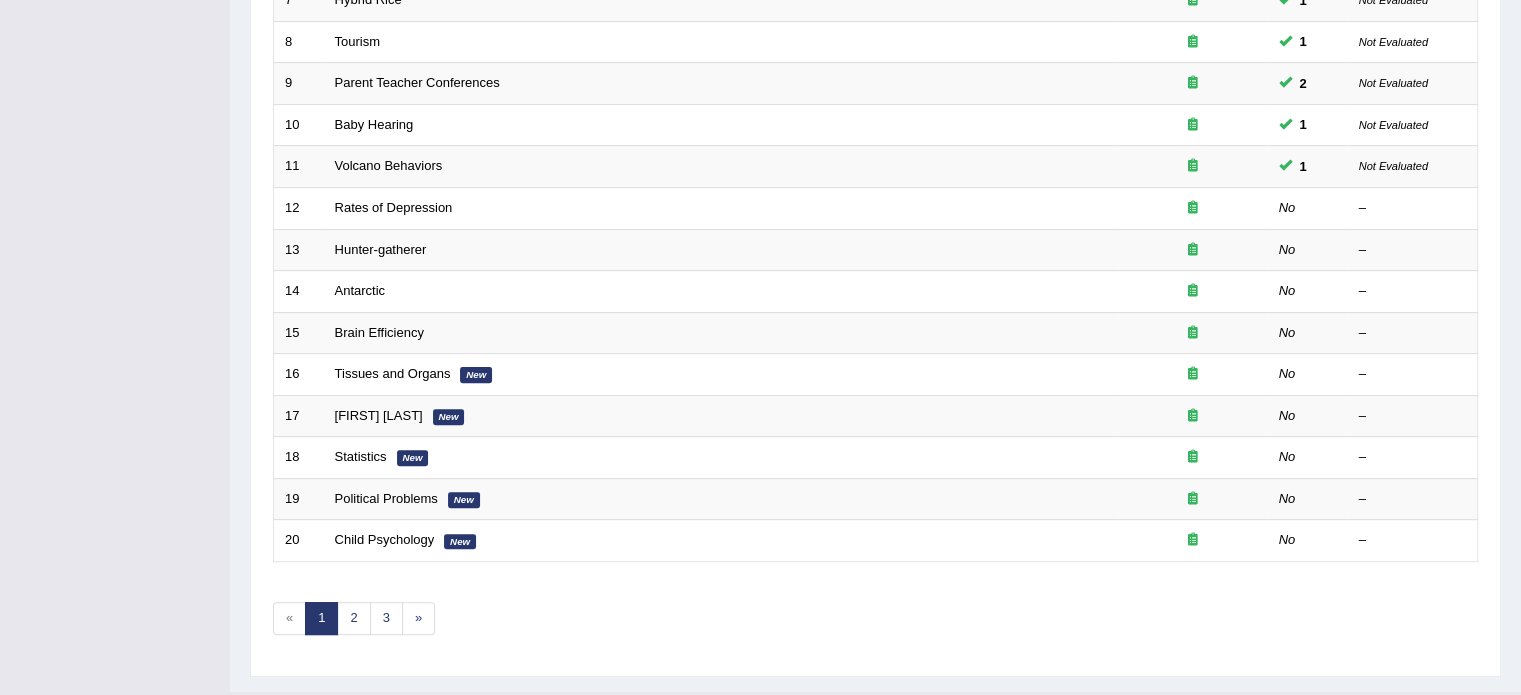 scroll, scrollTop: 623, scrollLeft: 0, axis: vertical 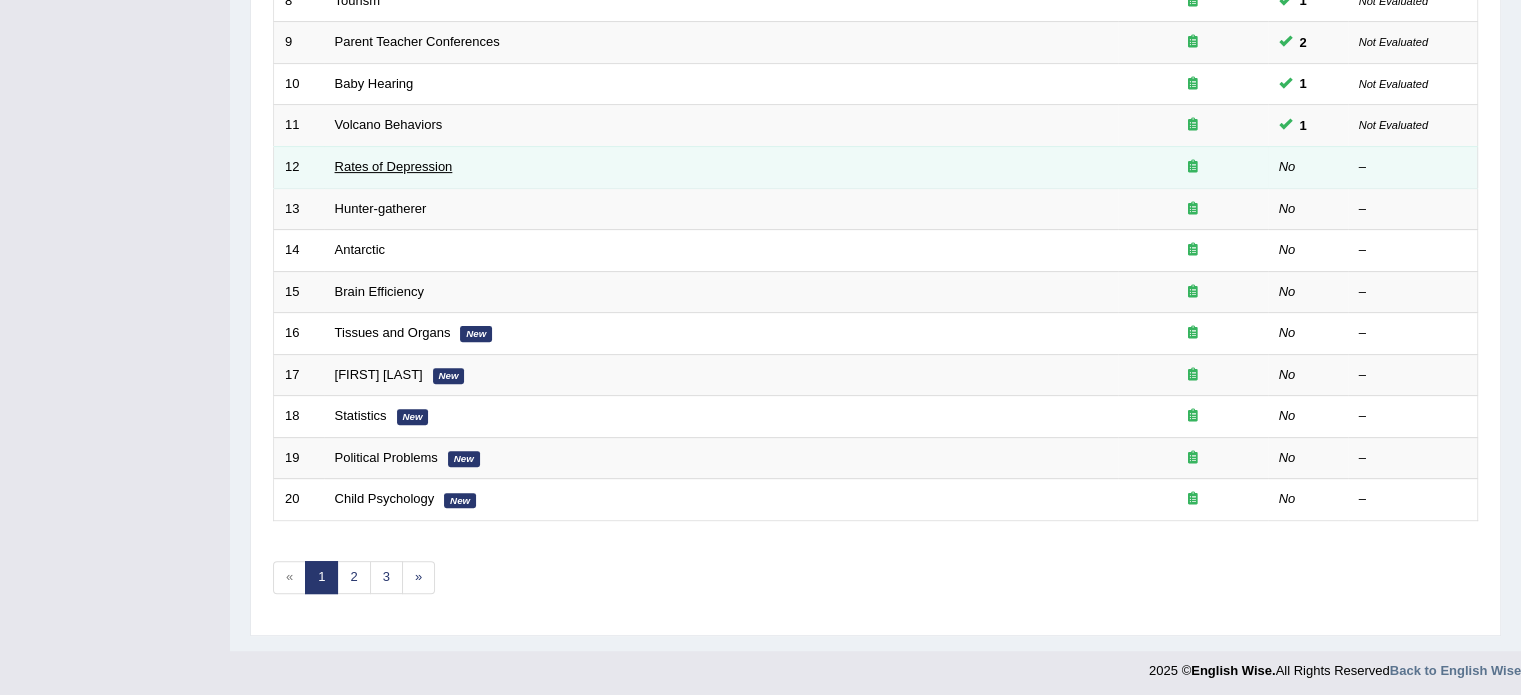 click on "Rates of Depression" at bounding box center (394, 166) 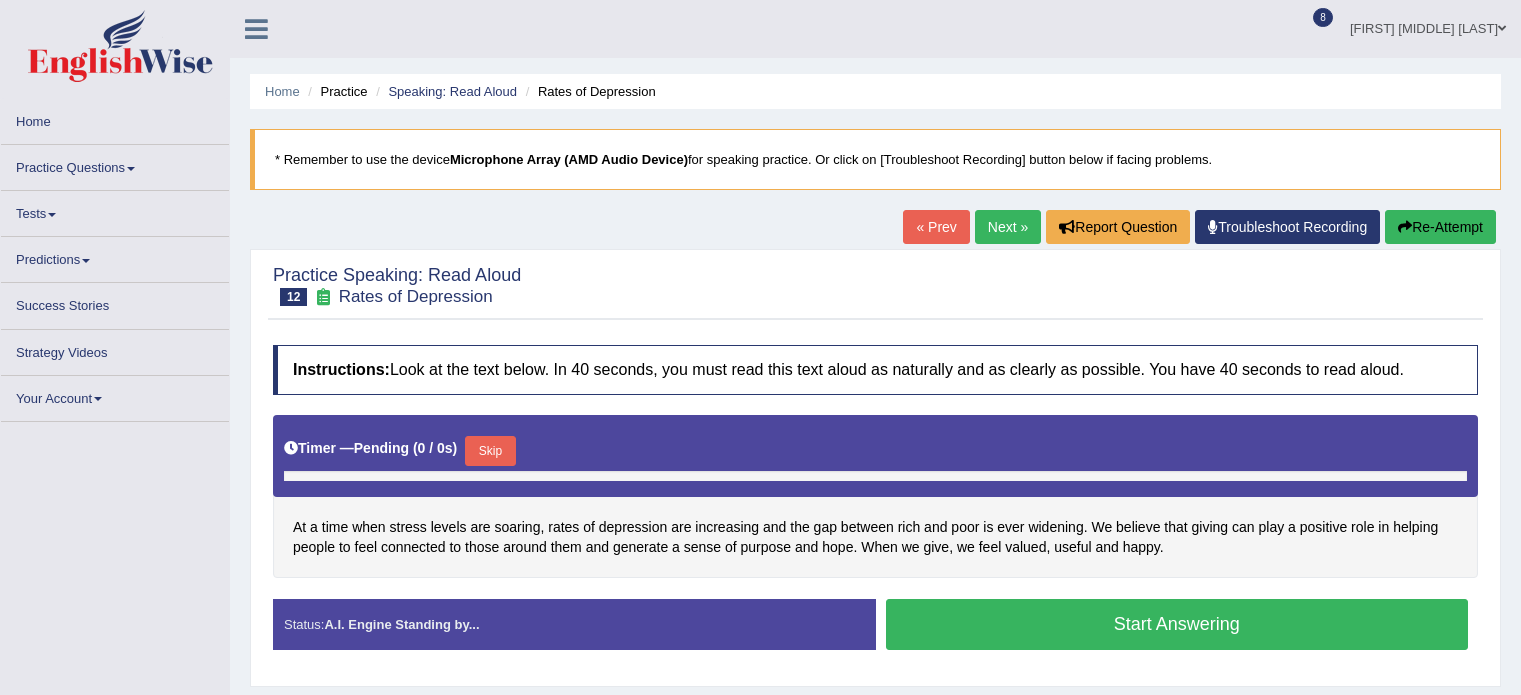 scroll, scrollTop: 0, scrollLeft: 0, axis: both 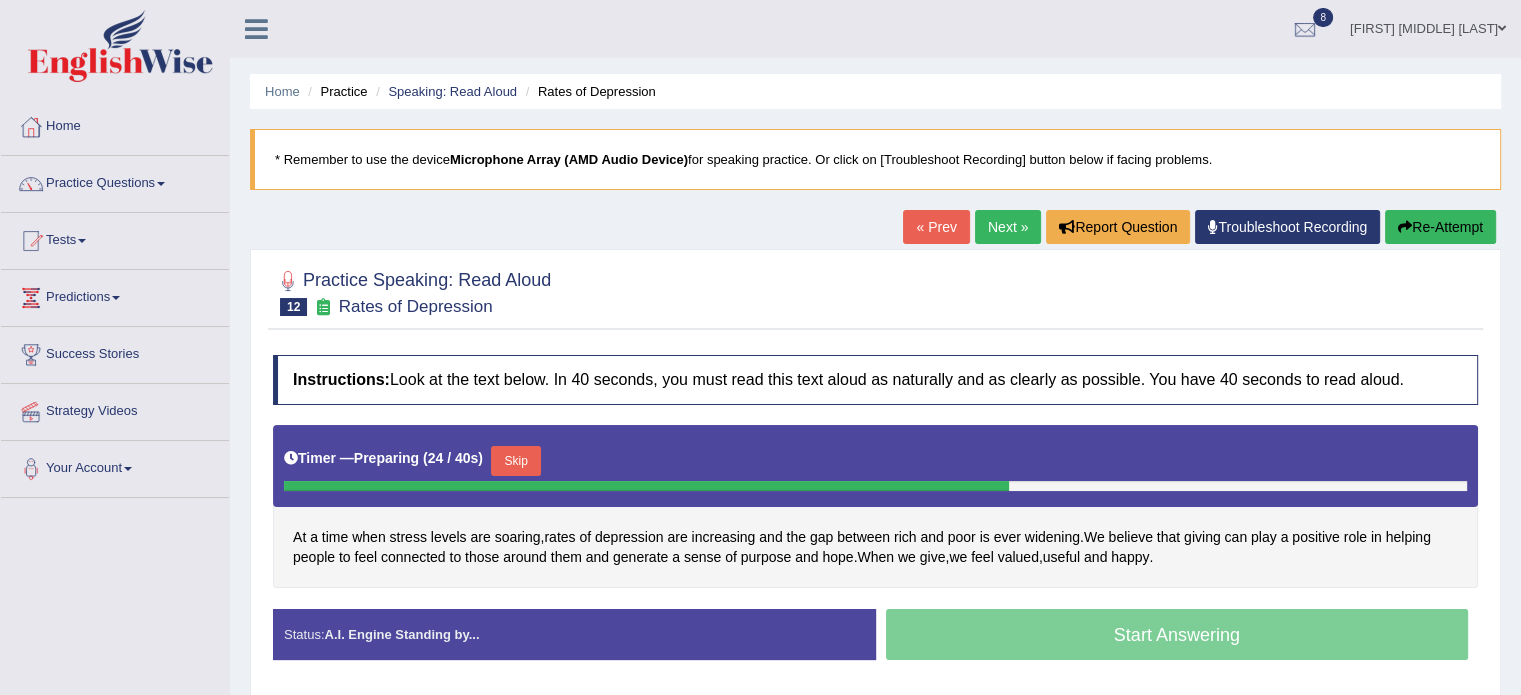 click on "Skip" at bounding box center [516, 461] 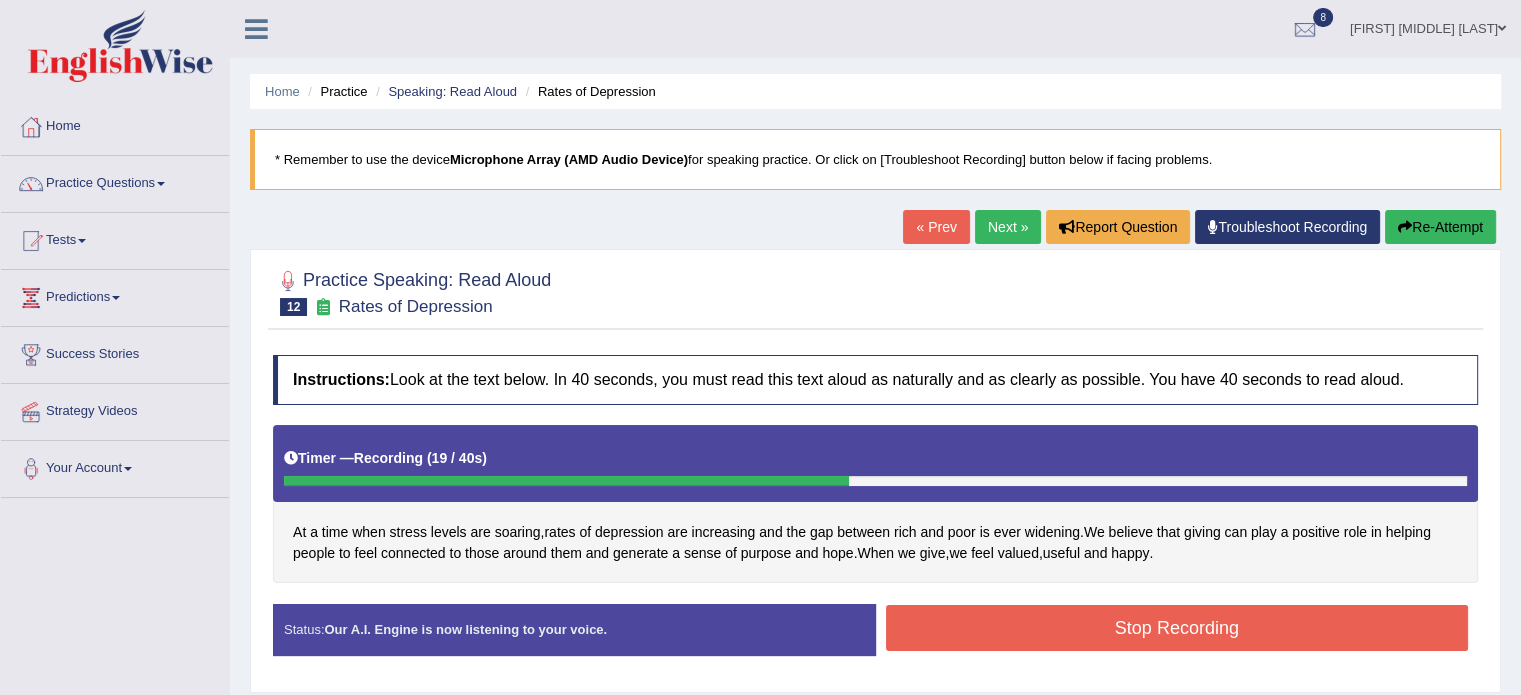 click on "Stop Recording" at bounding box center (1177, 628) 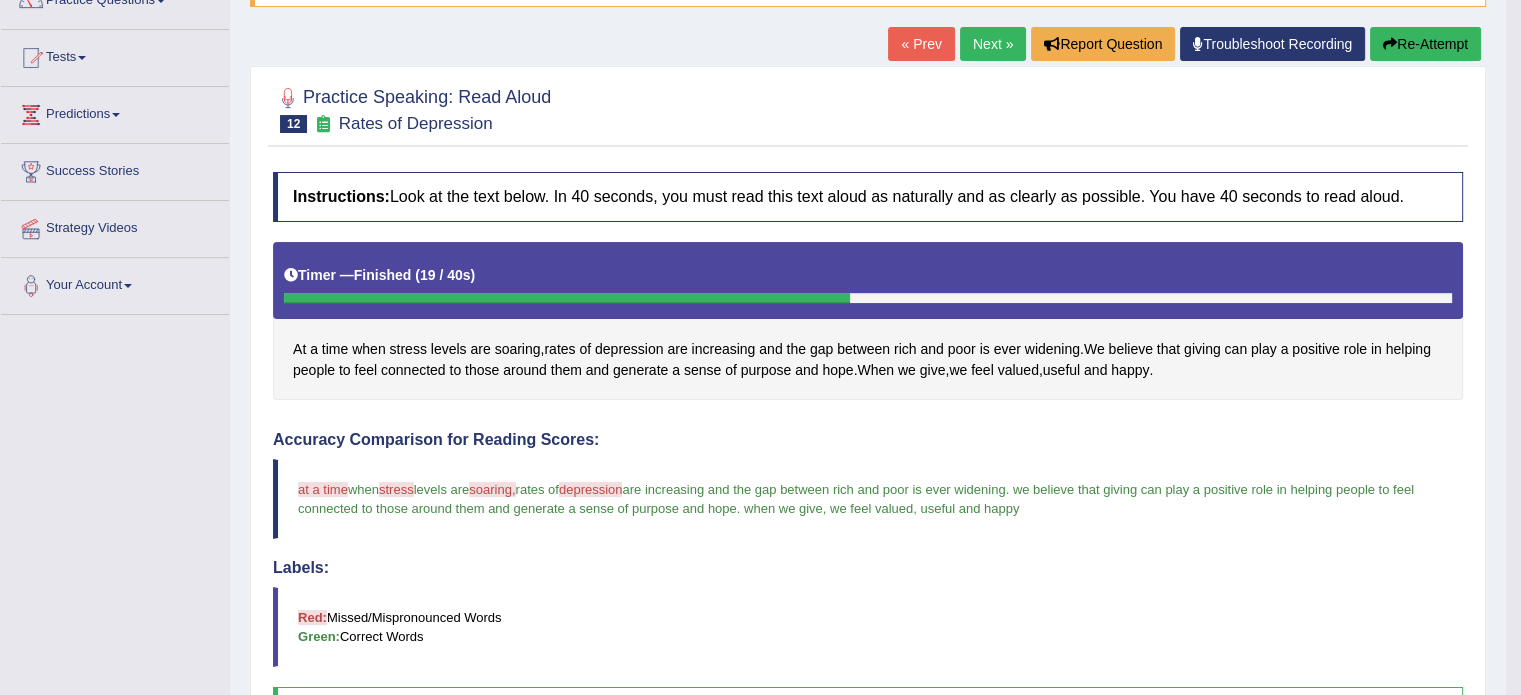 scroll, scrollTop: 0, scrollLeft: 0, axis: both 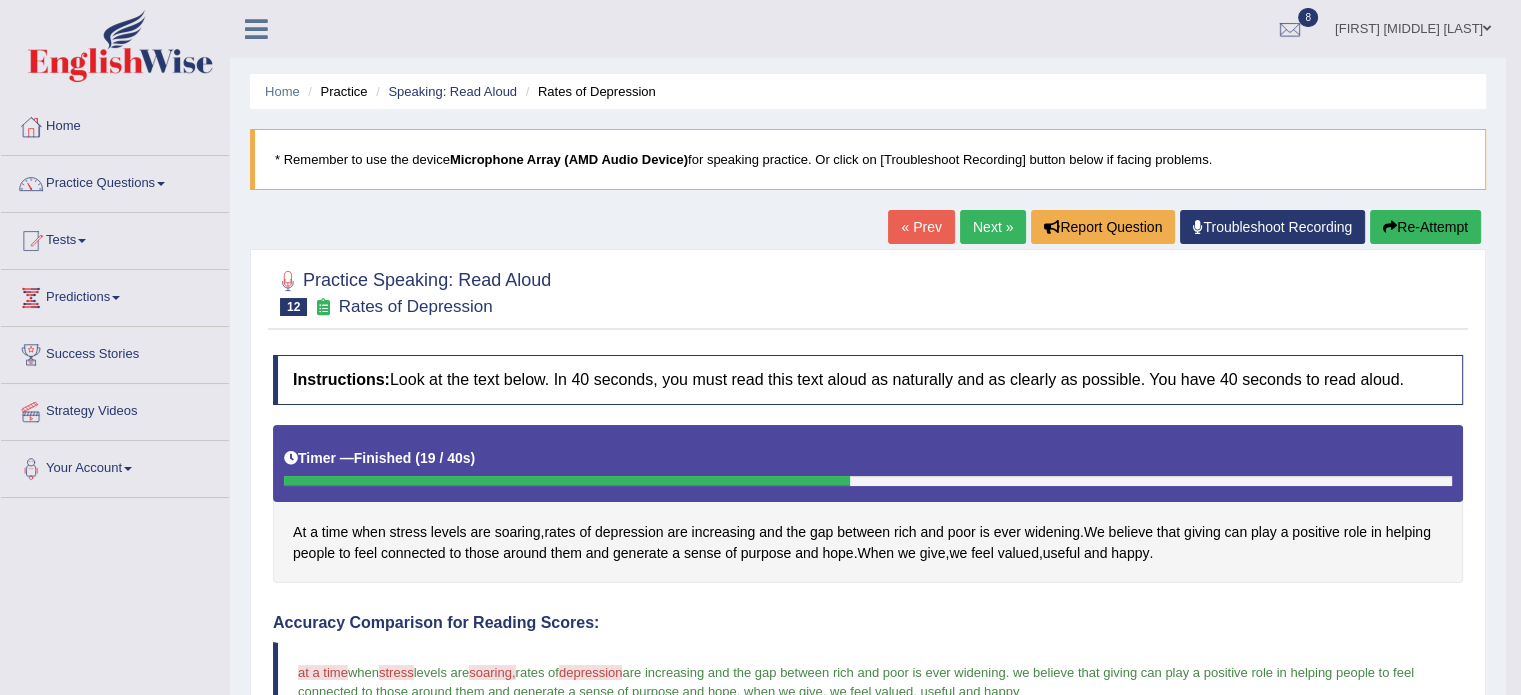 click on "Next »" at bounding box center (993, 227) 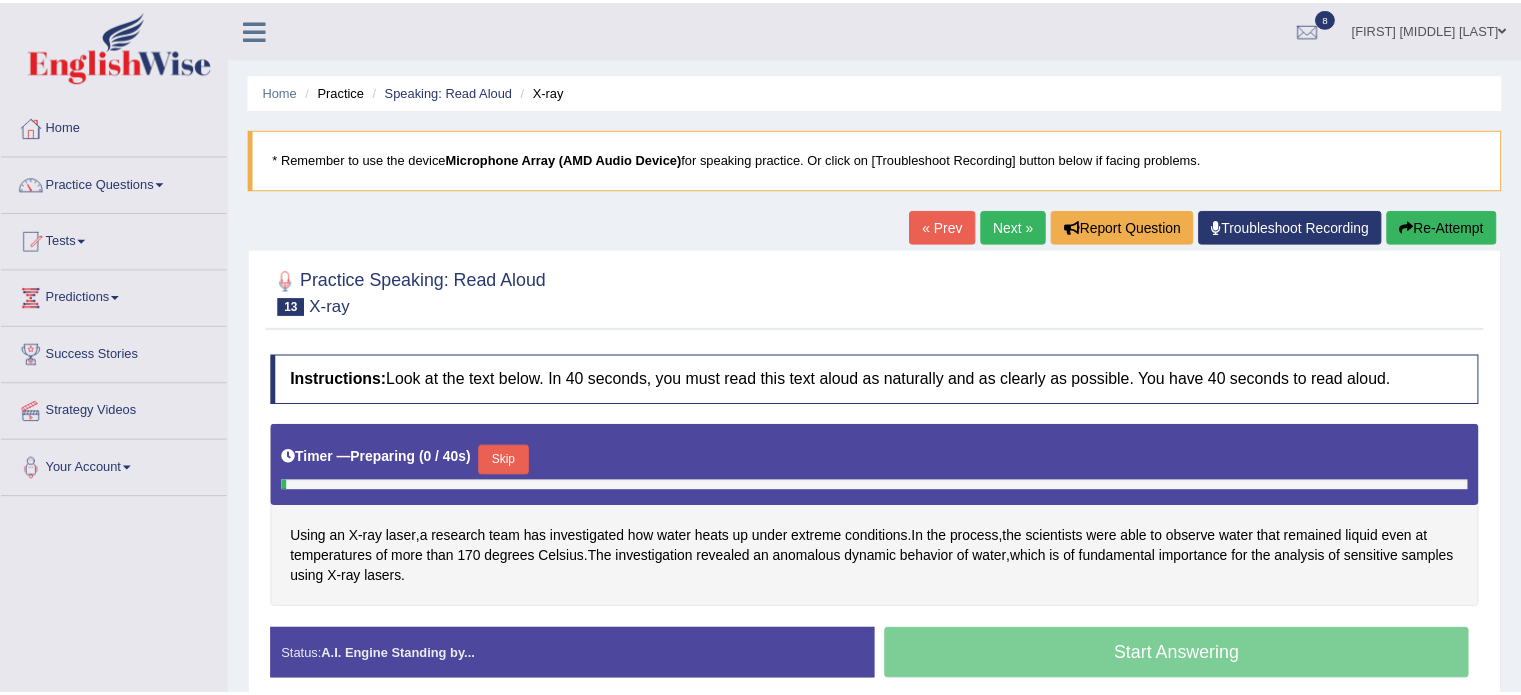 scroll, scrollTop: 0, scrollLeft: 0, axis: both 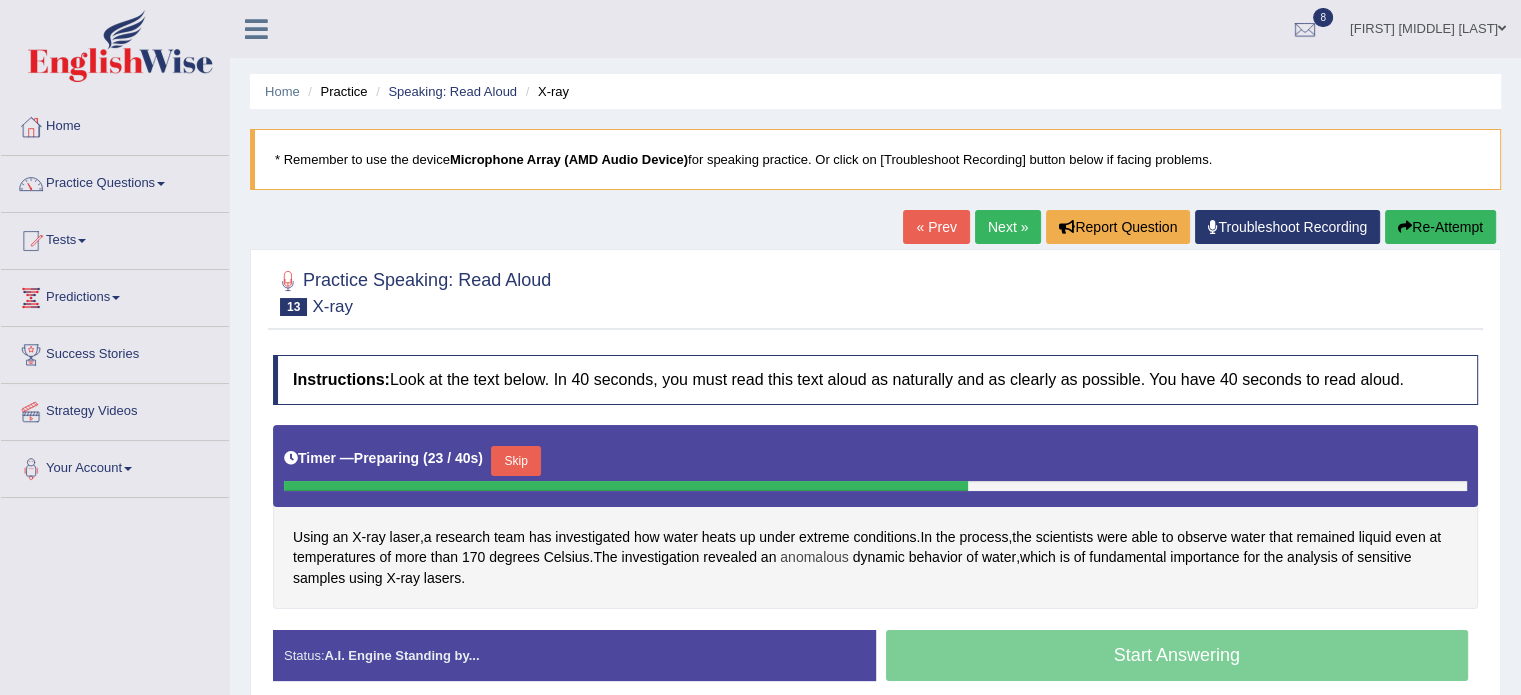 click on "anomalous" at bounding box center (814, 557) 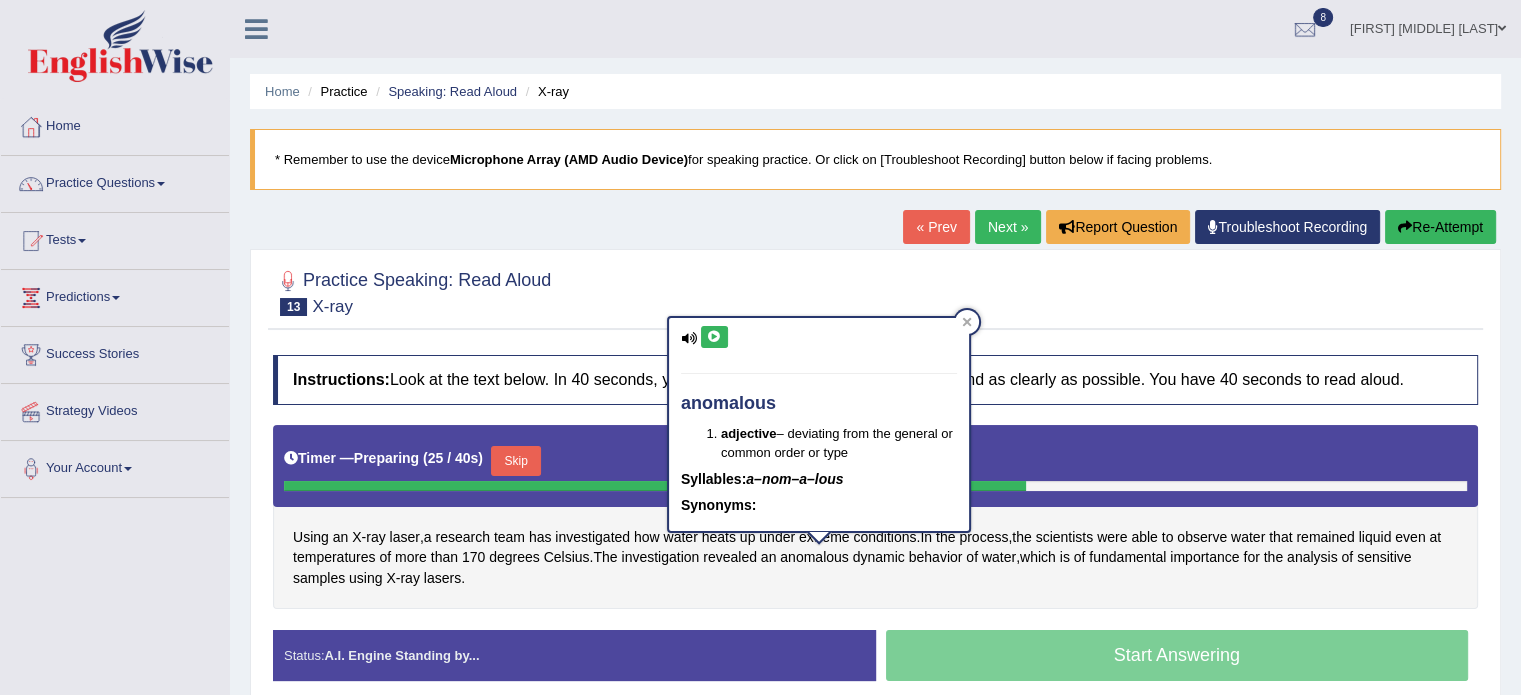 click at bounding box center (714, 337) 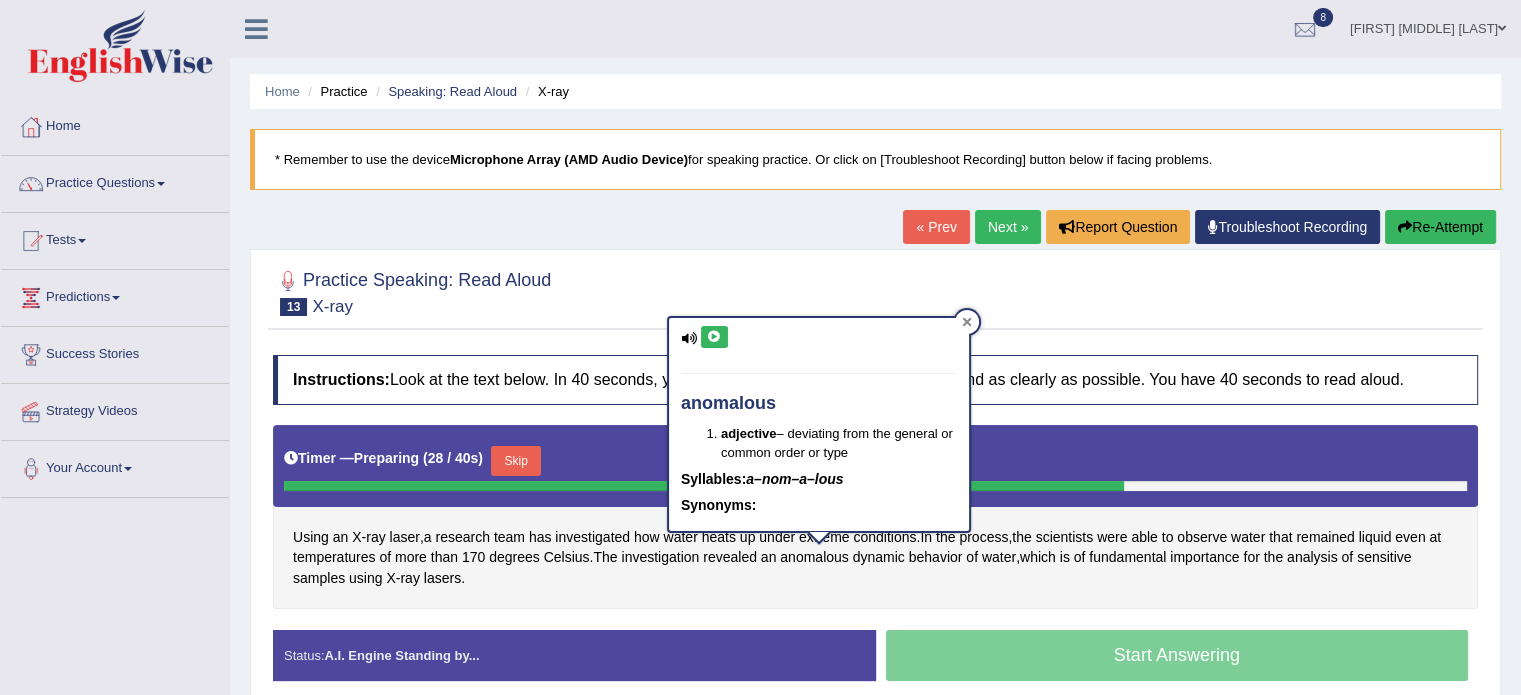 click 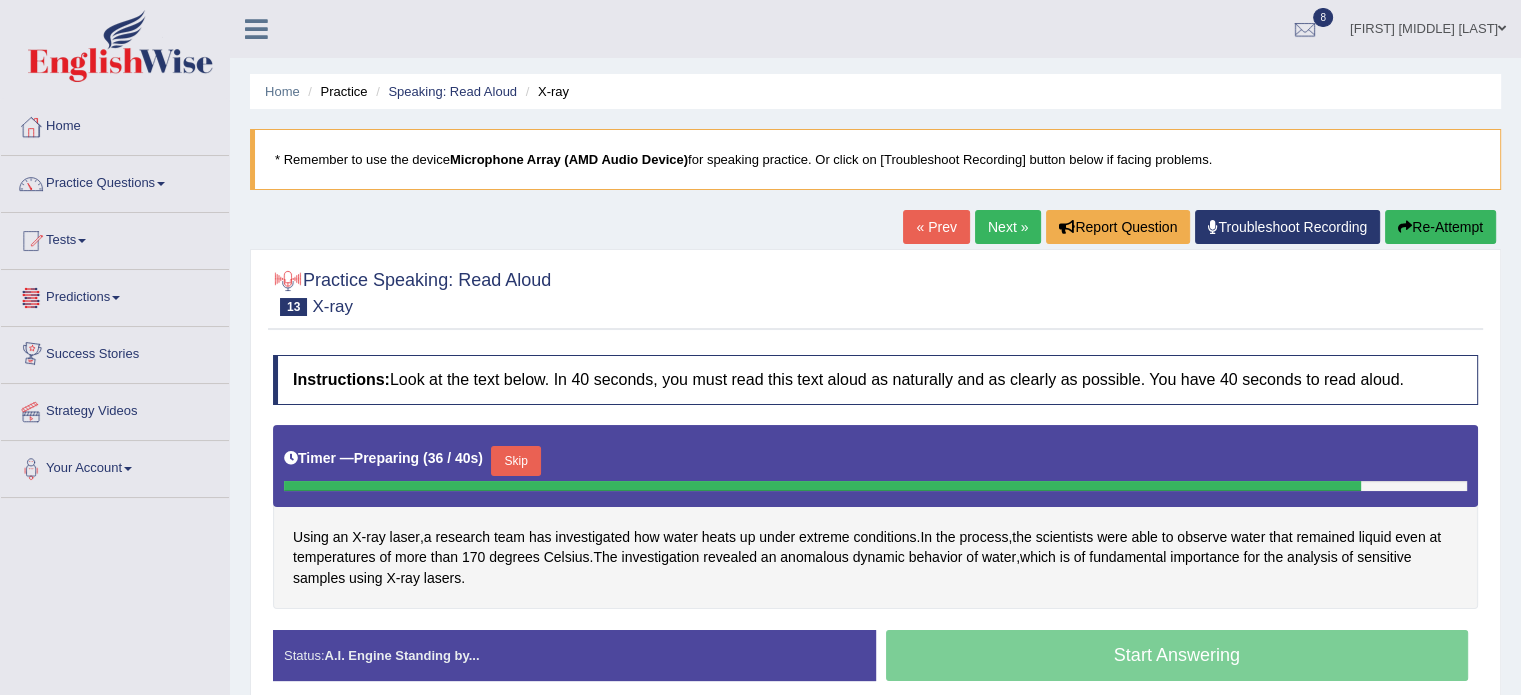 click on "Skip" at bounding box center [516, 461] 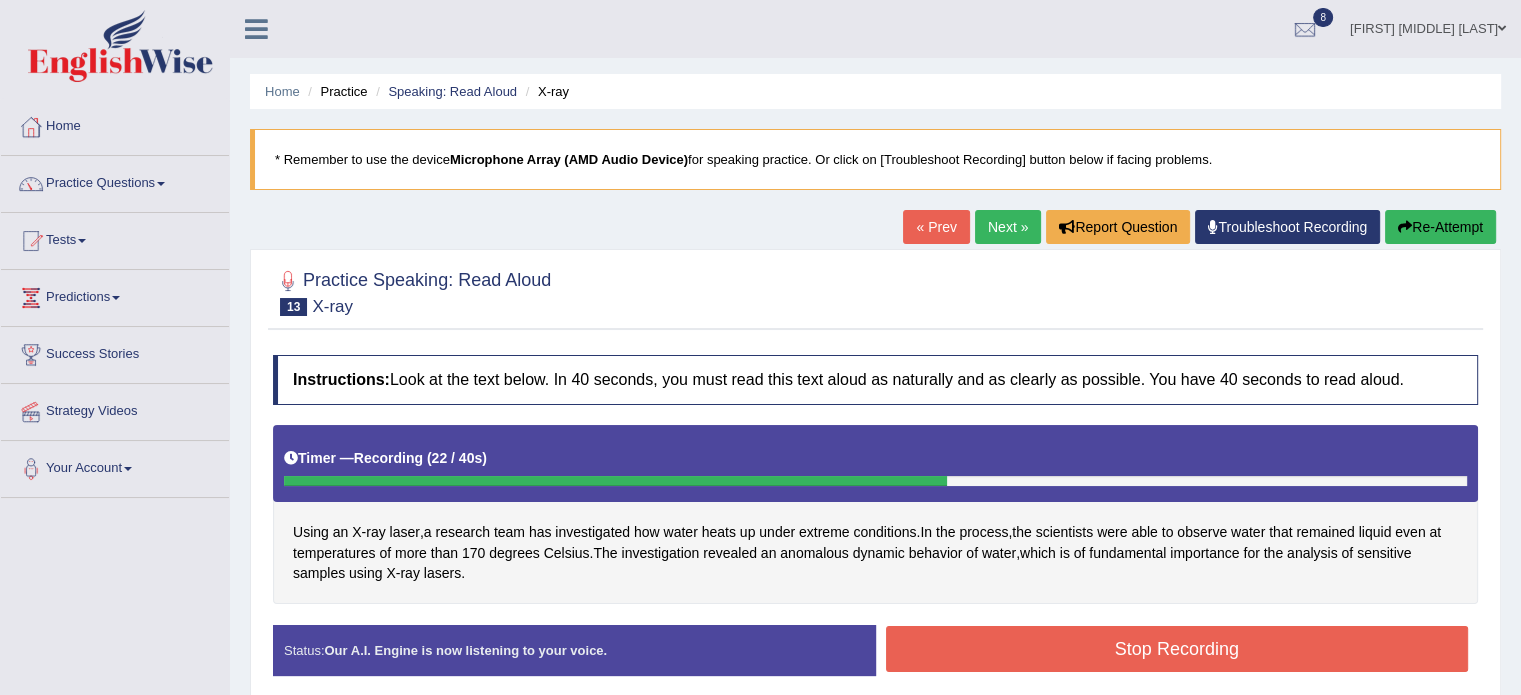 click on "Stop Recording" at bounding box center (1177, 649) 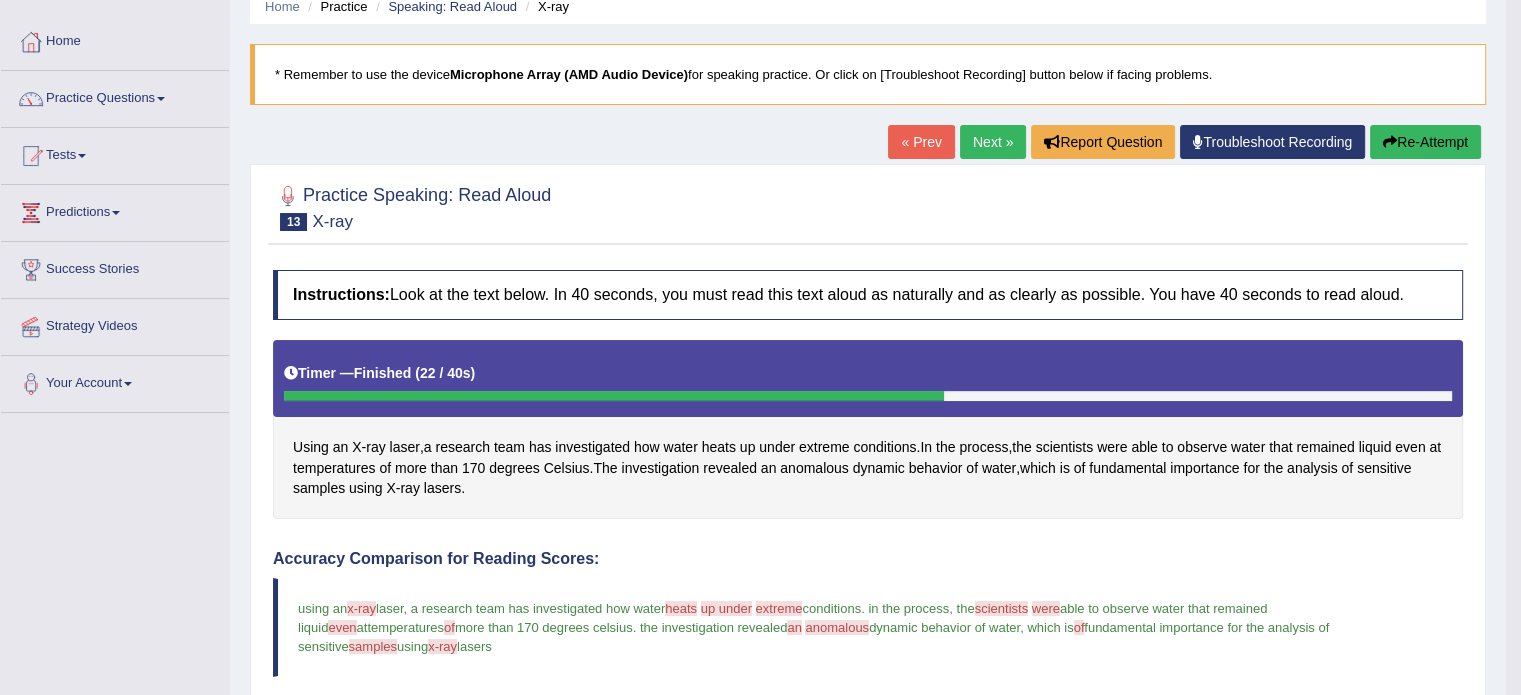 scroll, scrollTop: 40, scrollLeft: 0, axis: vertical 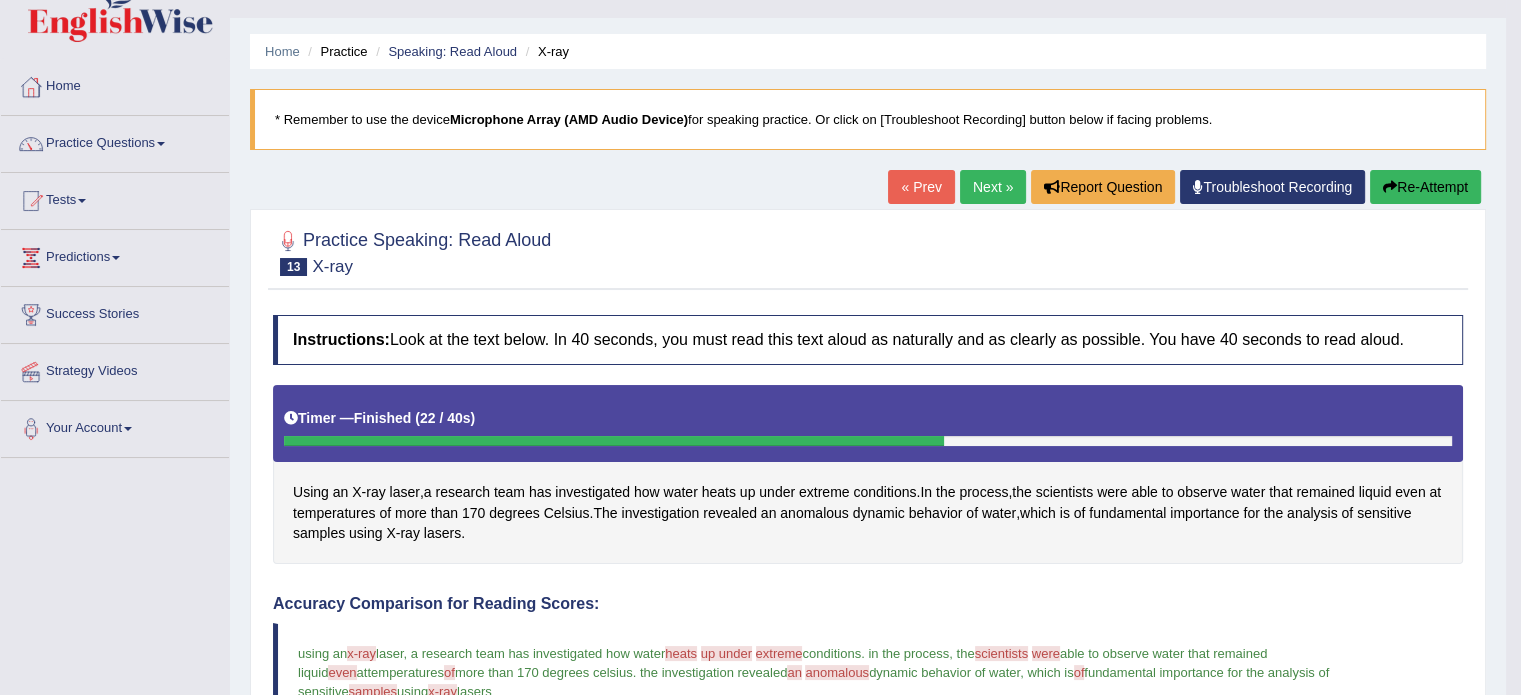 click on "Re-Attempt" at bounding box center (1425, 187) 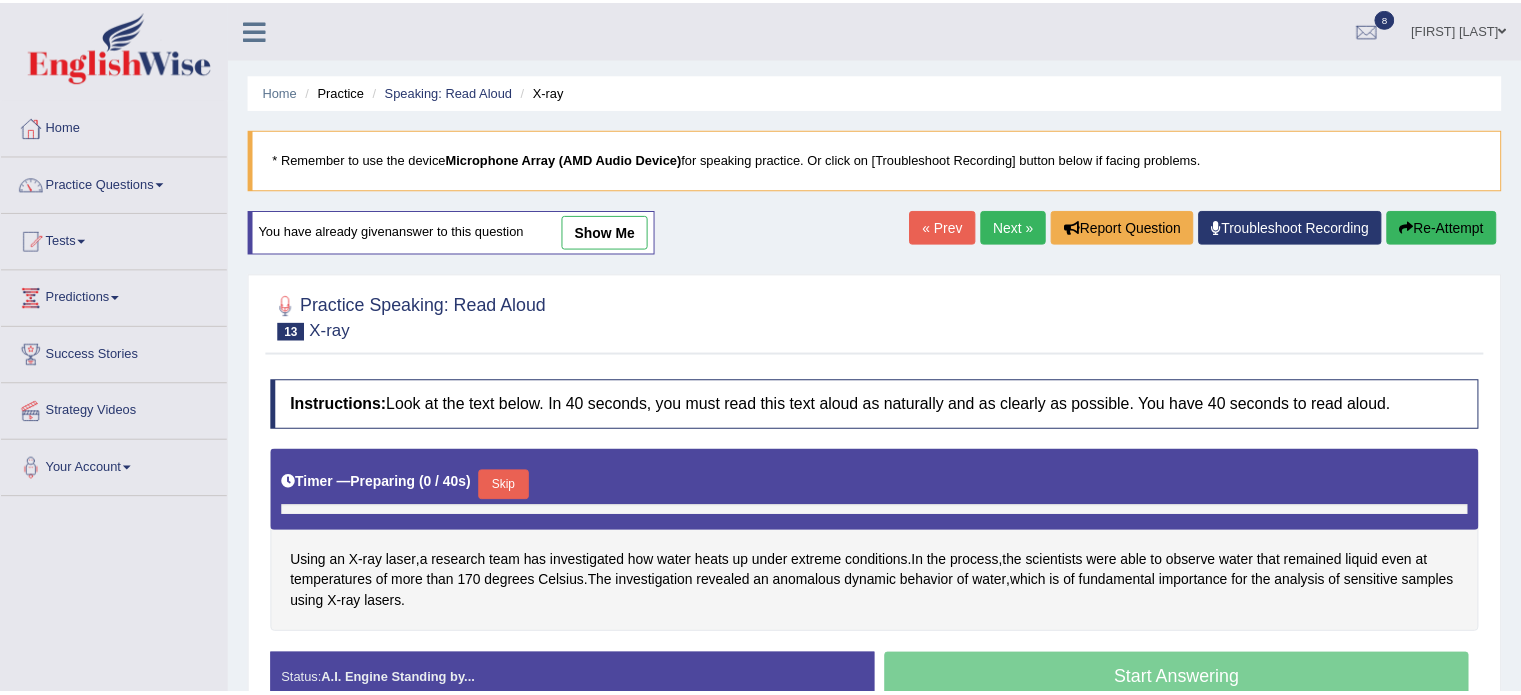 scroll, scrollTop: 40, scrollLeft: 0, axis: vertical 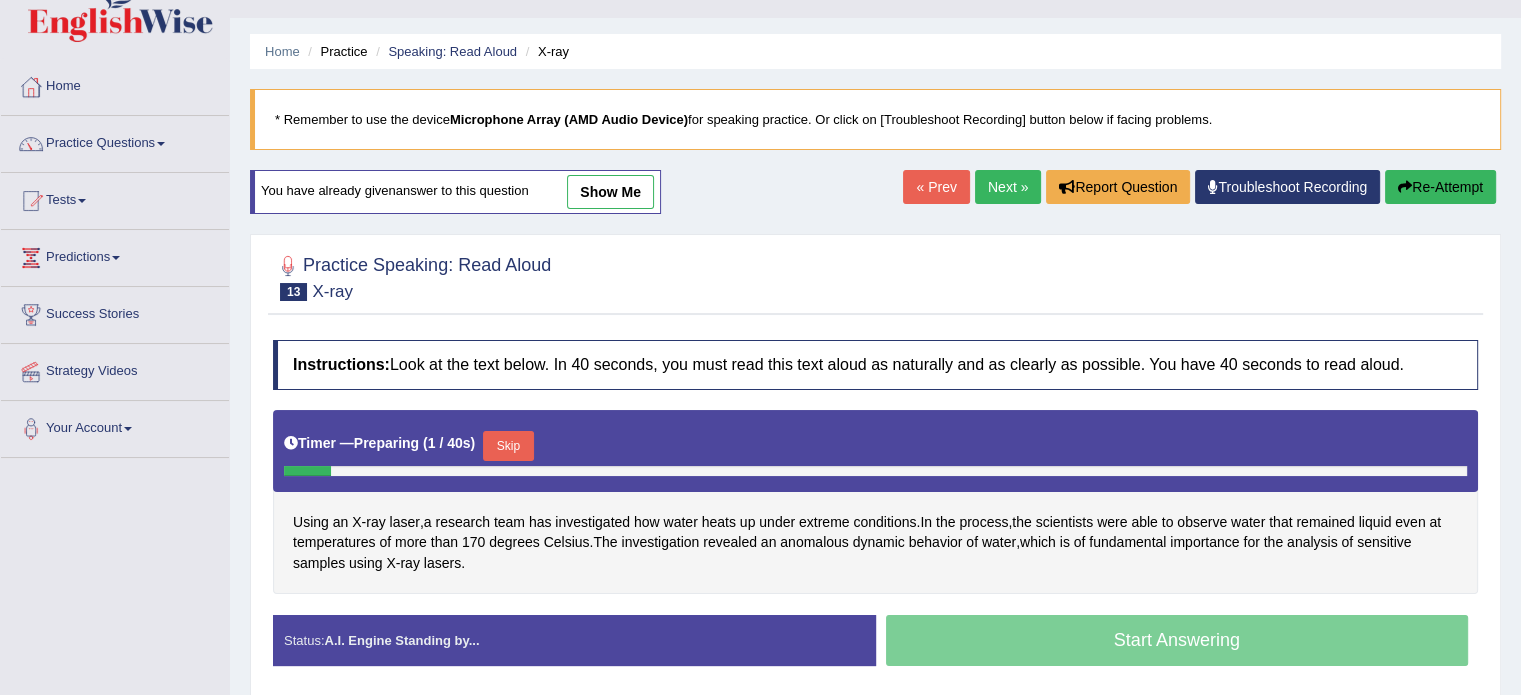 click on "Skip" at bounding box center [508, 446] 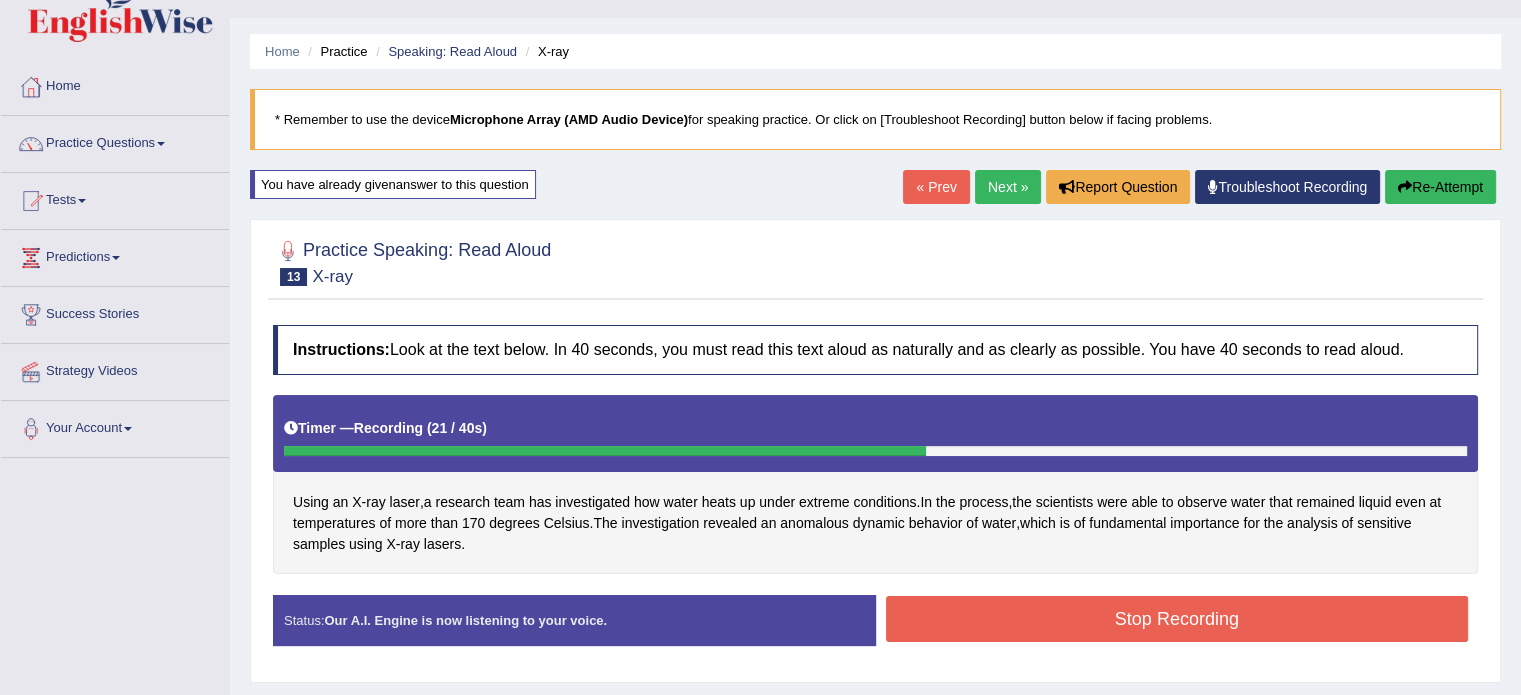 click on "Stop Recording" at bounding box center (1177, 619) 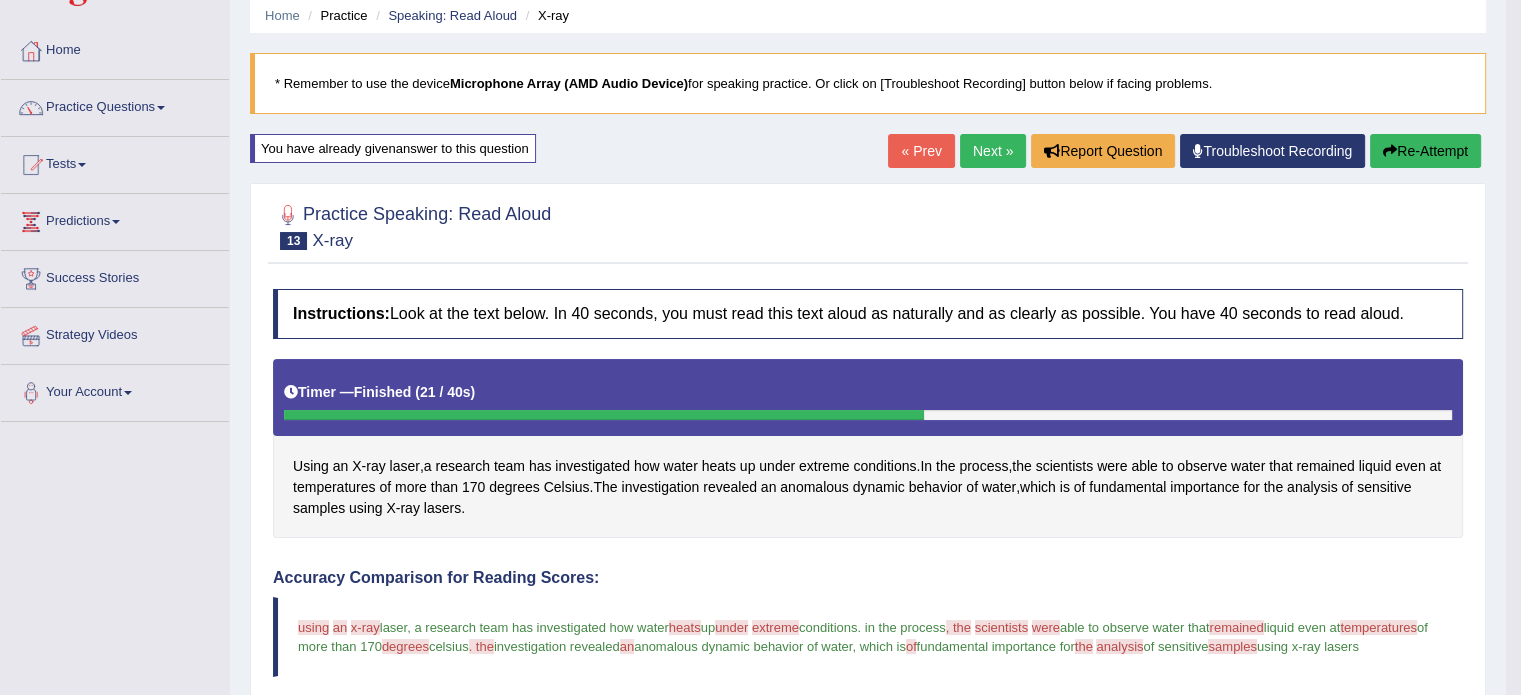 scroll, scrollTop: 0, scrollLeft: 0, axis: both 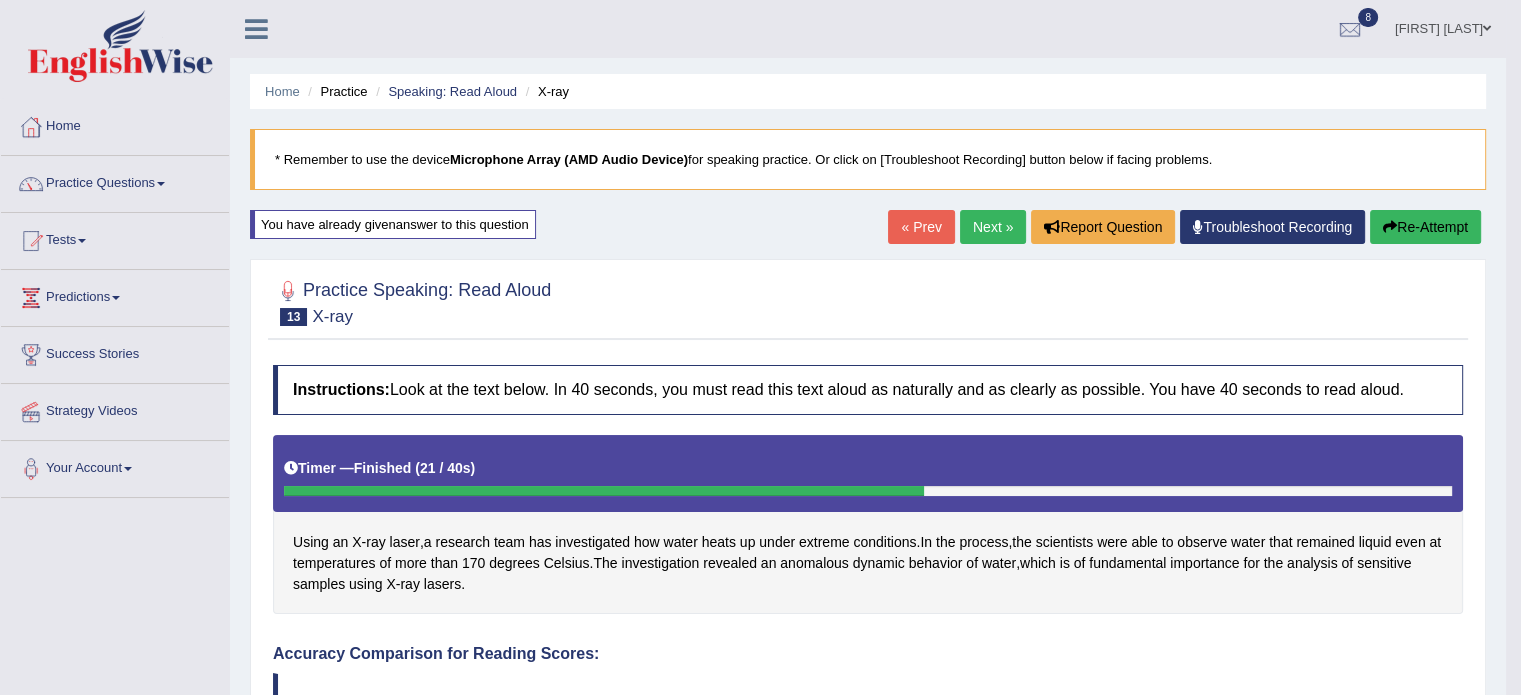 click on "Re-Attempt" at bounding box center [1425, 227] 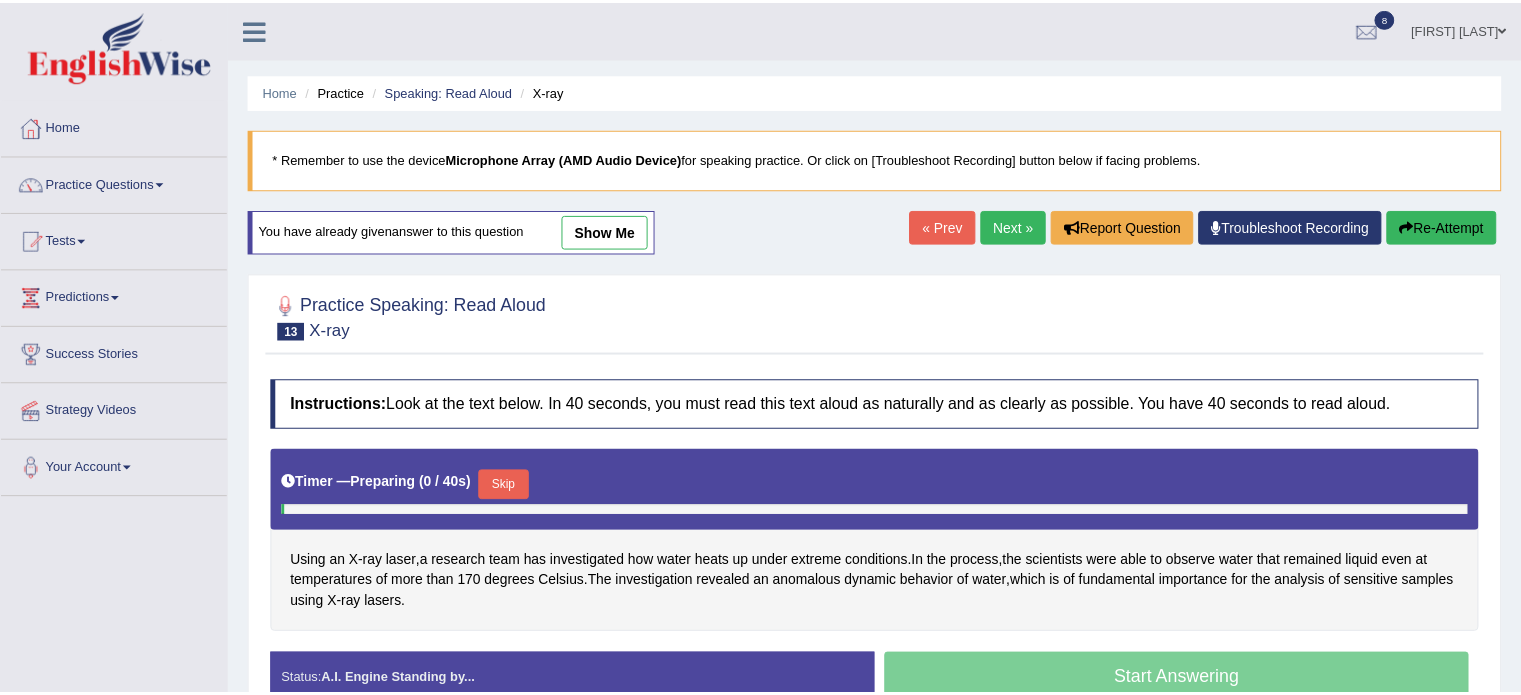 scroll, scrollTop: 0, scrollLeft: 0, axis: both 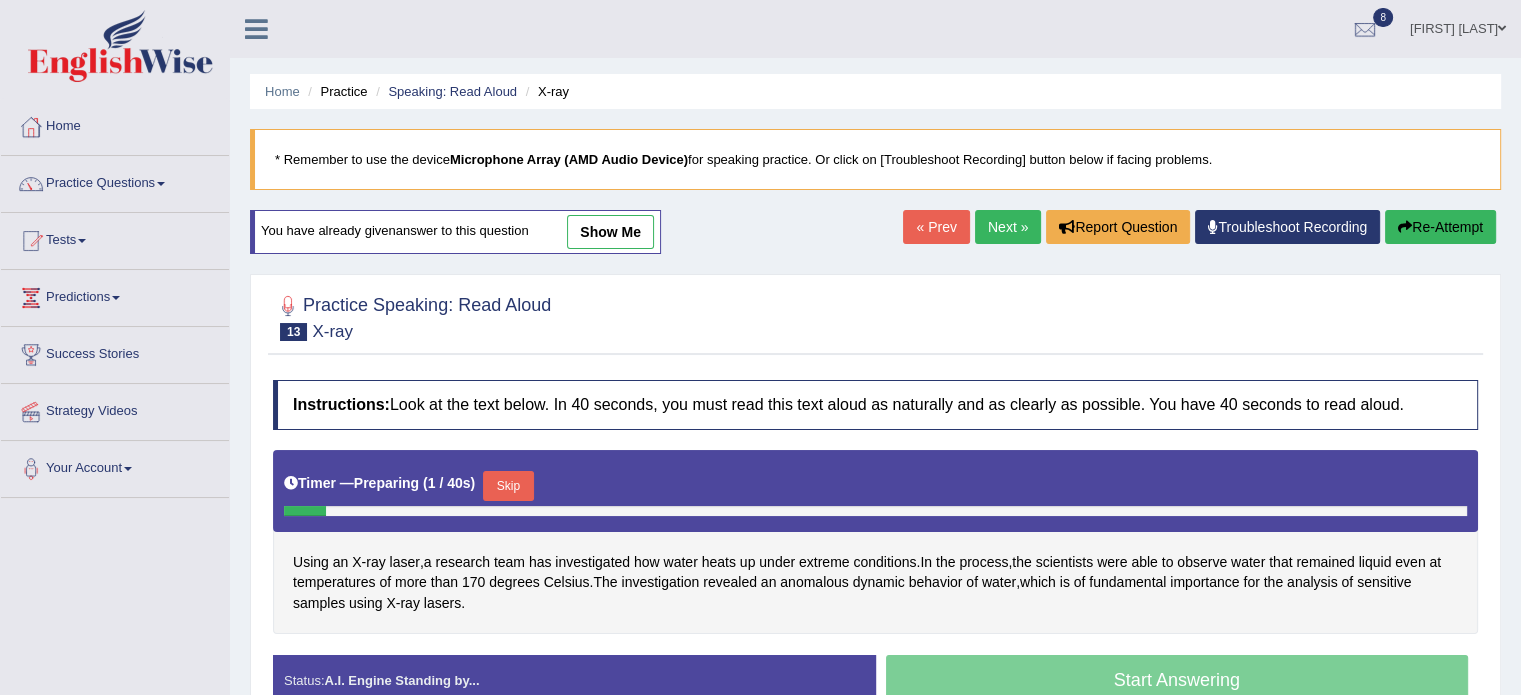 click on "Skip" at bounding box center (508, 486) 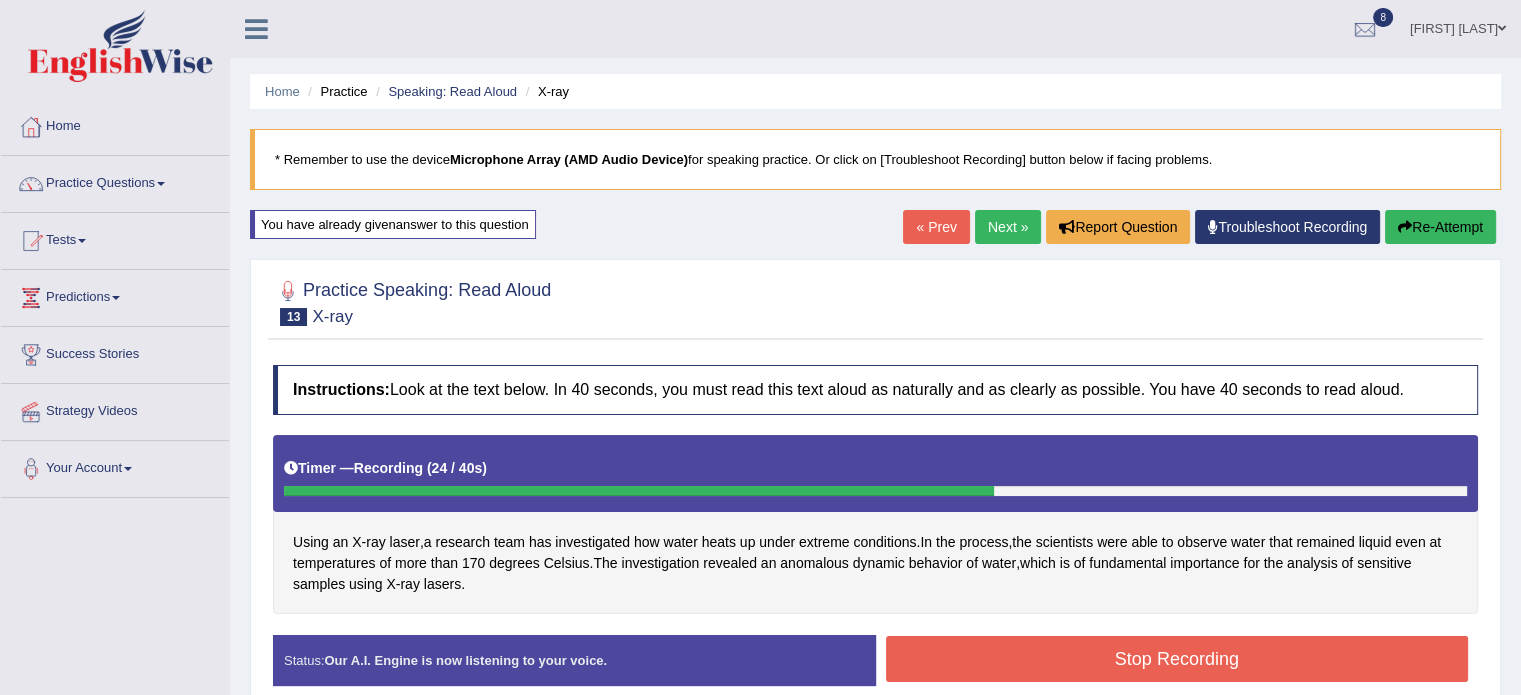 click on "Stop Recording" at bounding box center [1177, 659] 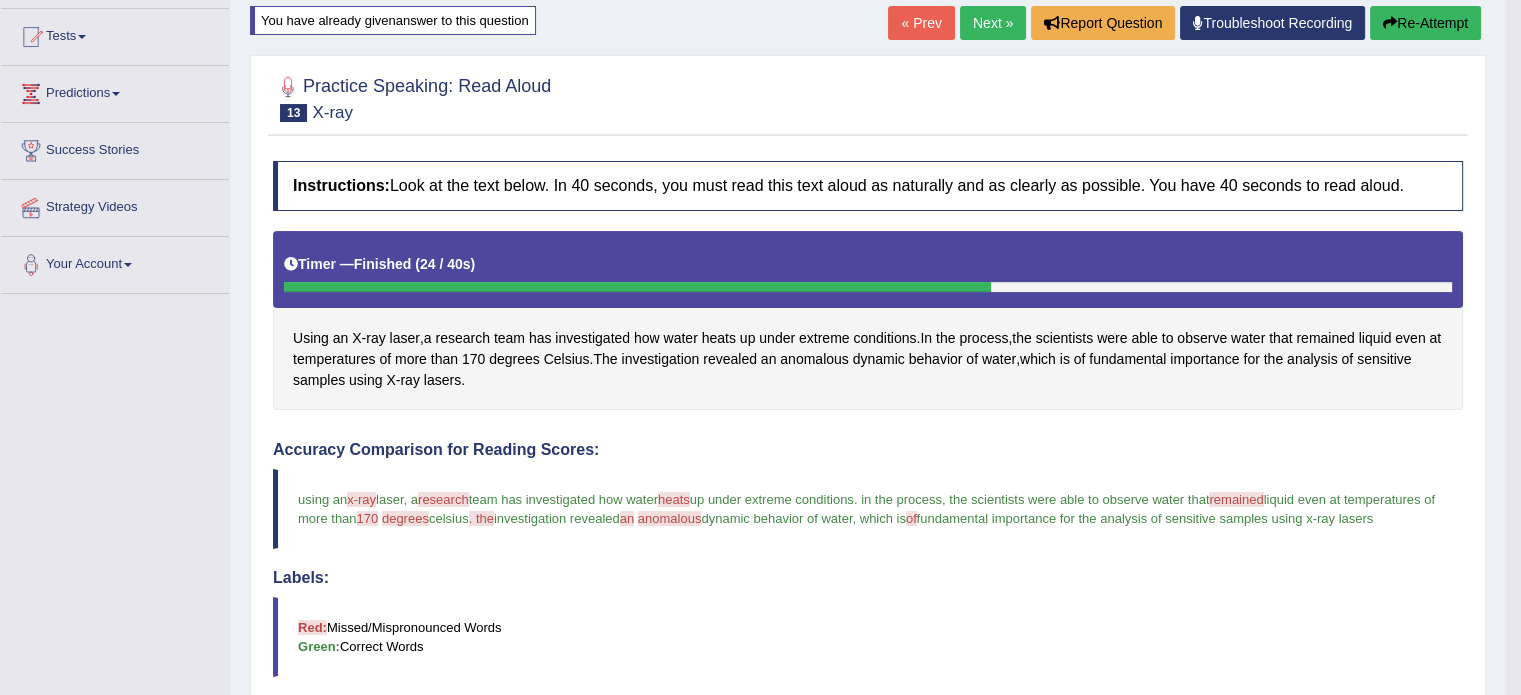 scroll, scrollTop: 160, scrollLeft: 0, axis: vertical 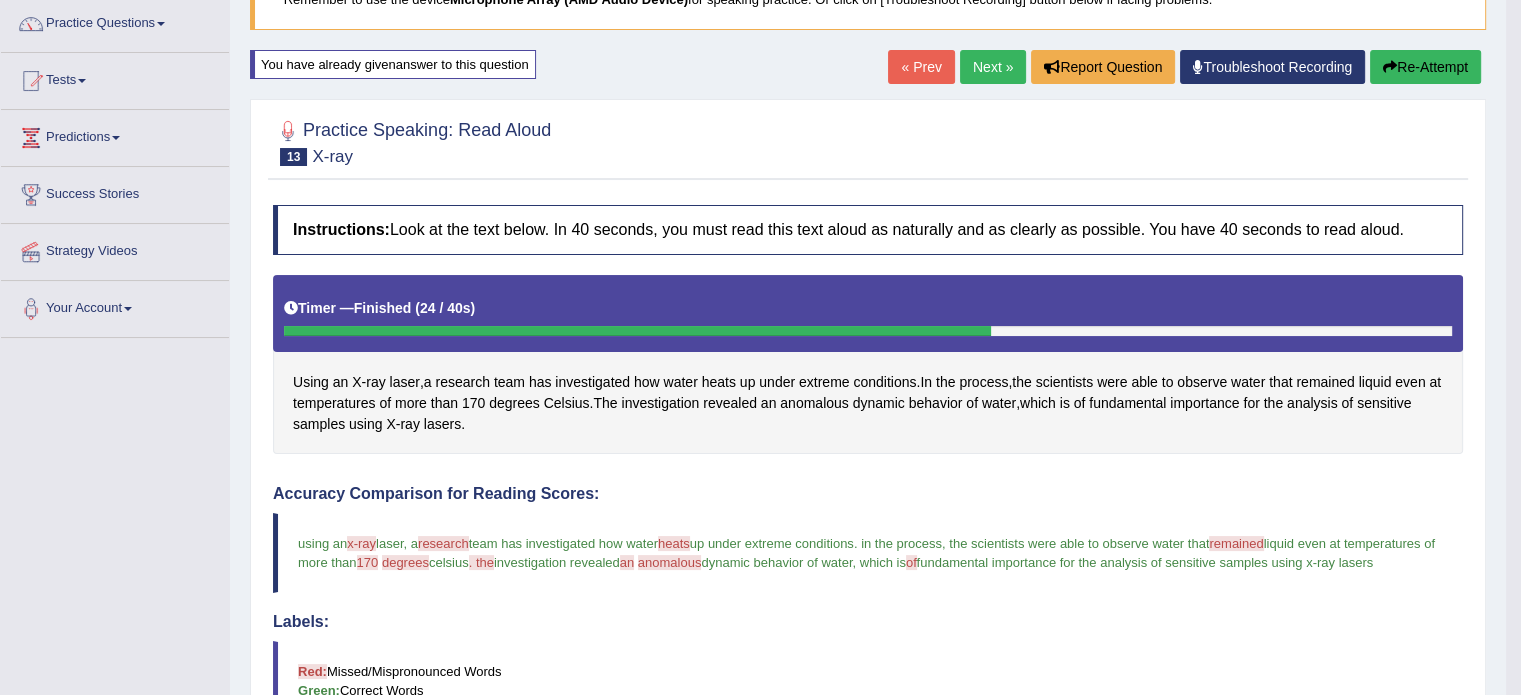 click on "Next »" at bounding box center (993, 67) 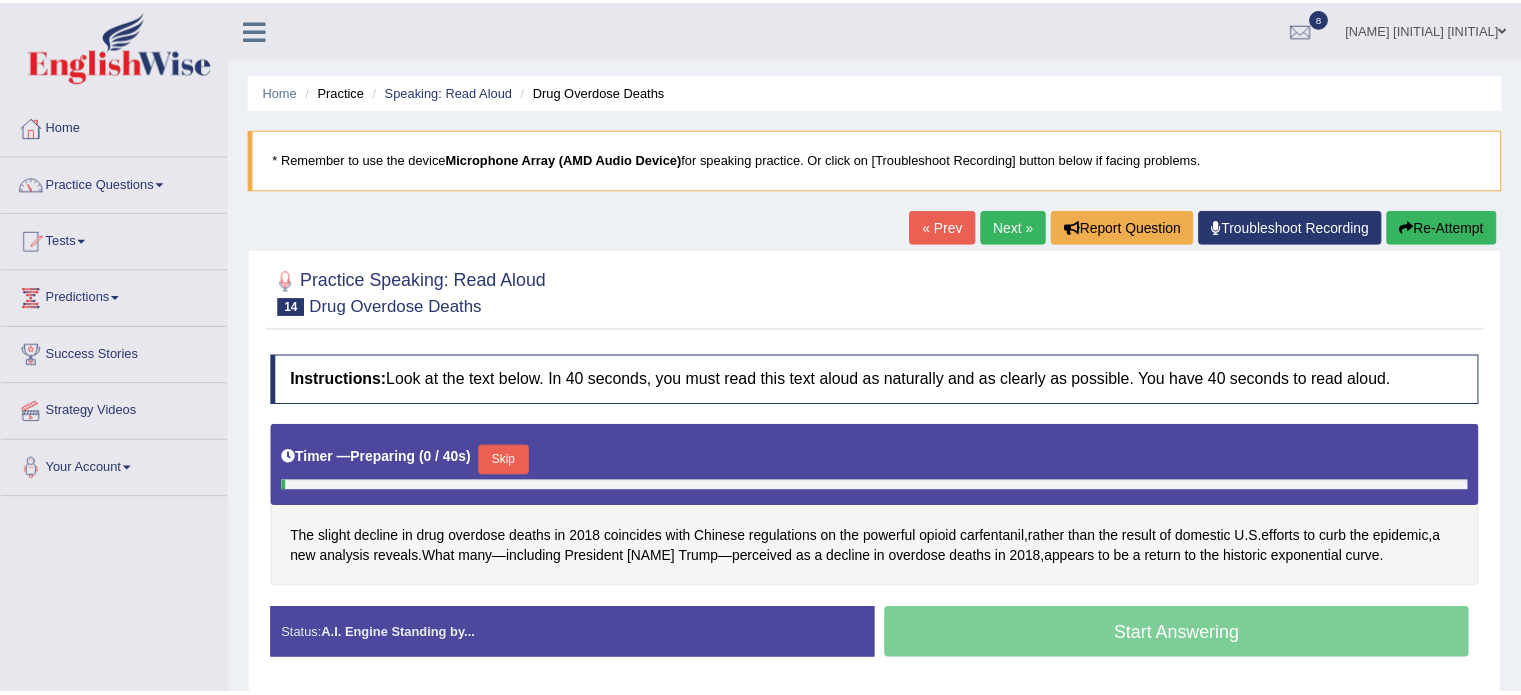 scroll, scrollTop: 0, scrollLeft: 0, axis: both 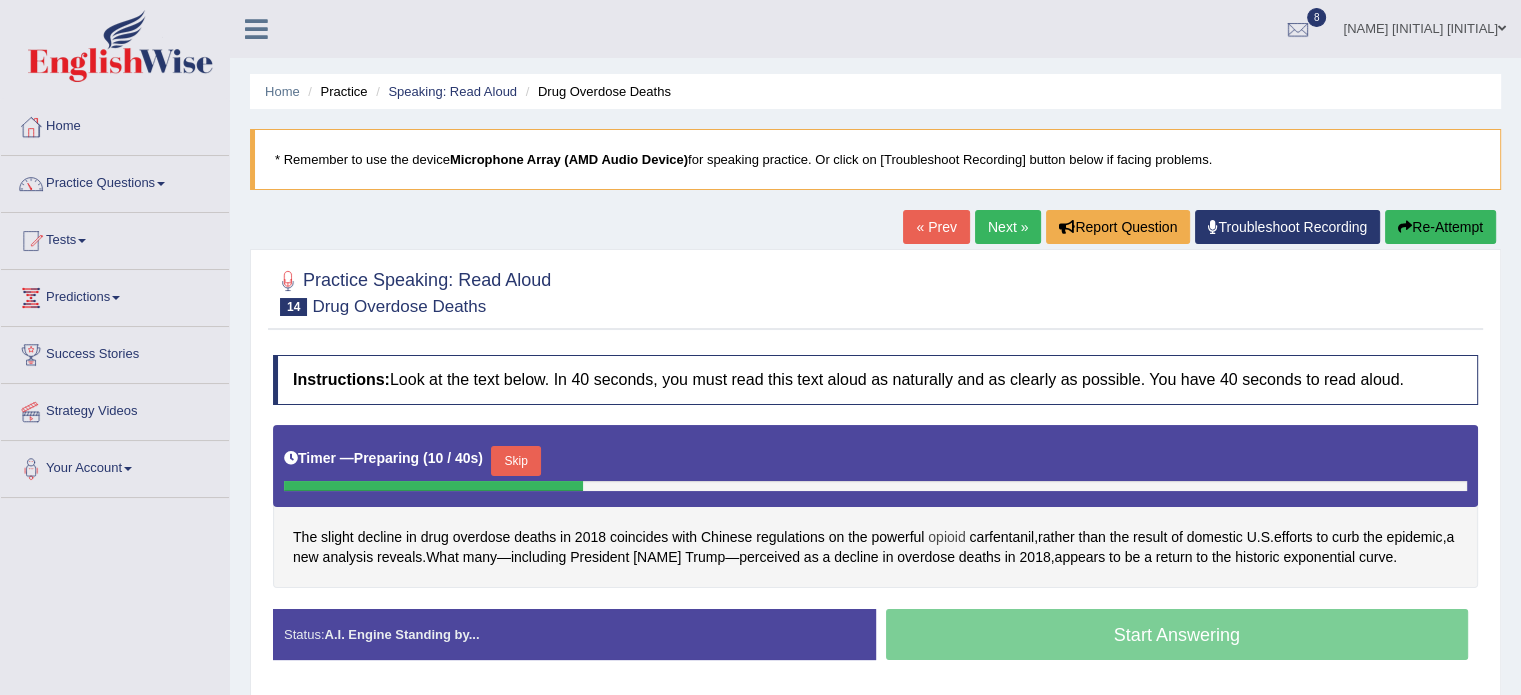 click on "opioid" at bounding box center [946, 537] 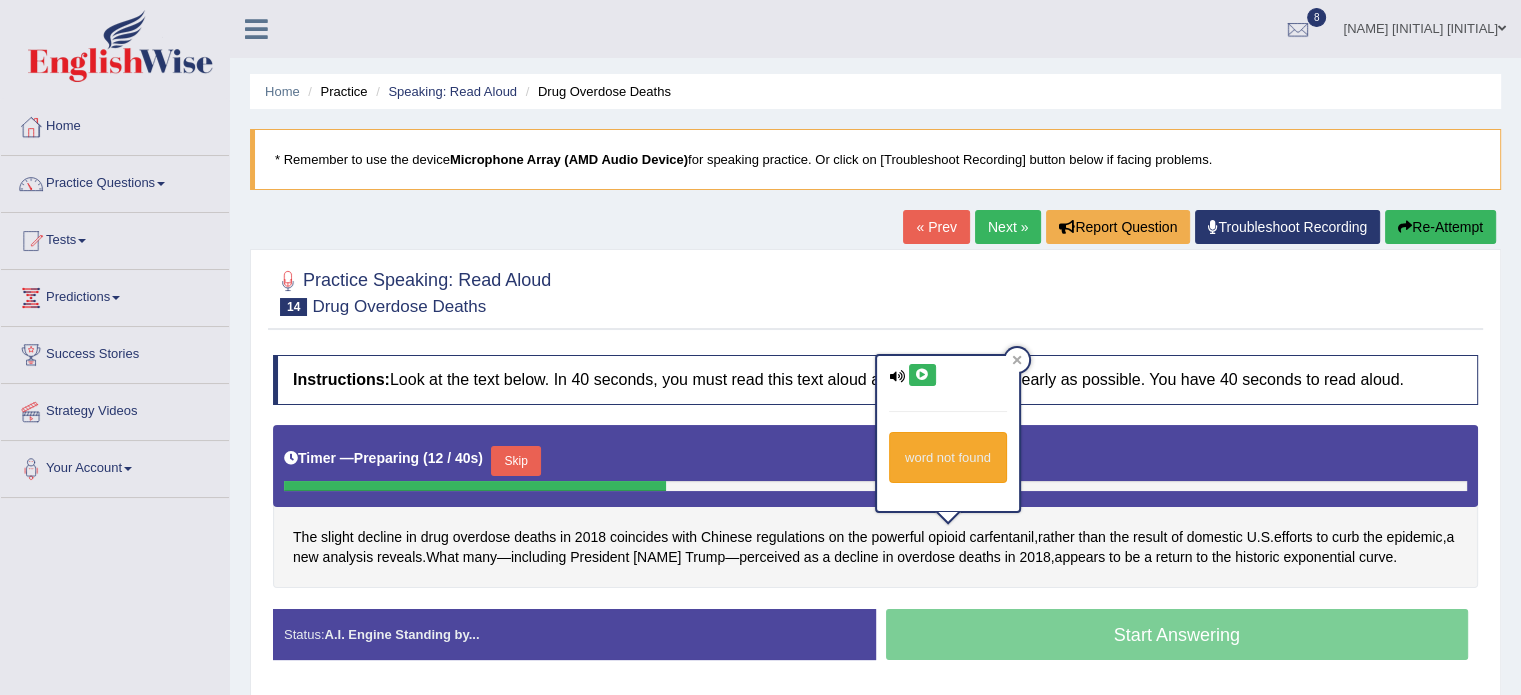 click at bounding box center (922, 375) 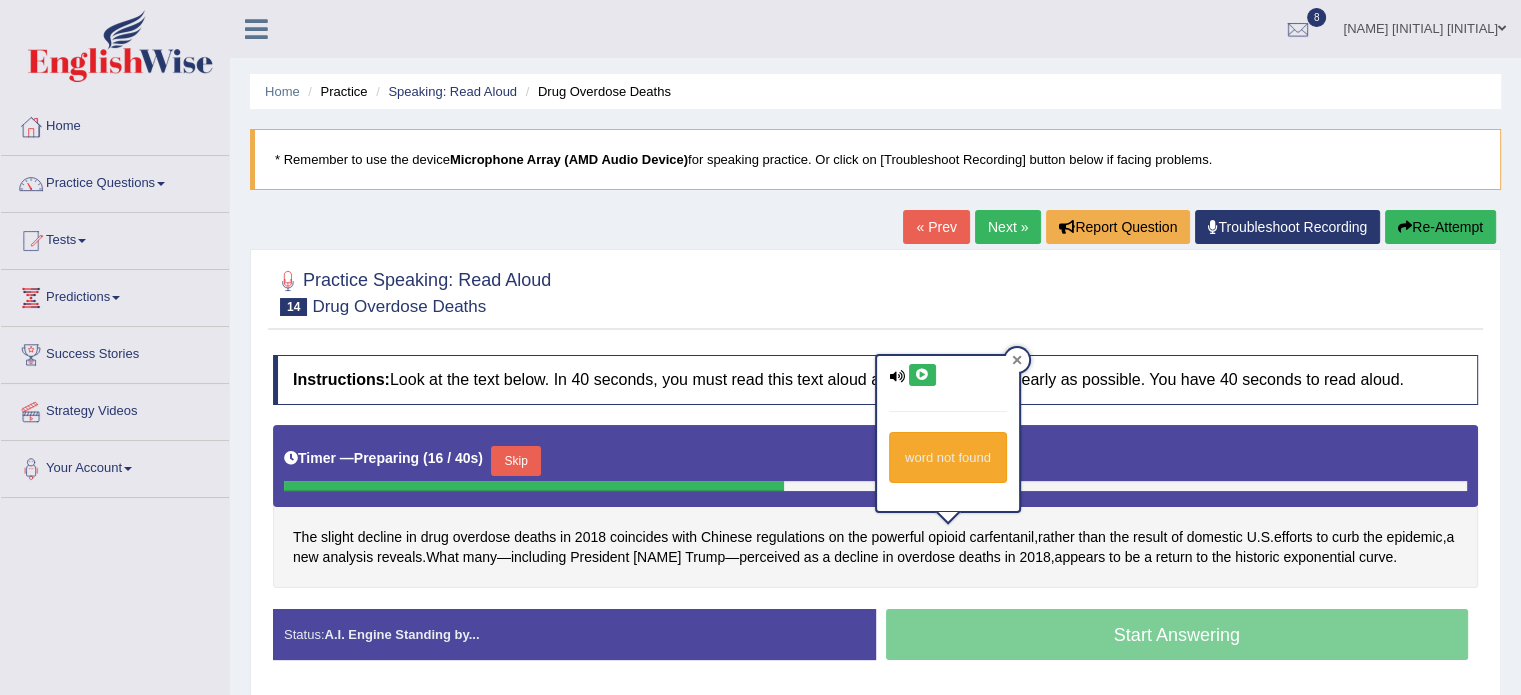 click 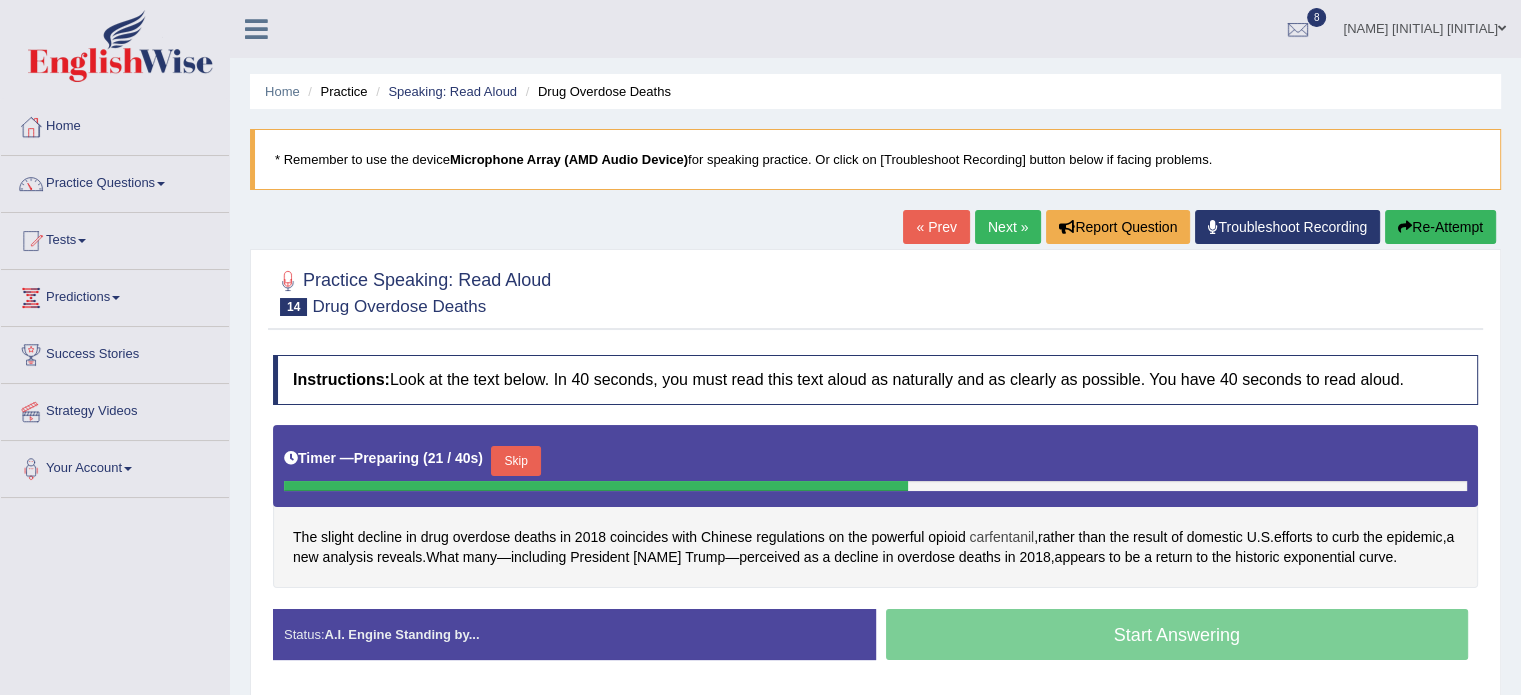 click on "carfentanil" at bounding box center (1001, 537) 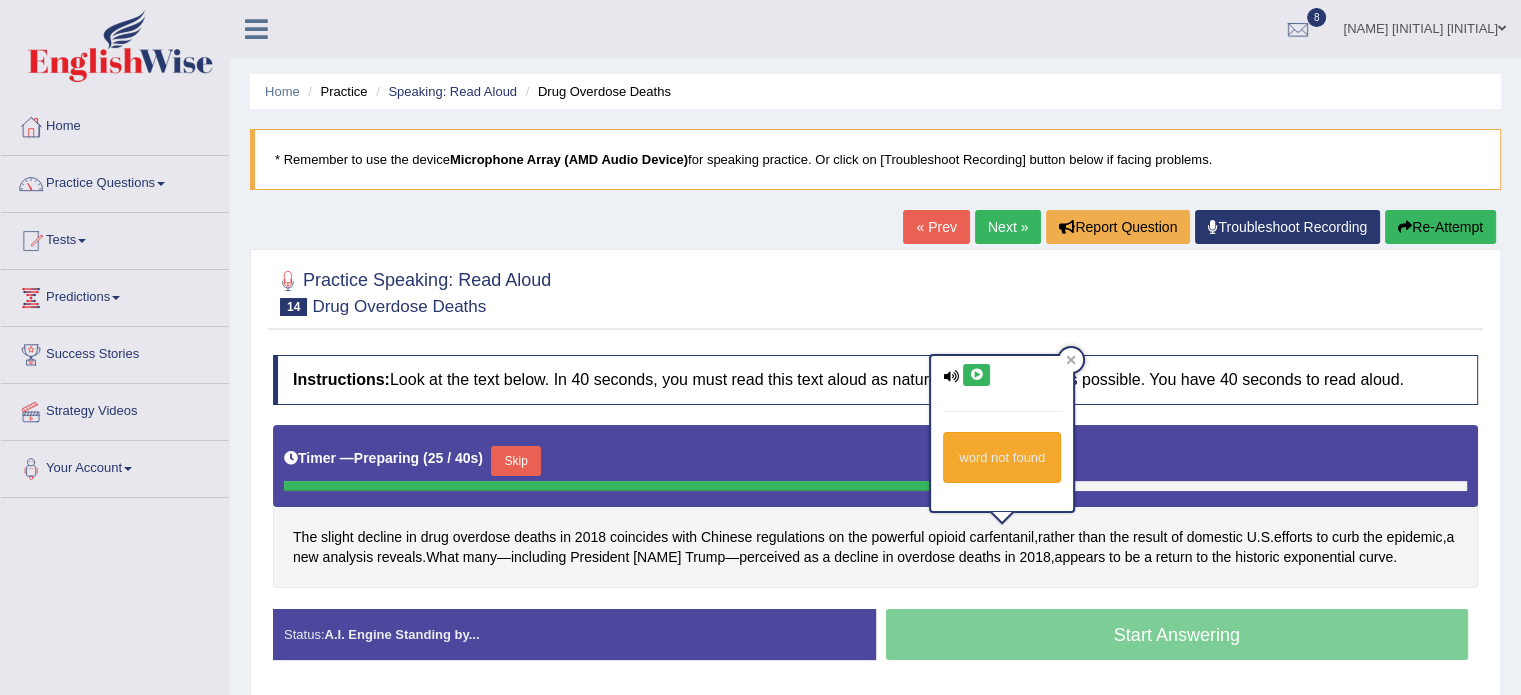 click at bounding box center [976, 375] 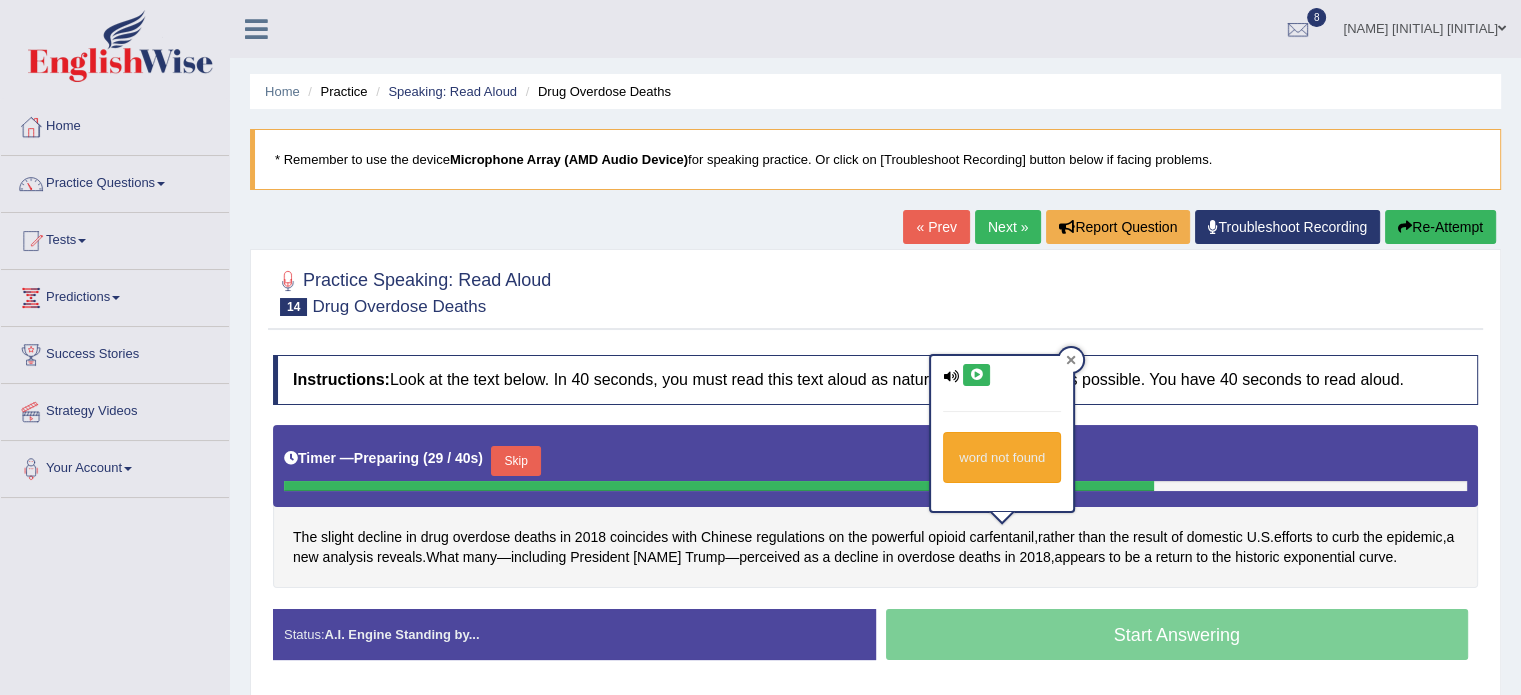 click 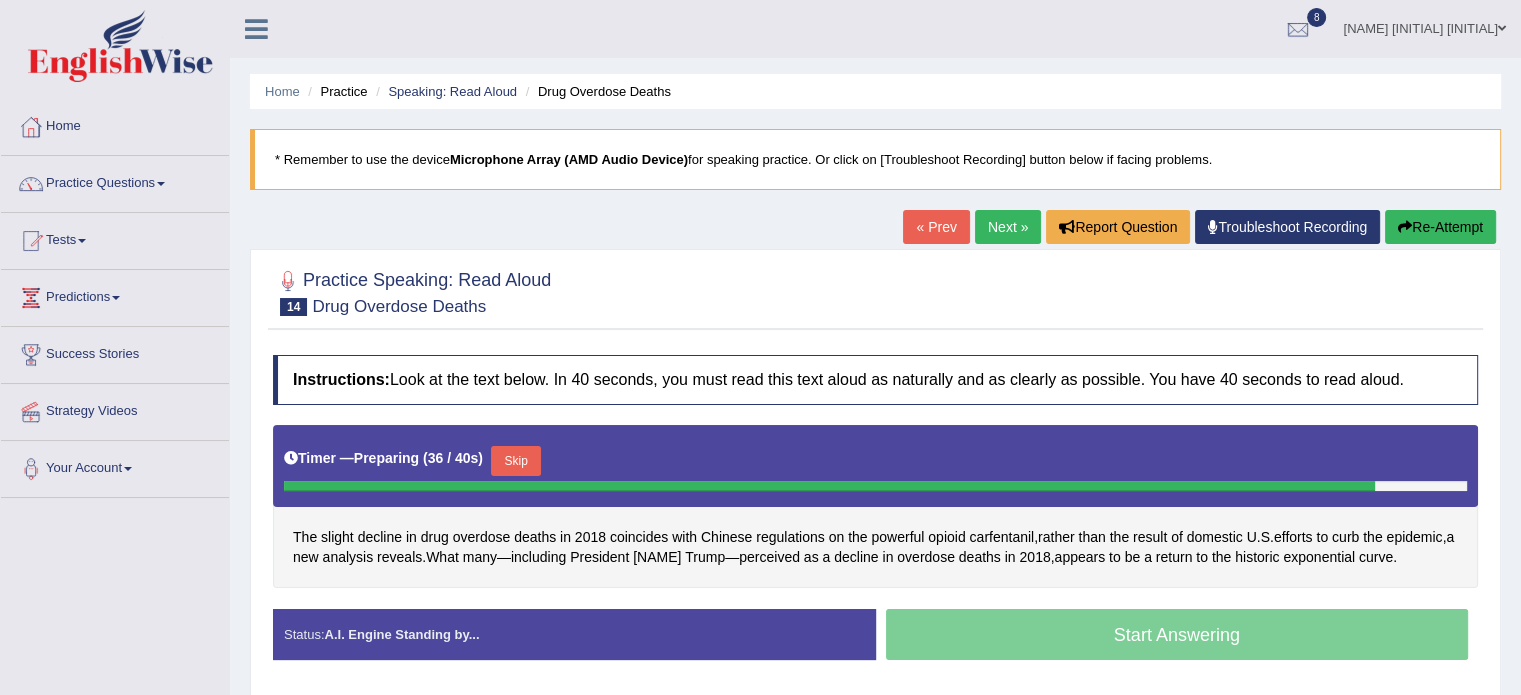 click on "Skip" at bounding box center [516, 461] 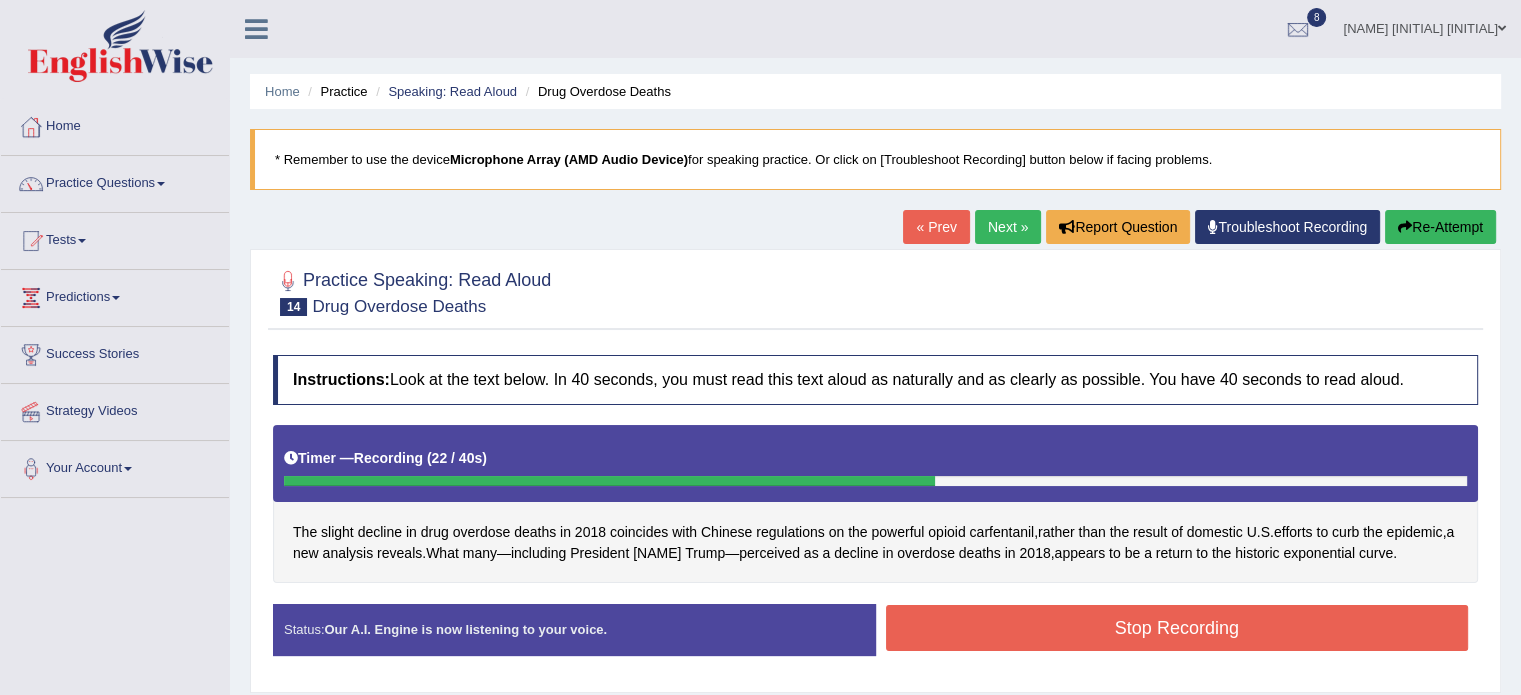 click on "Stop Recording" at bounding box center [1177, 628] 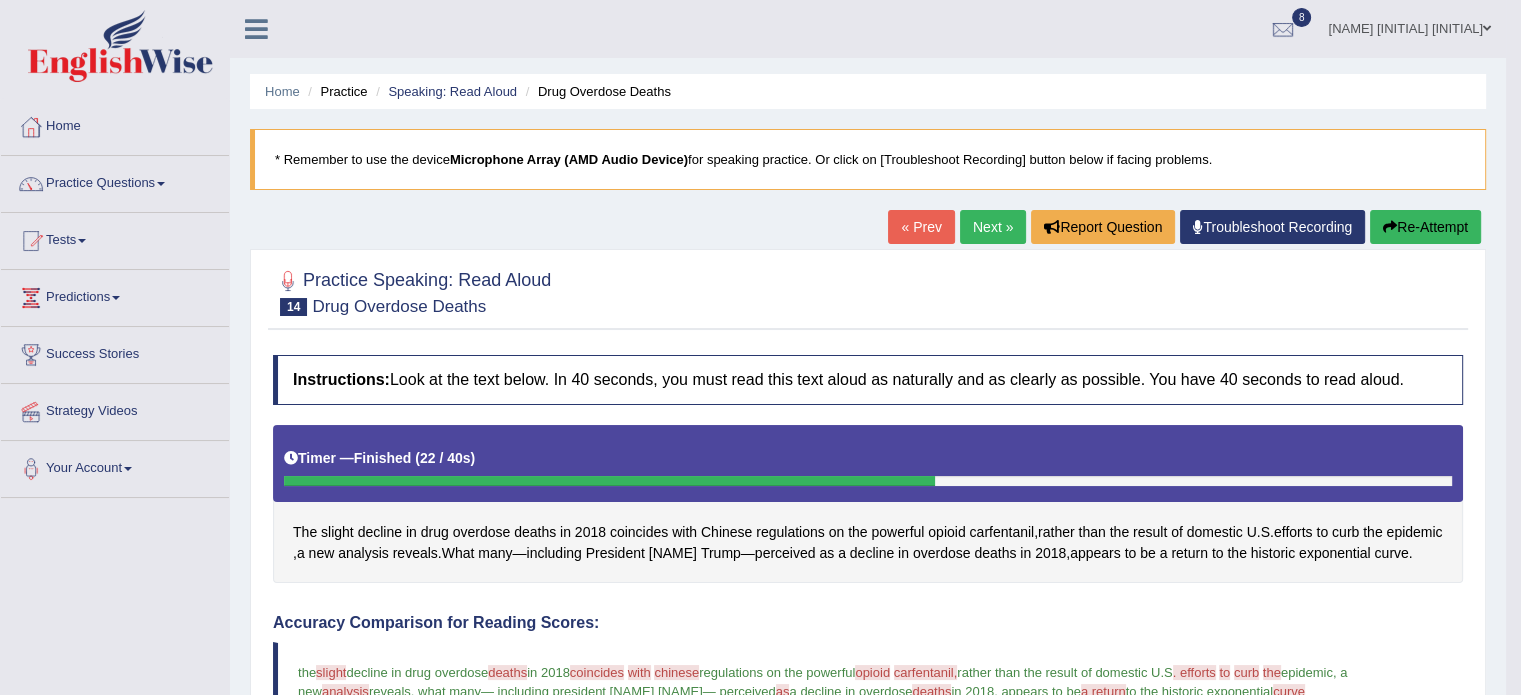 click on "Instructions:  Look at the text below. In 40 seconds, you must read this text aloud as naturally and as clearly as possible. You have 40 seconds to read aloud.
Timer —  Finished   ( 22 / 40s ) The   slight   decline   in   drug   overdose   deaths   in   2018   coincides   with   Chinese   regulations   on   the   powerful   opioid   carfentanil ,  rather   than   the   result   of   domestic   U . S .  efforts   to   curb   the   epidemic ,  a   new   analysis   reveals .  What   many  —  including   President   Donald   Trump  —  perceived   as   a   decline   in   overdose   deaths   in   2018 ,  appears   to   be   a   return   to   the   historic   exponential   curve . Created with Highcharts 7.1.2 Too low Too high Time Pitch meter: 0 5 10 15 20 25 30 35 40 Created with Highcharts 7.1.2 Great Too slow Too fast Time Speech pace meter: 0 5 10 15 20 25 30 35 40 Accuracy Comparison for Reading Scores: the  slight slide  decline in drug overdose  deaths death  in 2018  coincides   with" at bounding box center [868, 817] 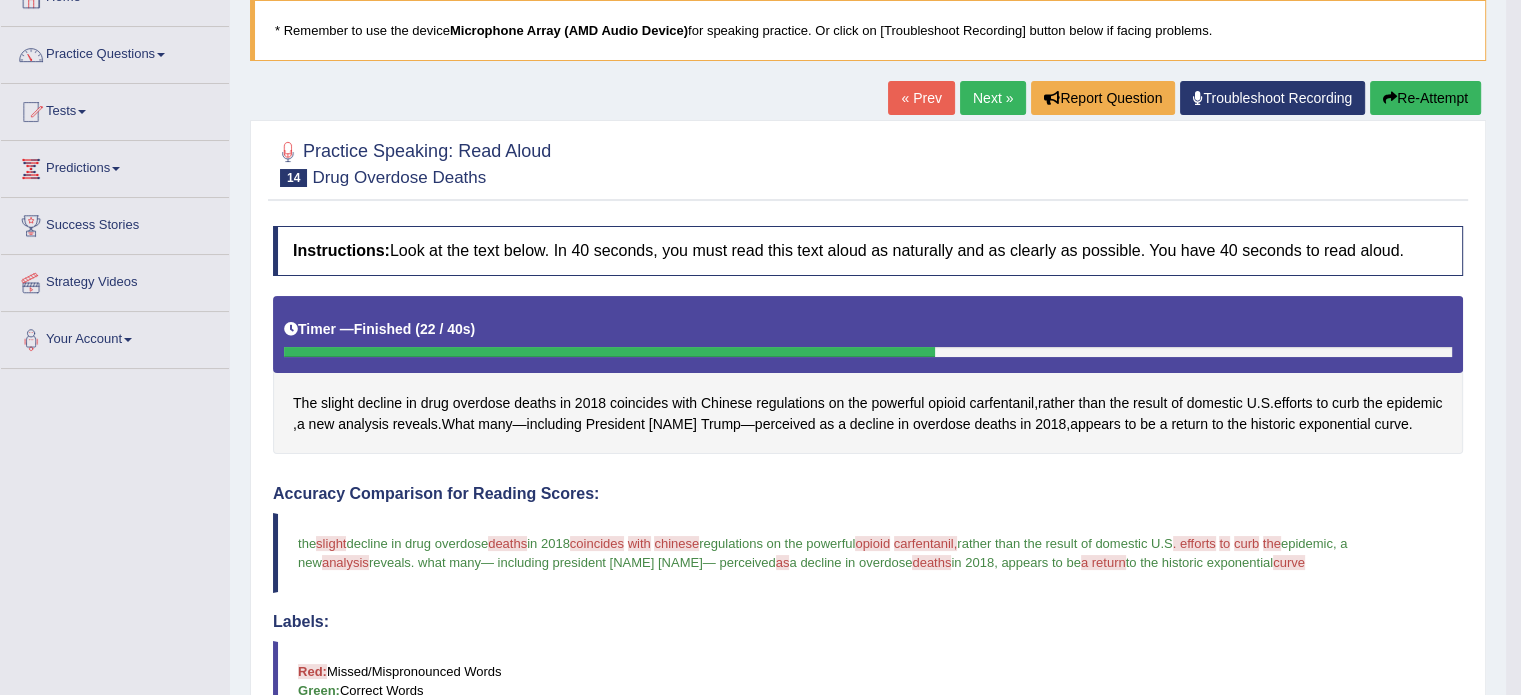 scroll, scrollTop: 80, scrollLeft: 0, axis: vertical 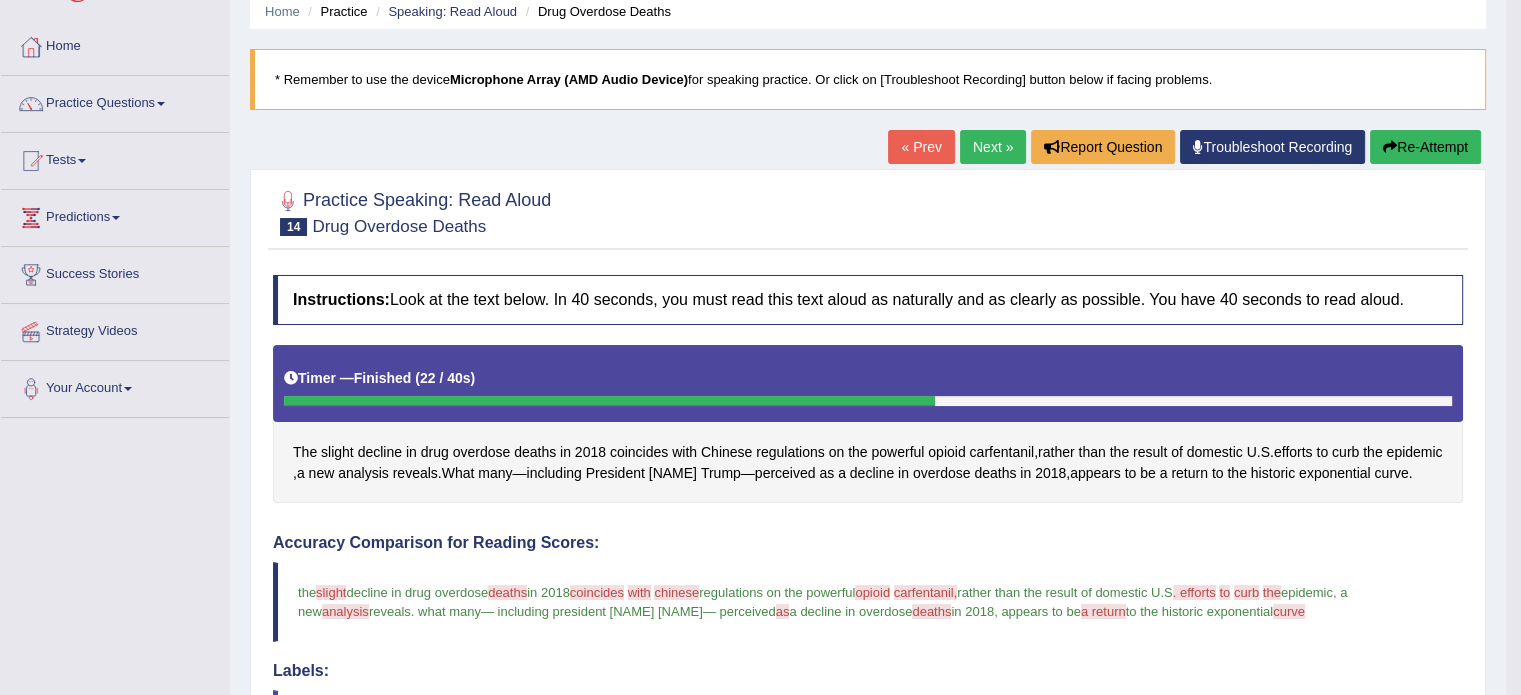 click on "Re-Attempt" at bounding box center (1425, 147) 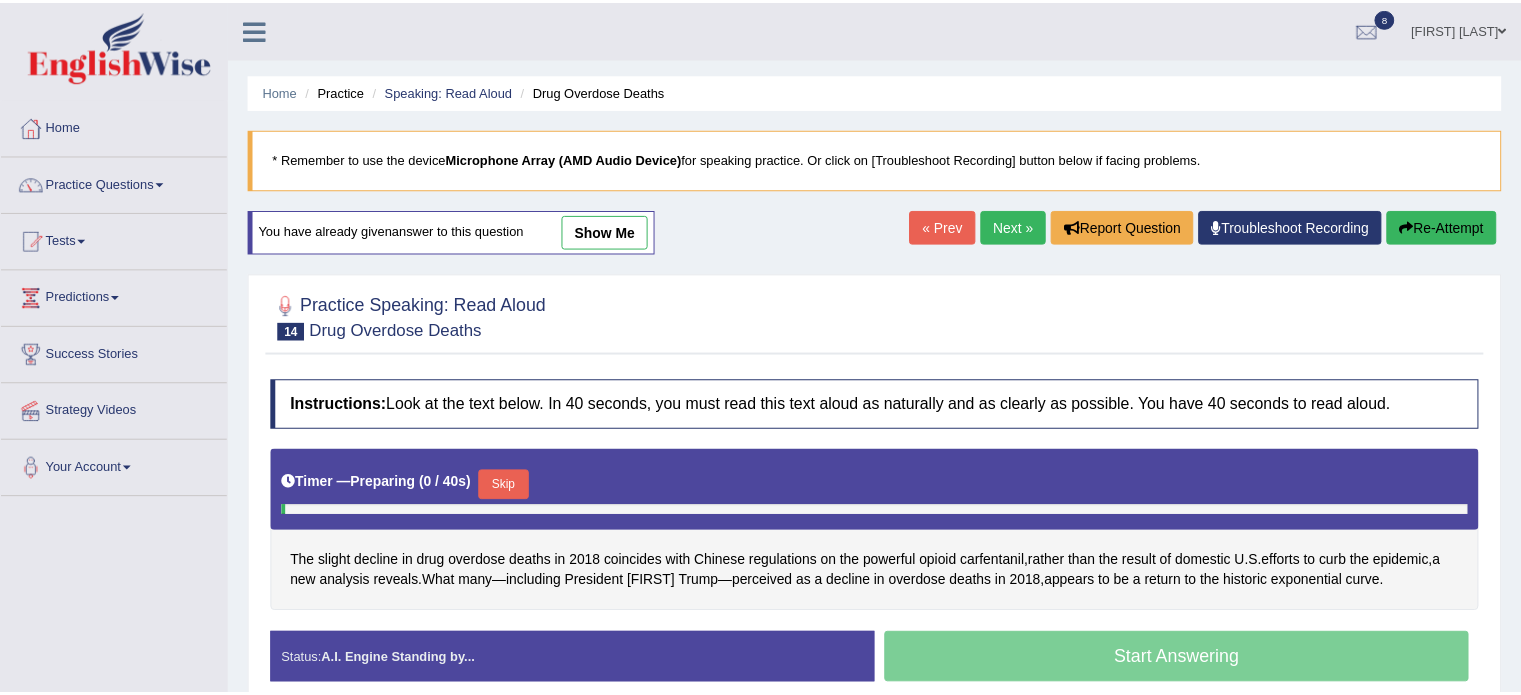 scroll, scrollTop: 80, scrollLeft: 0, axis: vertical 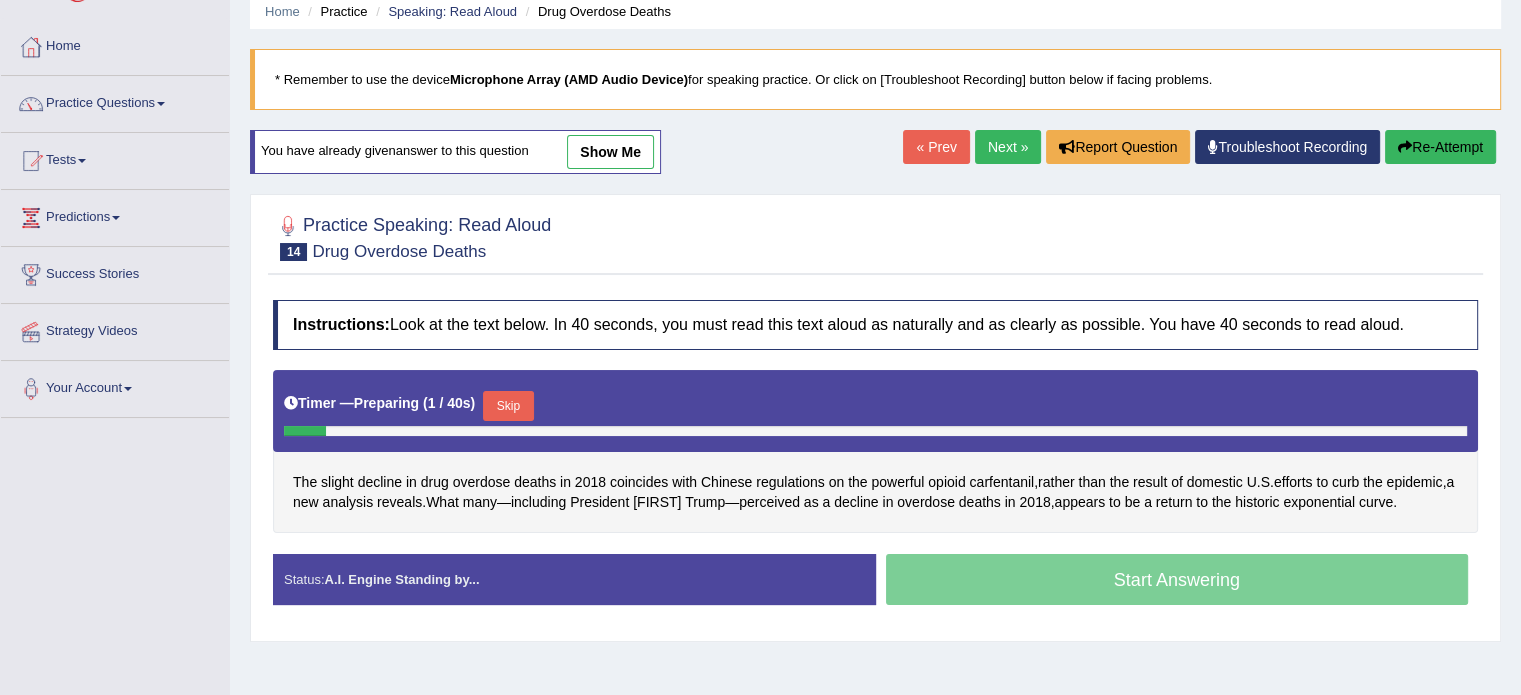 click on "Skip" at bounding box center [508, 406] 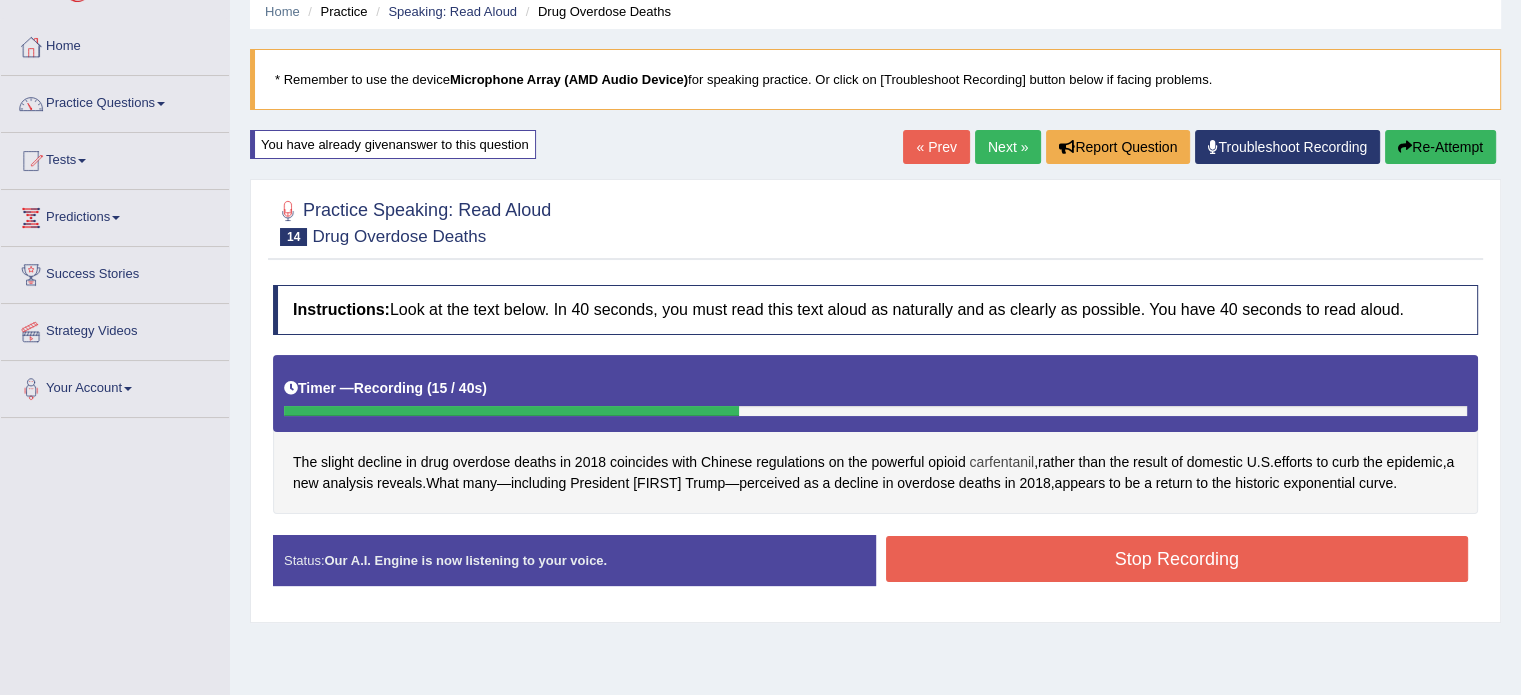 click on "carfentanil" at bounding box center [1001, 462] 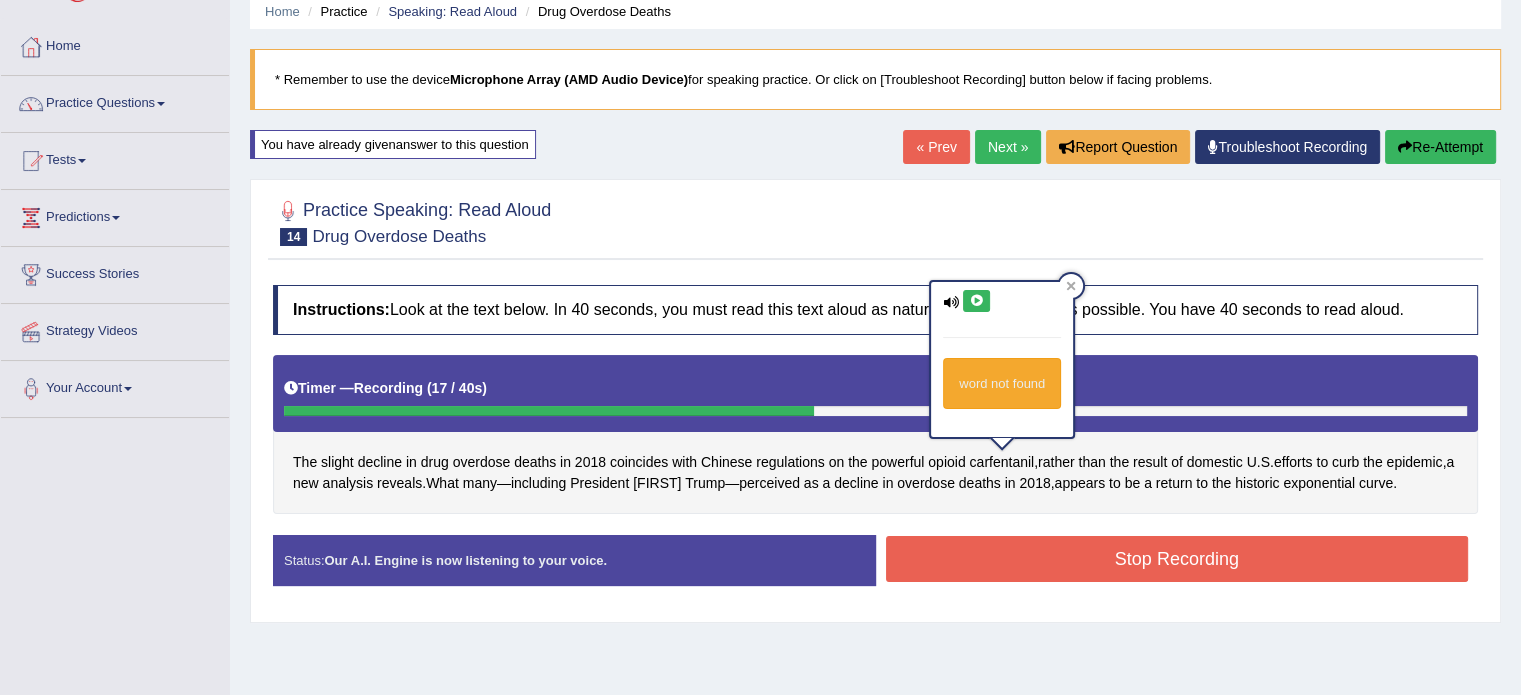 click at bounding box center (976, 301) 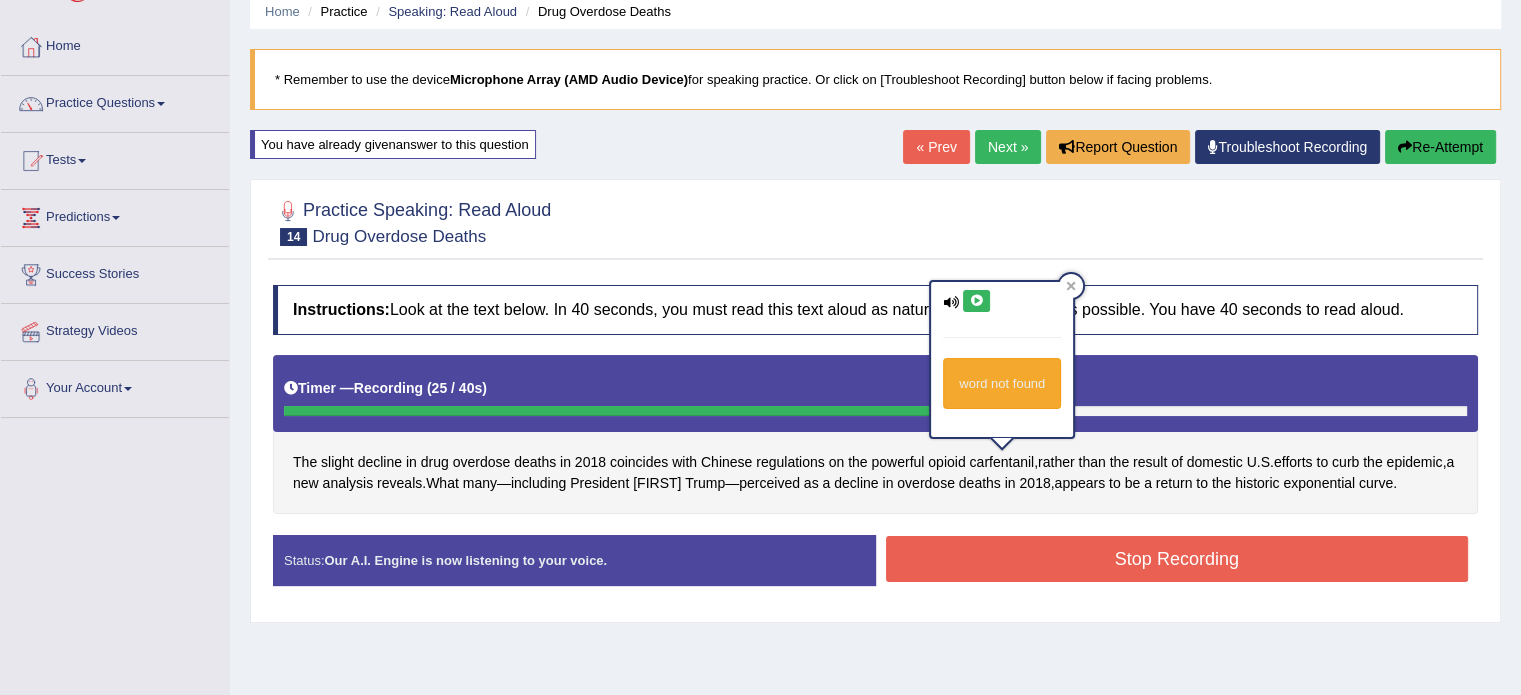 click at bounding box center (976, 301) 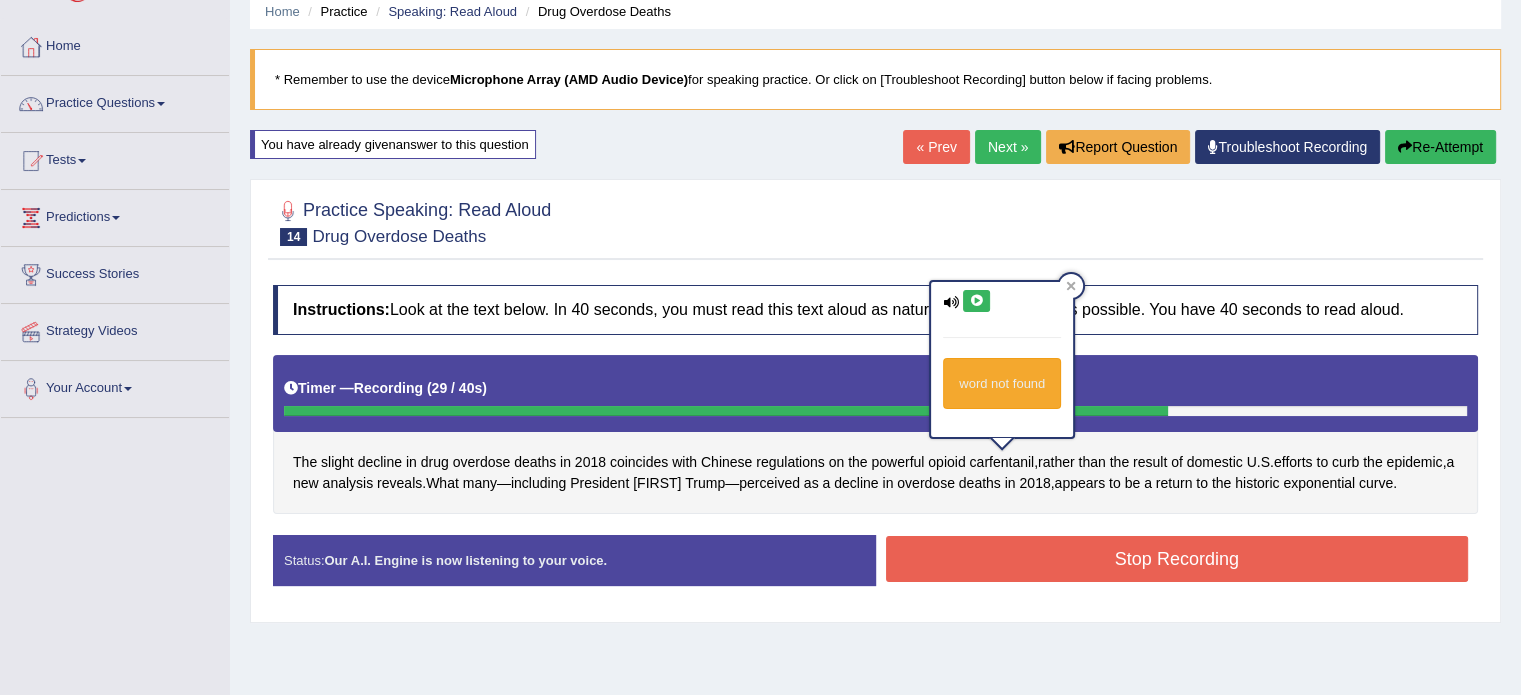 click at bounding box center (976, 301) 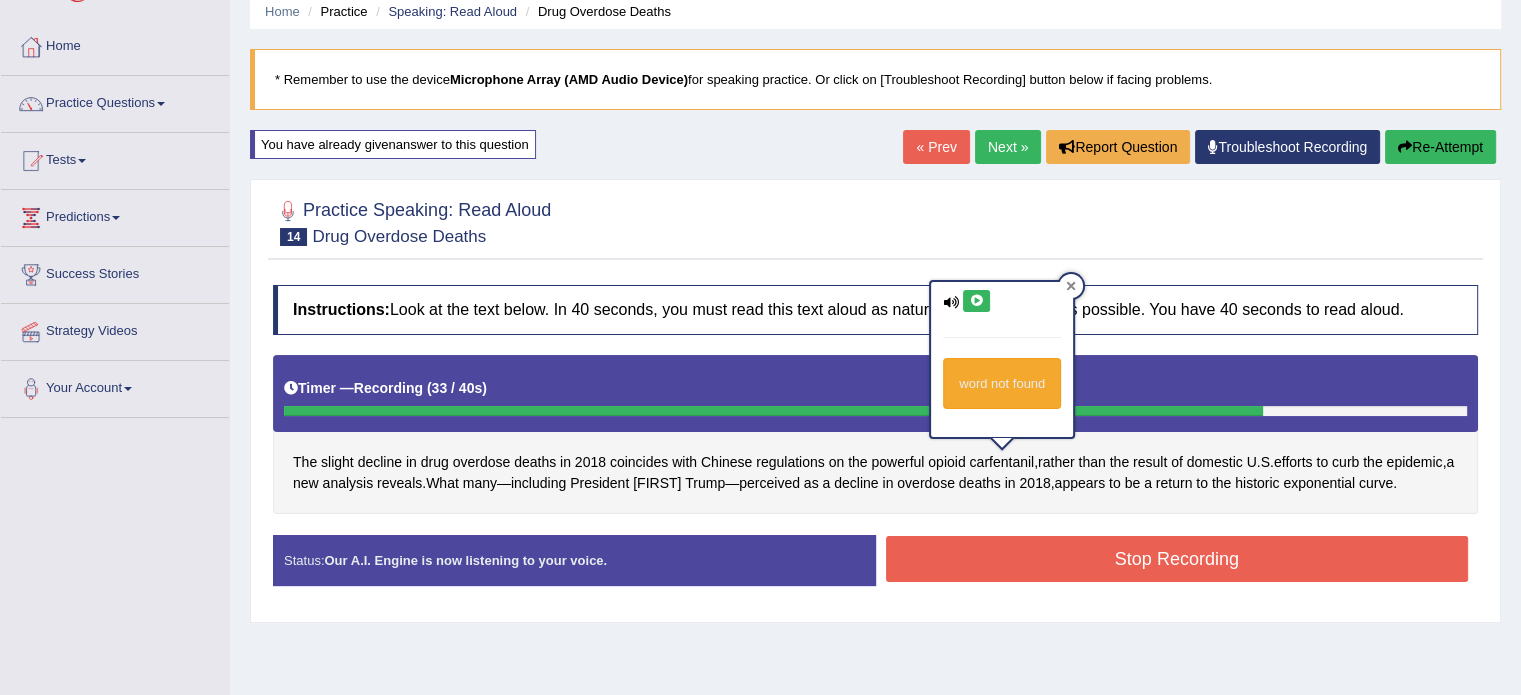click at bounding box center [1071, 286] 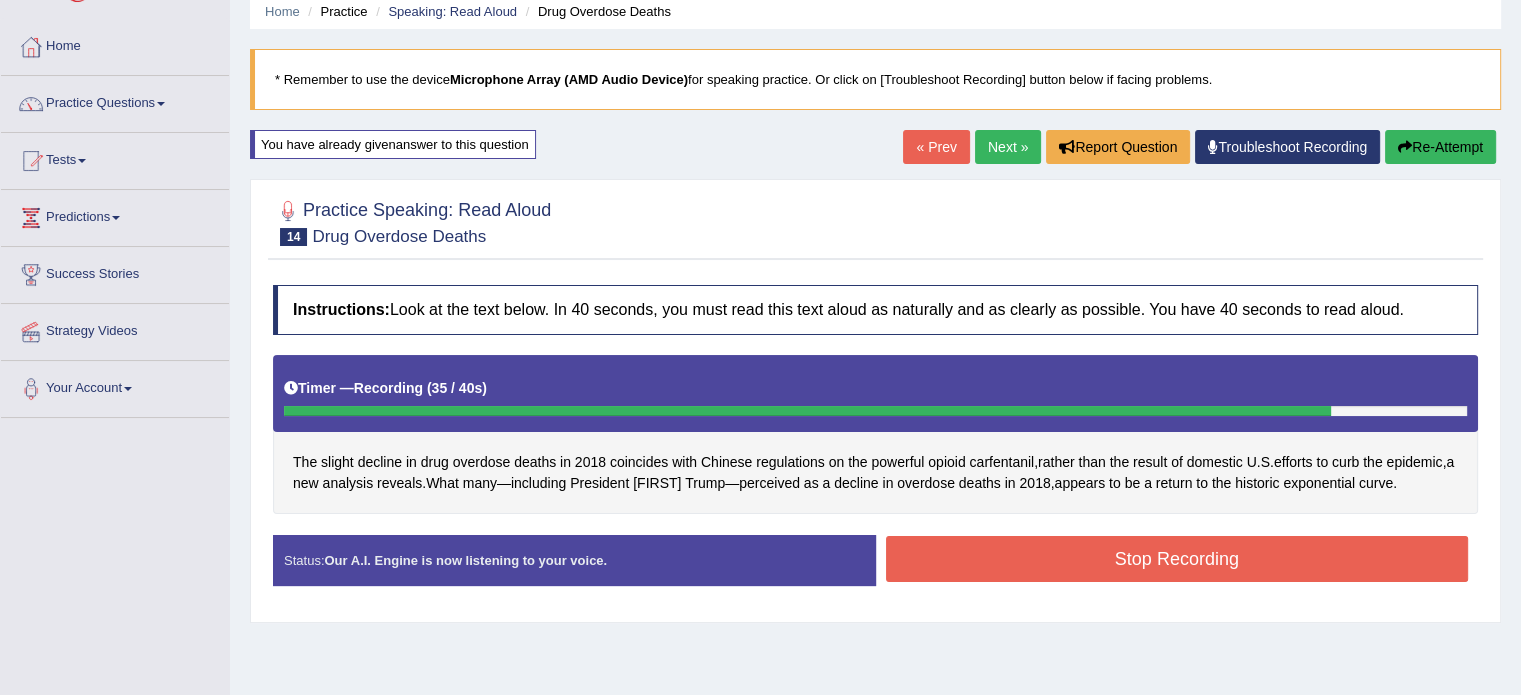 click on "Re-Attempt" at bounding box center (1440, 147) 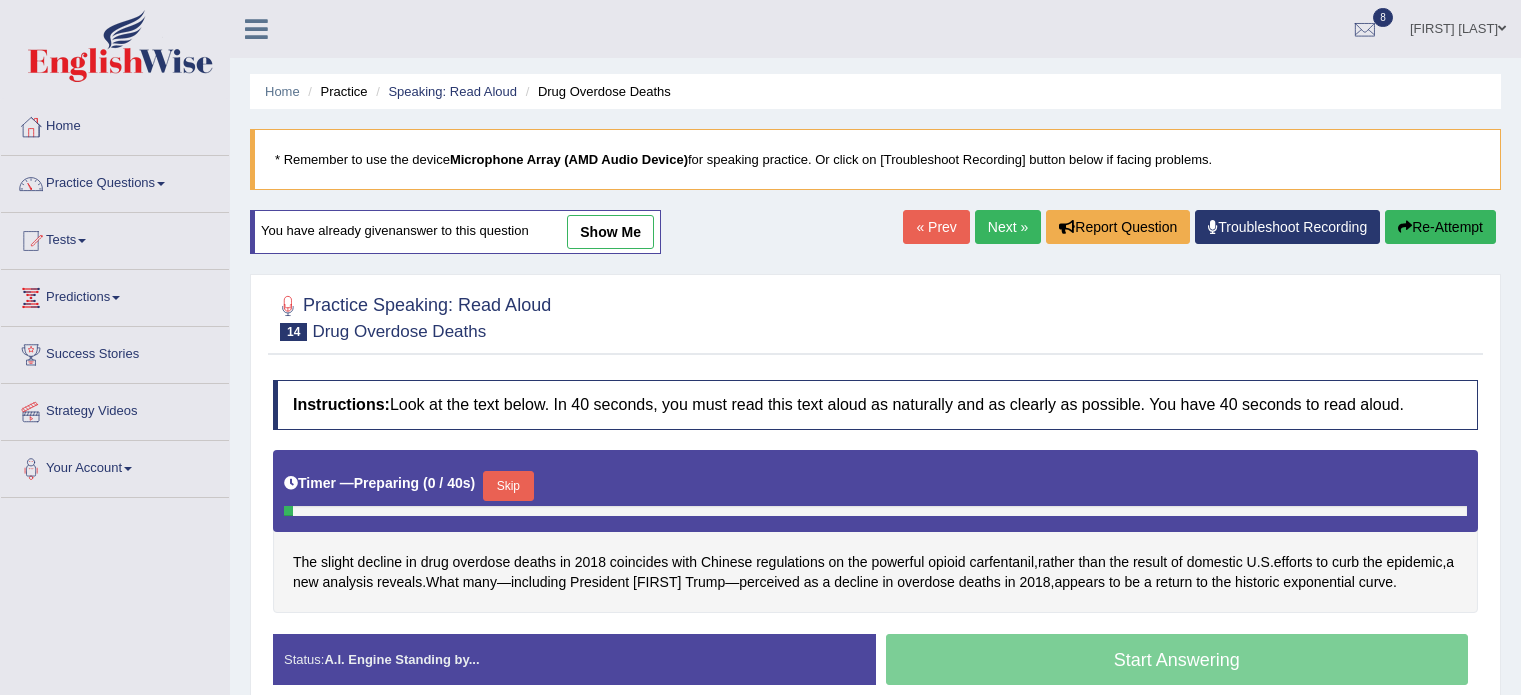 scroll, scrollTop: 80, scrollLeft: 0, axis: vertical 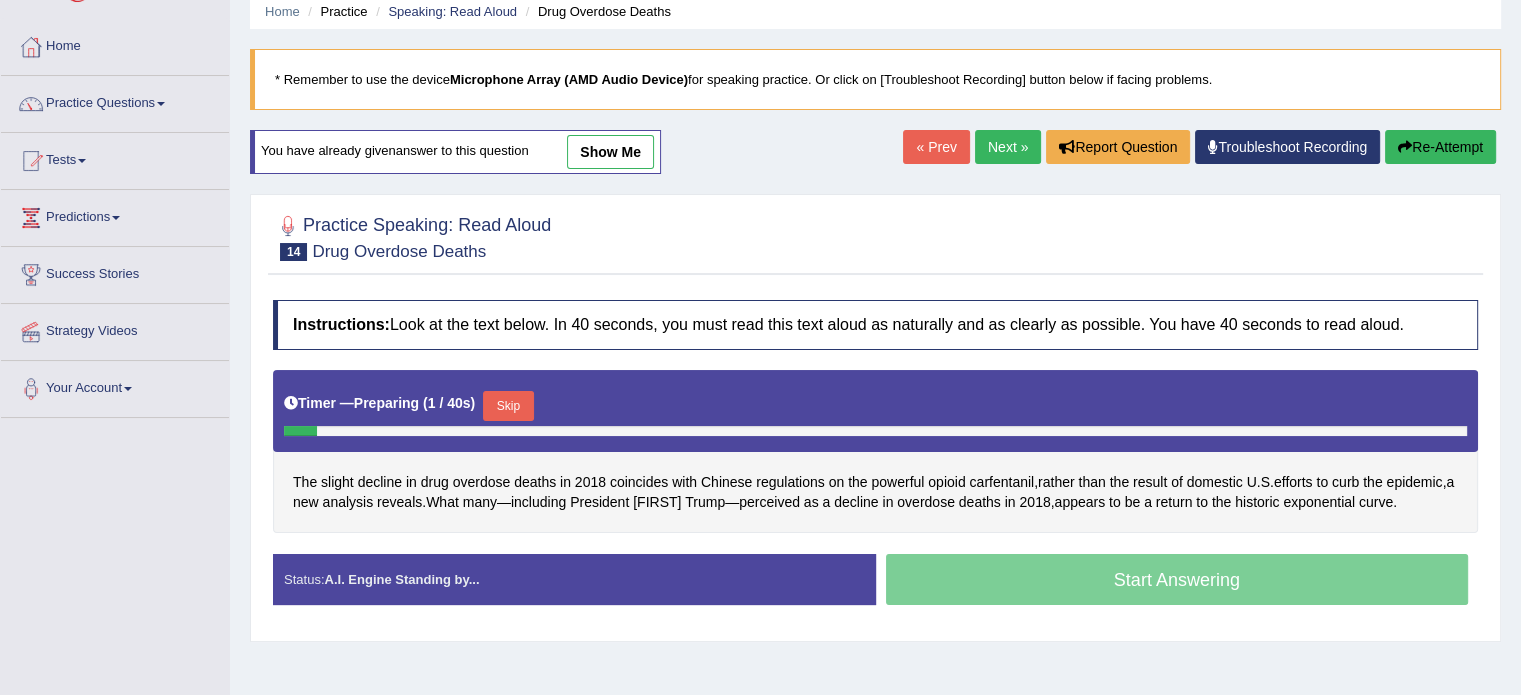 click on "Skip" at bounding box center [508, 406] 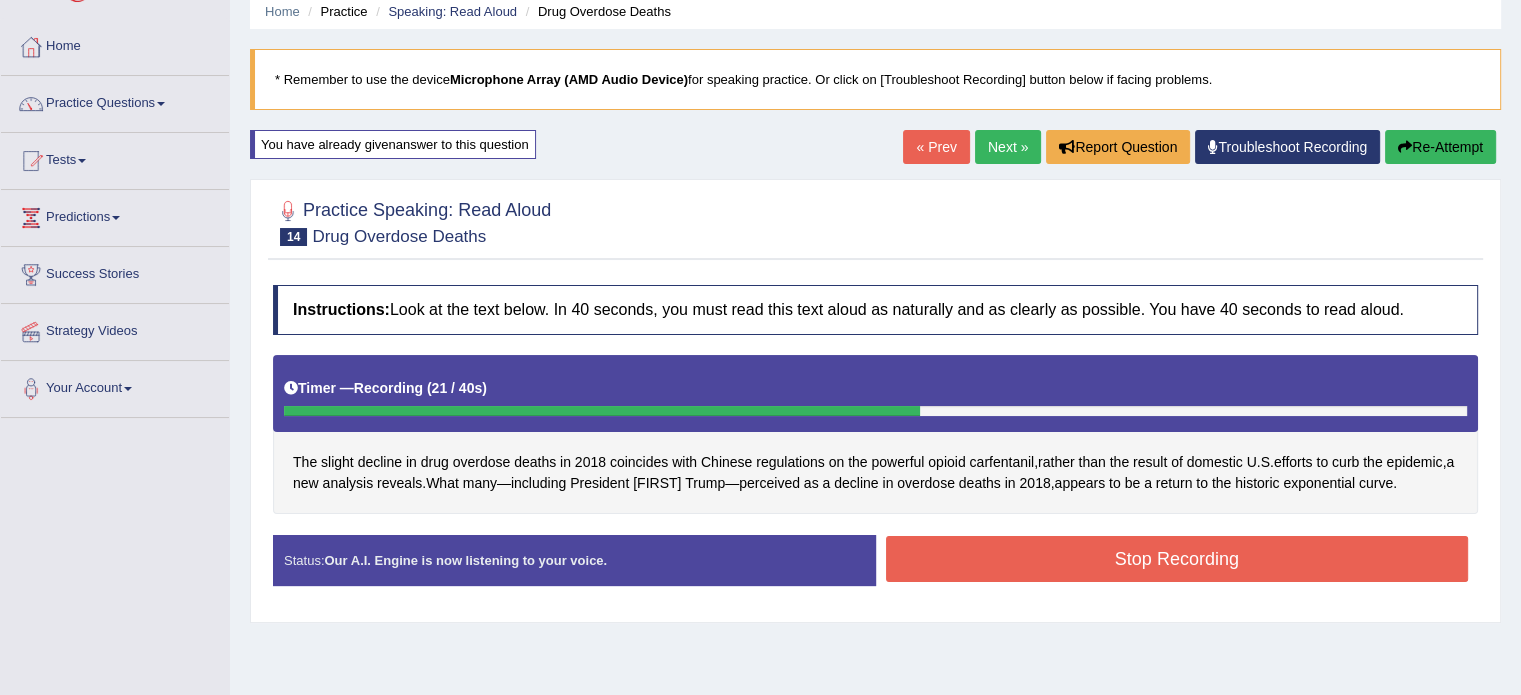 click on "Stop Recording" at bounding box center [1177, 559] 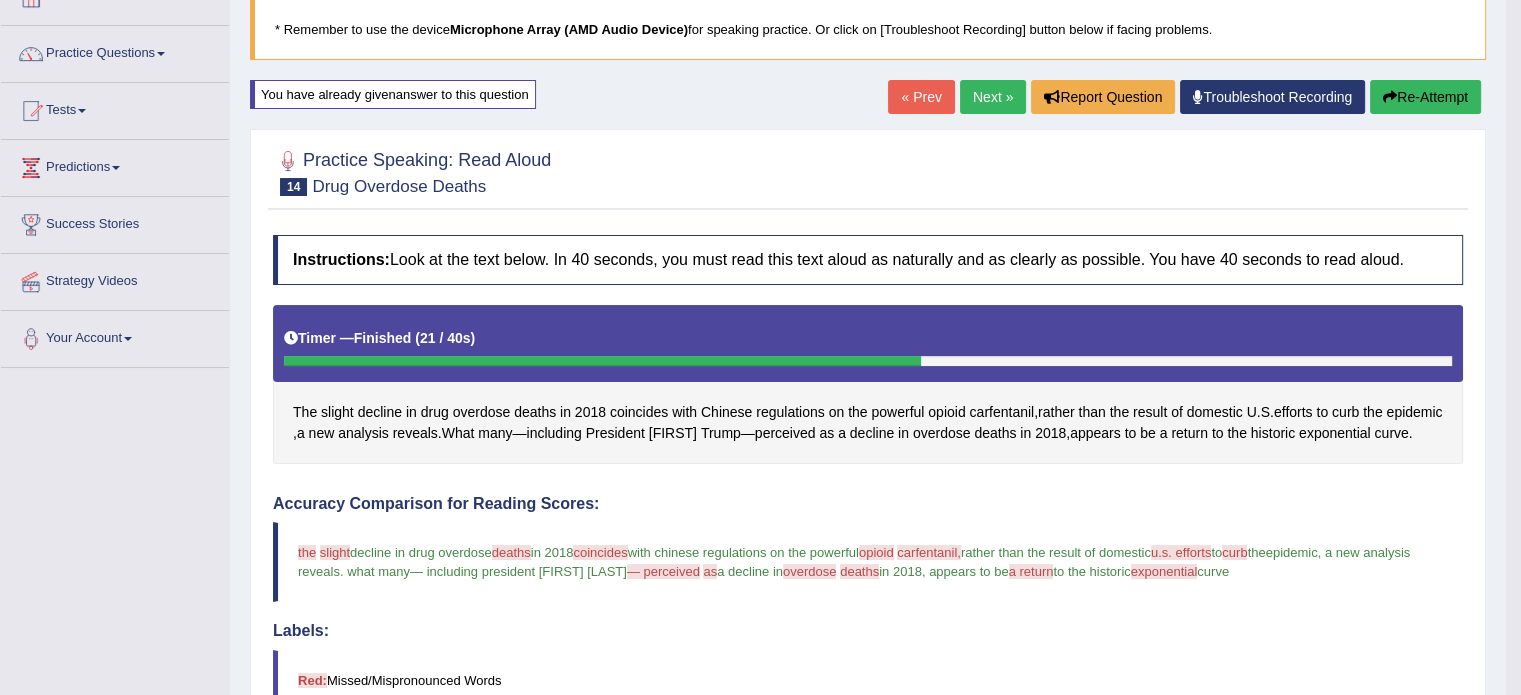scroll, scrollTop: 120, scrollLeft: 0, axis: vertical 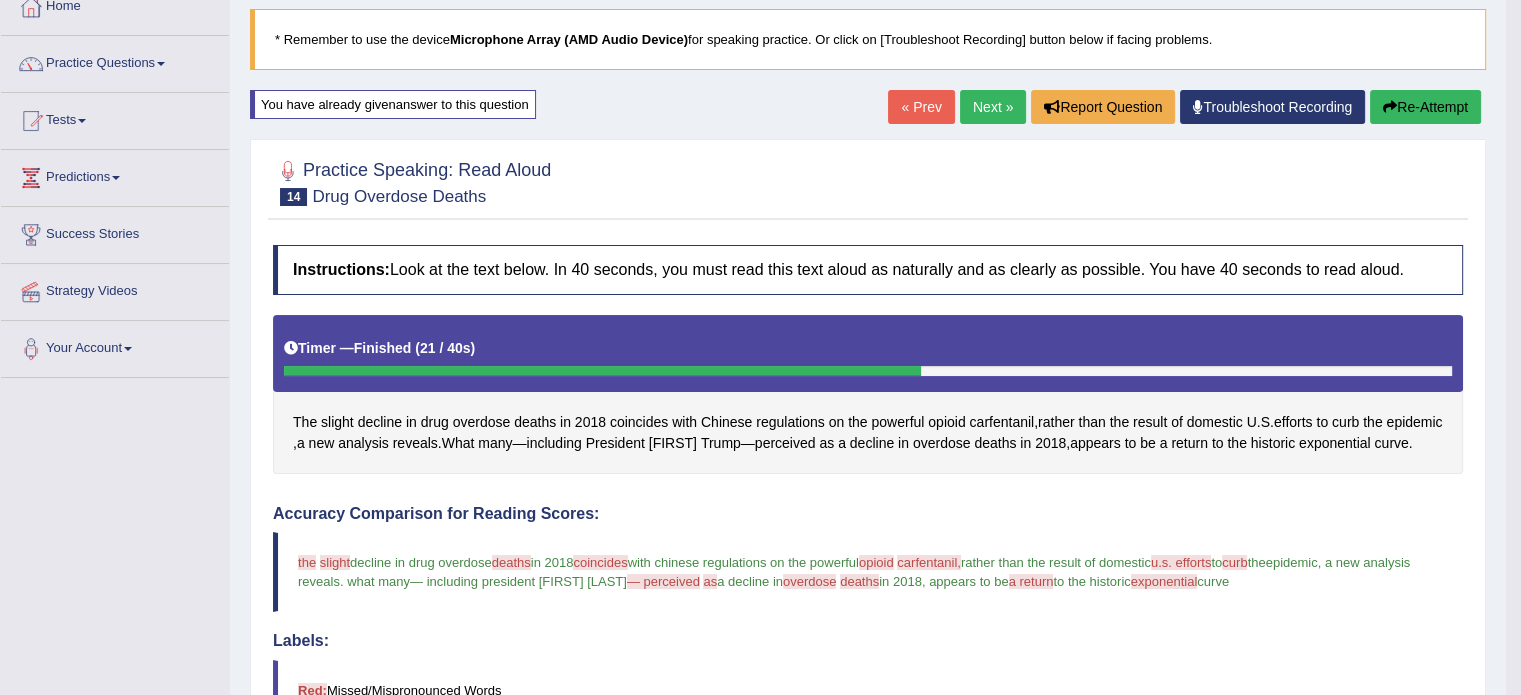 click on "Re-Attempt" at bounding box center [1425, 107] 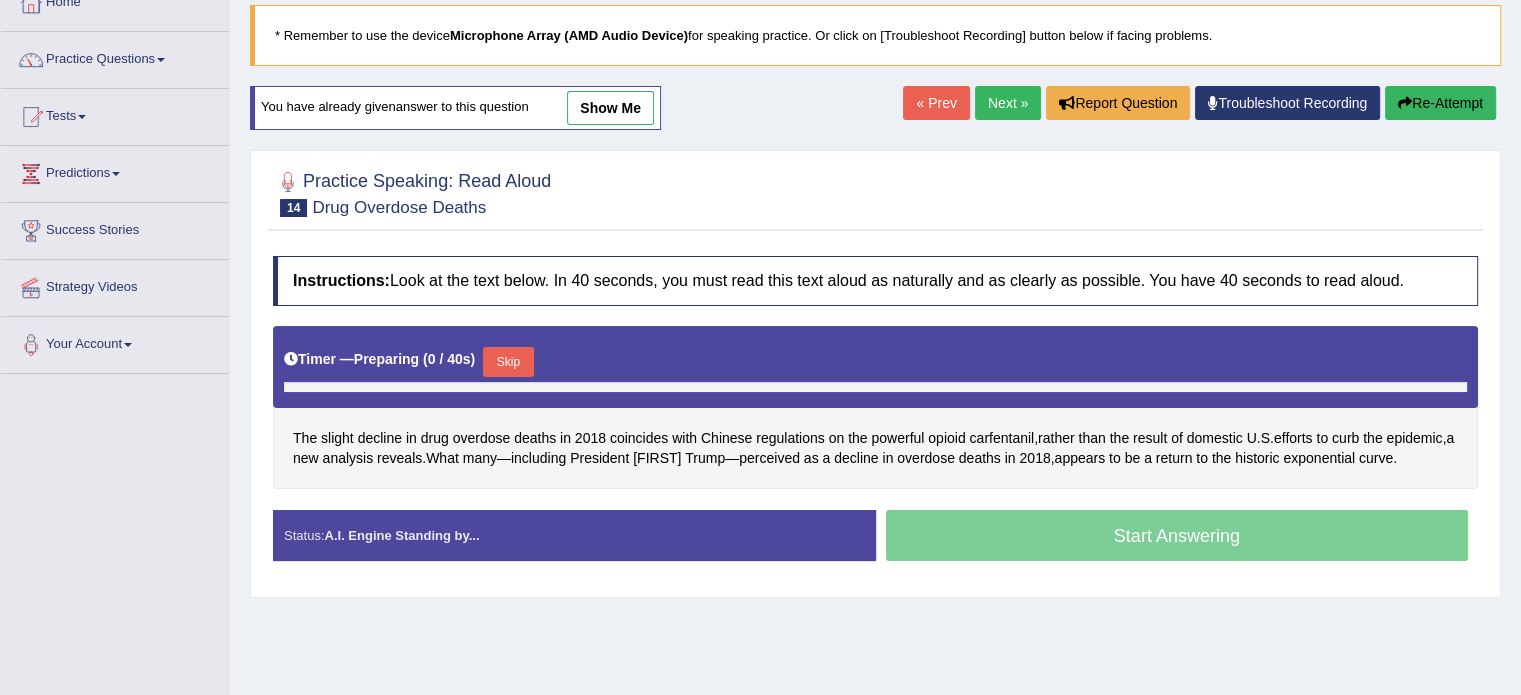 scroll, scrollTop: 0, scrollLeft: 0, axis: both 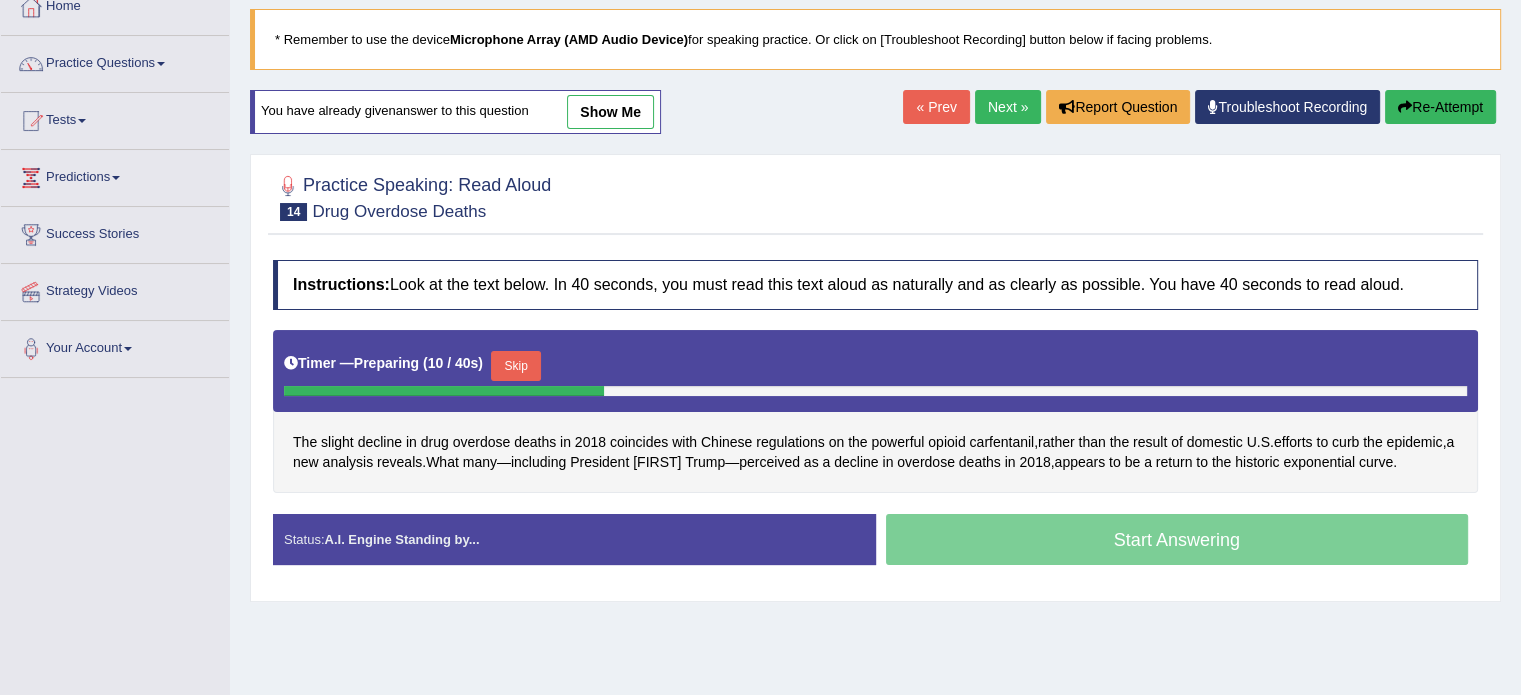 click on "Skip" at bounding box center (516, 366) 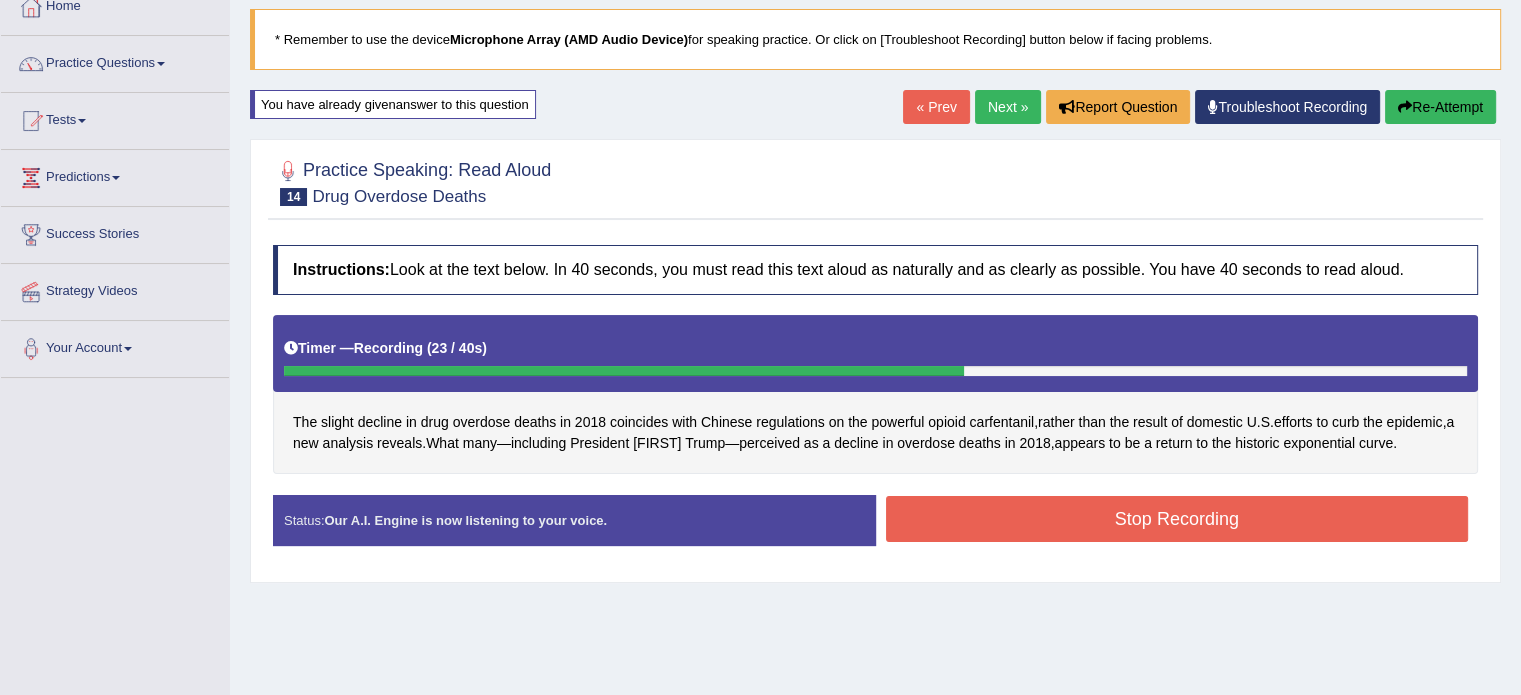 click on "Stop Recording" at bounding box center (1177, 519) 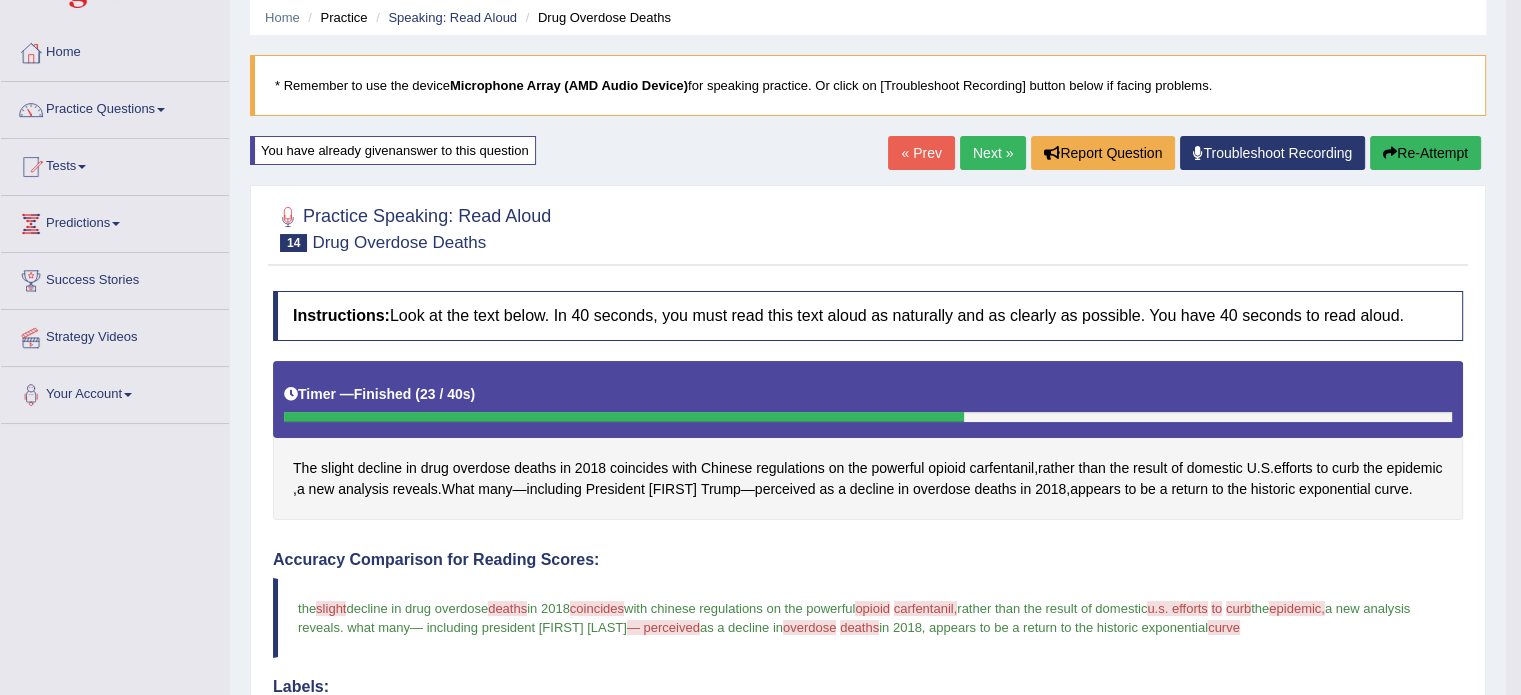 scroll, scrollTop: 40, scrollLeft: 0, axis: vertical 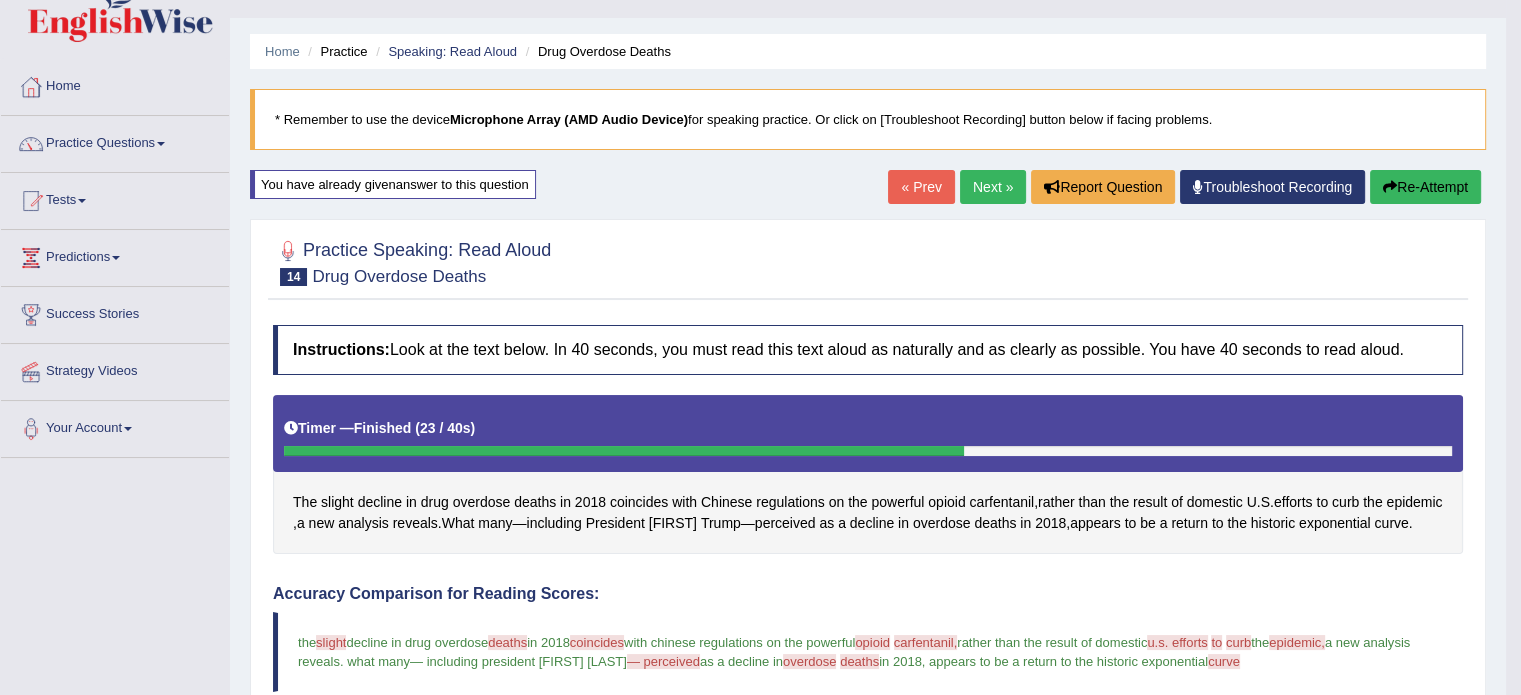 click on "Next »" at bounding box center (993, 187) 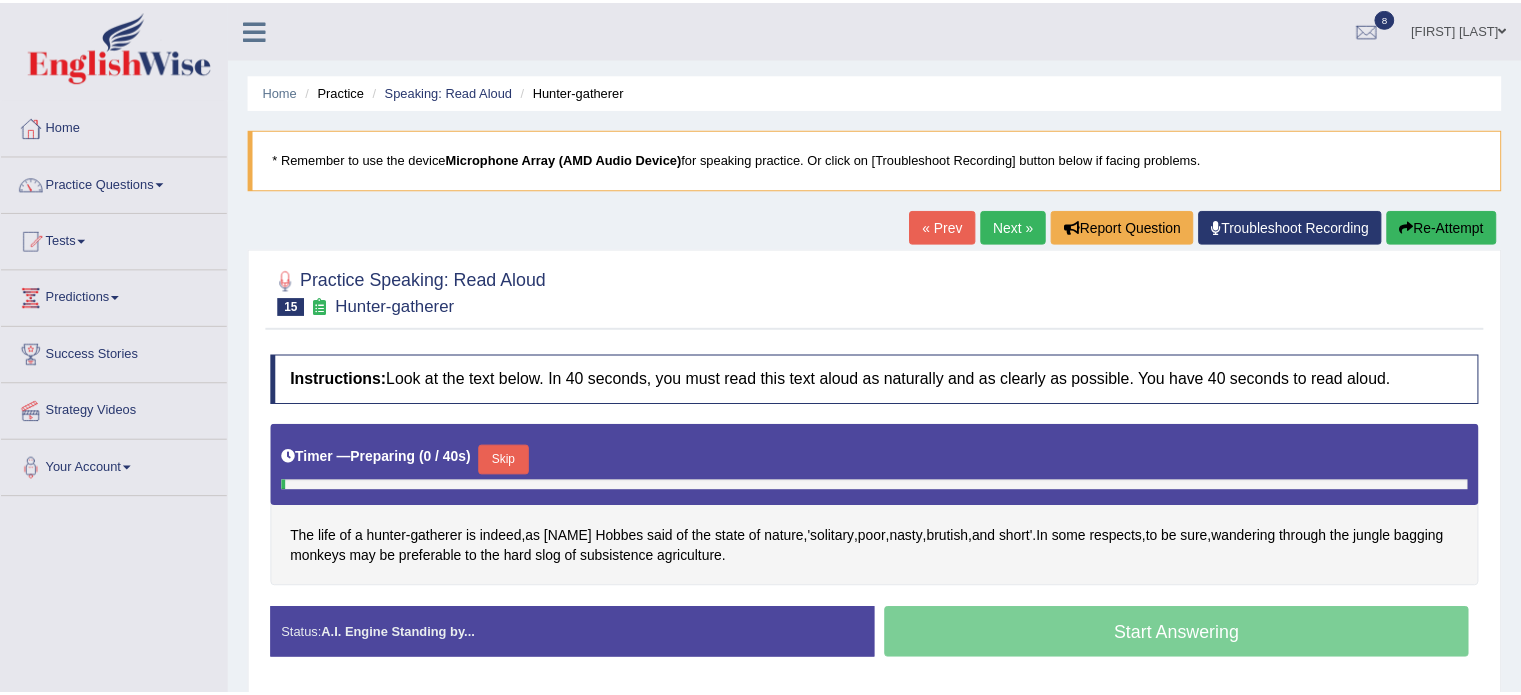 scroll, scrollTop: 0, scrollLeft: 0, axis: both 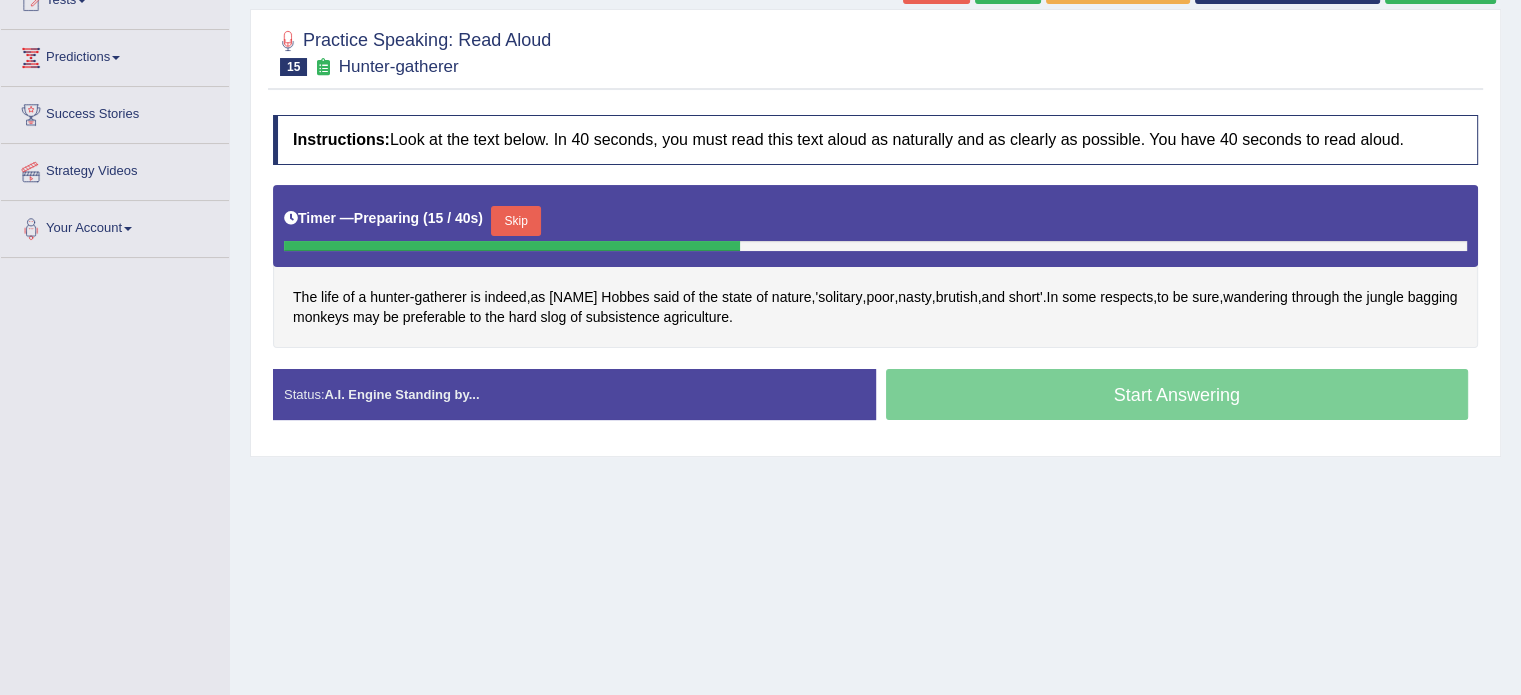 click on "Skip" at bounding box center [516, 221] 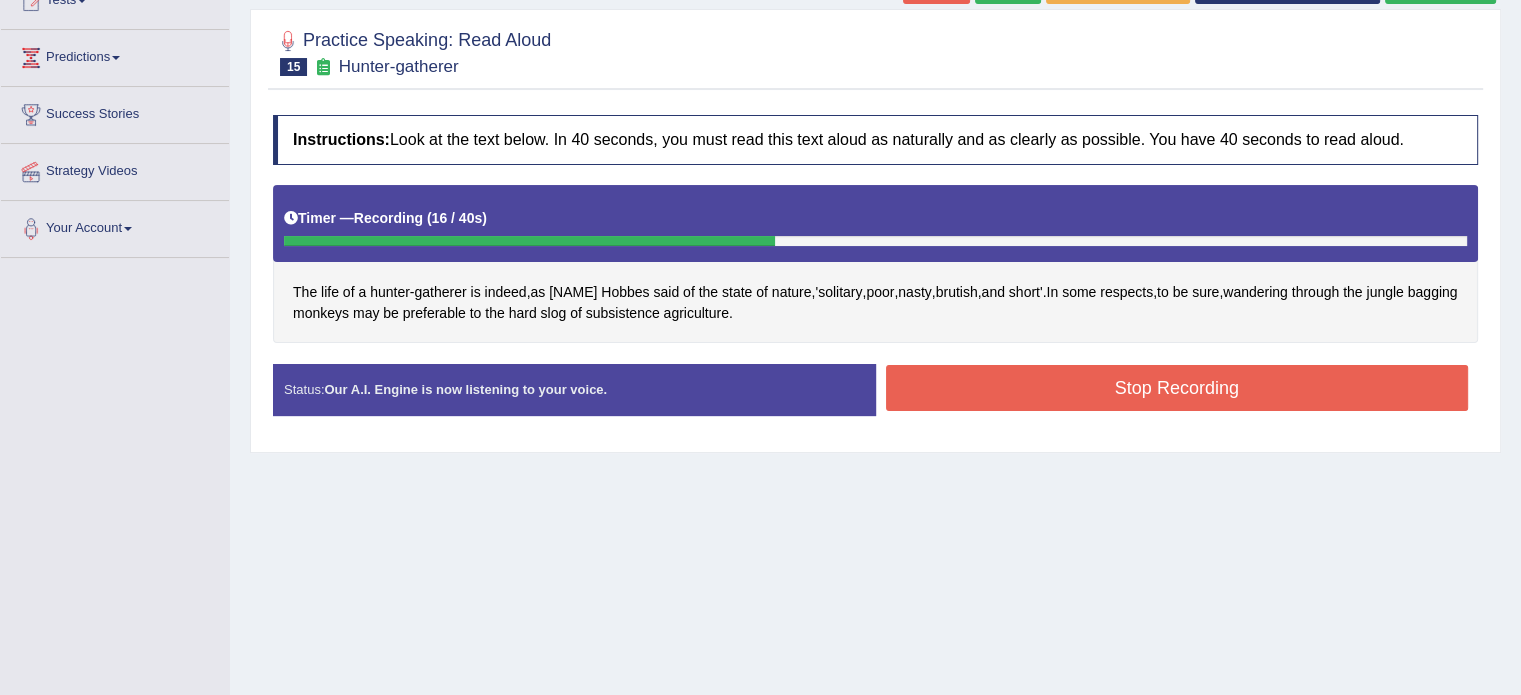 click on "Stop Recording" at bounding box center (1177, 388) 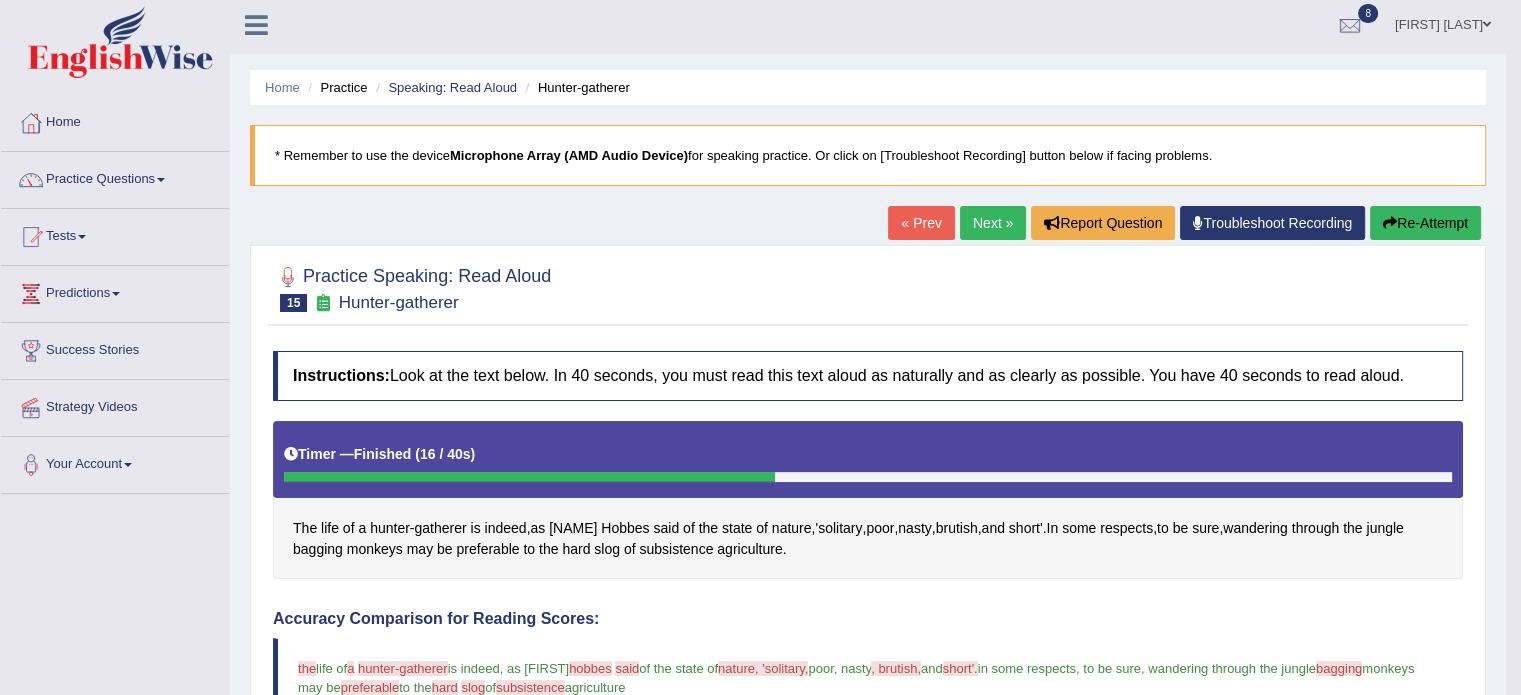 scroll, scrollTop: 0, scrollLeft: 0, axis: both 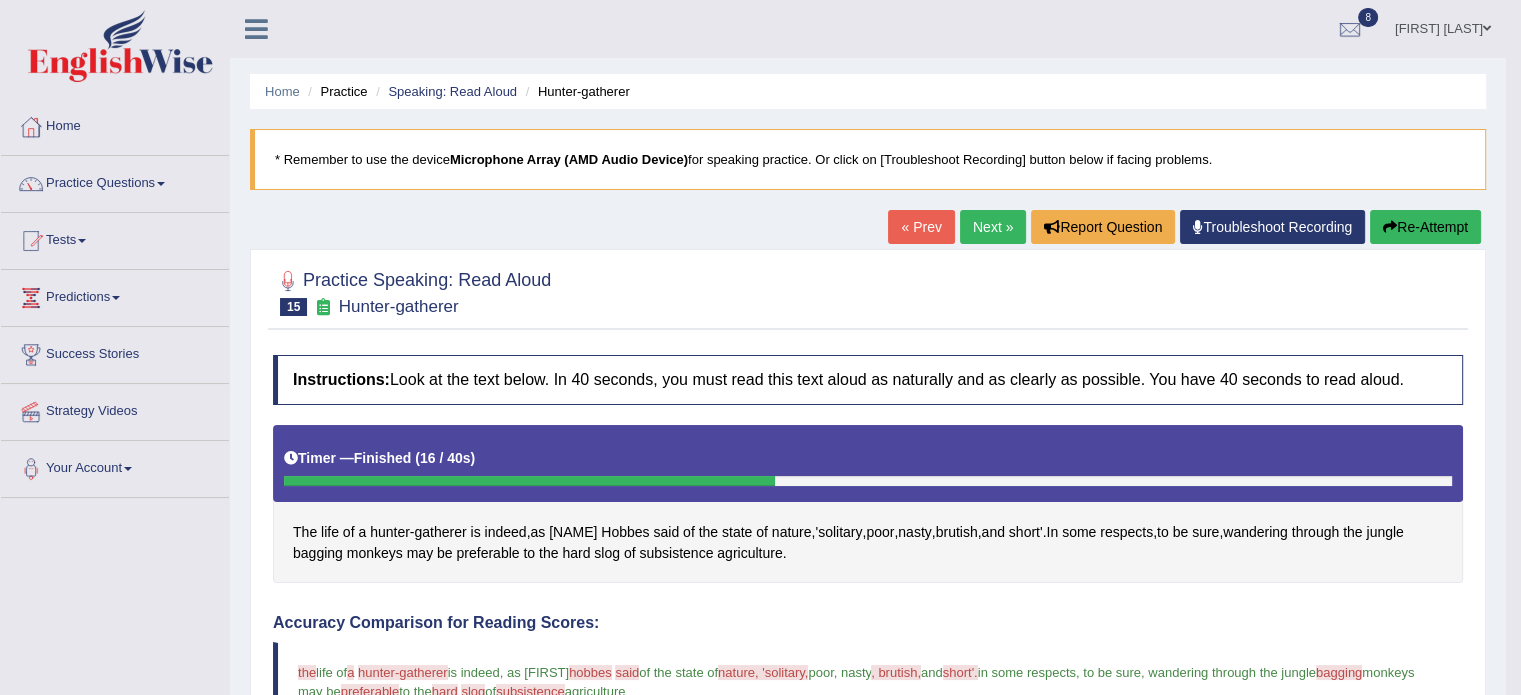 click on "Next »" at bounding box center [993, 227] 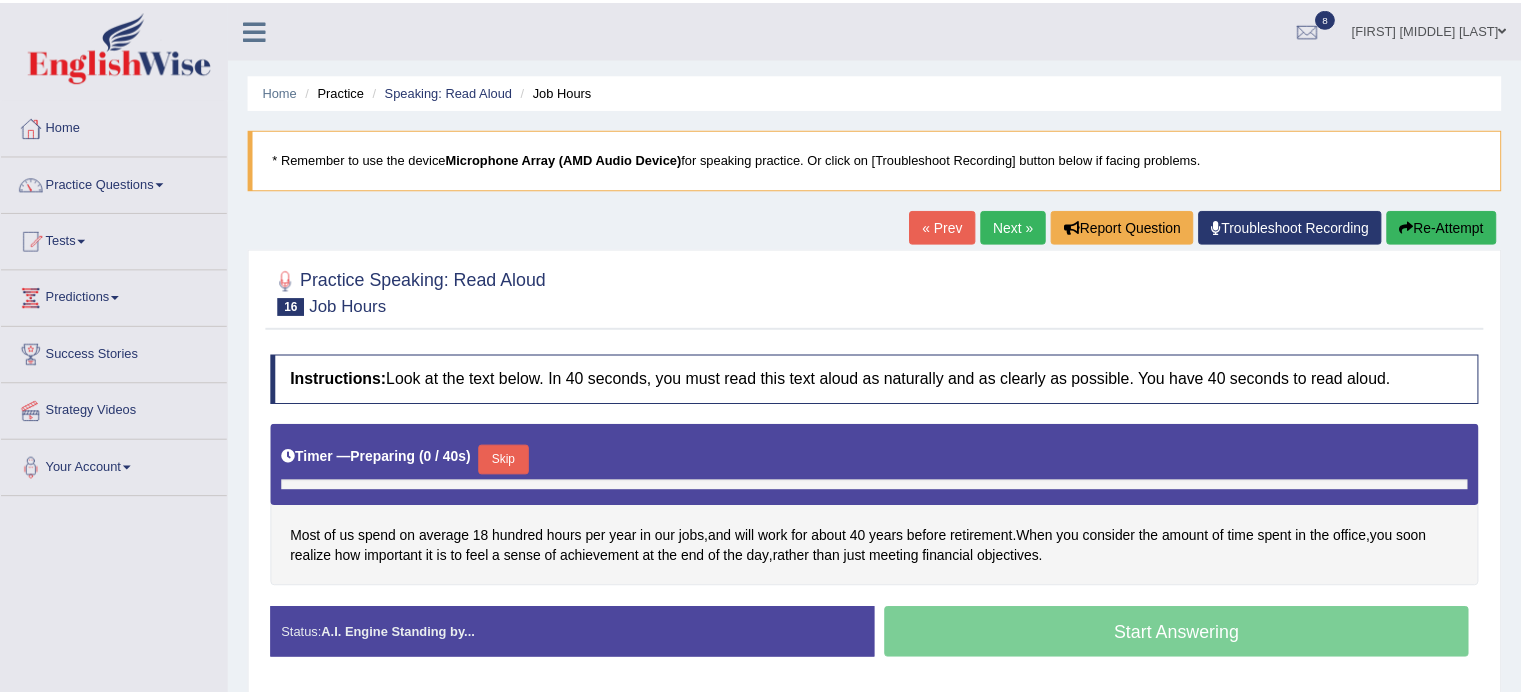 scroll, scrollTop: 0, scrollLeft: 0, axis: both 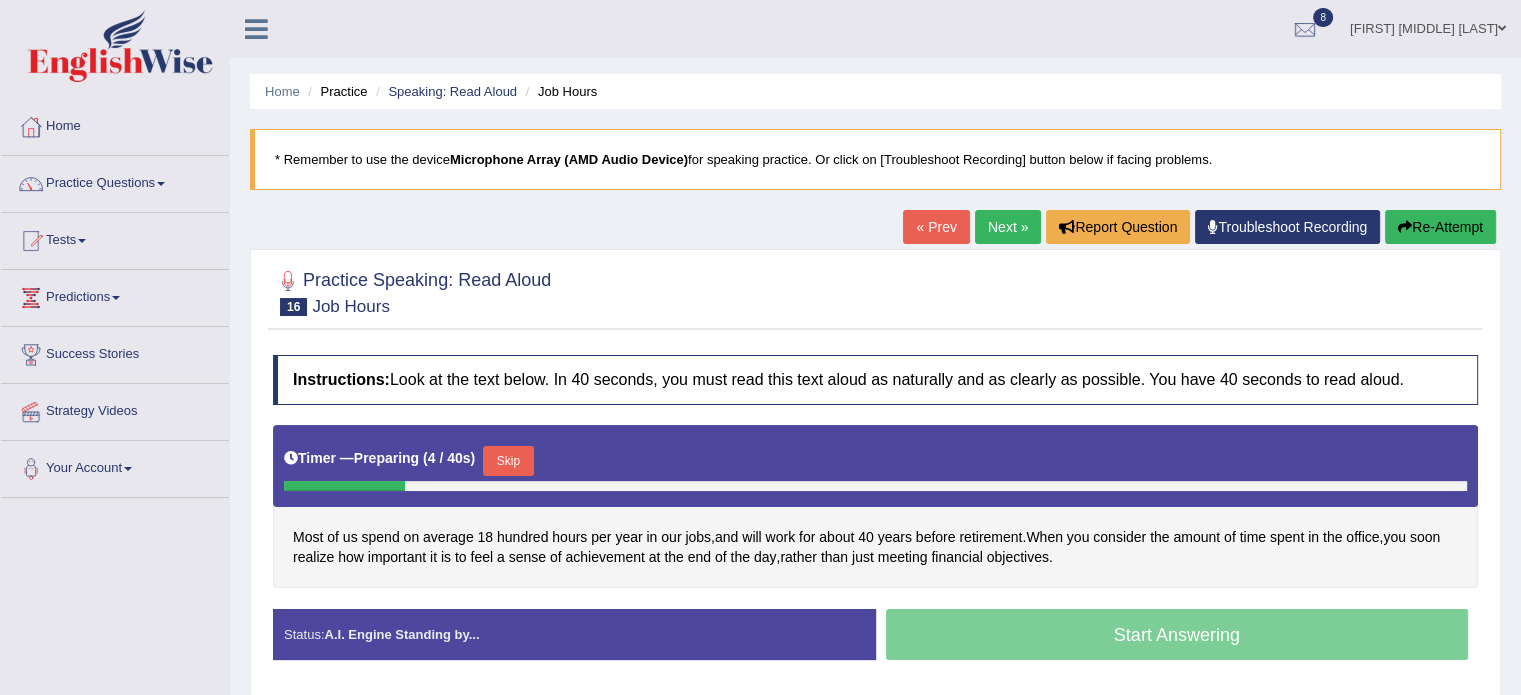 click on "Skip" at bounding box center (508, 461) 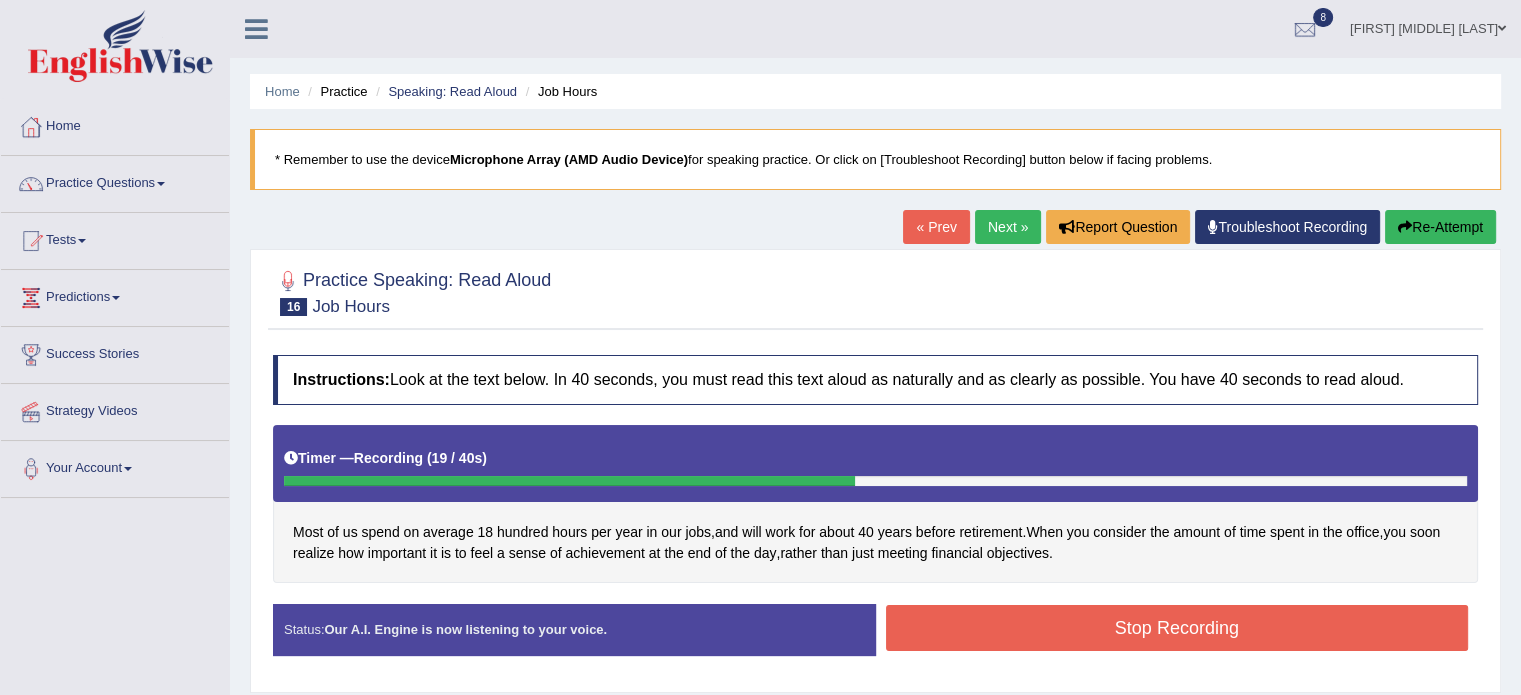 click on "Stop Recording" at bounding box center [1177, 628] 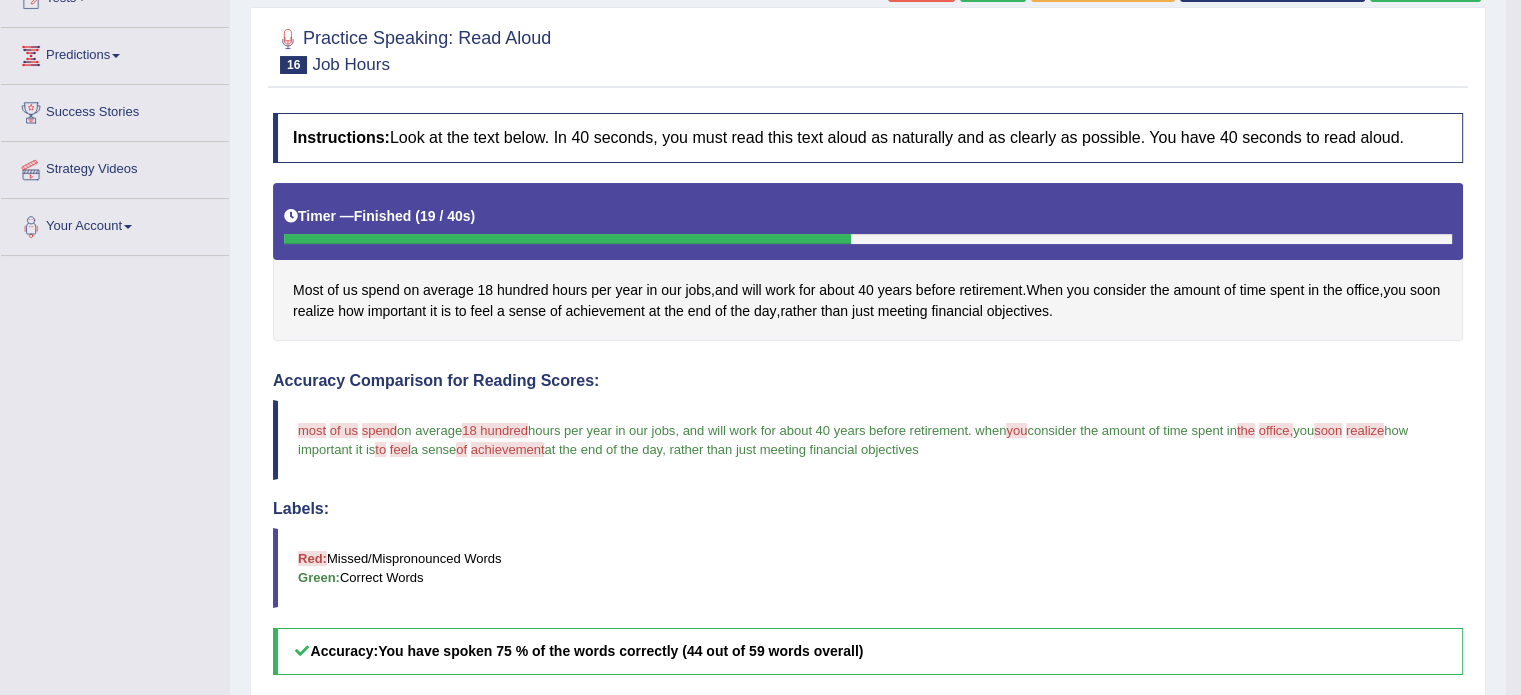 scroll, scrollTop: 0, scrollLeft: 0, axis: both 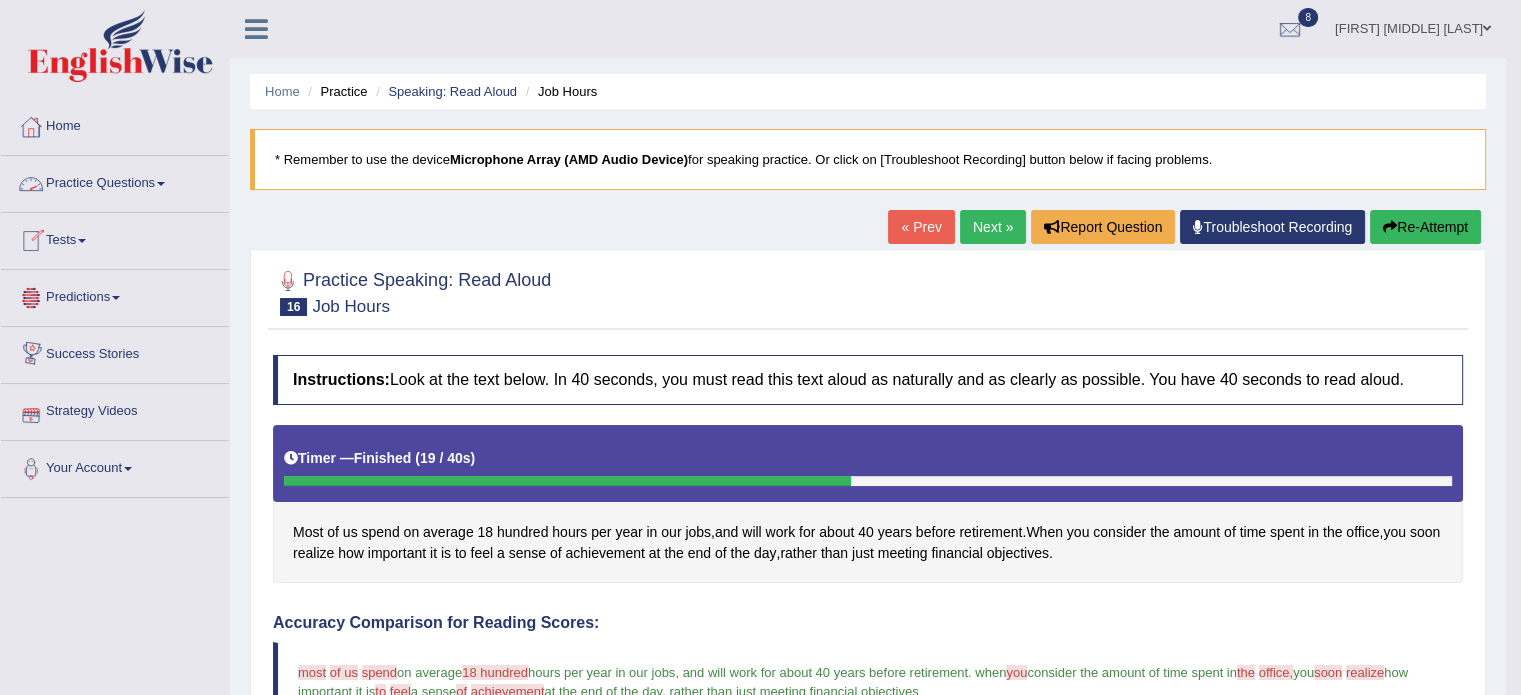 click on "Practice Questions" at bounding box center (115, 181) 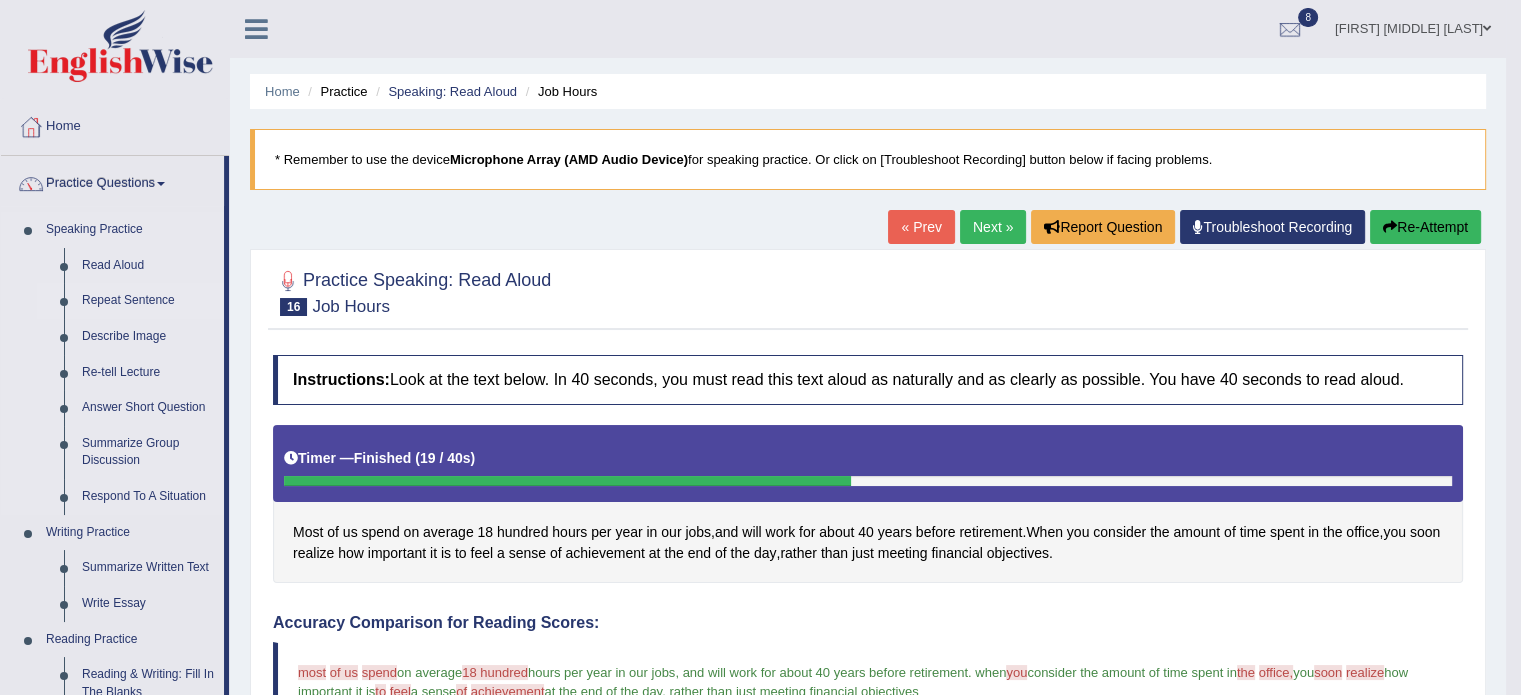 click on "Repeat Sentence" at bounding box center [148, 301] 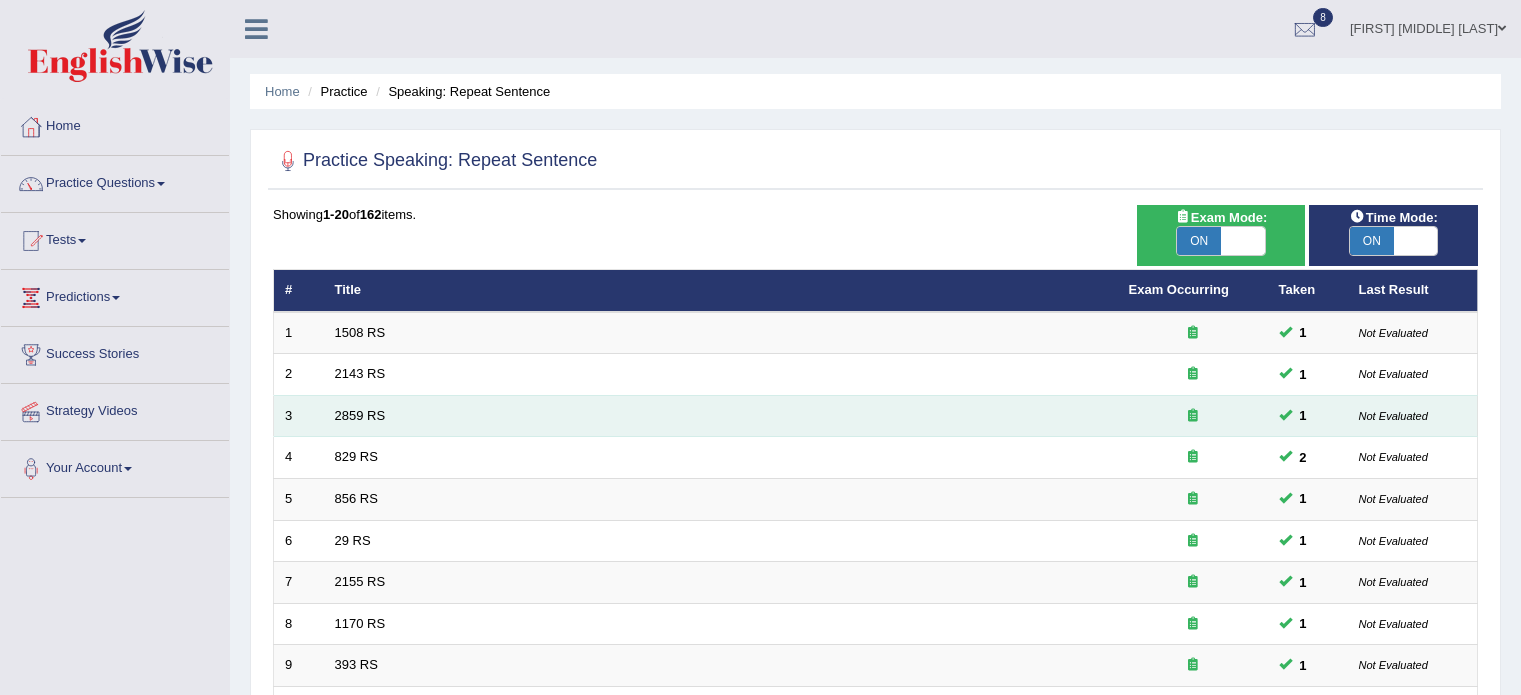 scroll, scrollTop: 0, scrollLeft: 0, axis: both 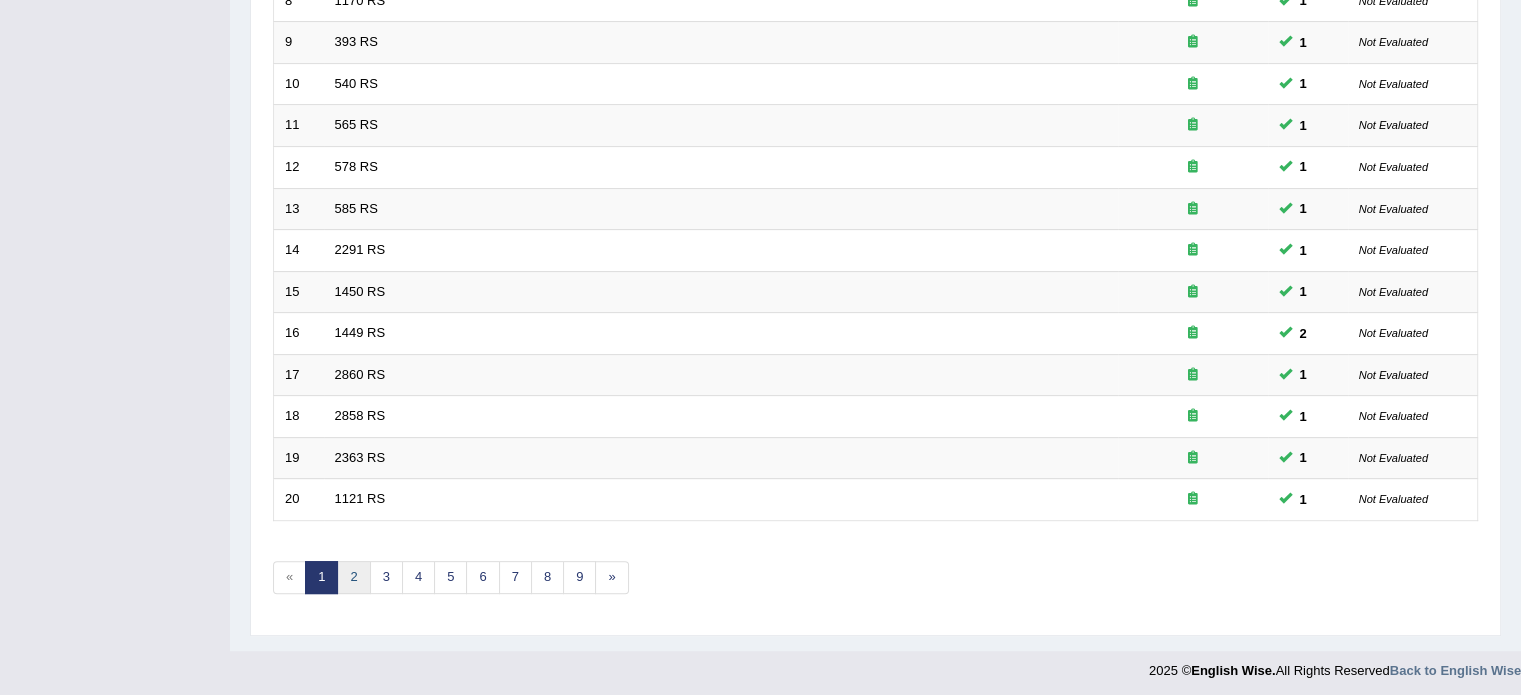 click on "2" at bounding box center [353, 577] 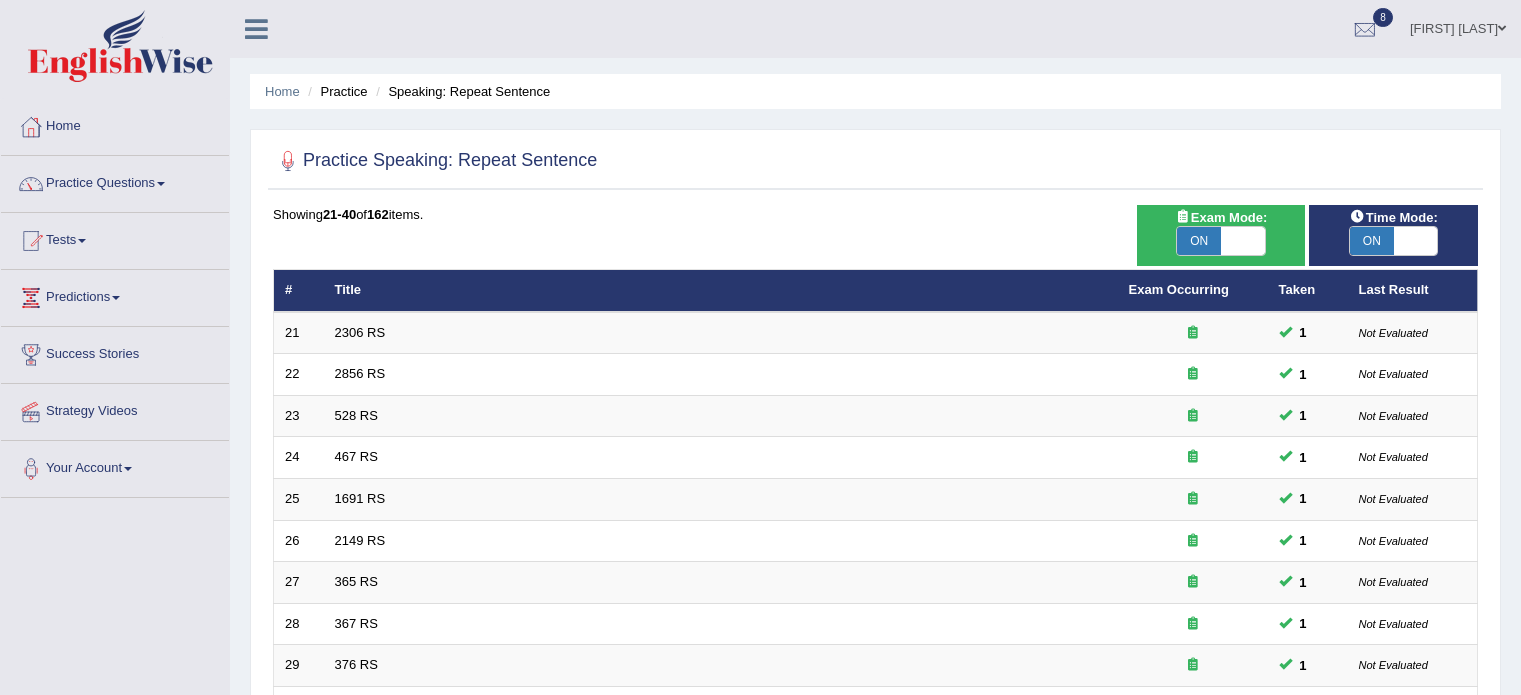 scroll, scrollTop: 0, scrollLeft: 0, axis: both 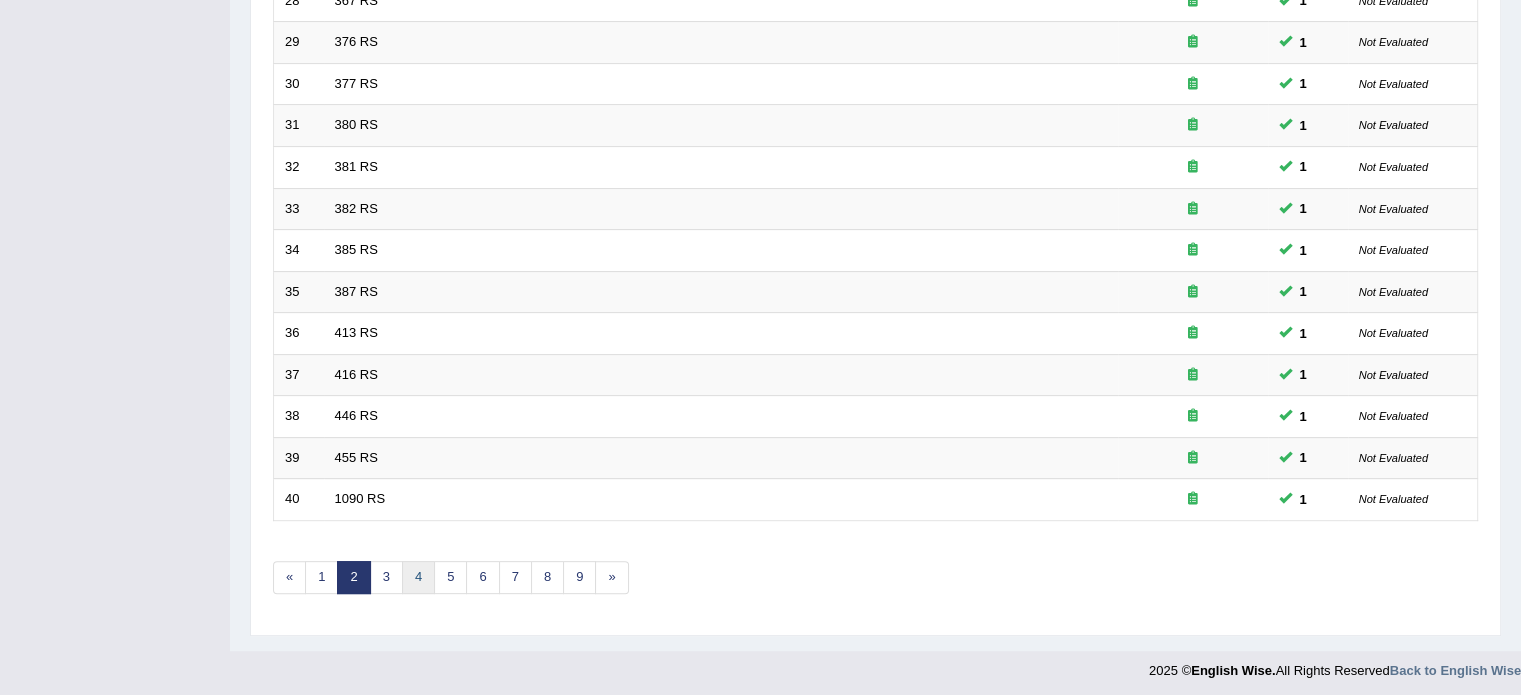 click on "4" at bounding box center [418, 577] 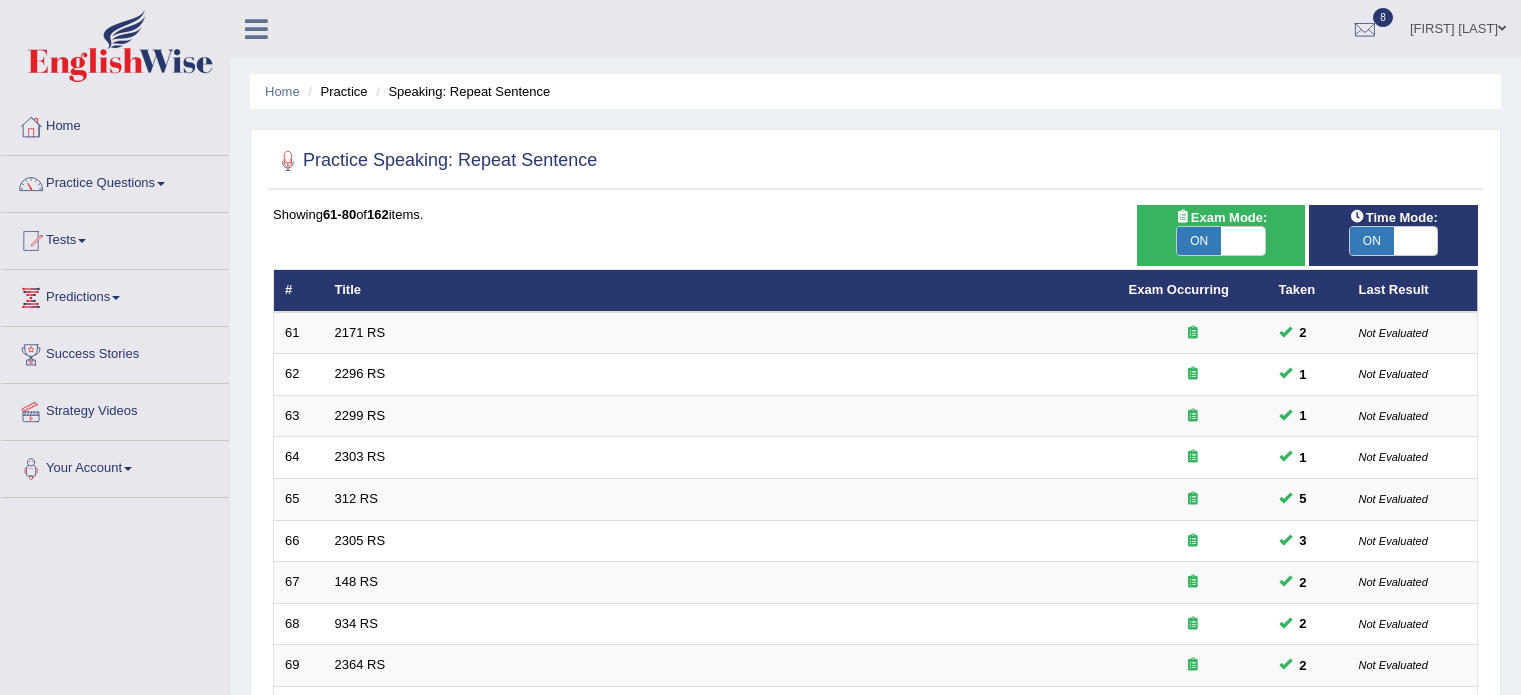 scroll, scrollTop: 0, scrollLeft: 0, axis: both 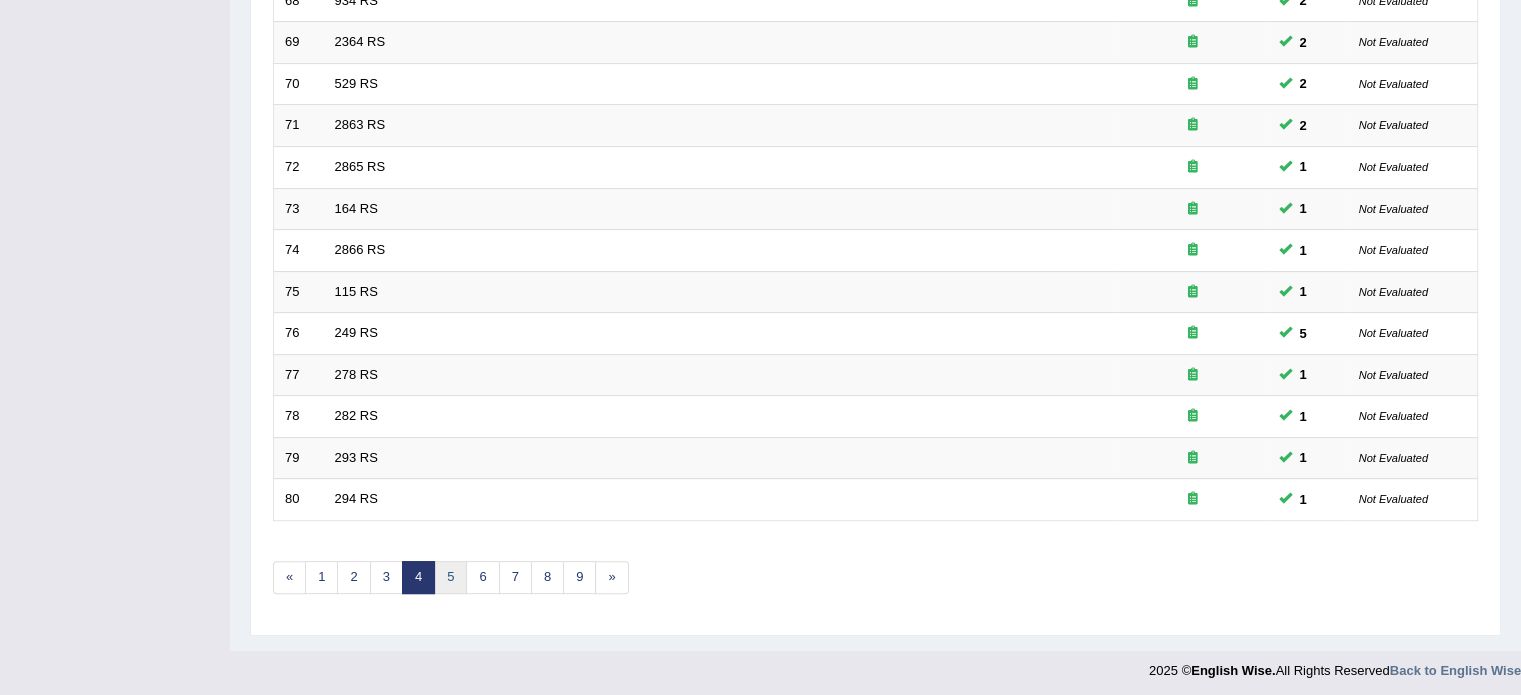 click on "5" at bounding box center (450, 577) 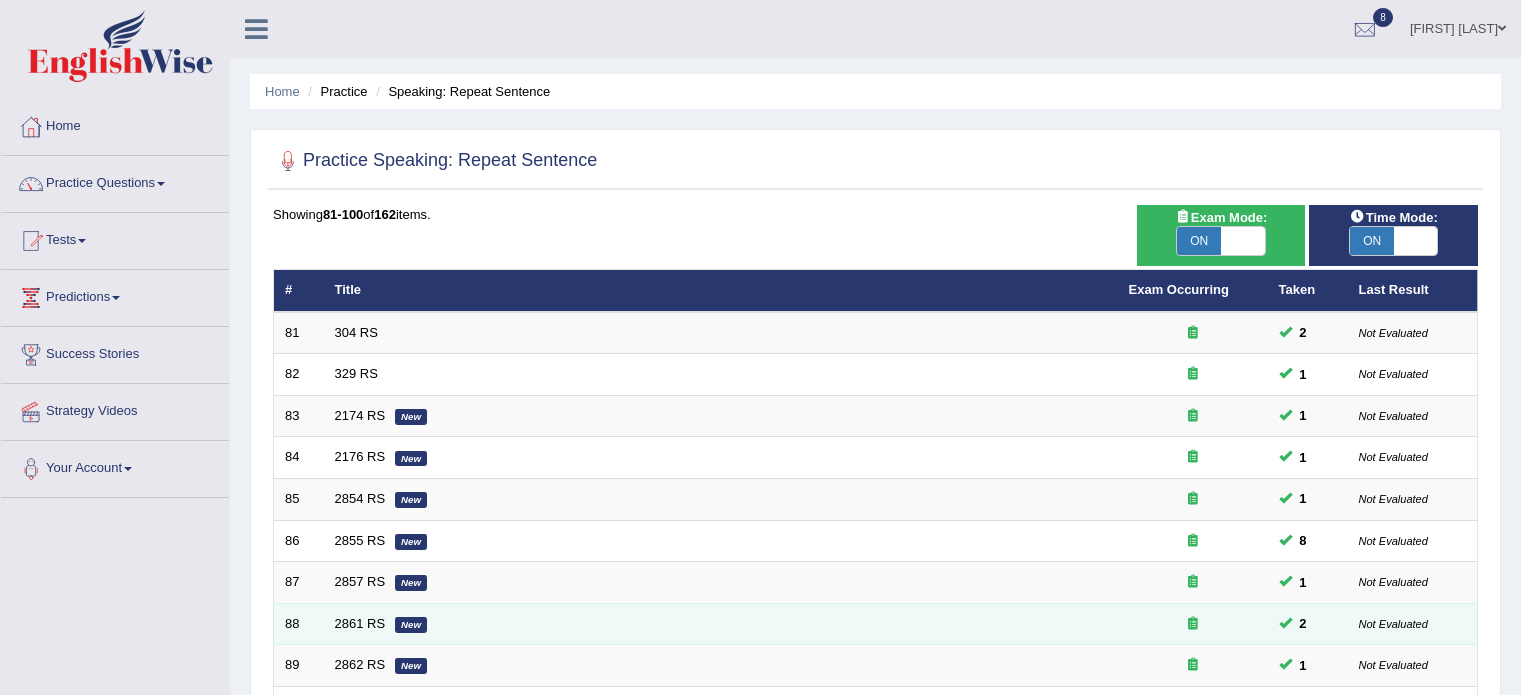 scroll, scrollTop: 0, scrollLeft: 0, axis: both 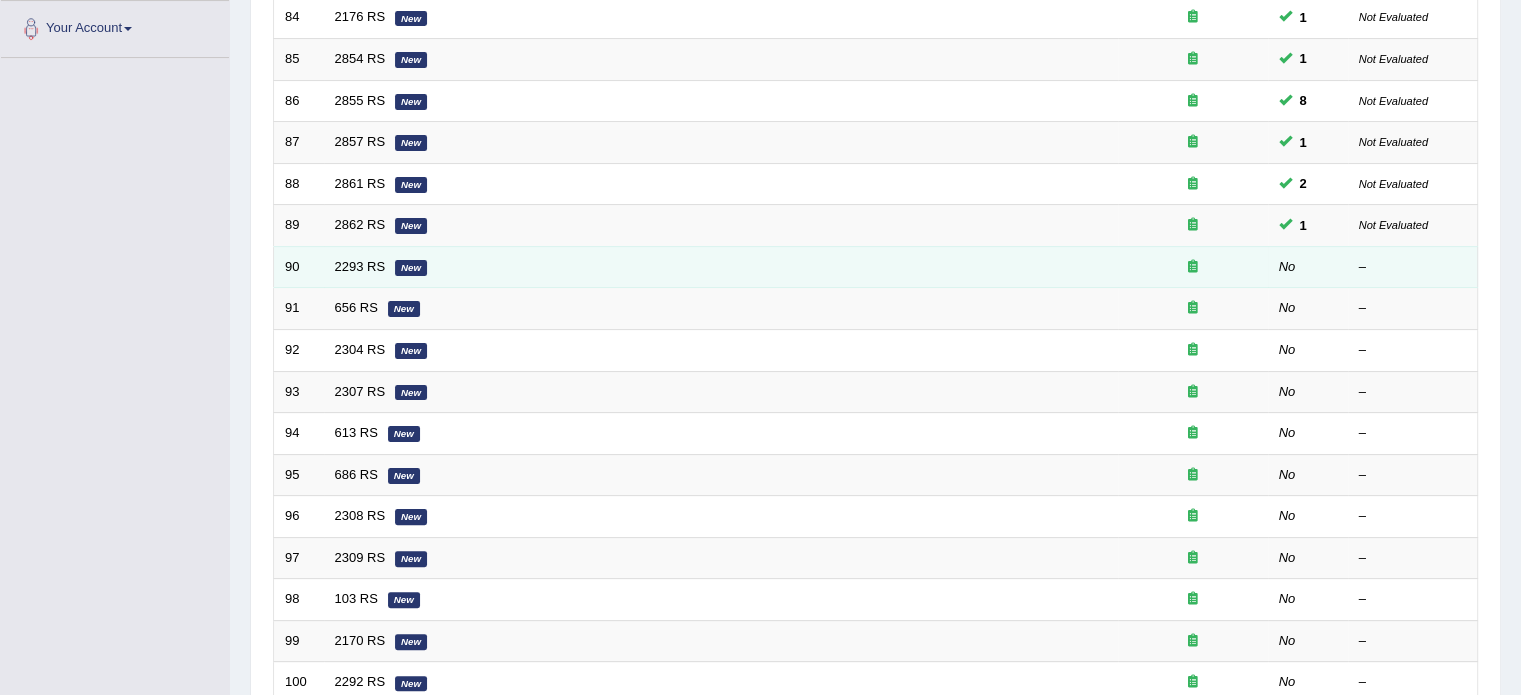 click on "2293 RS New" at bounding box center (721, 267) 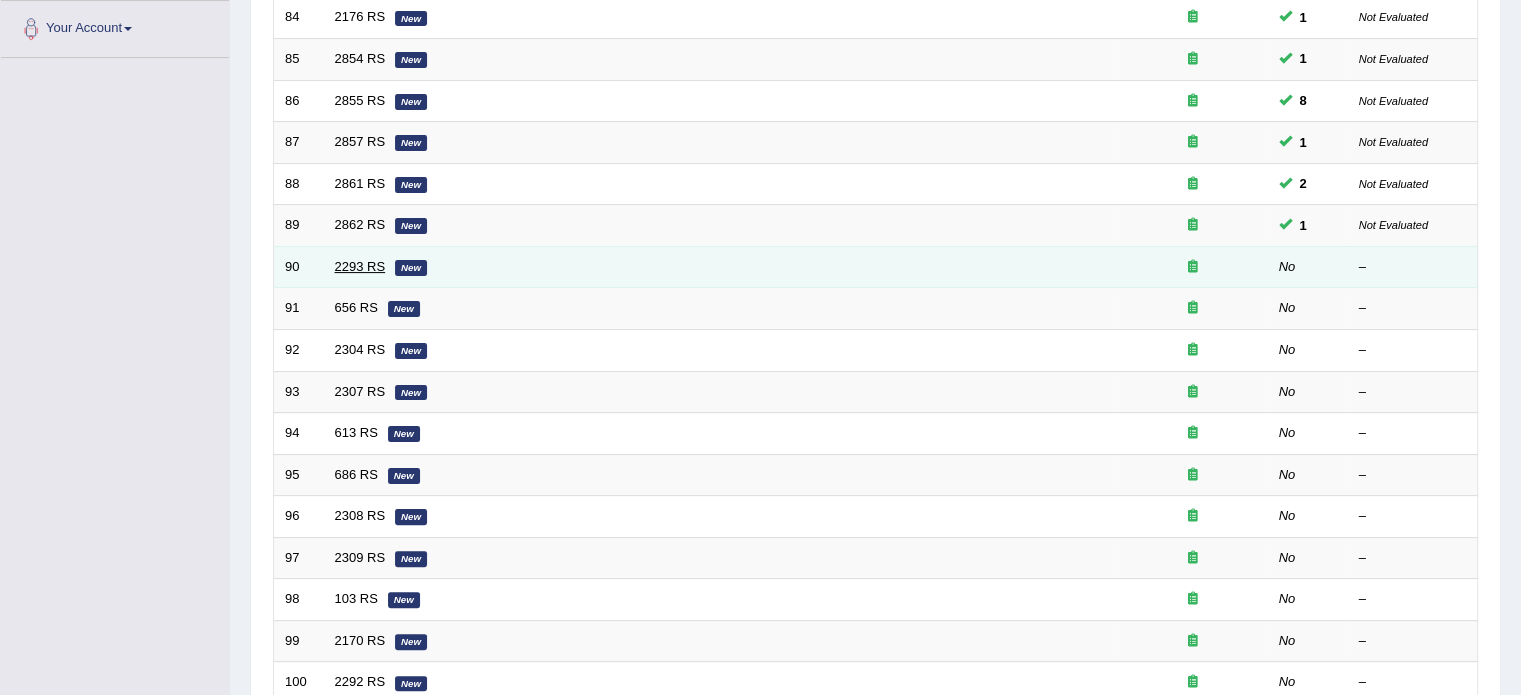 click on "2293 RS" at bounding box center [360, 266] 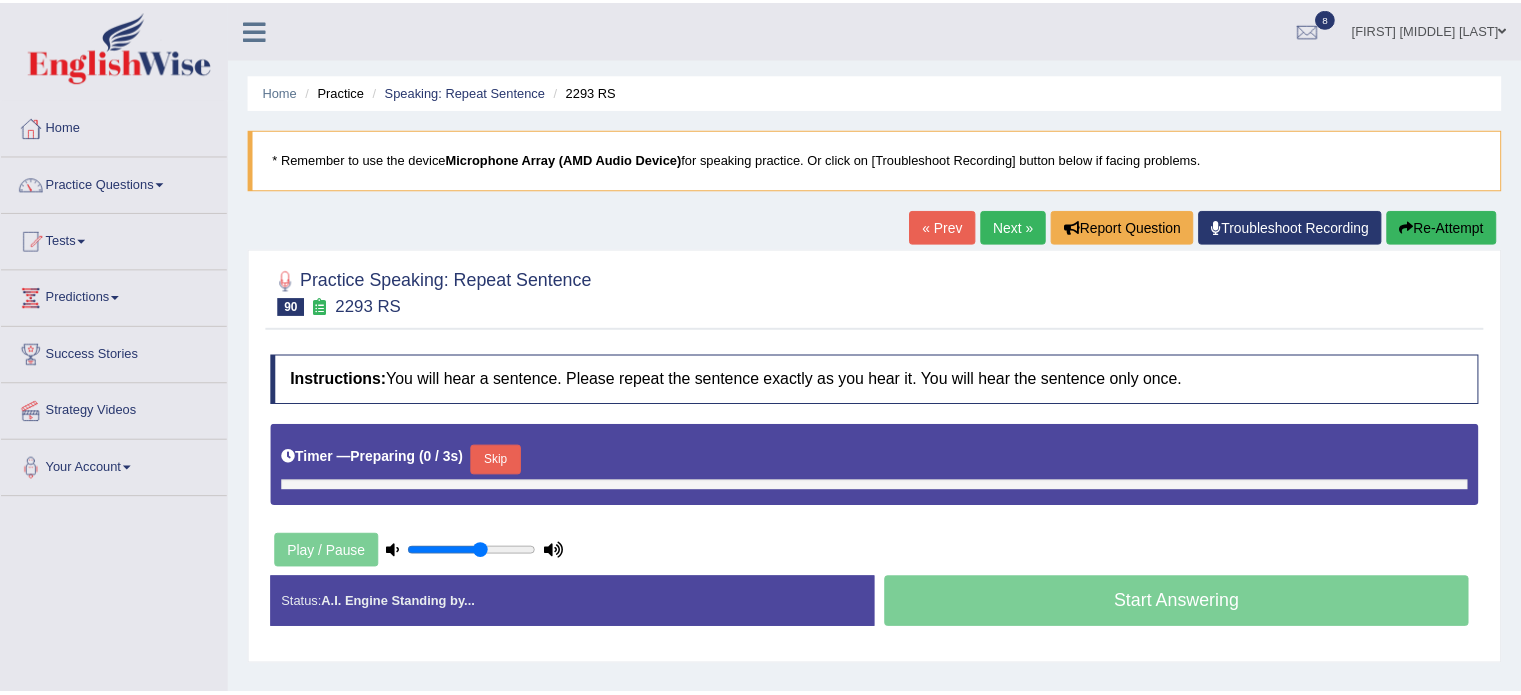 scroll, scrollTop: 0, scrollLeft: 0, axis: both 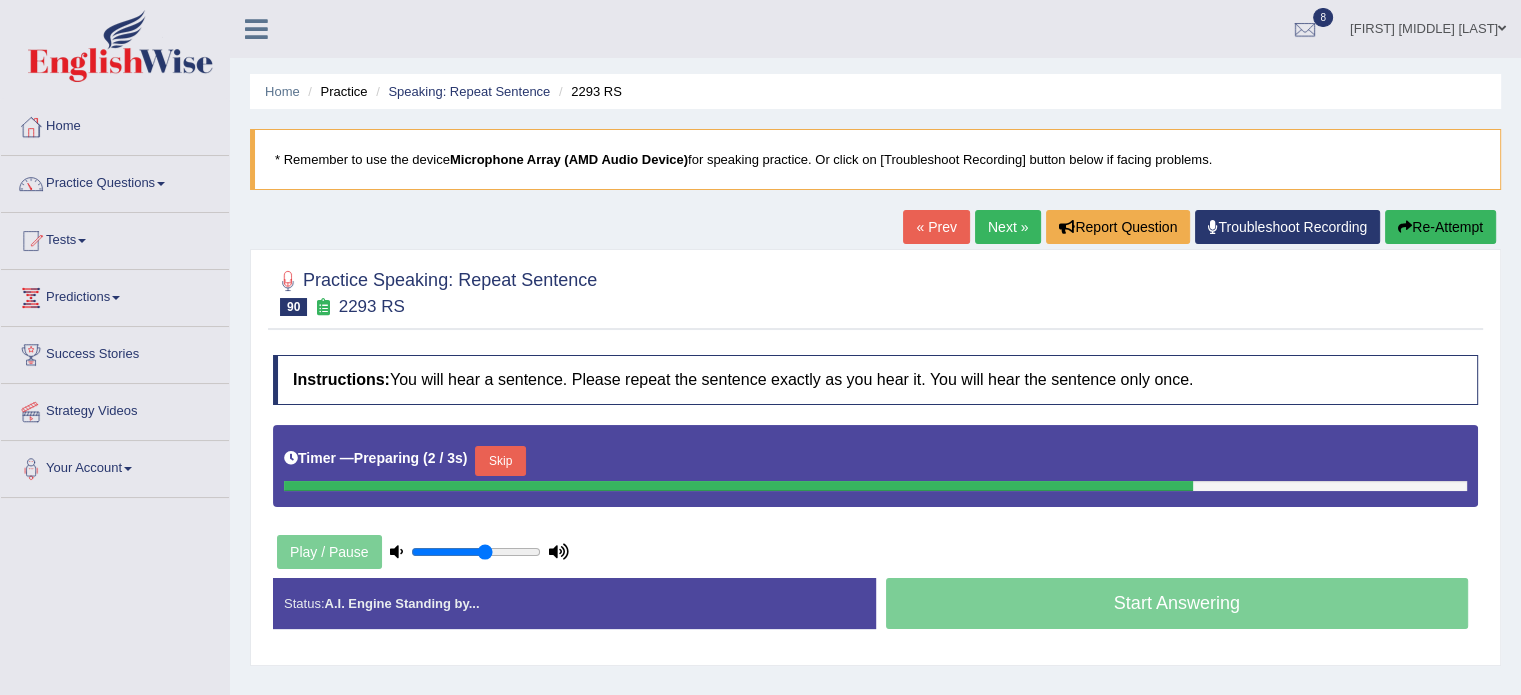 click on "Skip" at bounding box center [500, 461] 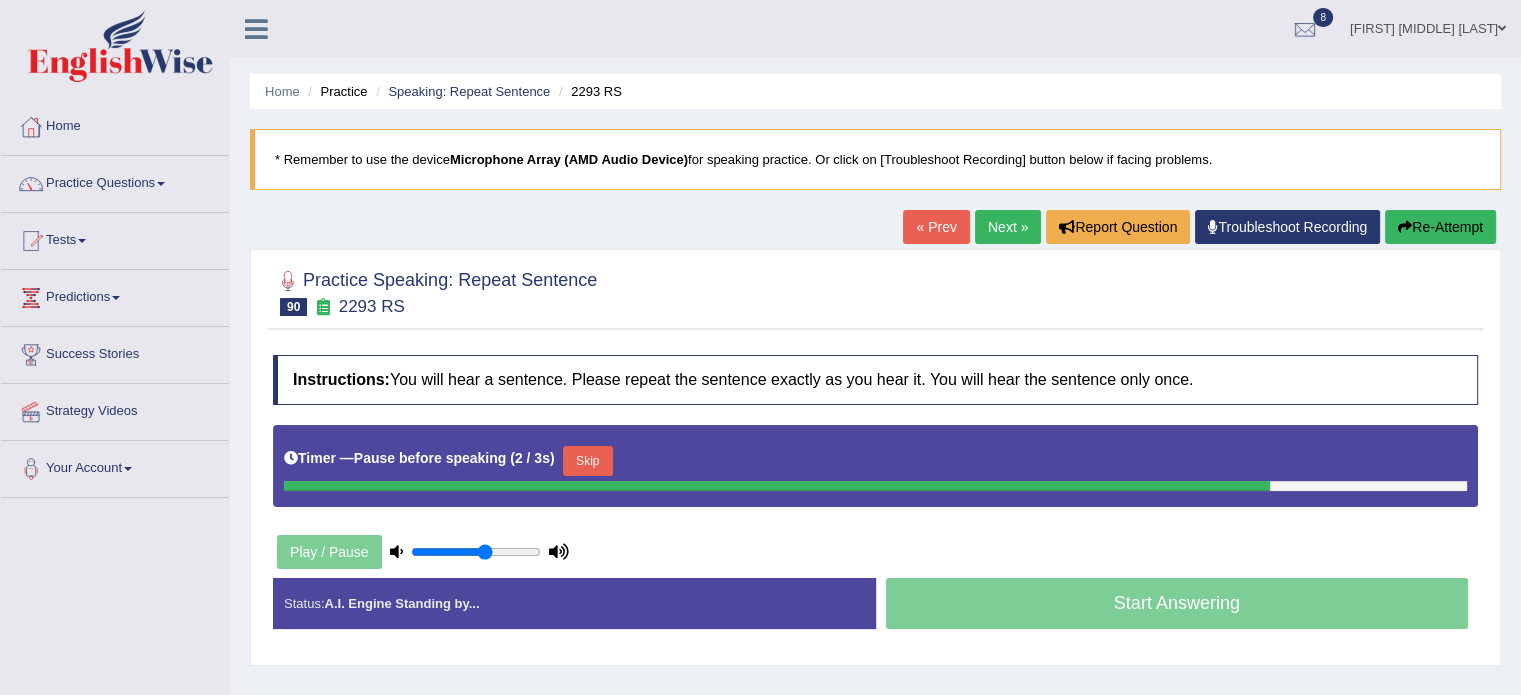 click on "Skip" at bounding box center [588, 461] 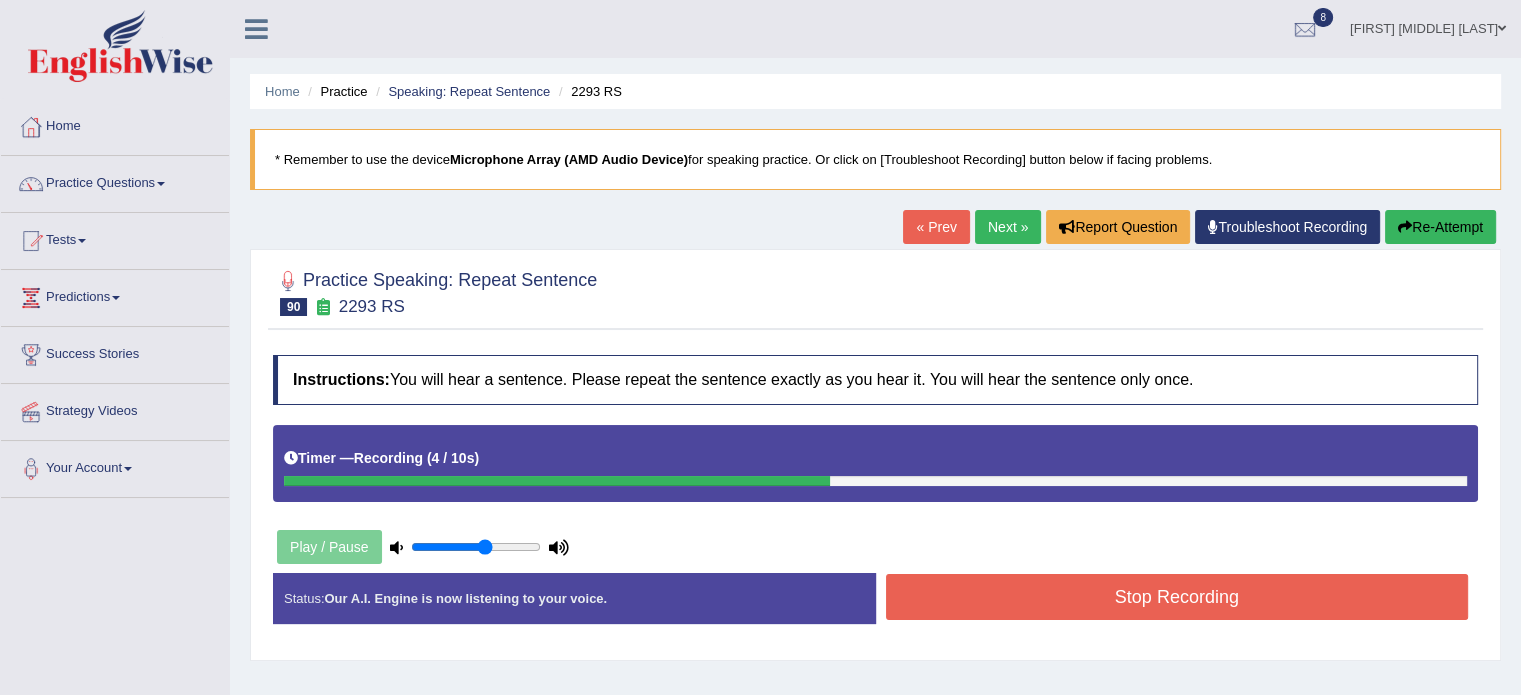 click on "Stop Recording" at bounding box center [1177, 597] 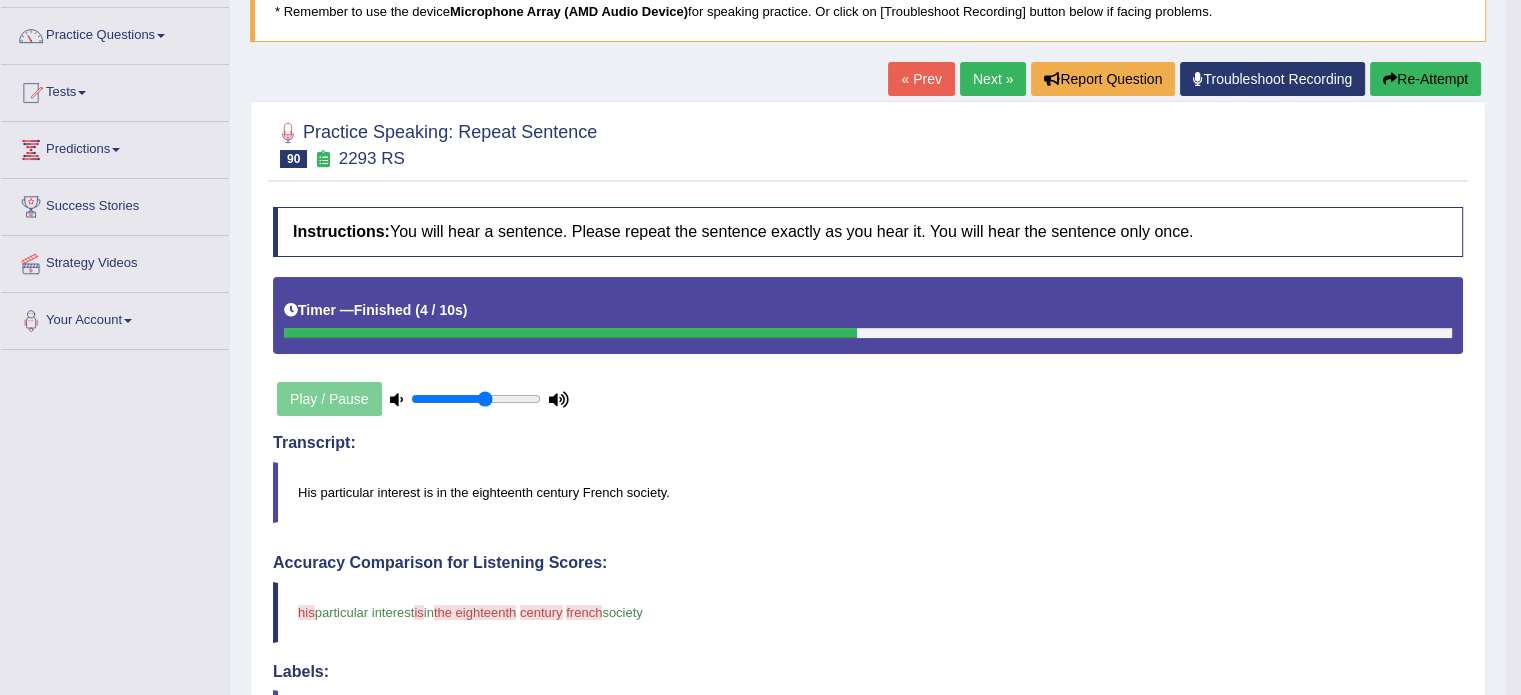 scroll, scrollTop: 40, scrollLeft: 0, axis: vertical 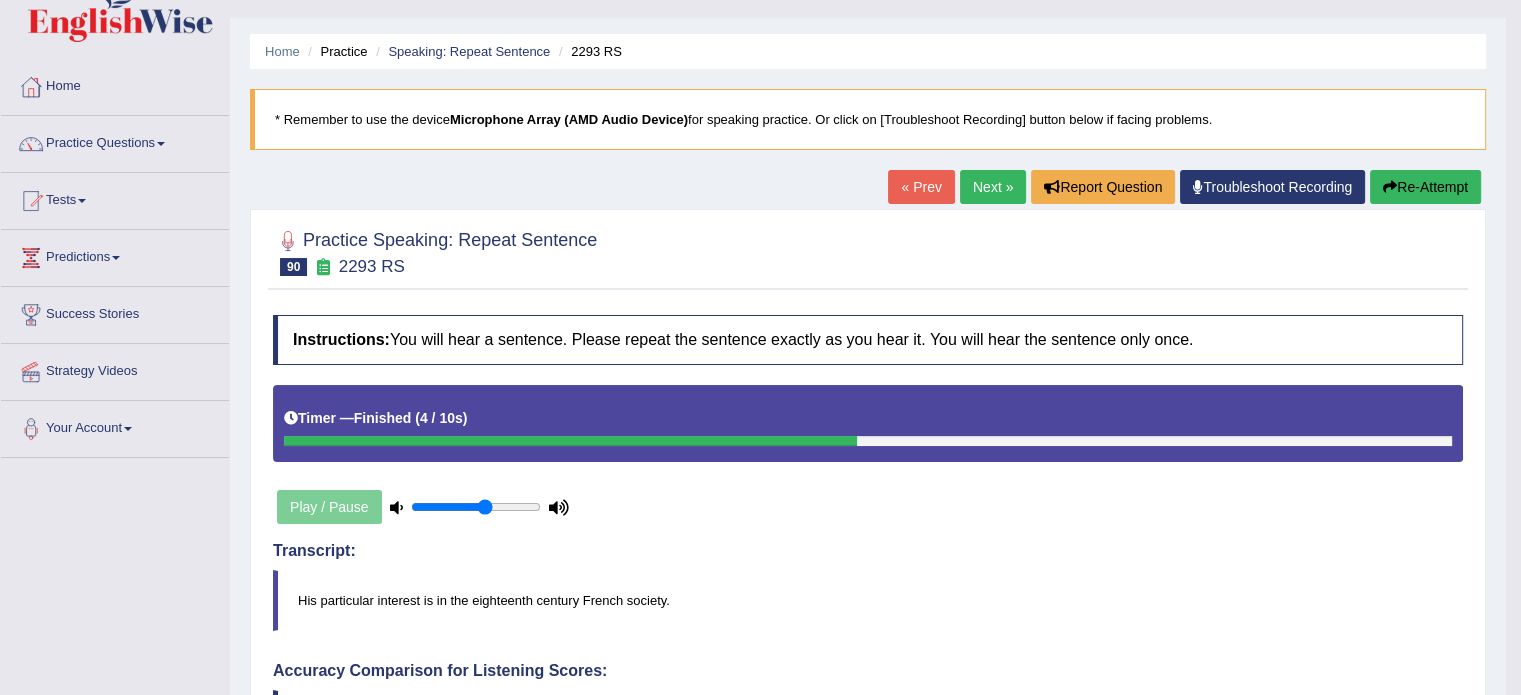 click on "Re-Attempt" at bounding box center (1425, 187) 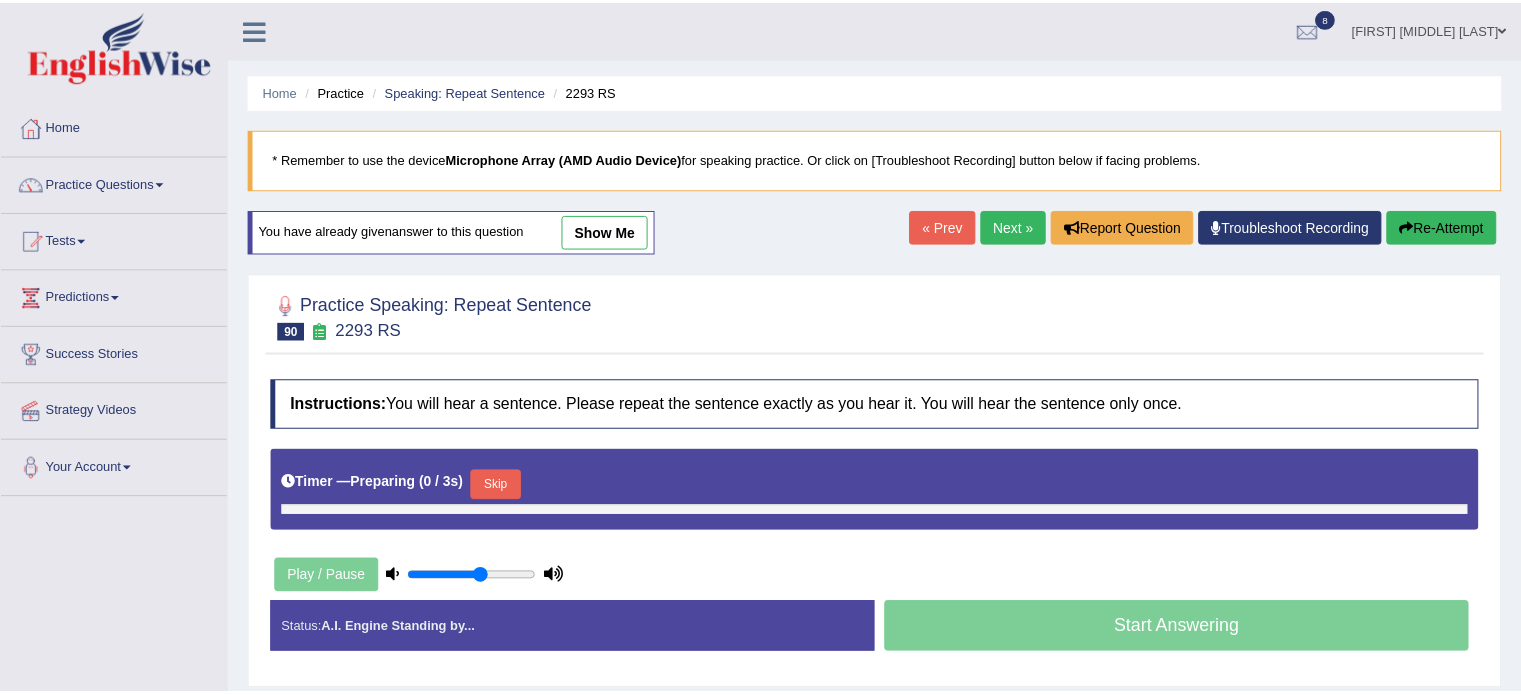 scroll, scrollTop: 40, scrollLeft: 0, axis: vertical 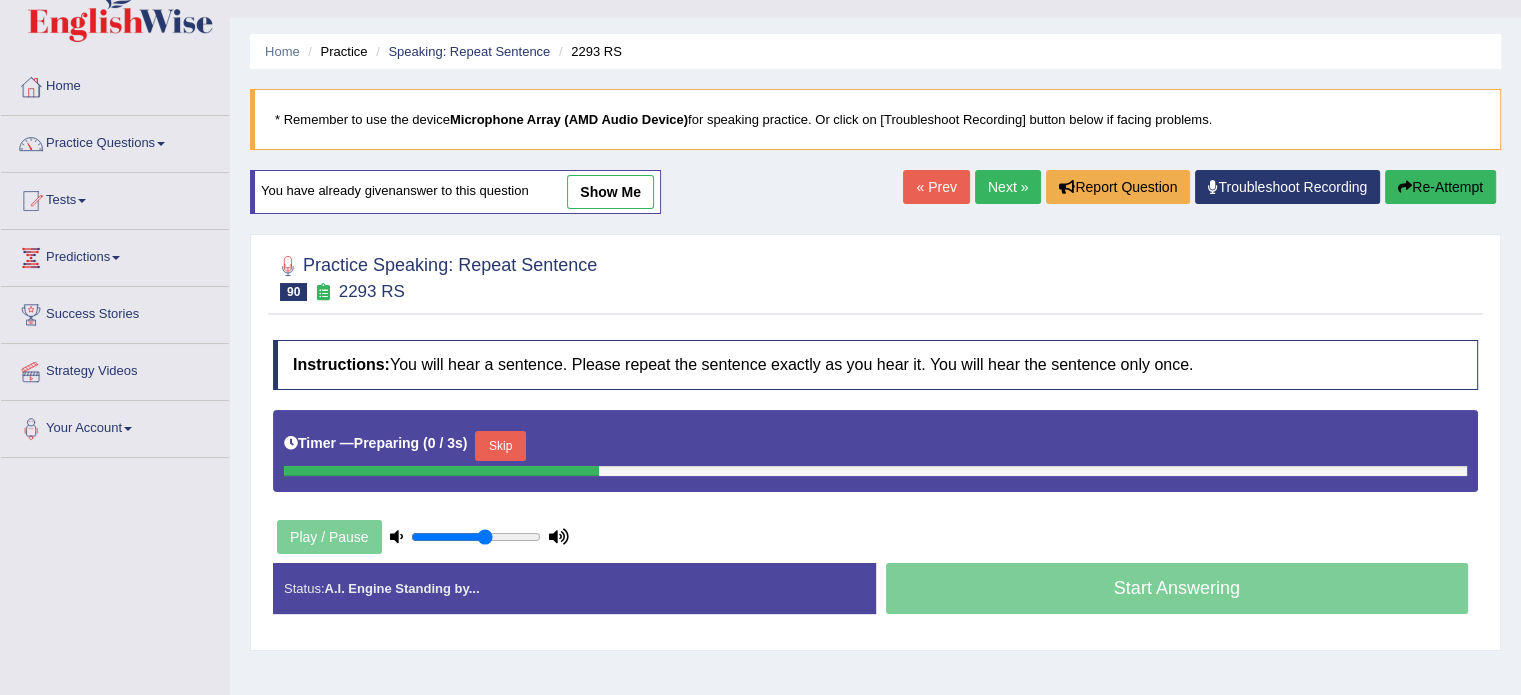 click on "Skip" at bounding box center (500, 446) 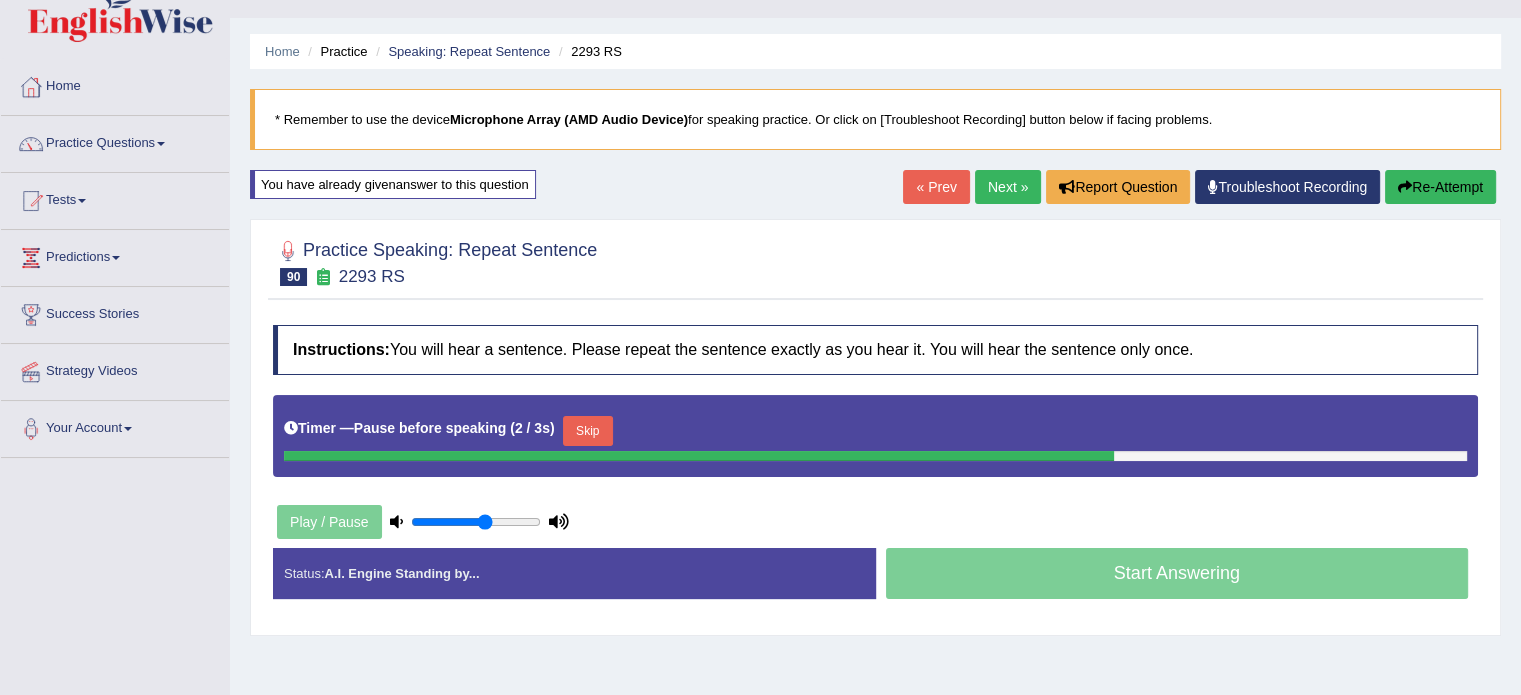 click on "Skip" at bounding box center [588, 431] 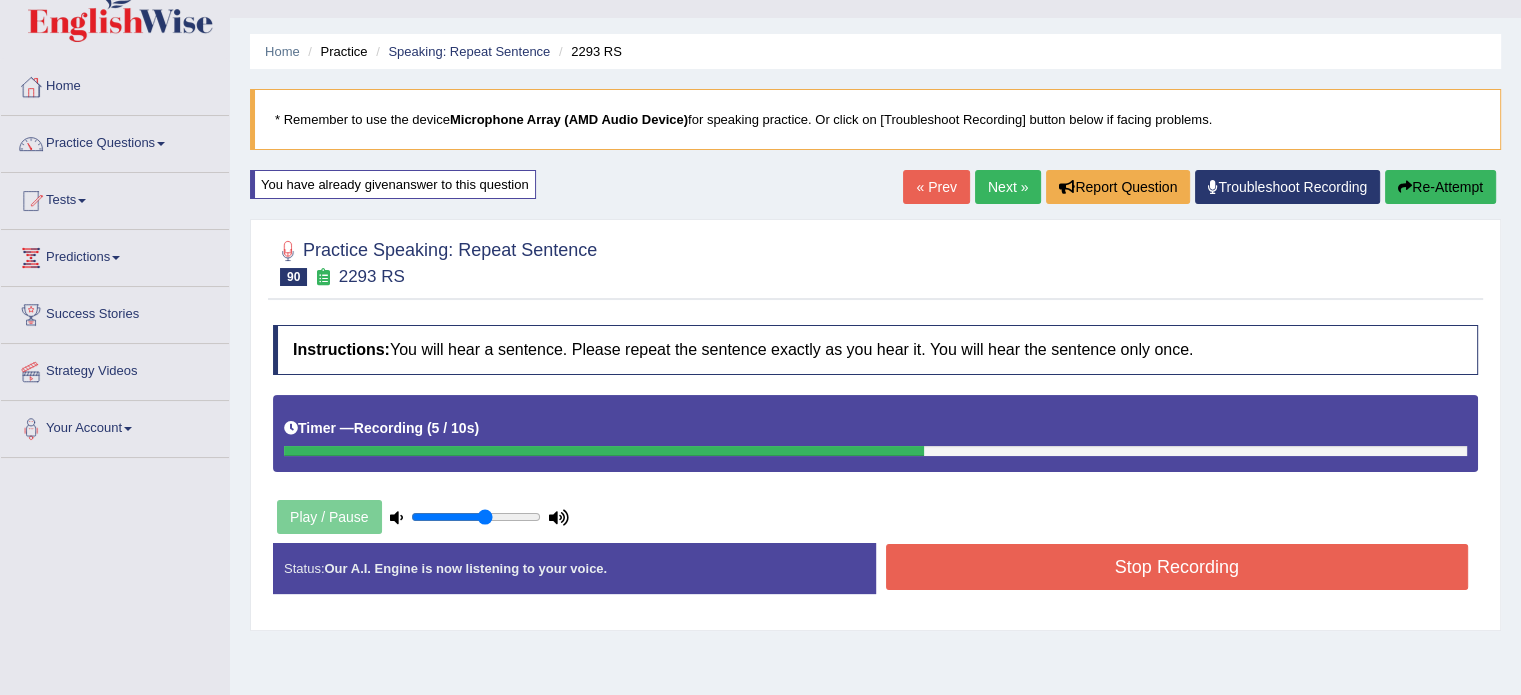 click on "Stop Recording" at bounding box center (1177, 567) 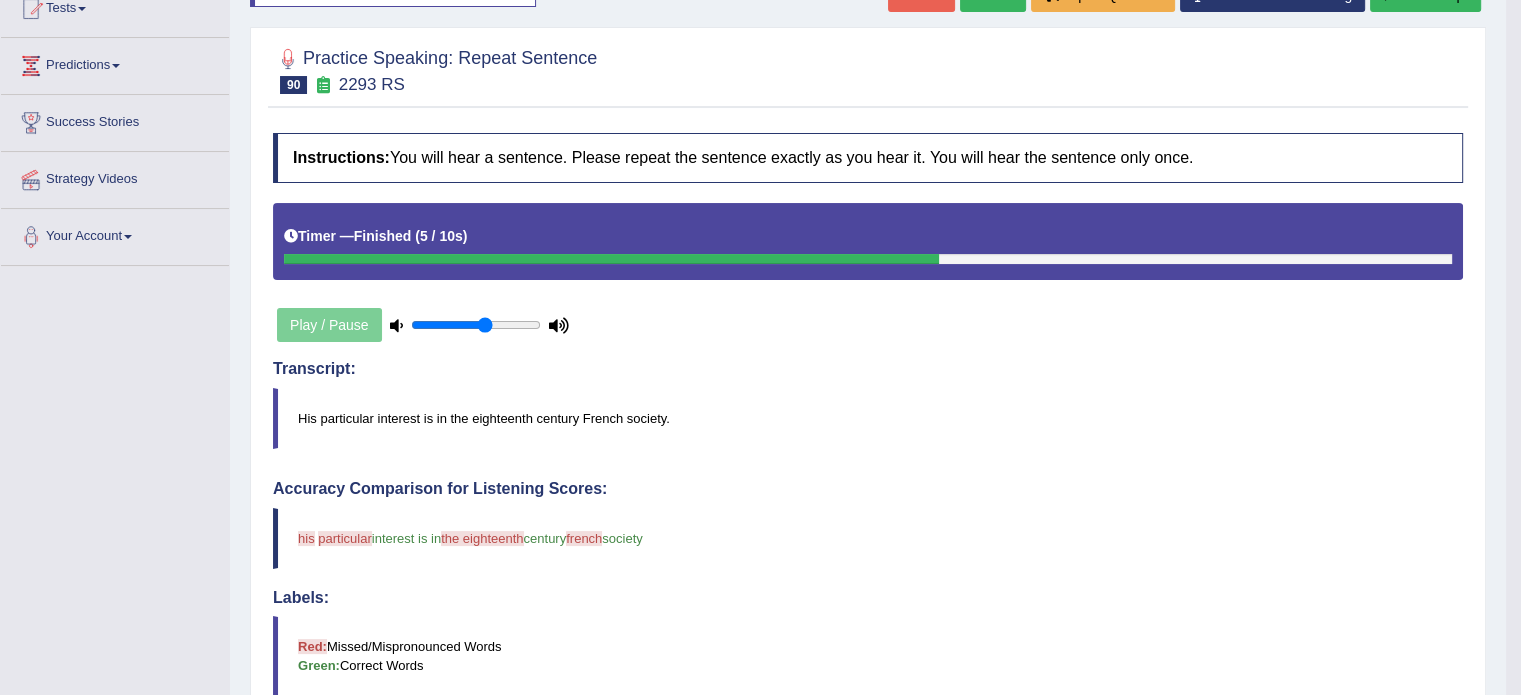 scroll, scrollTop: 40, scrollLeft: 0, axis: vertical 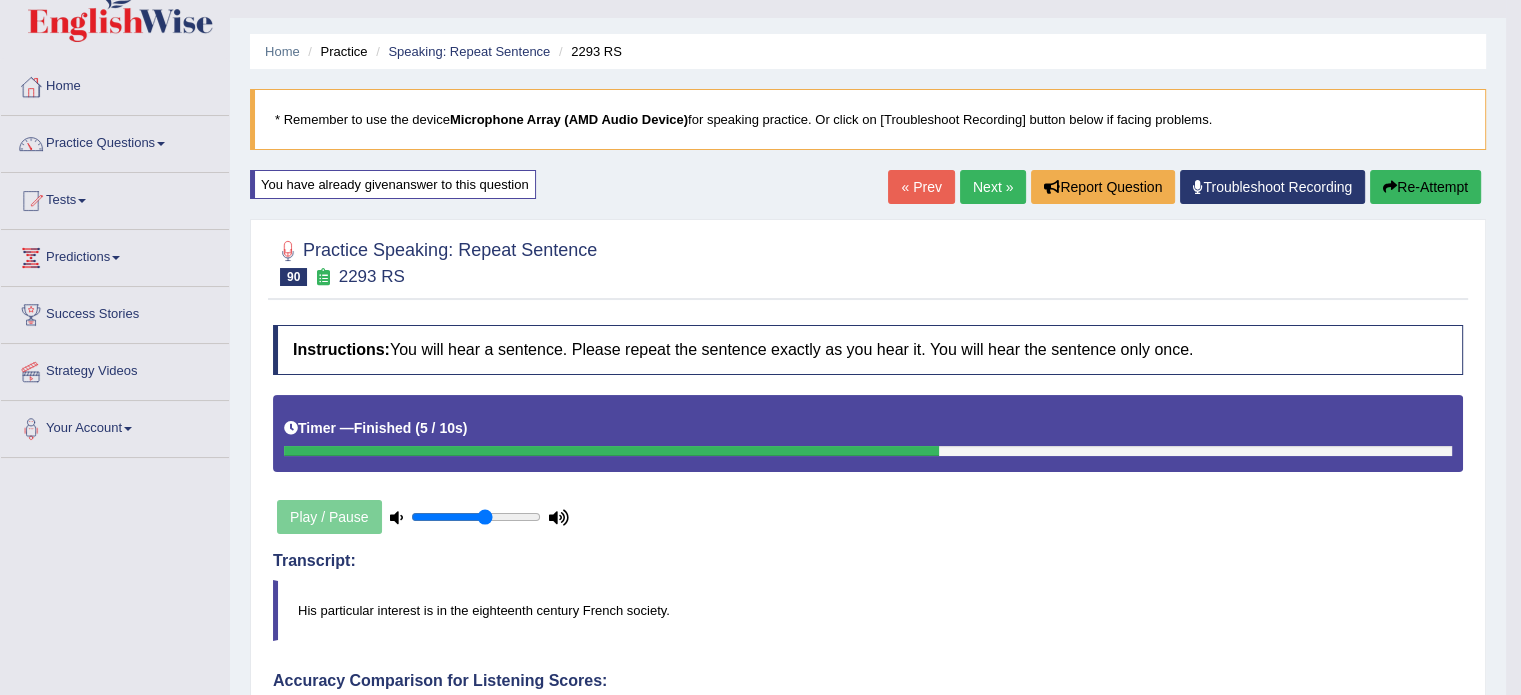 click on "Re-Attempt" at bounding box center (1425, 187) 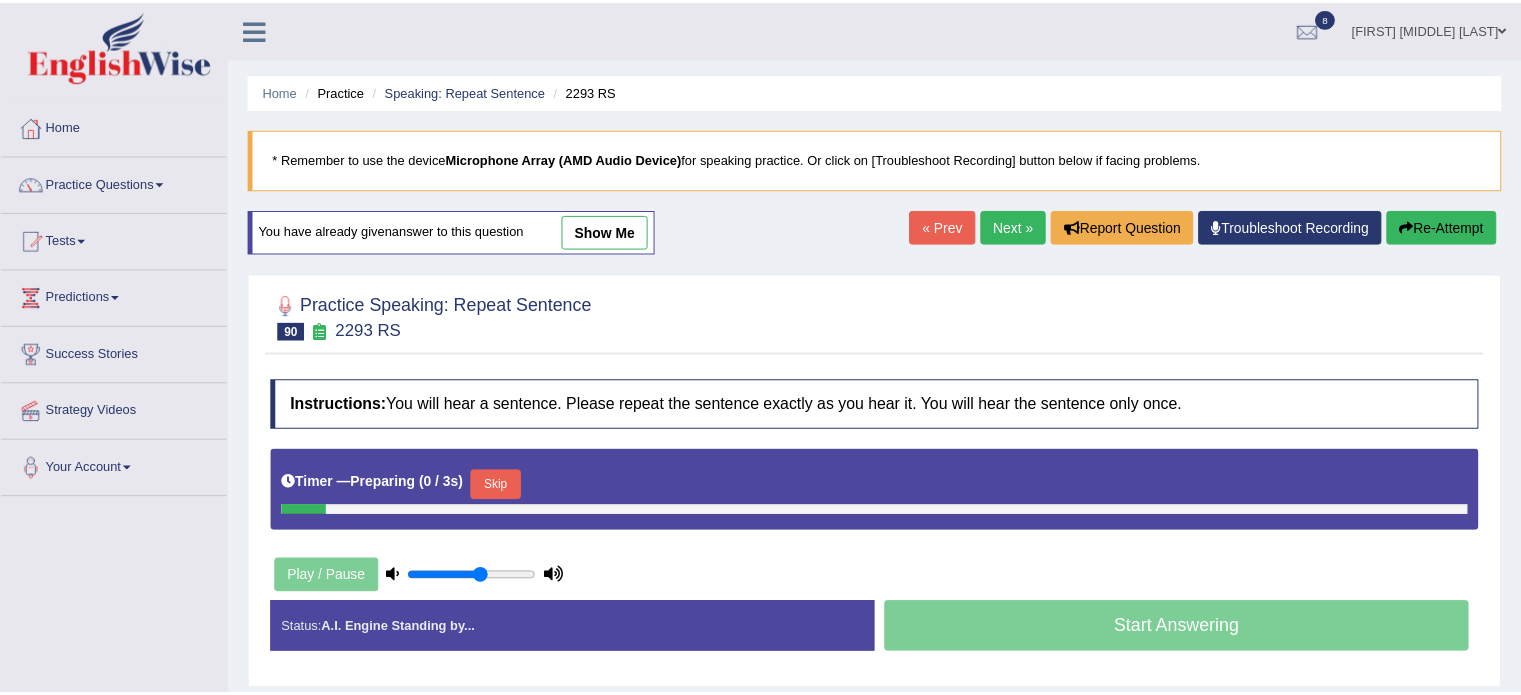 scroll, scrollTop: 40, scrollLeft: 0, axis: vertical 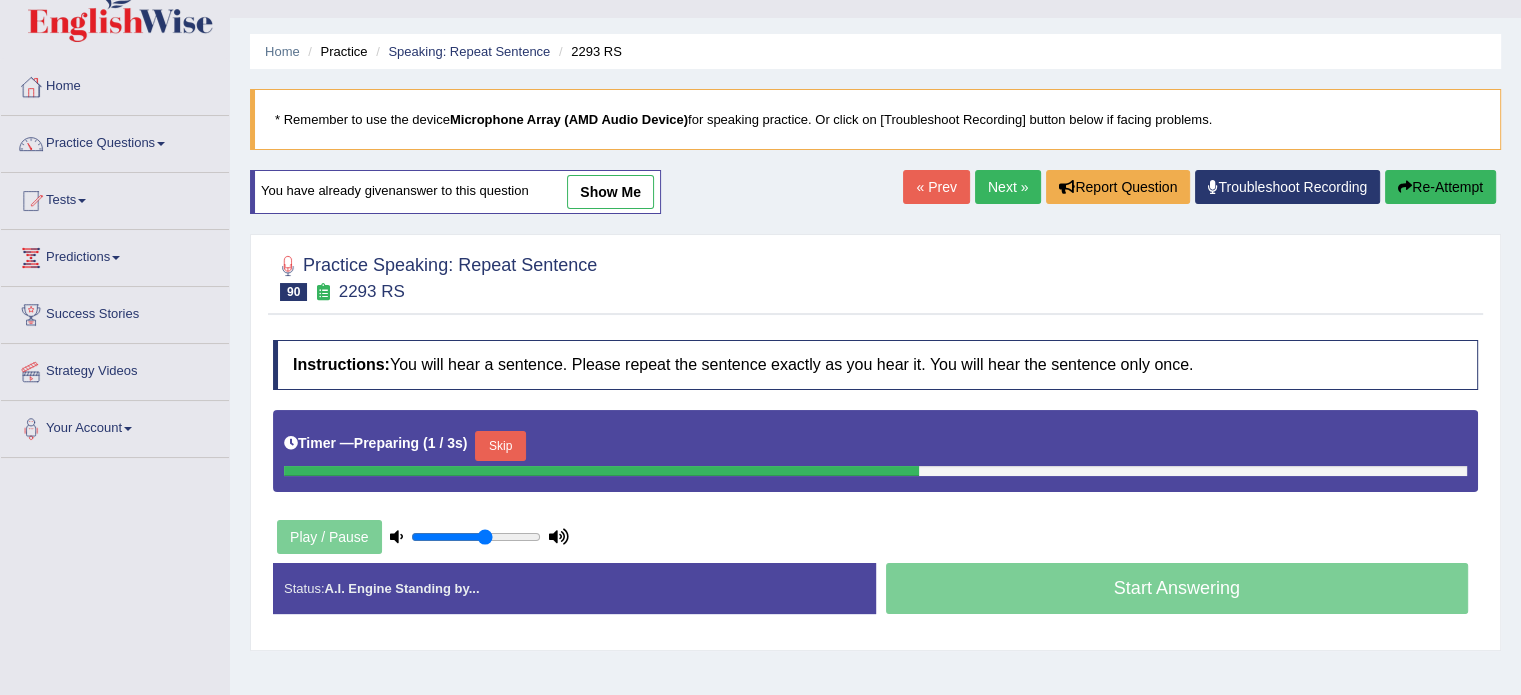 click on "Skip" at bounding box center (500, 446) 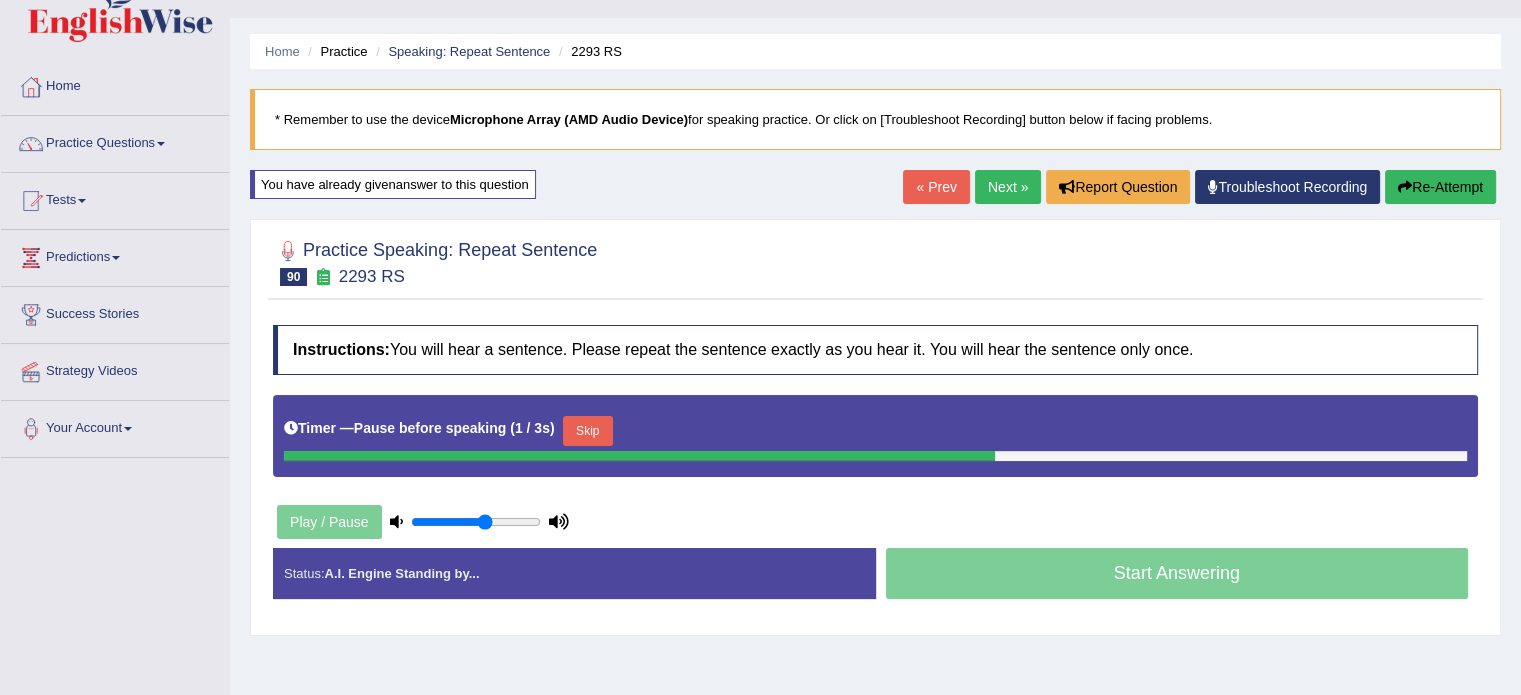 click on "Skip" at bounding box center [588, 431] 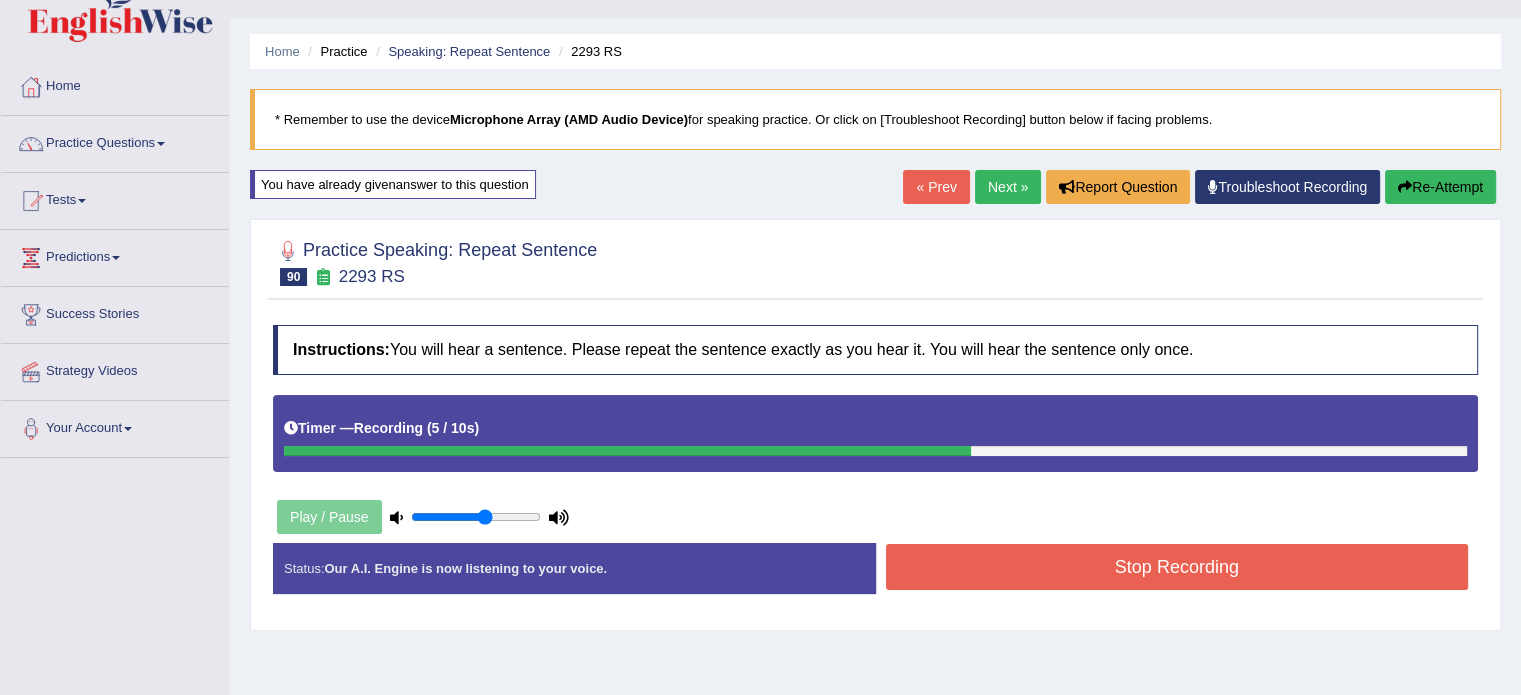 click on "Stop Recording" at bounding box center (1177, 569) 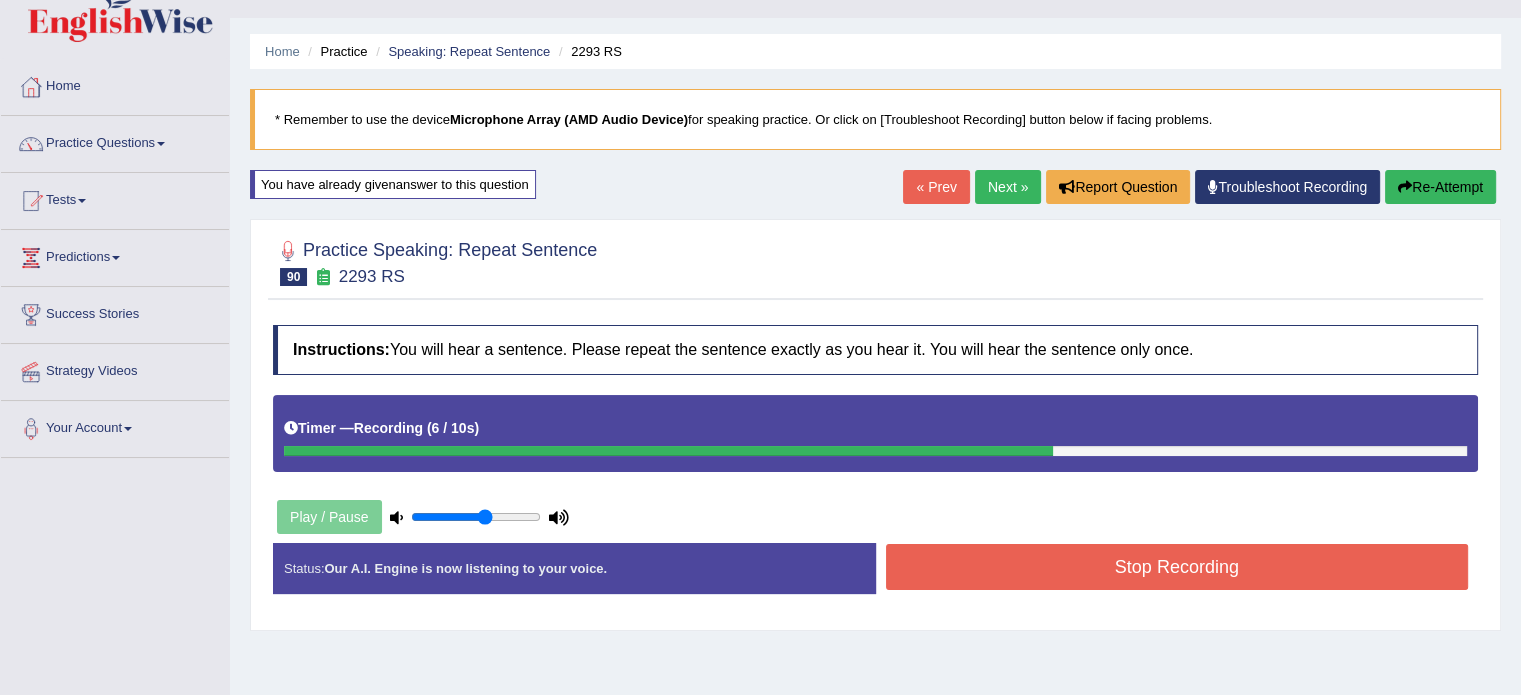 click on "Stop Recording" at bounding box center (1177, 567) 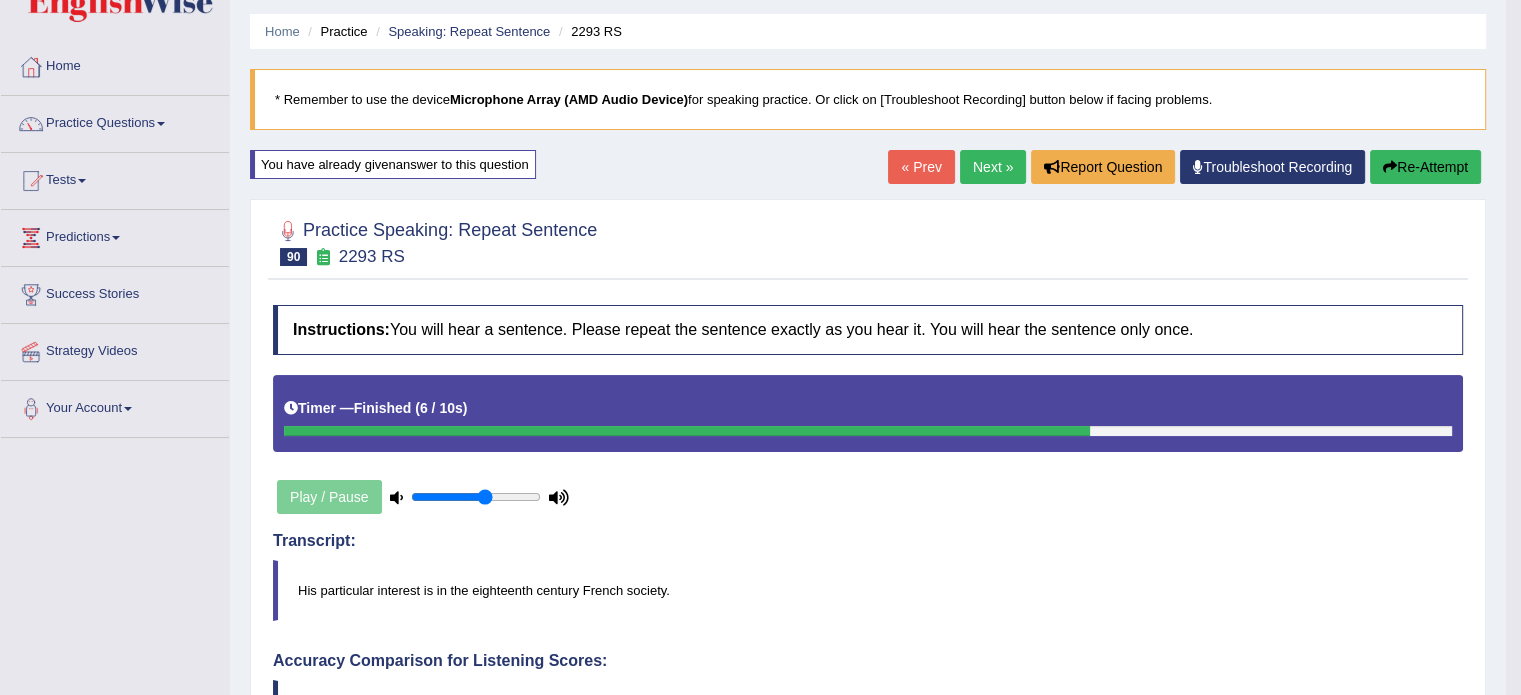 scroll, scrollTop: 0, scrollLeft: 0, axis: both 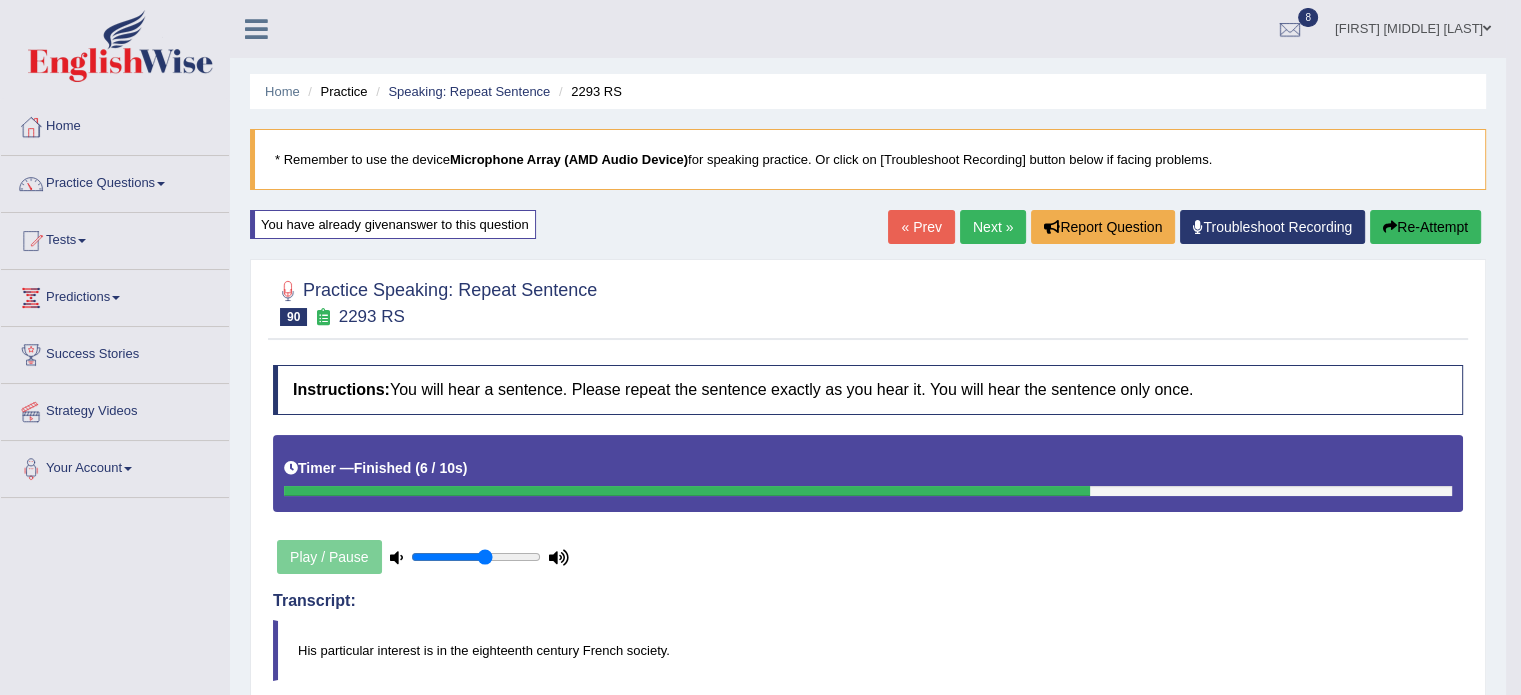 click on "Next »" at bounding box center (993, 227) 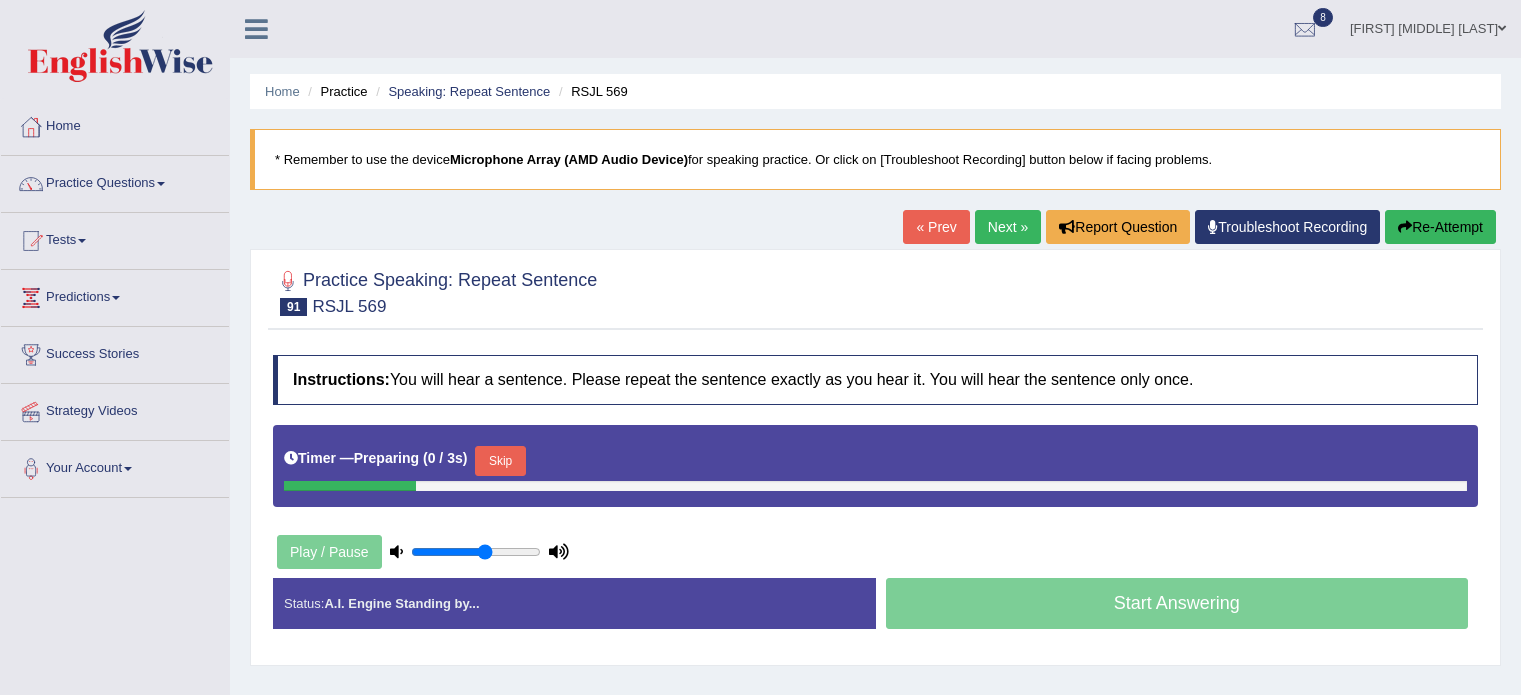 scroll, scrollTop: 0, scrollLeft: 0, axis: both 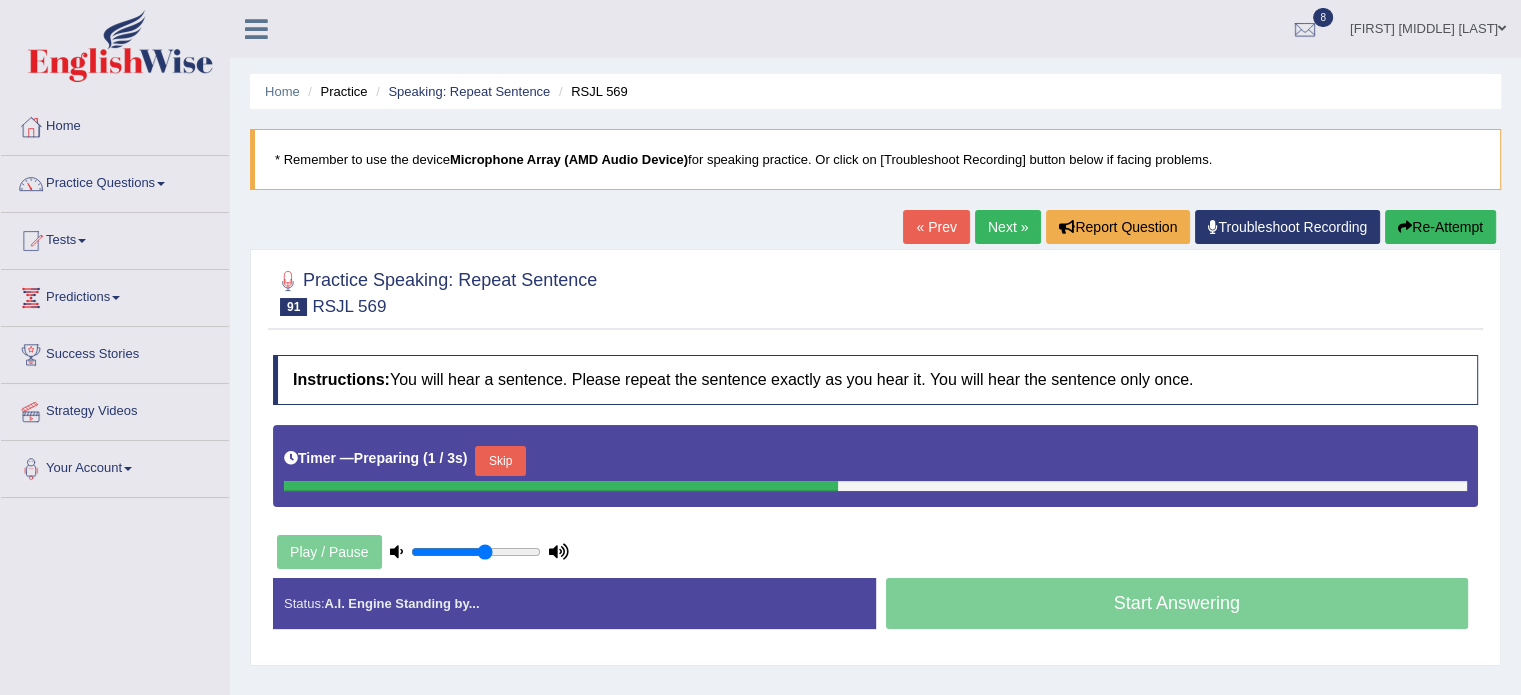 click on "Skip" at bounding box center (500, 461) 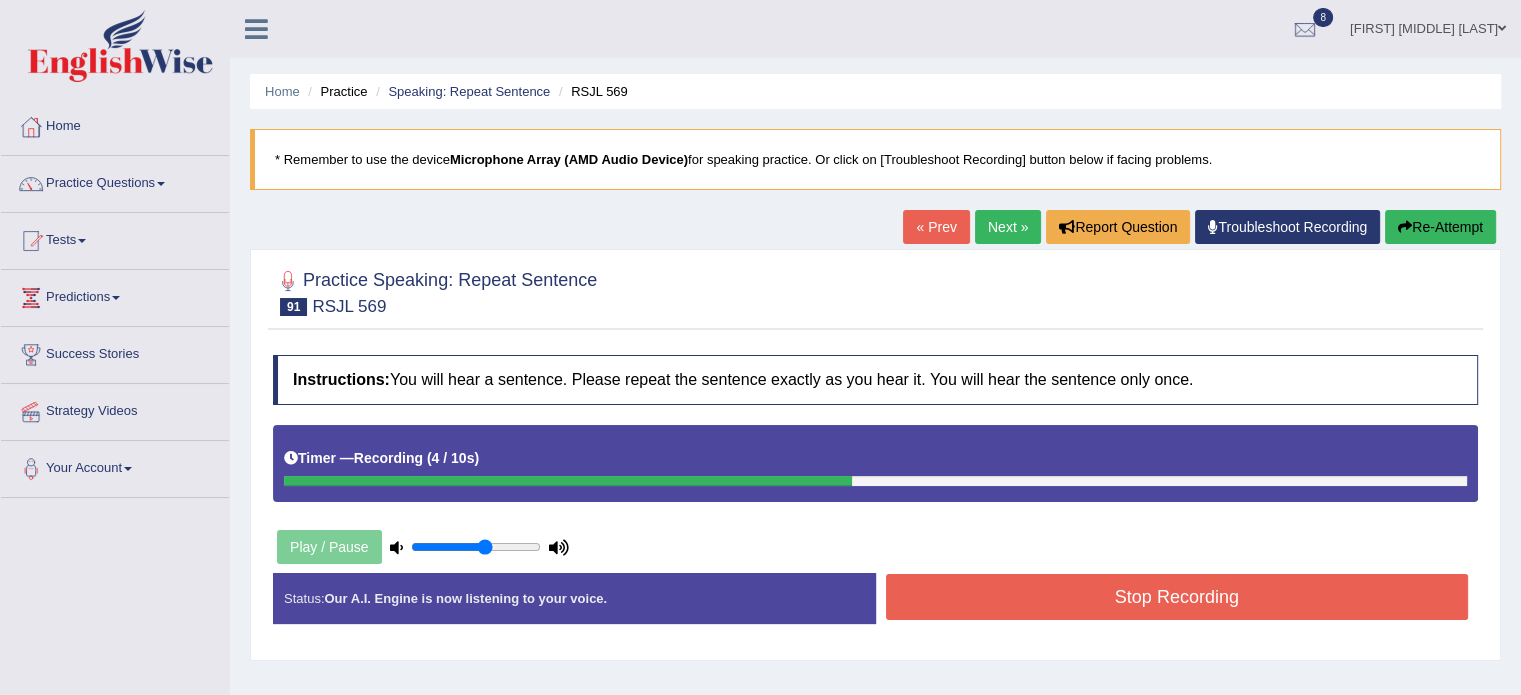 click on "Re-Attempt" at bounding box center (1440, 227) 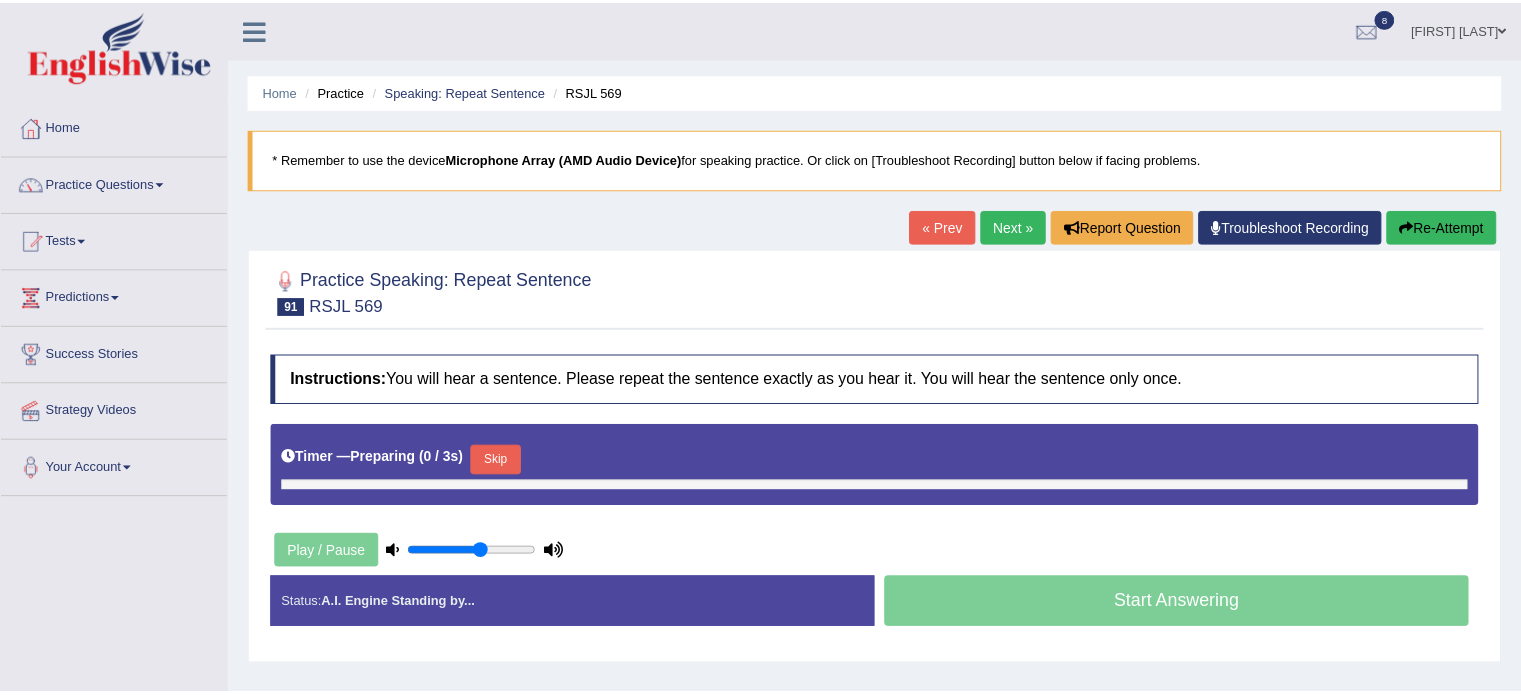 scroll, scrollTop: 0, scrollLeft: 0, axis: both 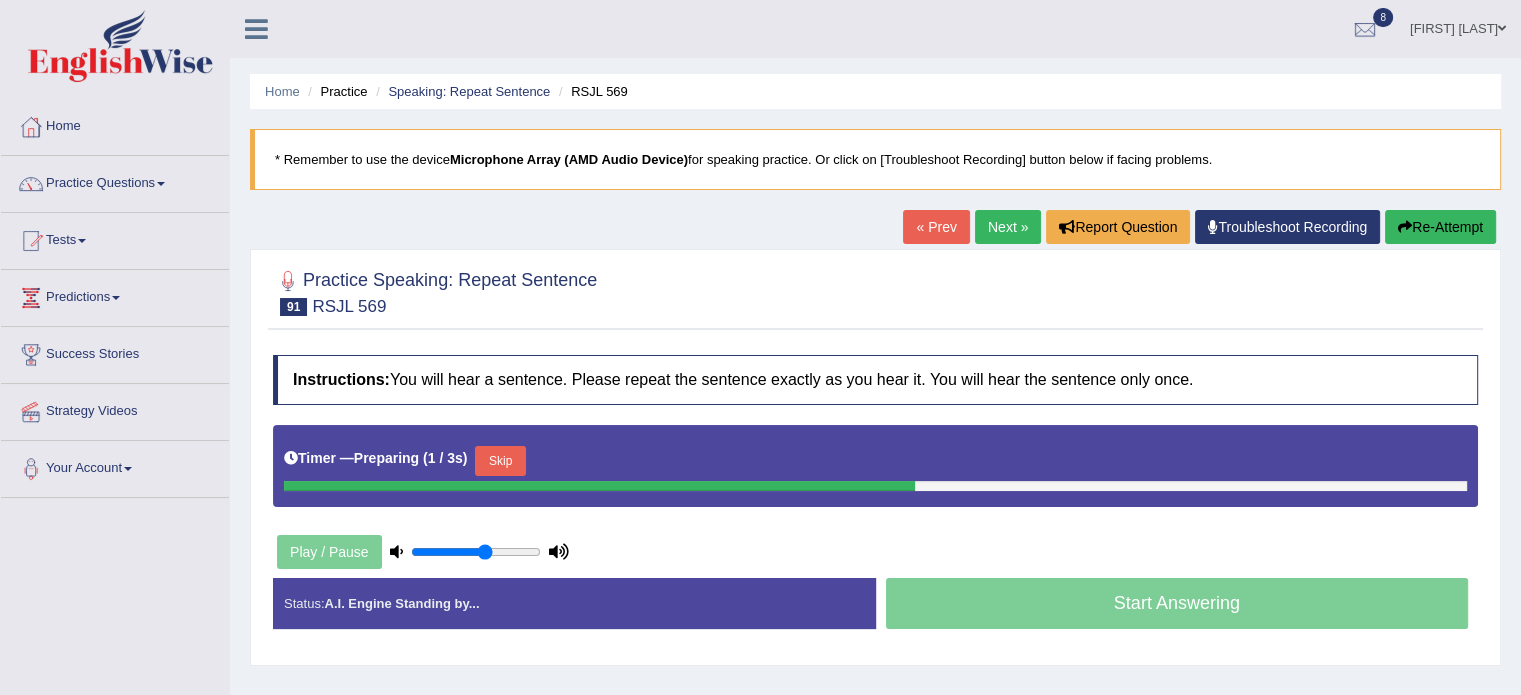 click on "Skip" at bounding box center (500, 461) 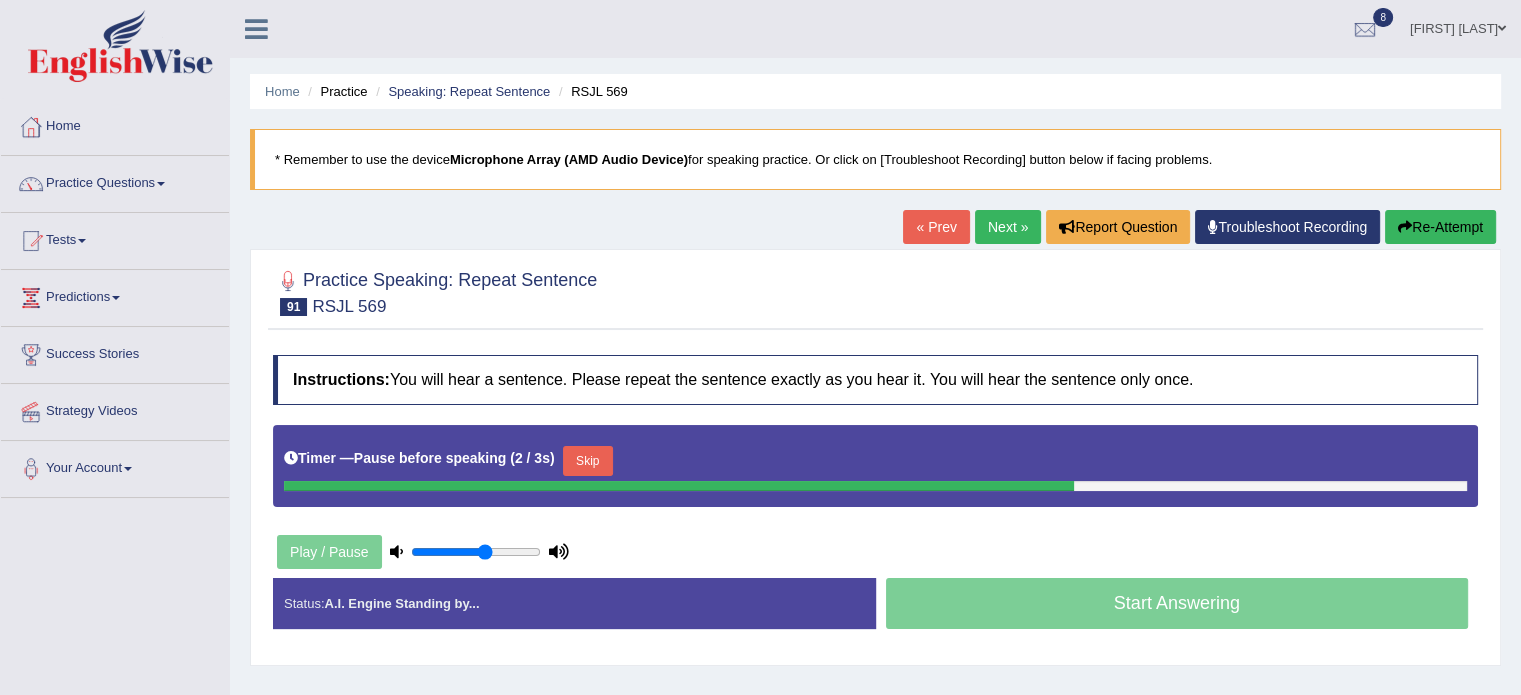 click on "Skip" at bounding box center (588, 461) 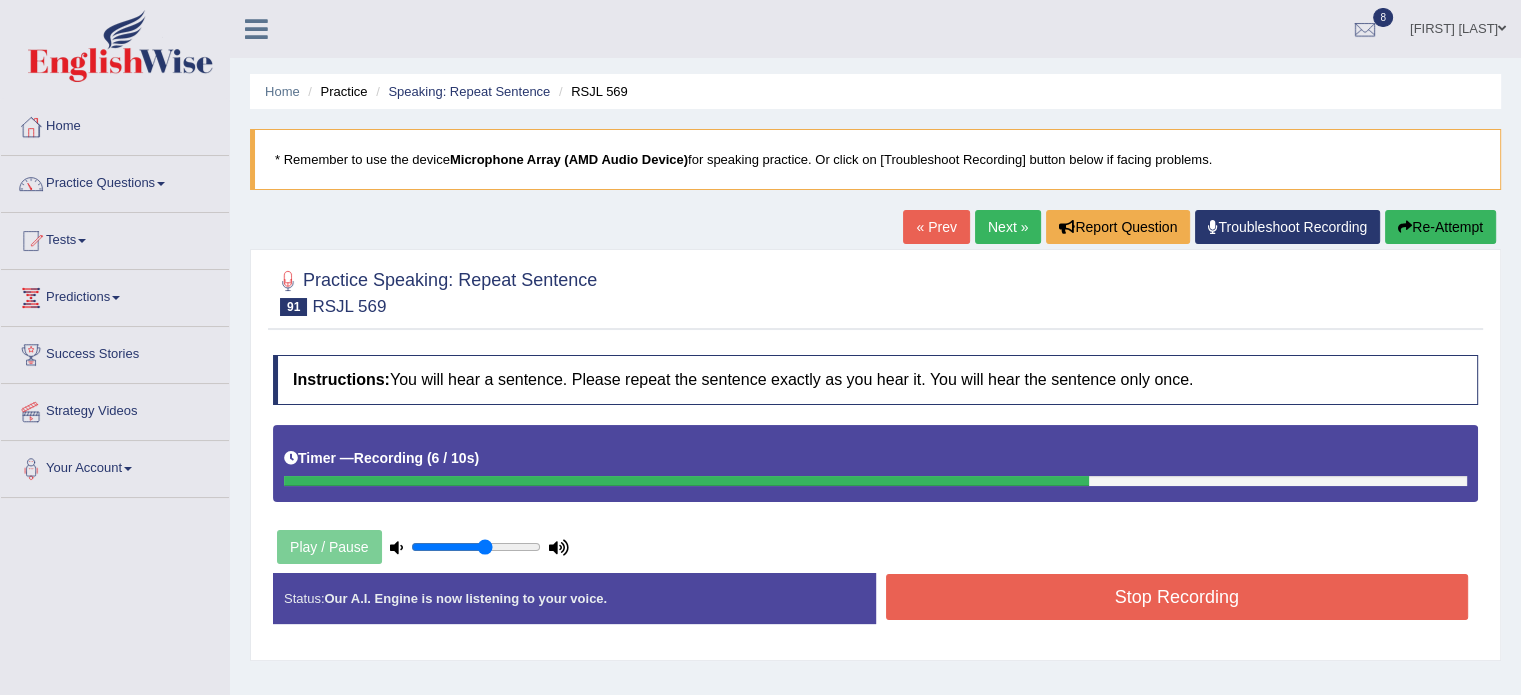 click on "Re-Attempt" at bounding box center (1440, 227) 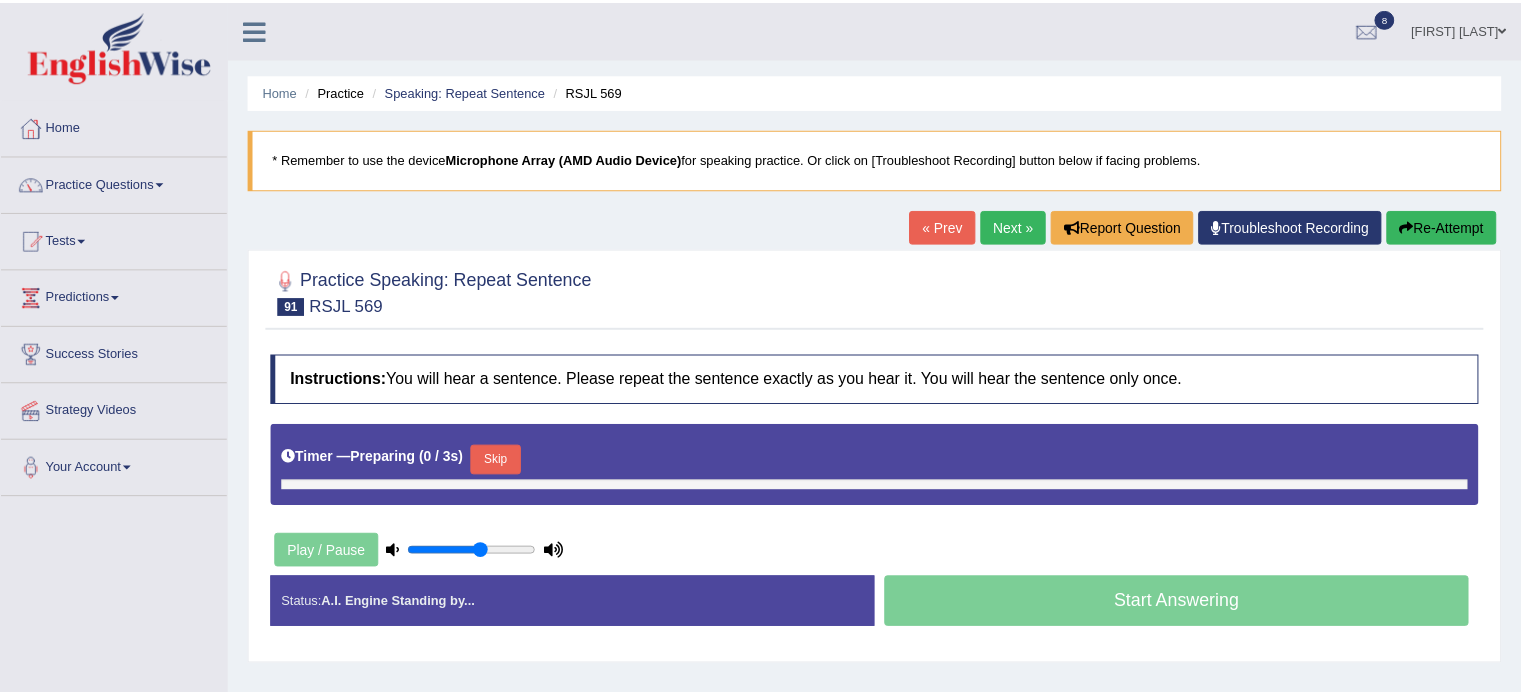 scroll, scrollTop: 0, scrollLeft: 0, axis: both 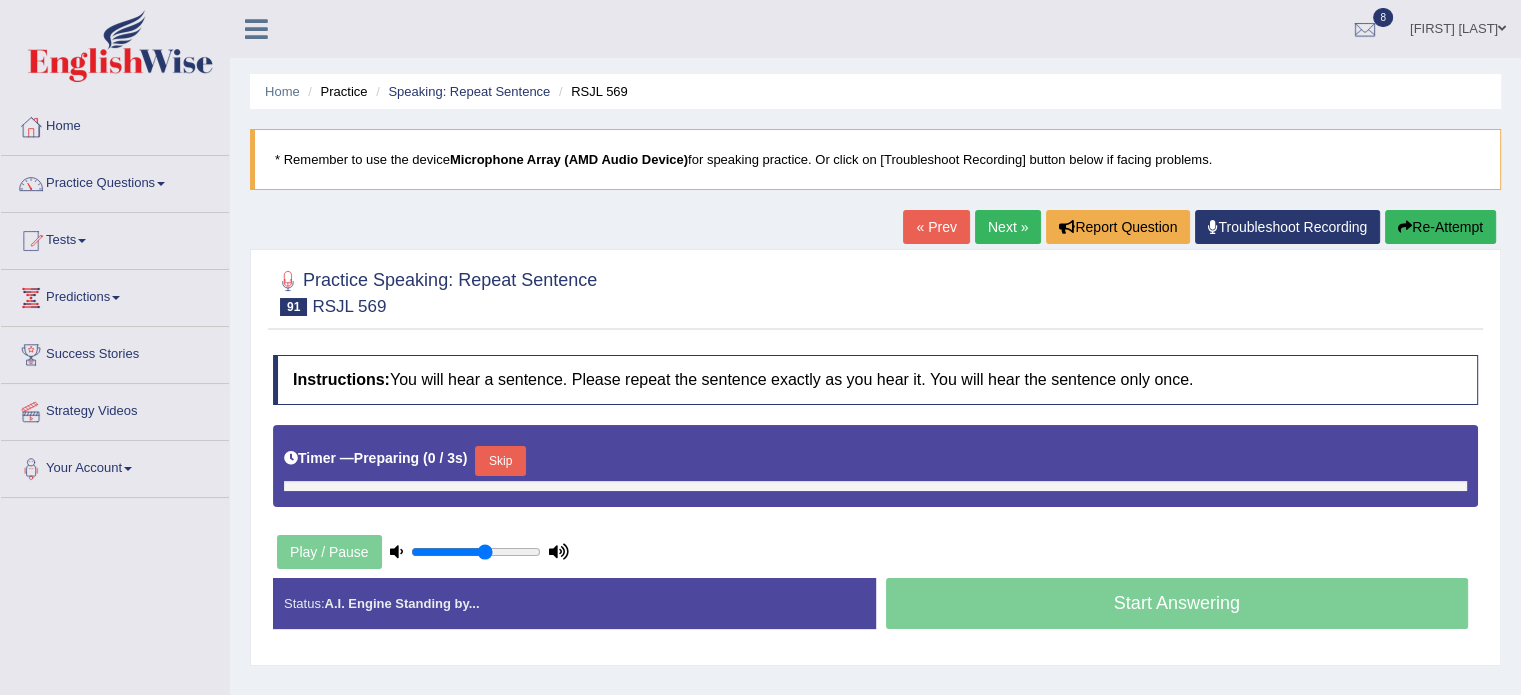 click on "Toggle navigation
Home
Practice Questions   Speaking Practice Read Aloud
Repeat Sentence
Describe Image
Re-tell Lecture
Answer Short Question
Summarize Group Discussion
Respond To A Situation
Writing Practice  Summarize Written Text
Write Essay
Reading Practice  Reading & Writing: Fill In The Blanks
Choose Multiple Answers
Re-order Paragraphs
Fill In The Blanks
Choose Single Answer
Listening Practice  Summarize Spoken Text
Highlight Incorrect Words
Highlight Correct Summary
Select Missing Word
Choose Single Answer
Choose Multiple Answers
Fill In The Blanks
Write From Dictation
Pronunciation
Tests  Take Practice Sectional Test" at bounding box center [760, 347] 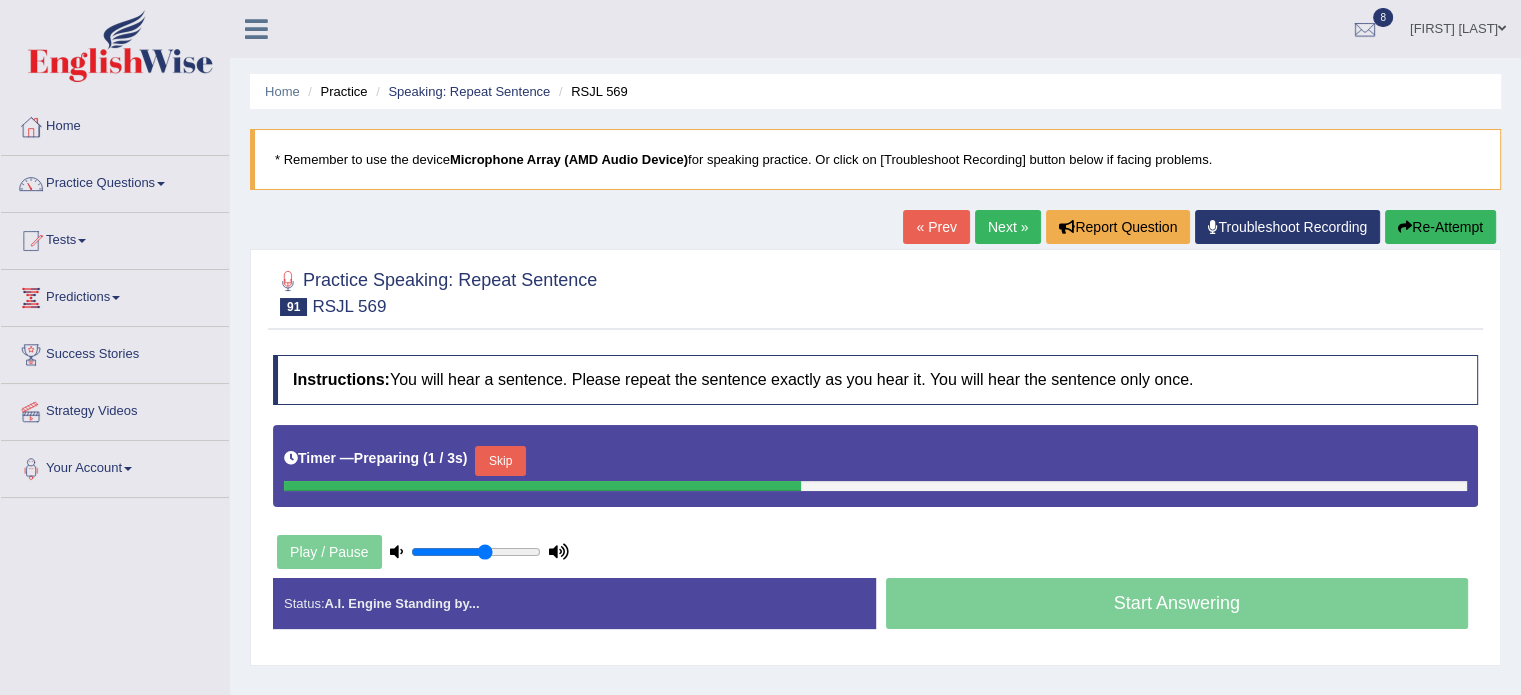 click on "Skip" at bounding box center [500, 461] 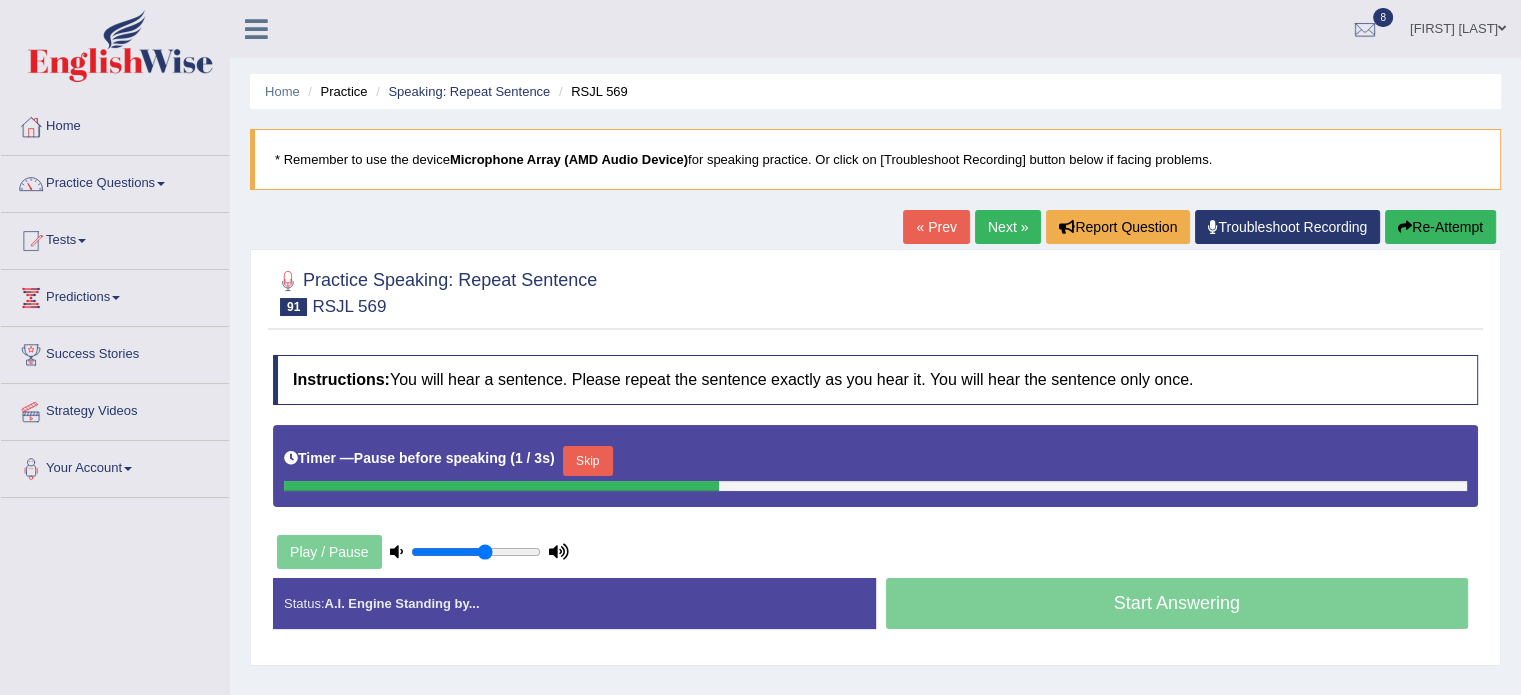 click on "Skip" at bounding box center (588, 461) 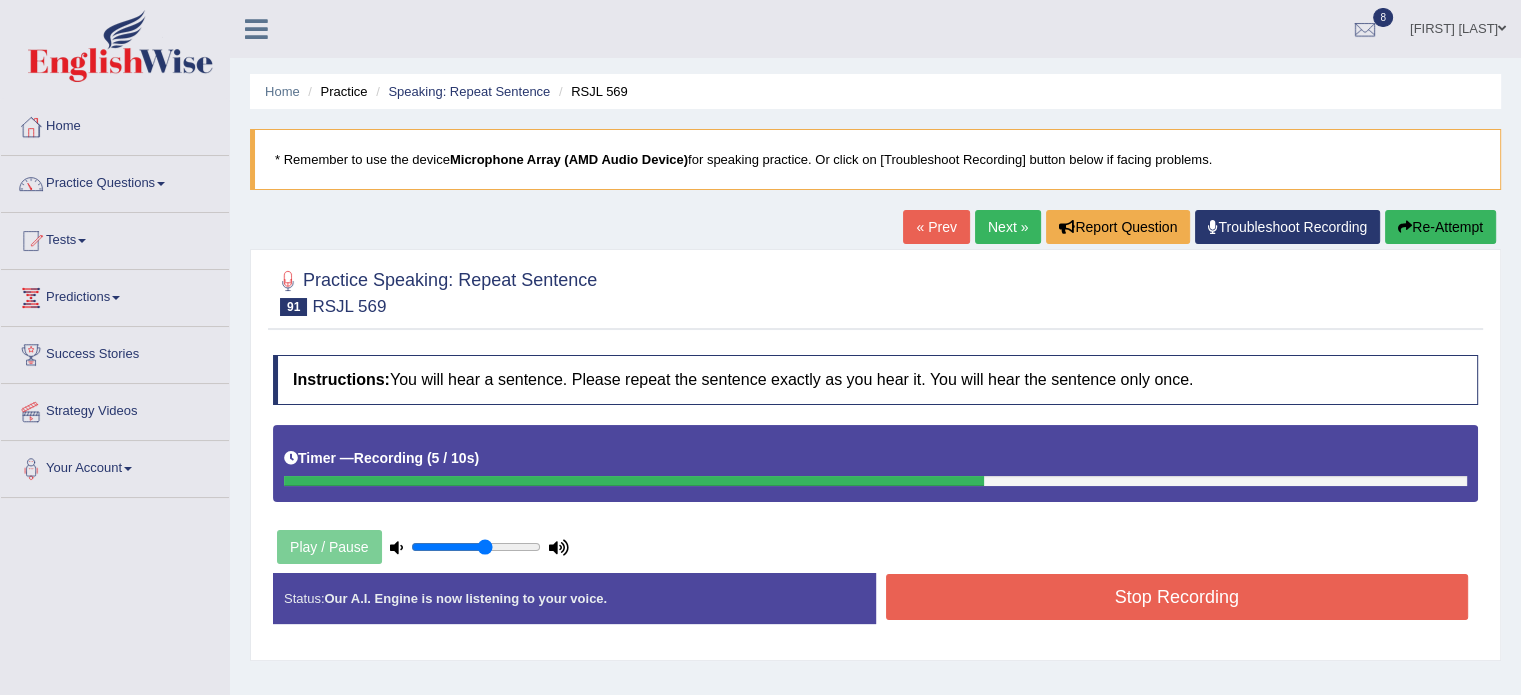 click on "Re-Attempt" at bounding box center (1440, 227) 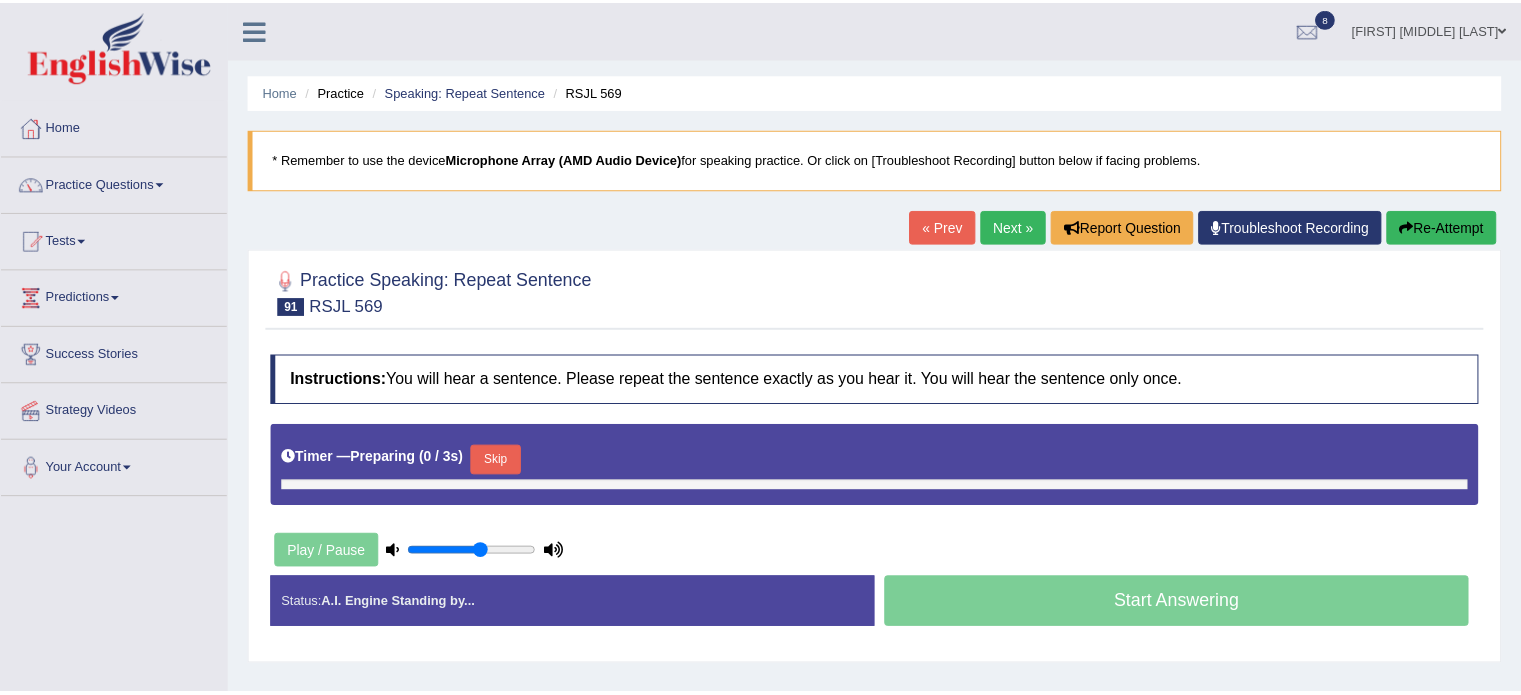 scroll, scrollTop: 0, scrollLeft: 0, axis: both 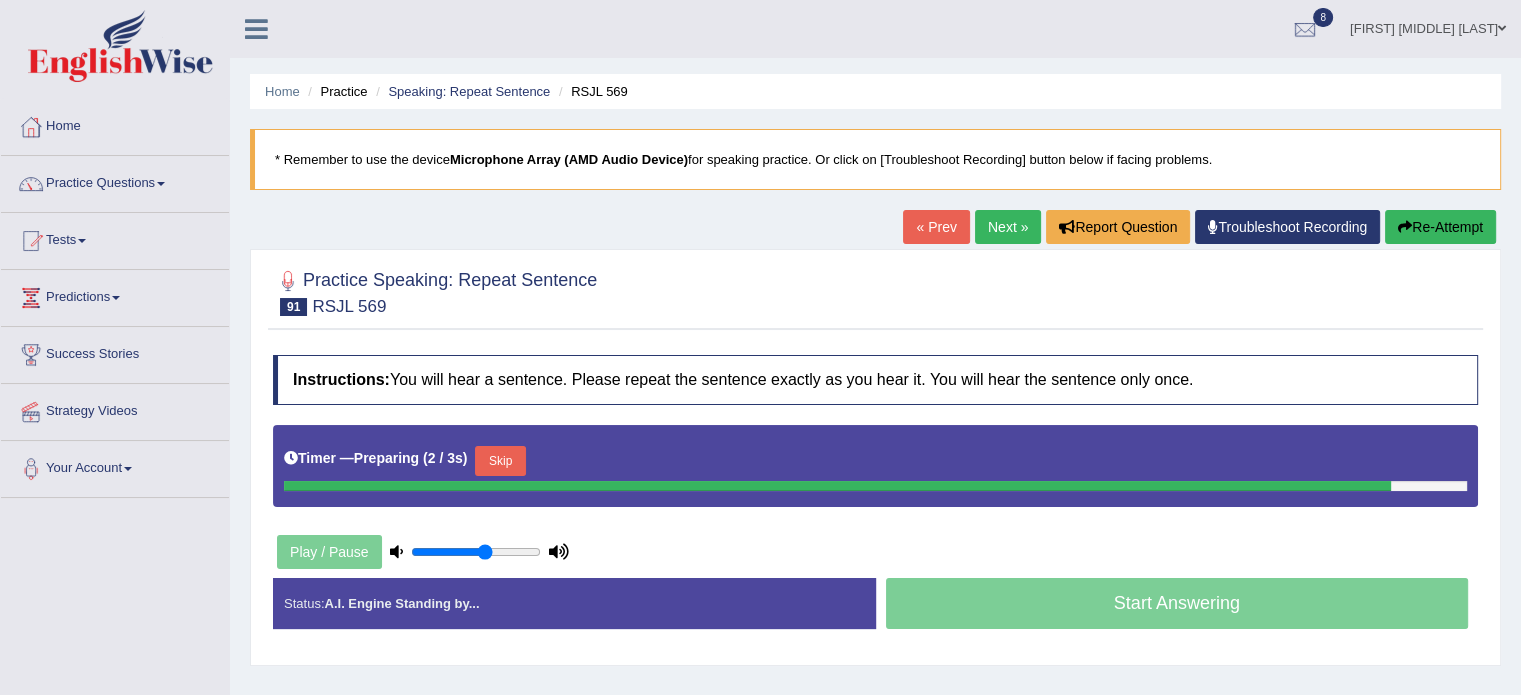 click on "Timer —  Preparing   ( 2 / 3s ) Skip" at bounding box center [875, 461] 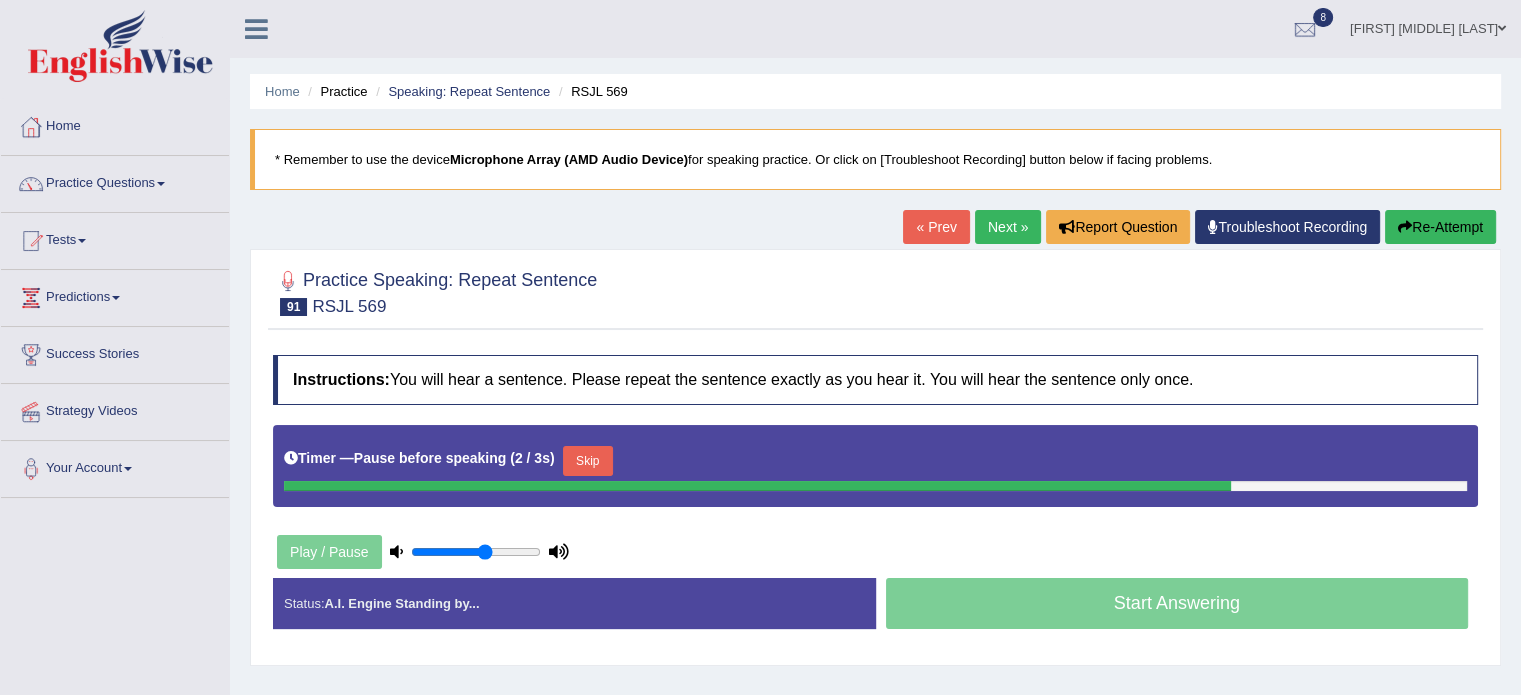 click on "Skip" at bounding box center [588, 461] 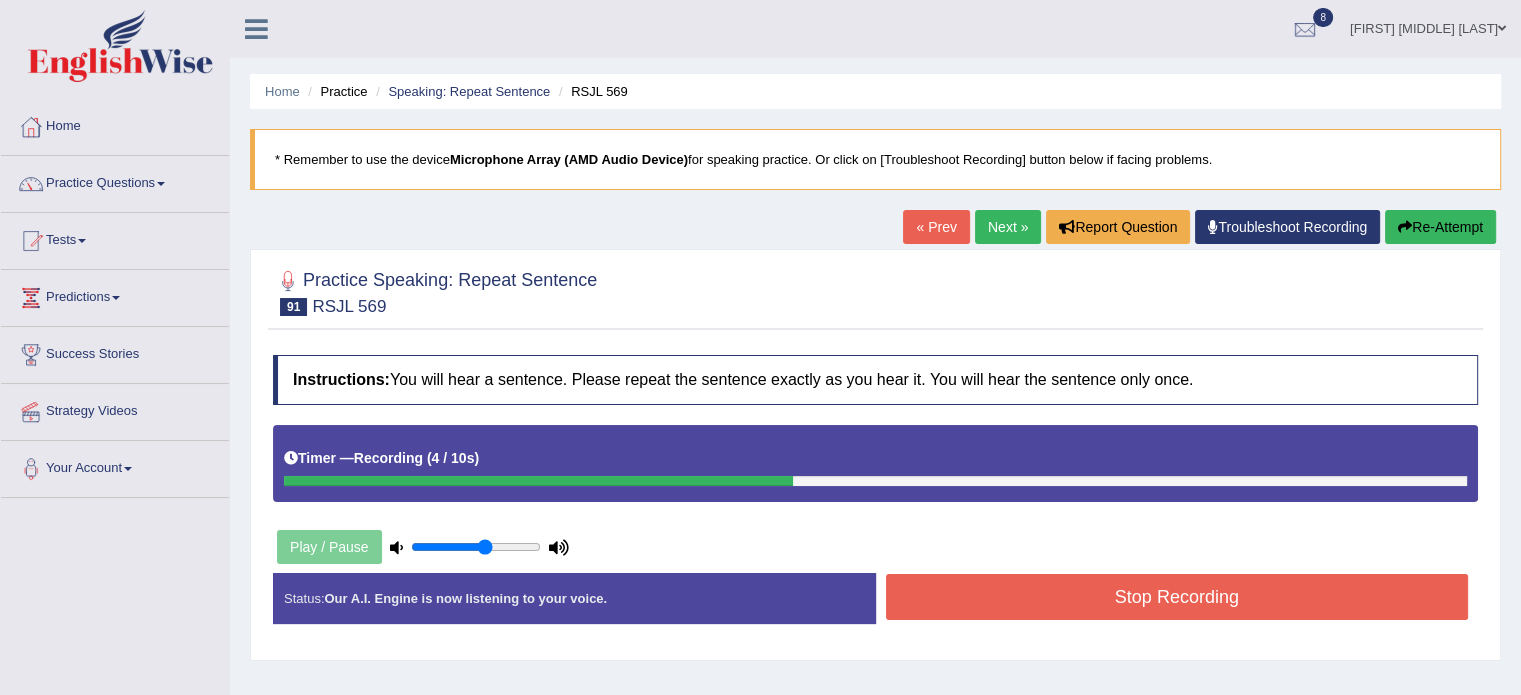 click on "Re-Attempt" at bounding box center [1440, 227] 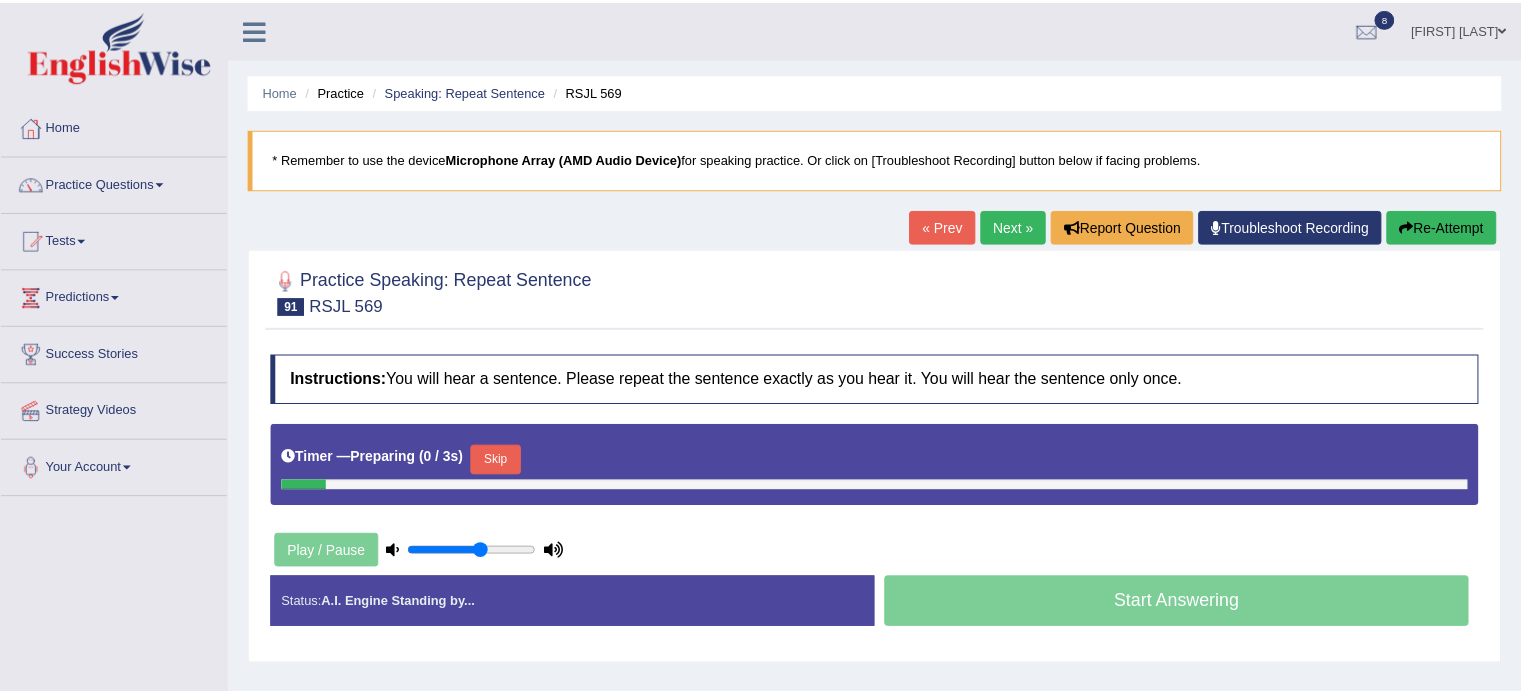 scroll, scrollTop: 0, scrollLeft: 0, axis: both 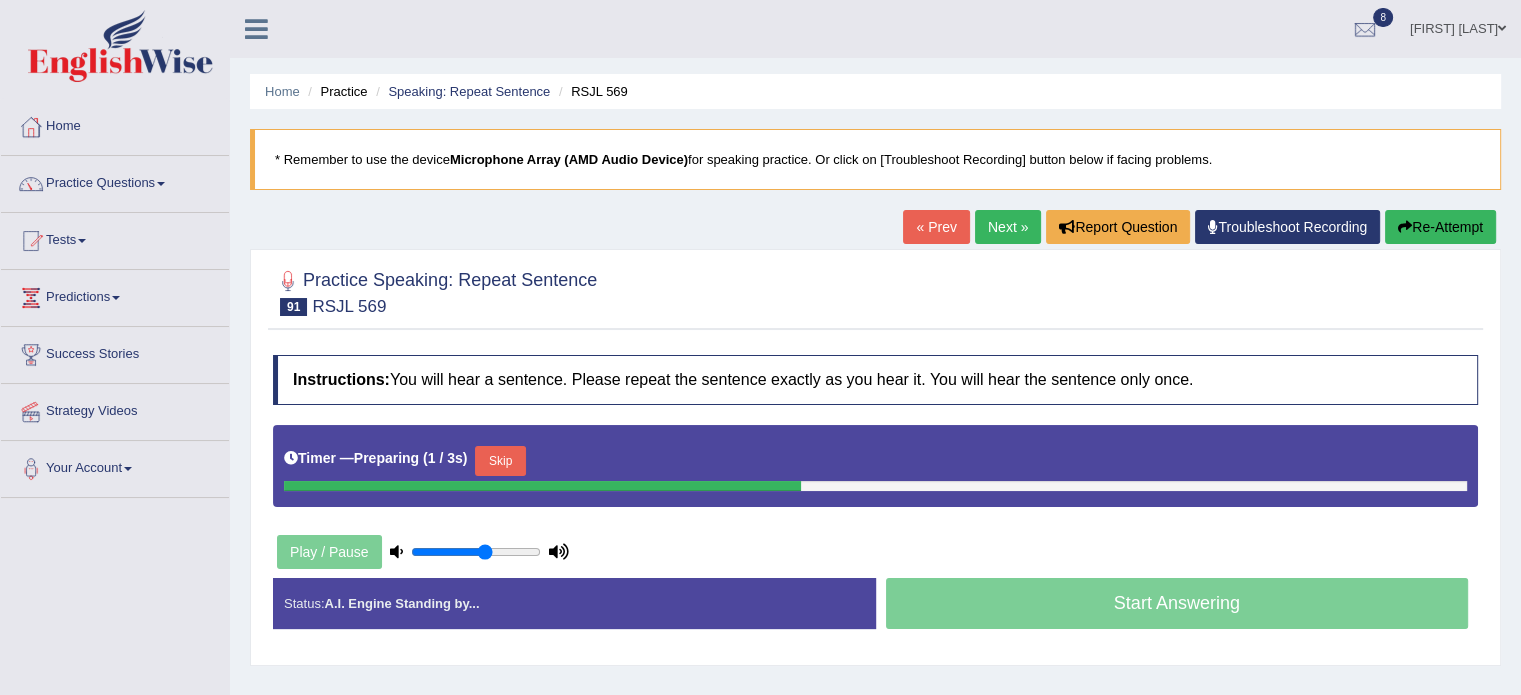 click on "Skip" at bounding box center (500, 461) 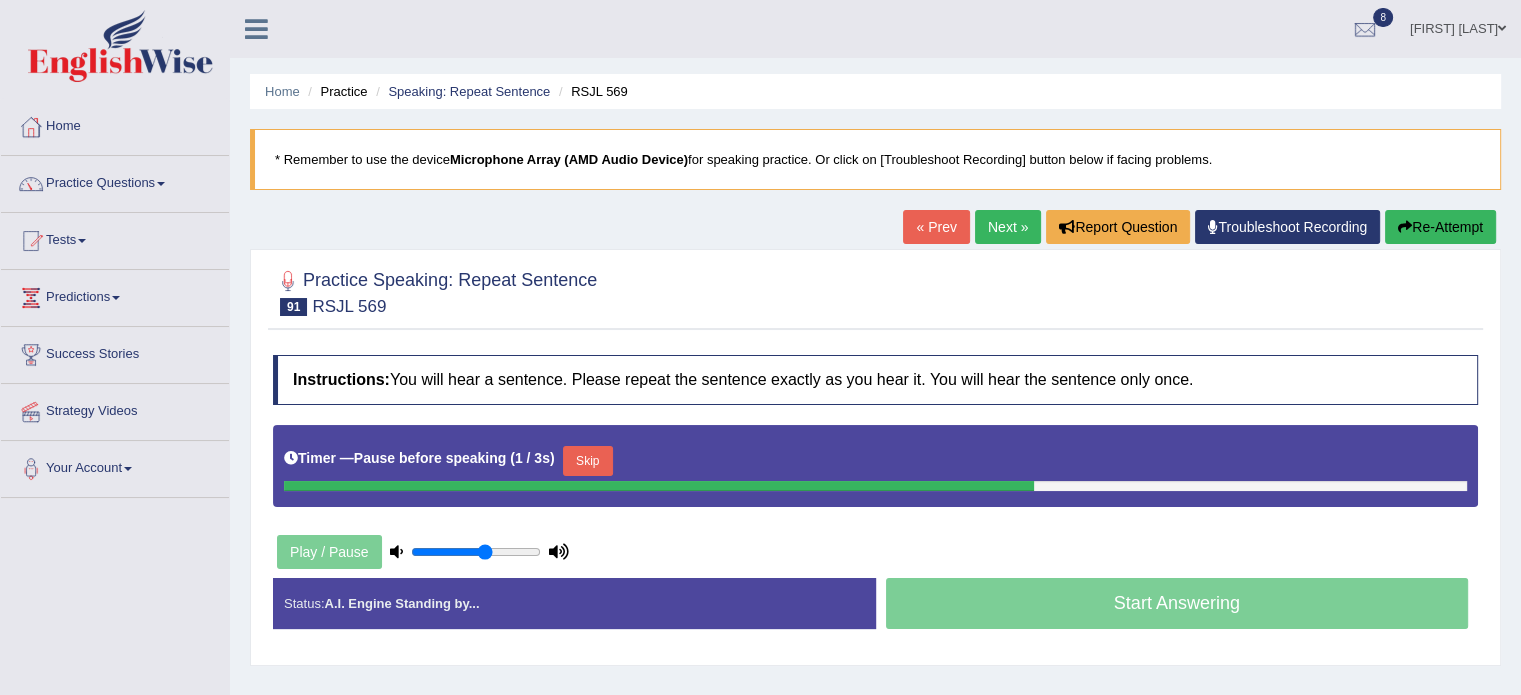click on "Skip" at bounding box center [588, 461] 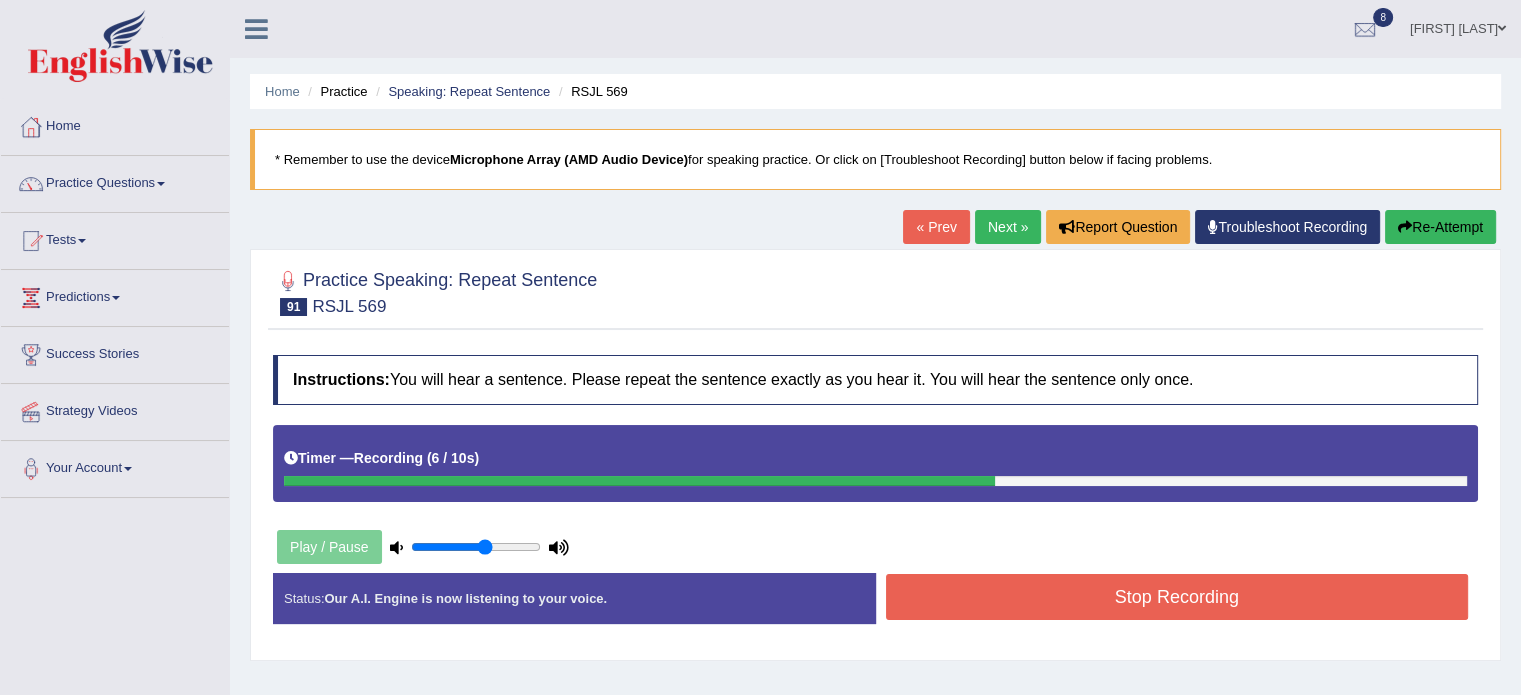 click on "Stop Recording" at bounding box center (1177, 597) 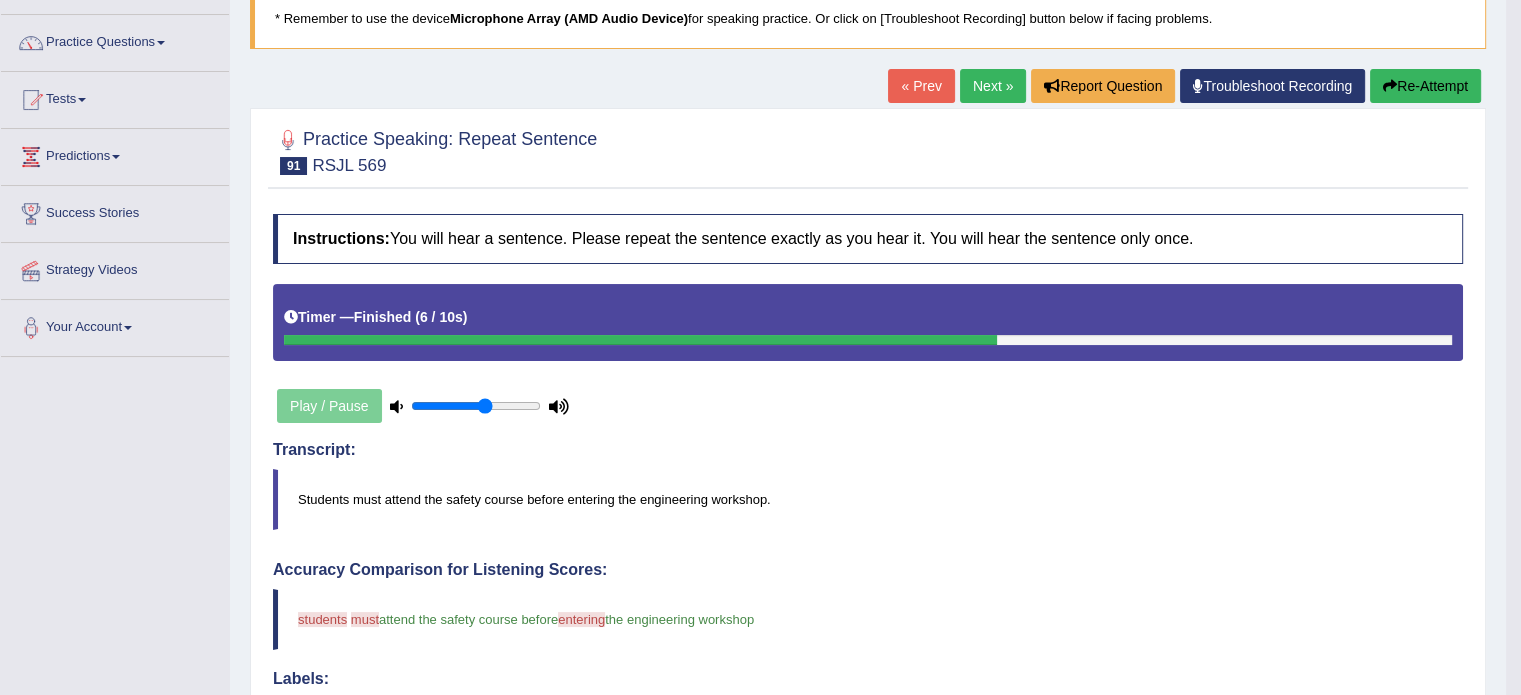 scroll, scrollTop: 80, scrollLeft: 0, axis: vertical 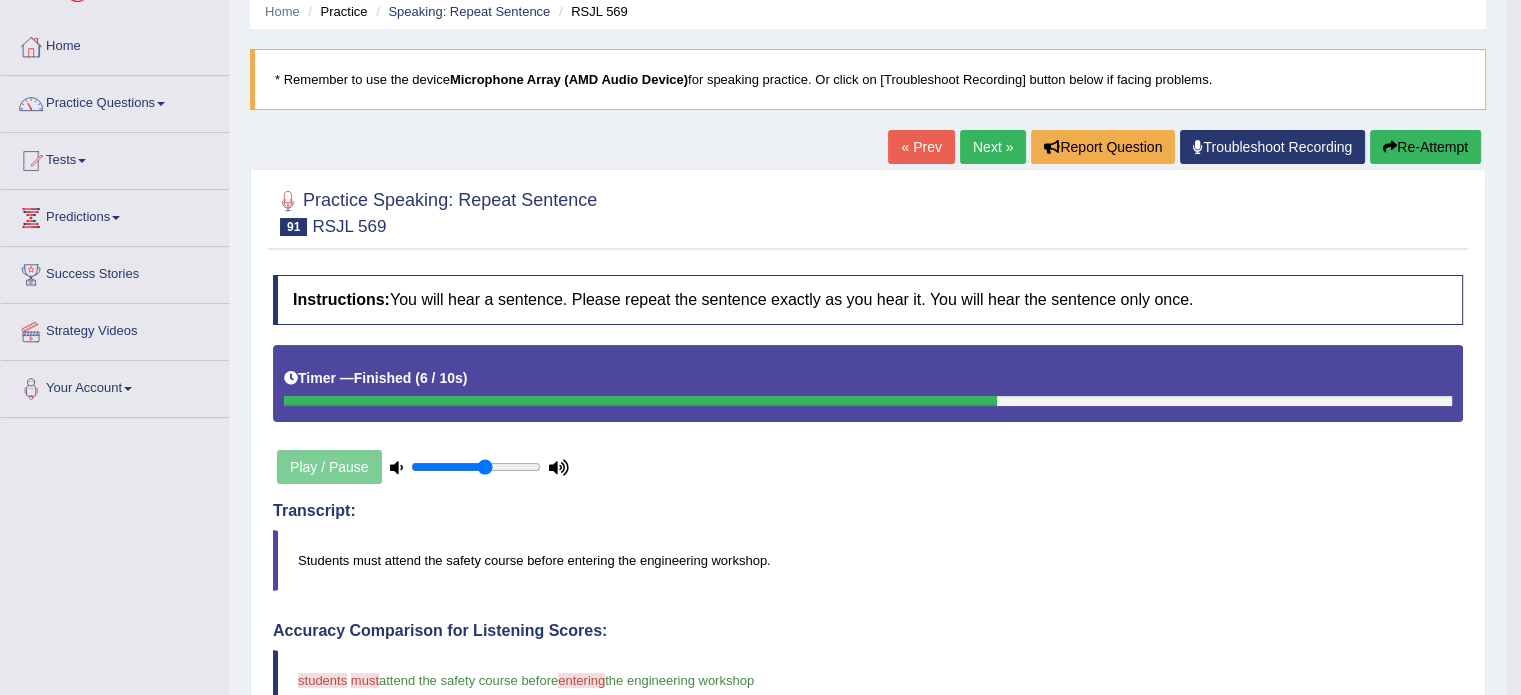click on "Re-Attempt" at bounding box center [1425, 147] 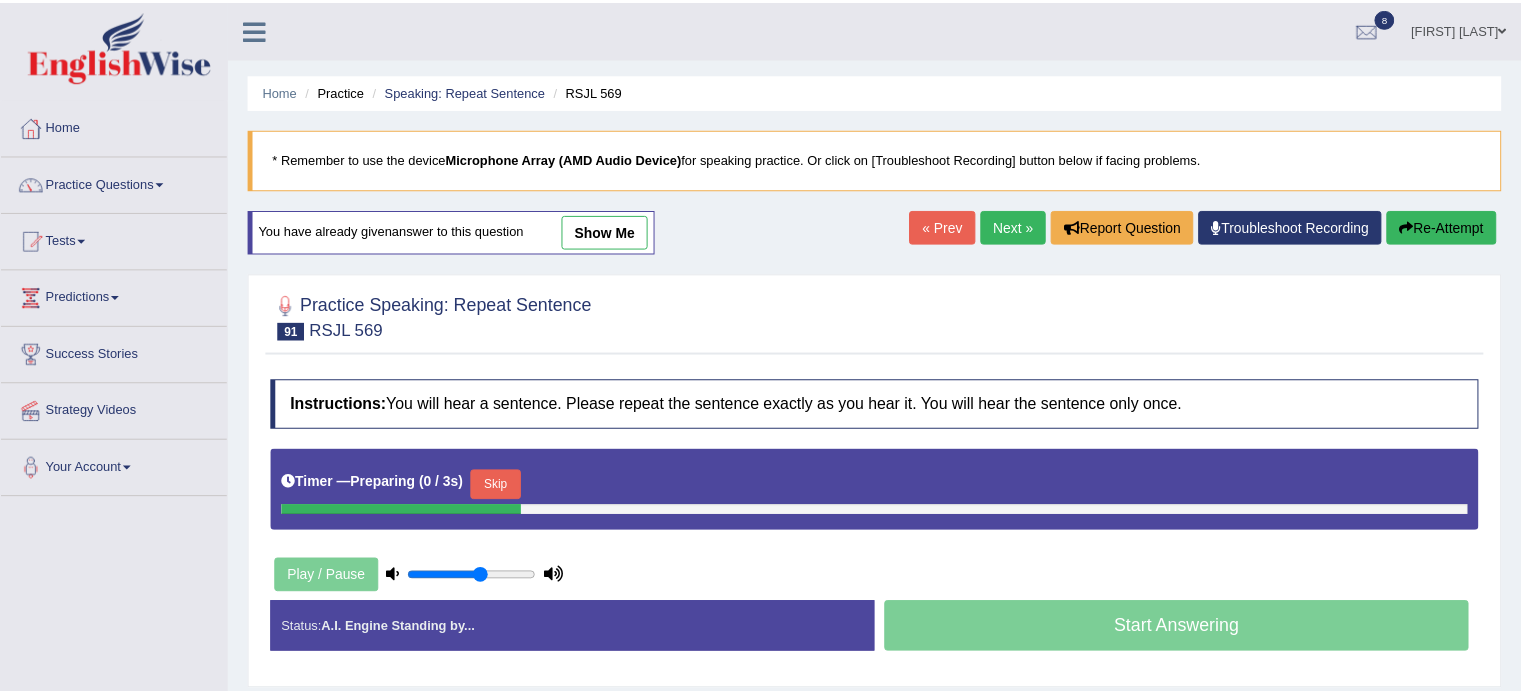 scroll, scrollTop: 80, scrollLeft: 0, axis: vertical 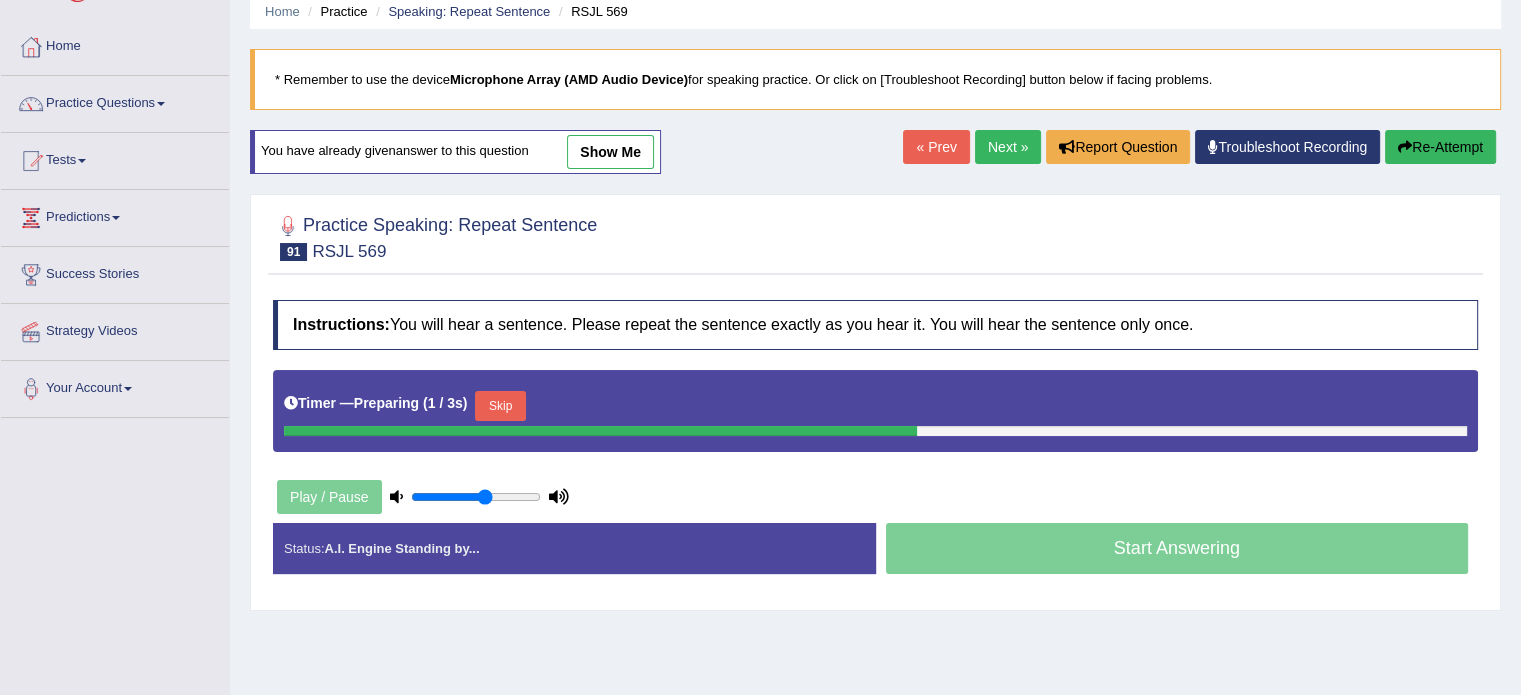 click on "Skip" at bounding box center (500, 406) 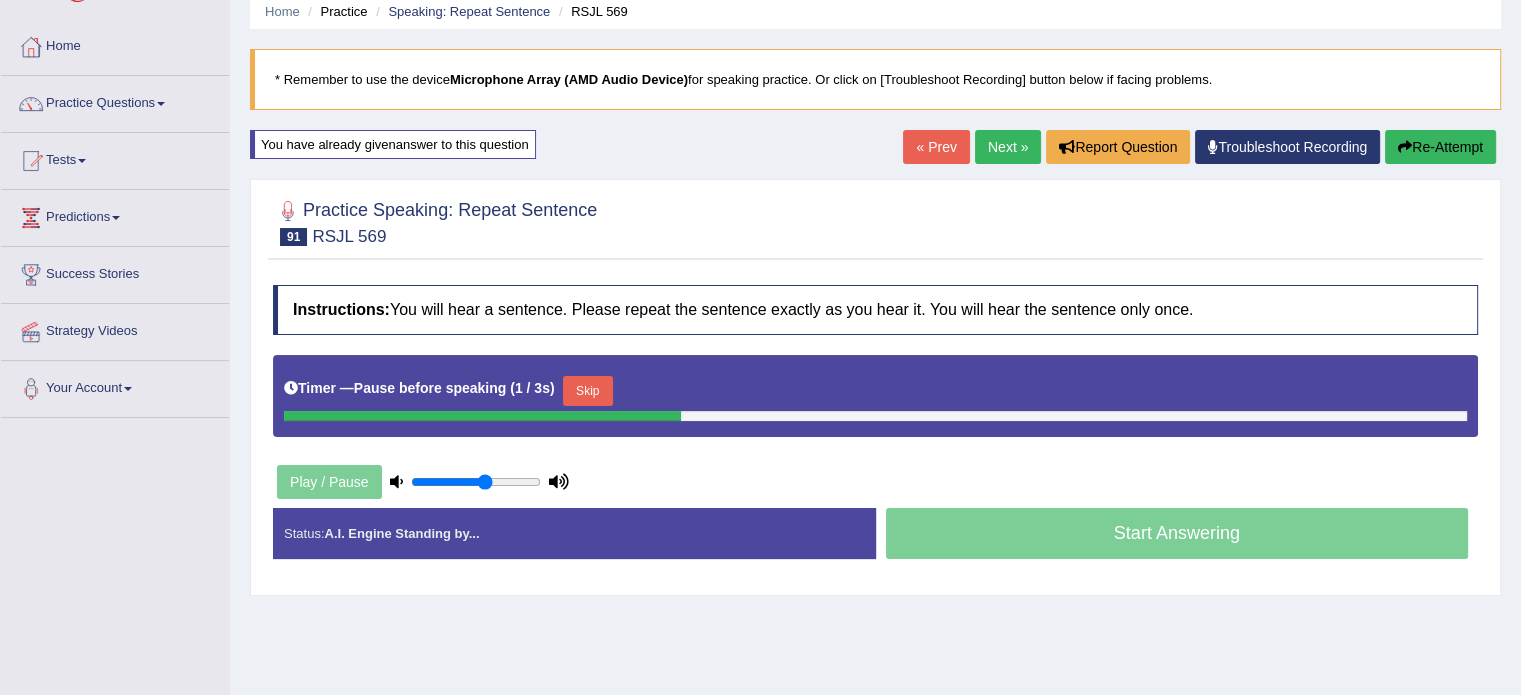 click on "Skip" at bounding box center (588, 391) 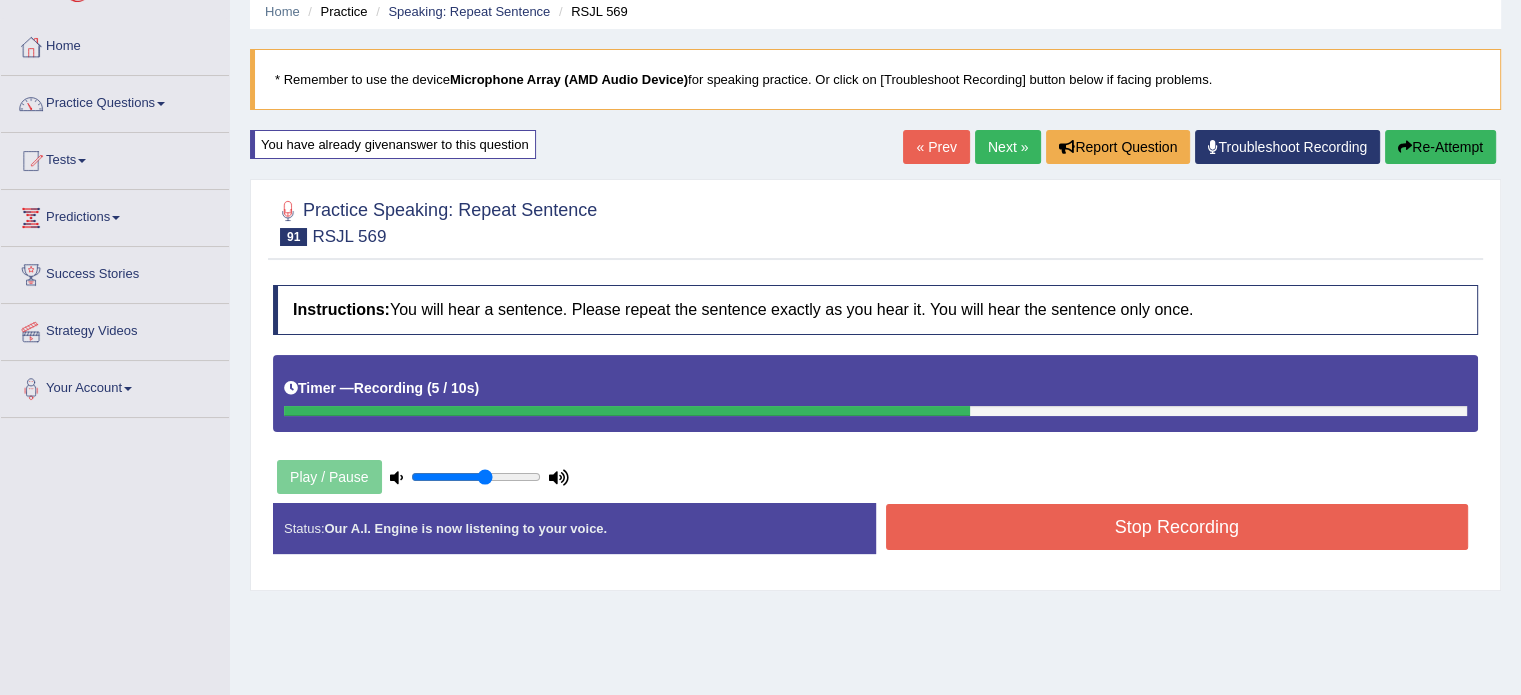 click on "Stop Recording" at bounding box center [1177, 527] 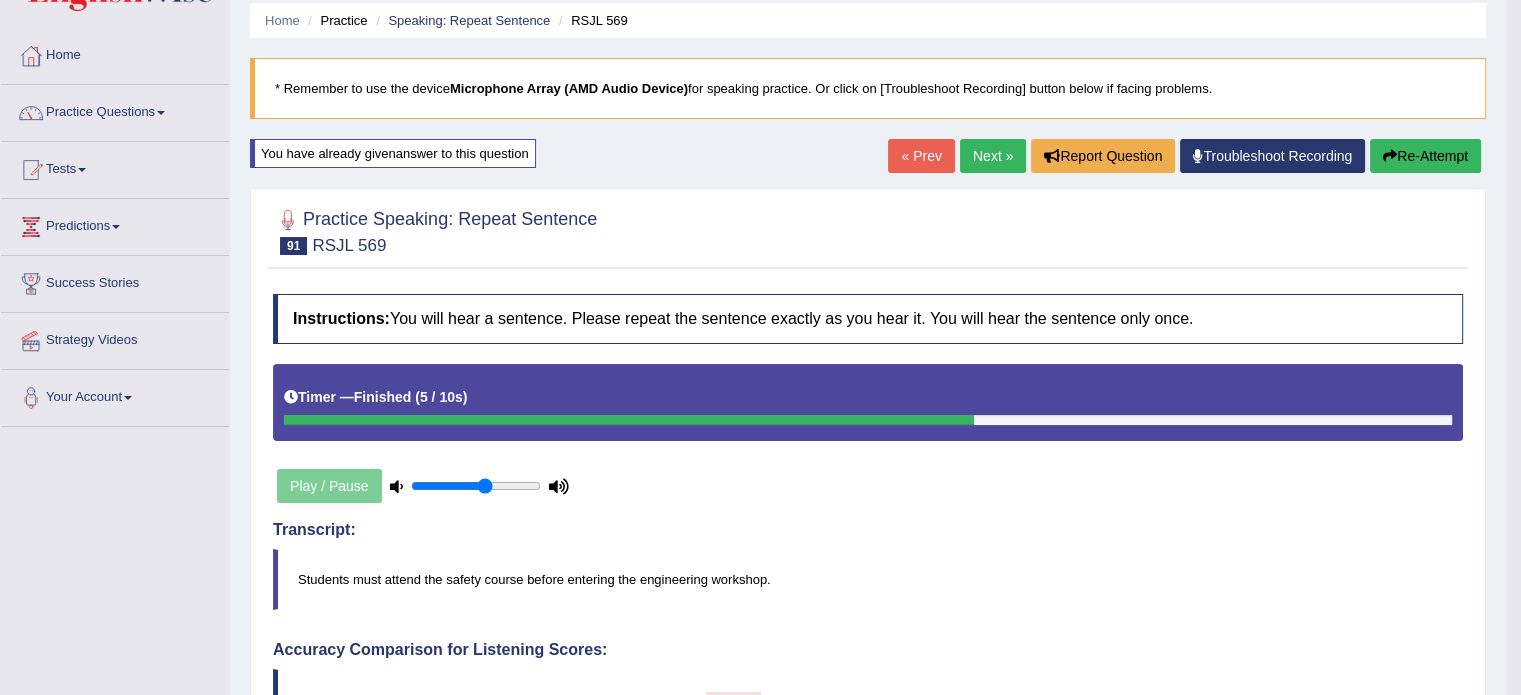 scroll, scrollTop: 0, scrollLeft: 0, axis: both 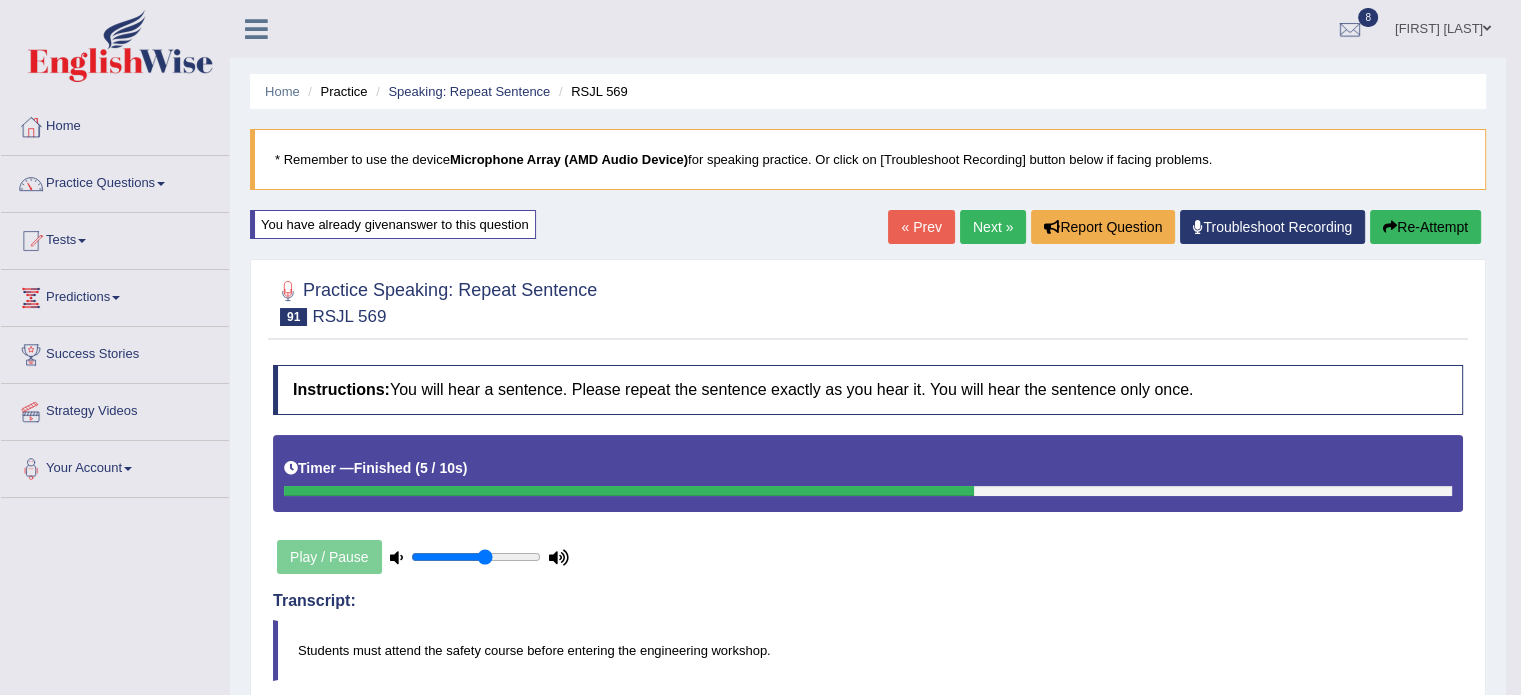 click on "Next »" at bounding box center [993, 227] 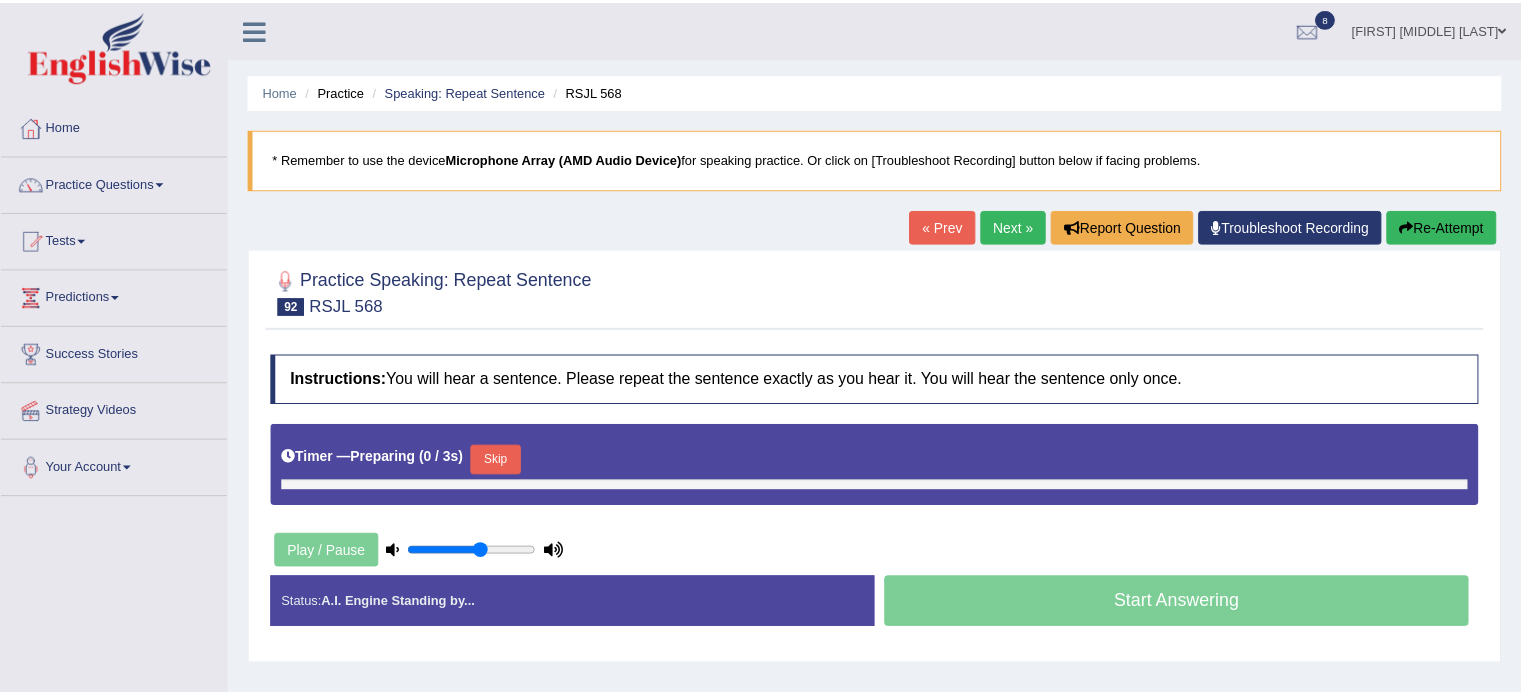 scroll, scrollTop: 0, scrollLeft: 0, axis: both 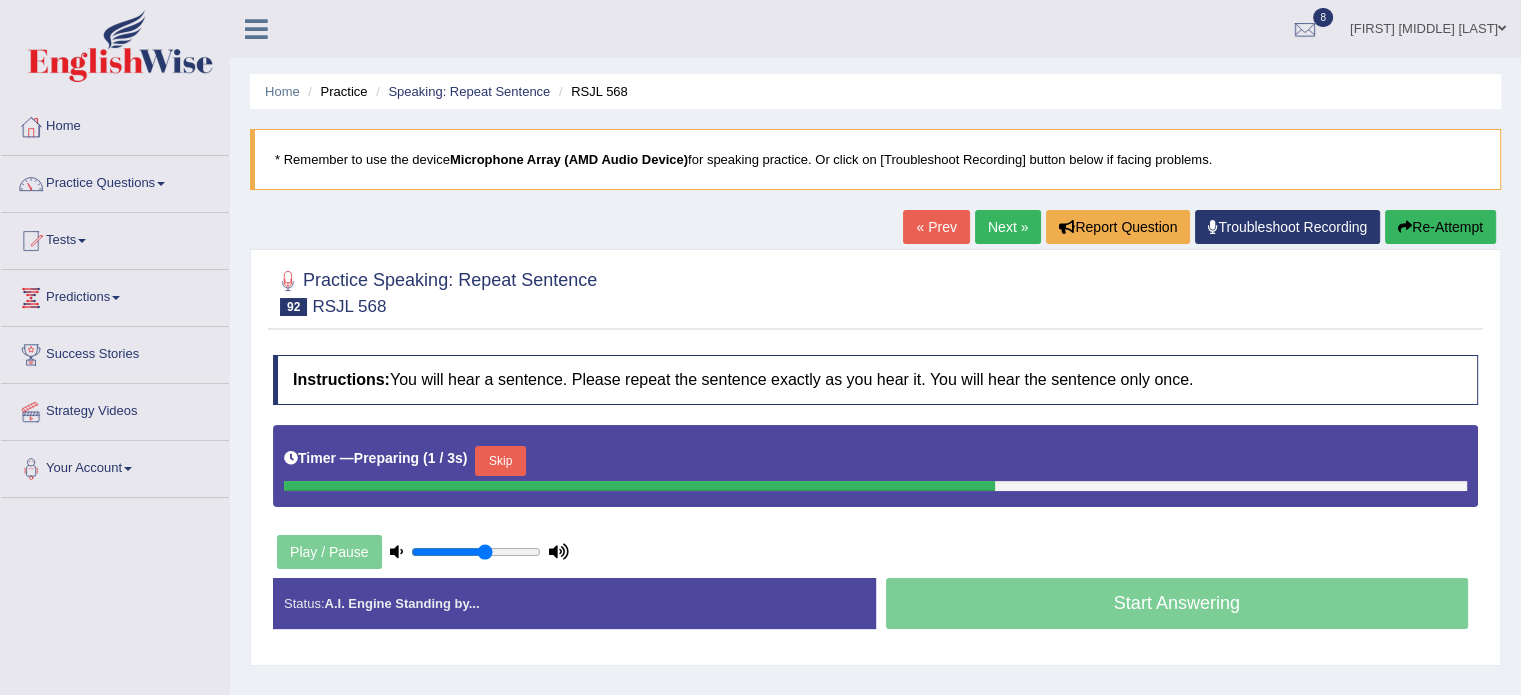 click on "Skip" at bounding box center [500, 461] 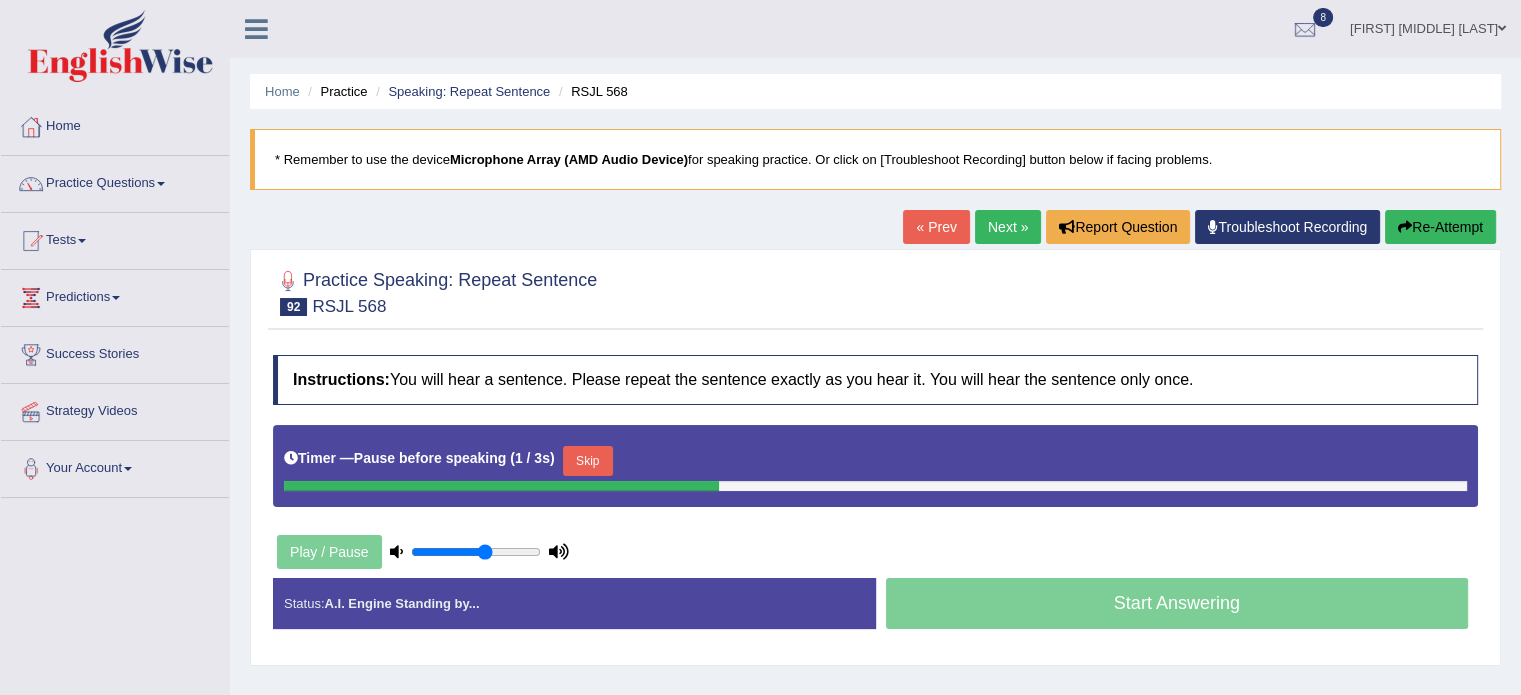 click on "Skip" at bounding box center (588, 461) 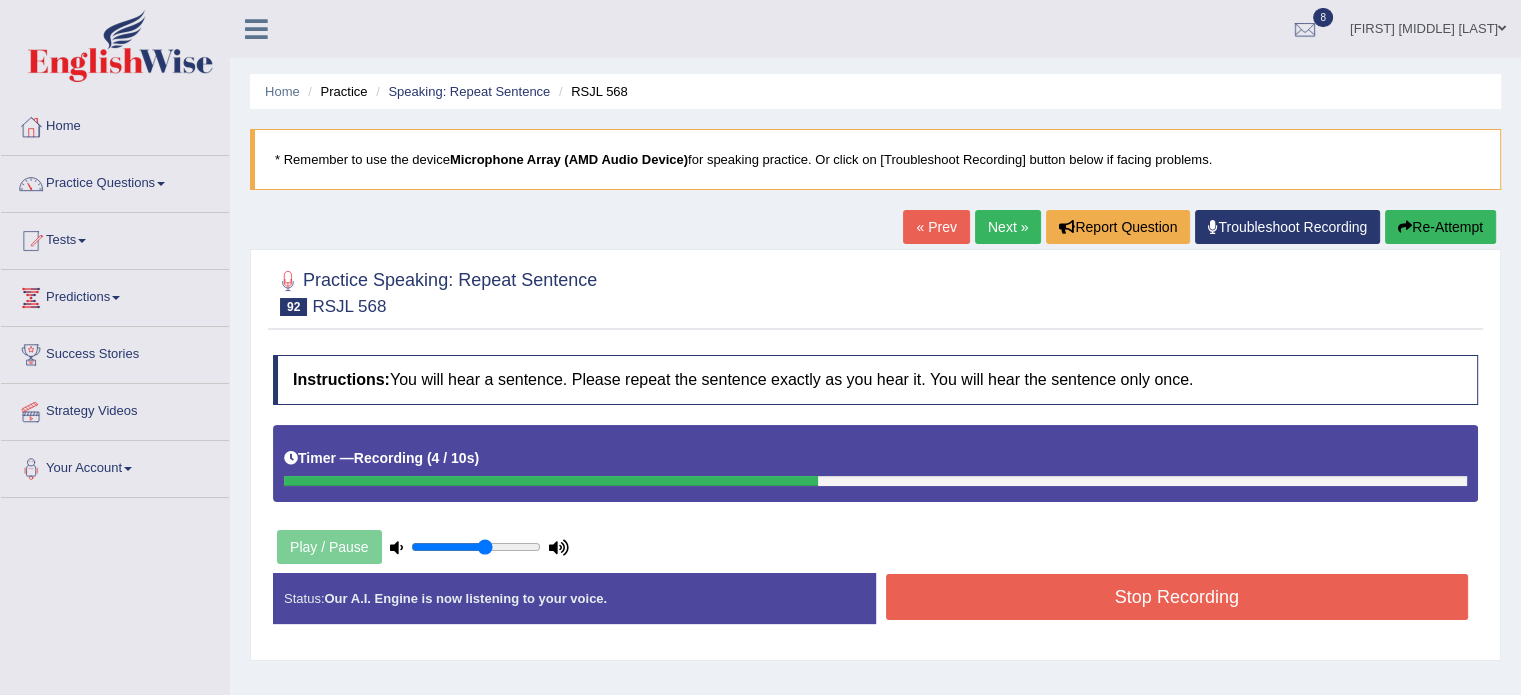 click on "Stop Recording" at bounding box center [1177, 597] 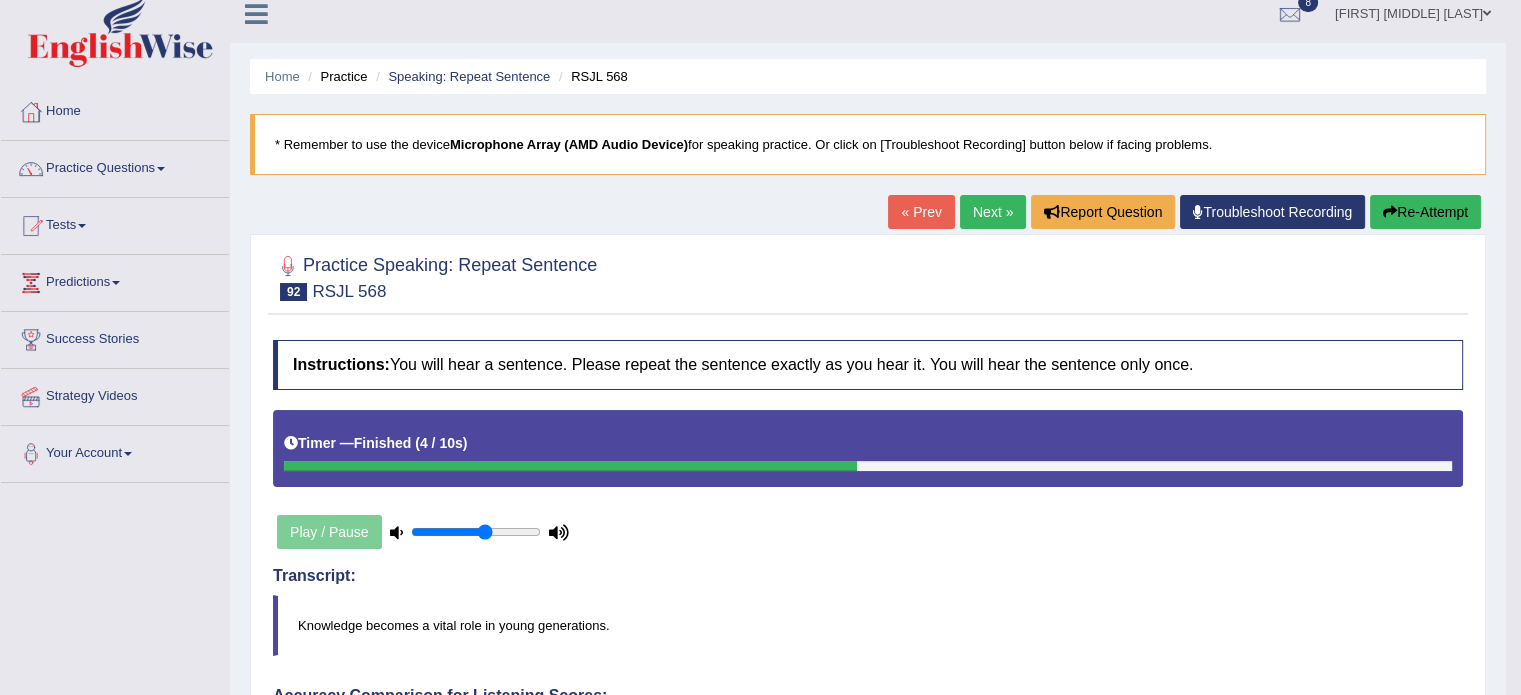 scroll, scrollTop: 0, scrollLeft: 0, axis: both 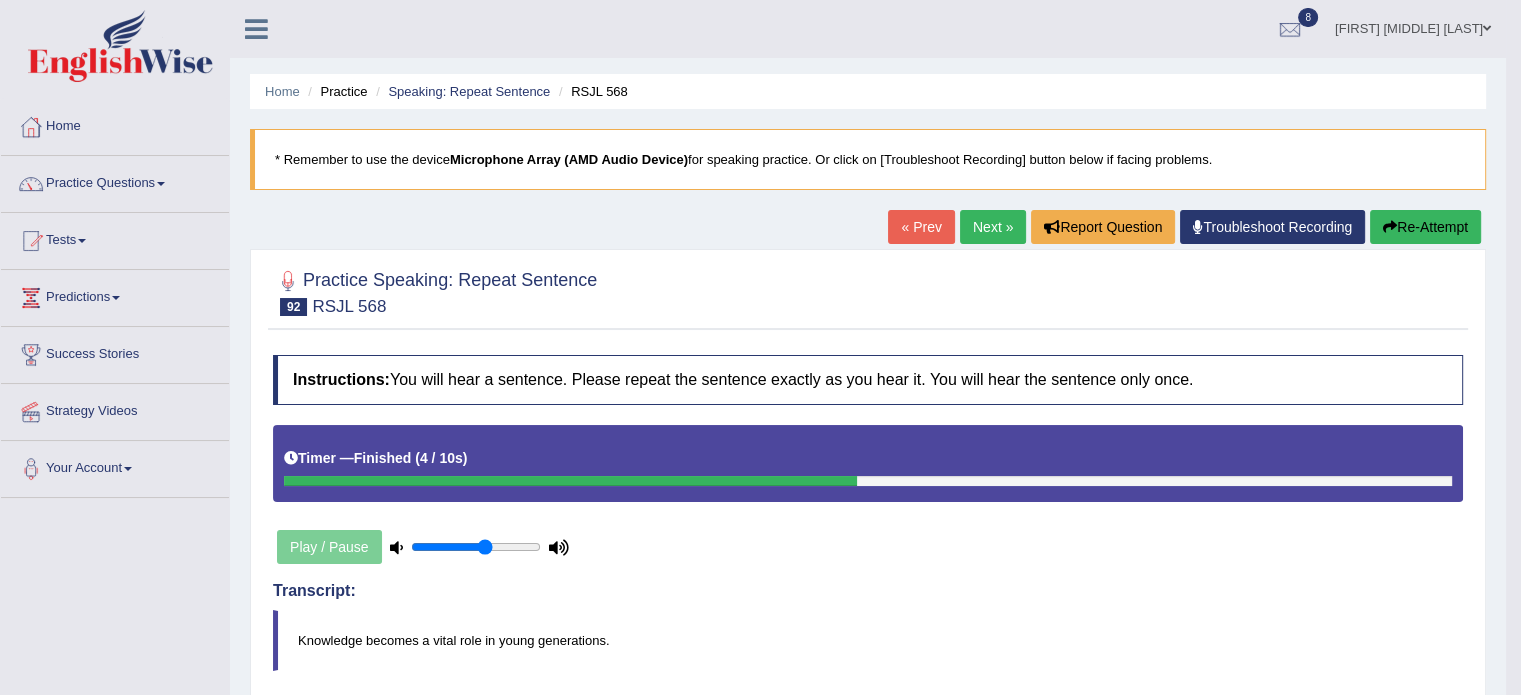 click on "Re-Attempt" at bounding box center (1425, 227) 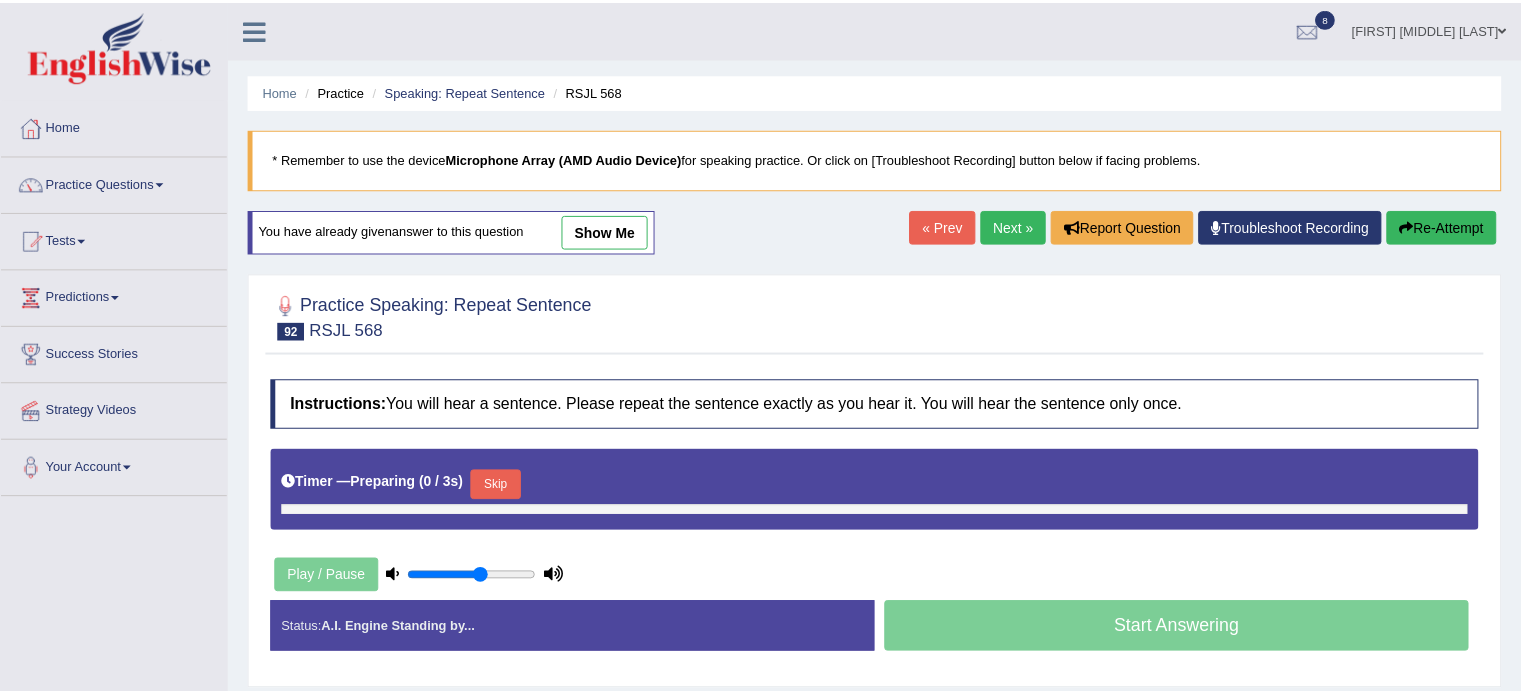 scroll, scrollTop: 0, scrollLeft: 0, axis: both 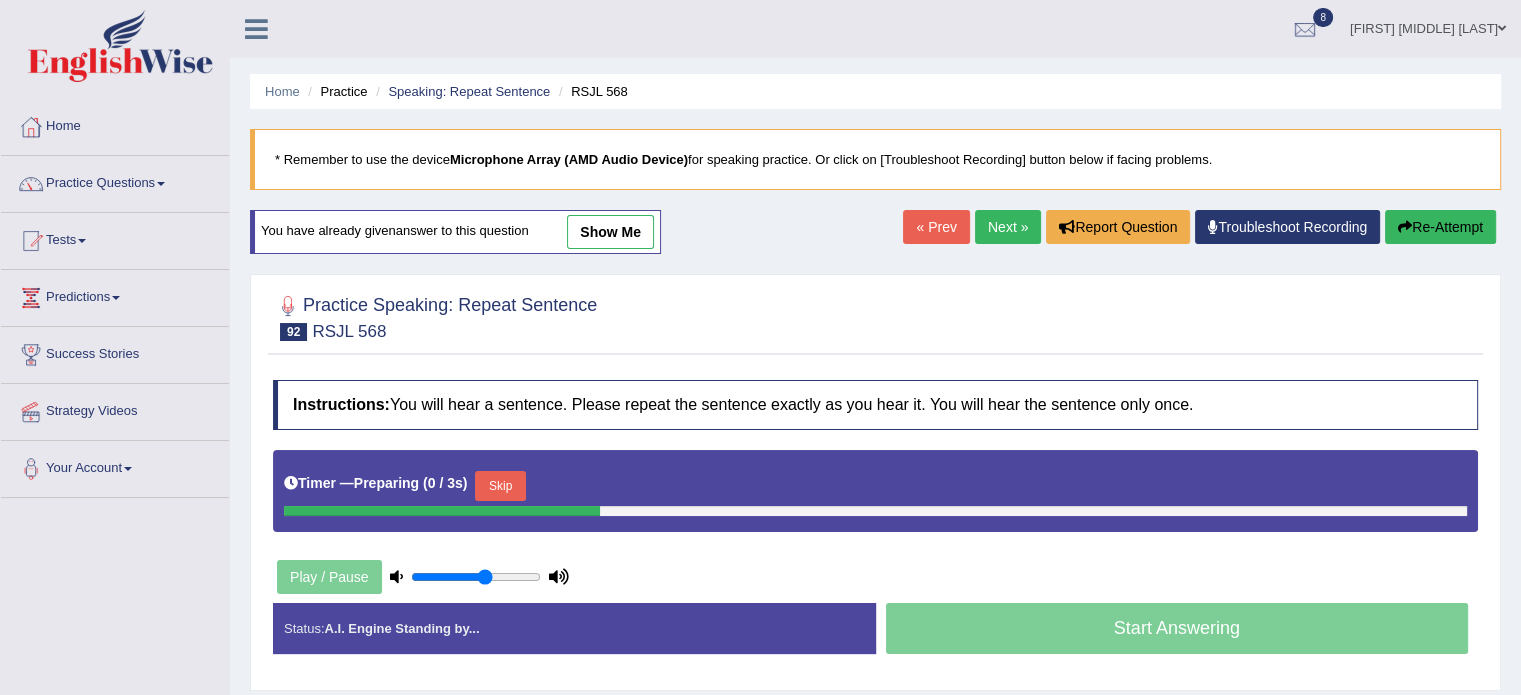 click on "Skip" at bounding box center [500, 486] 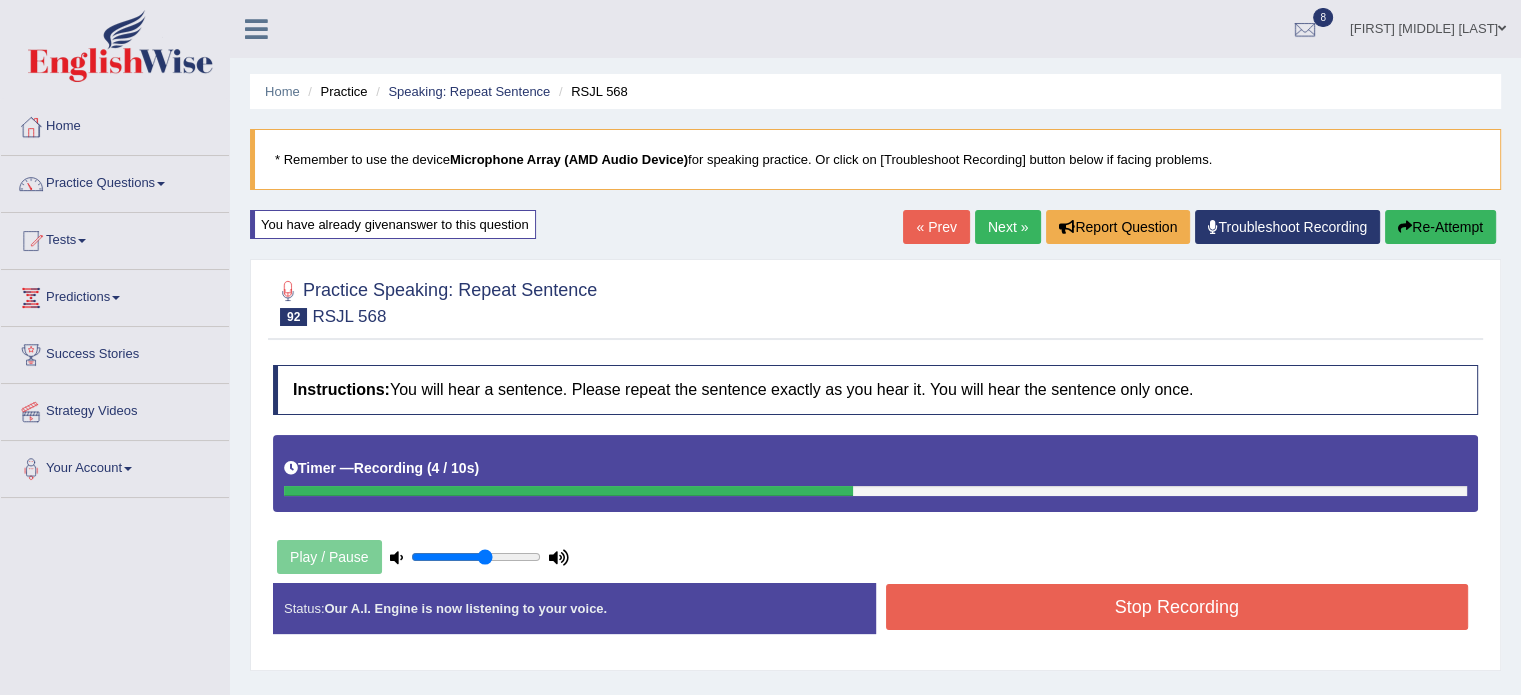 click on "Stop Recording" at bounding box center [1177, 607] 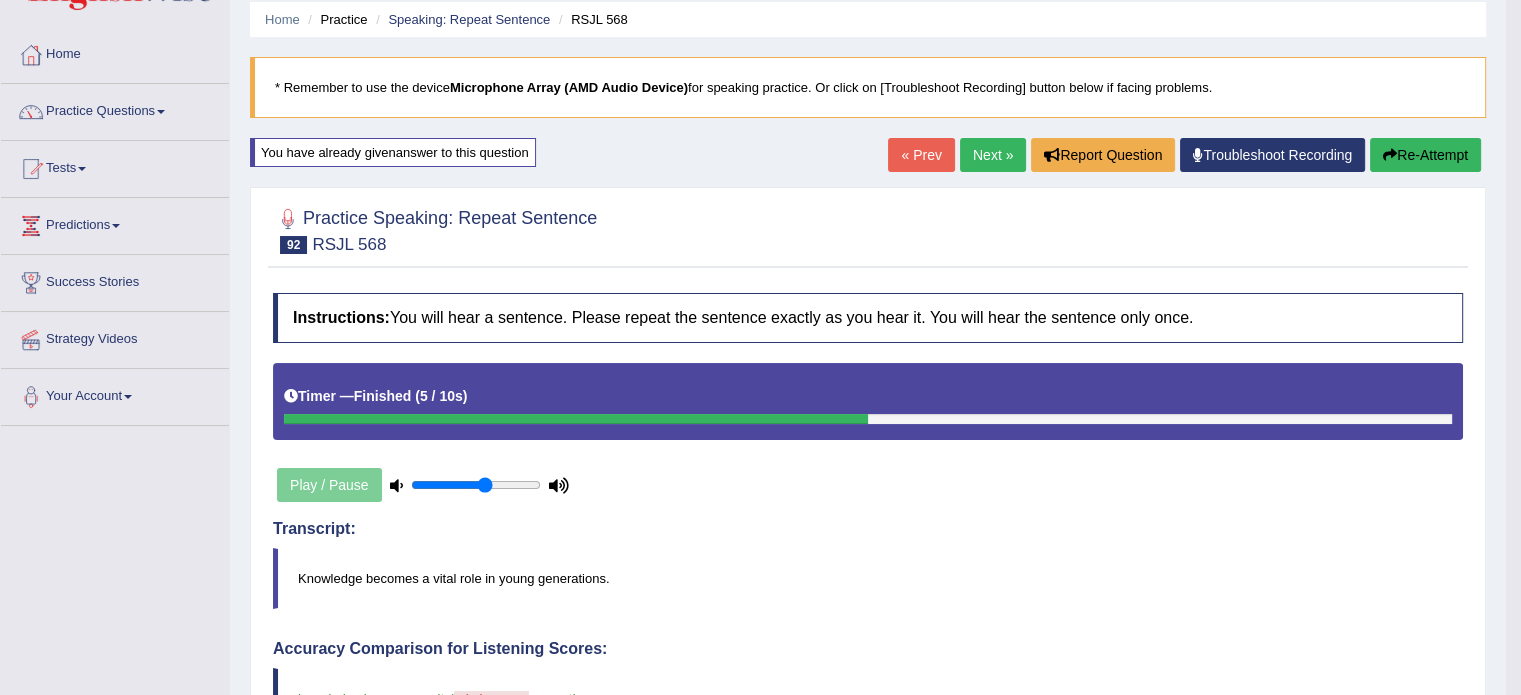 scroll, scrollTop: 40, scrollLeft: 0, axis: vertical 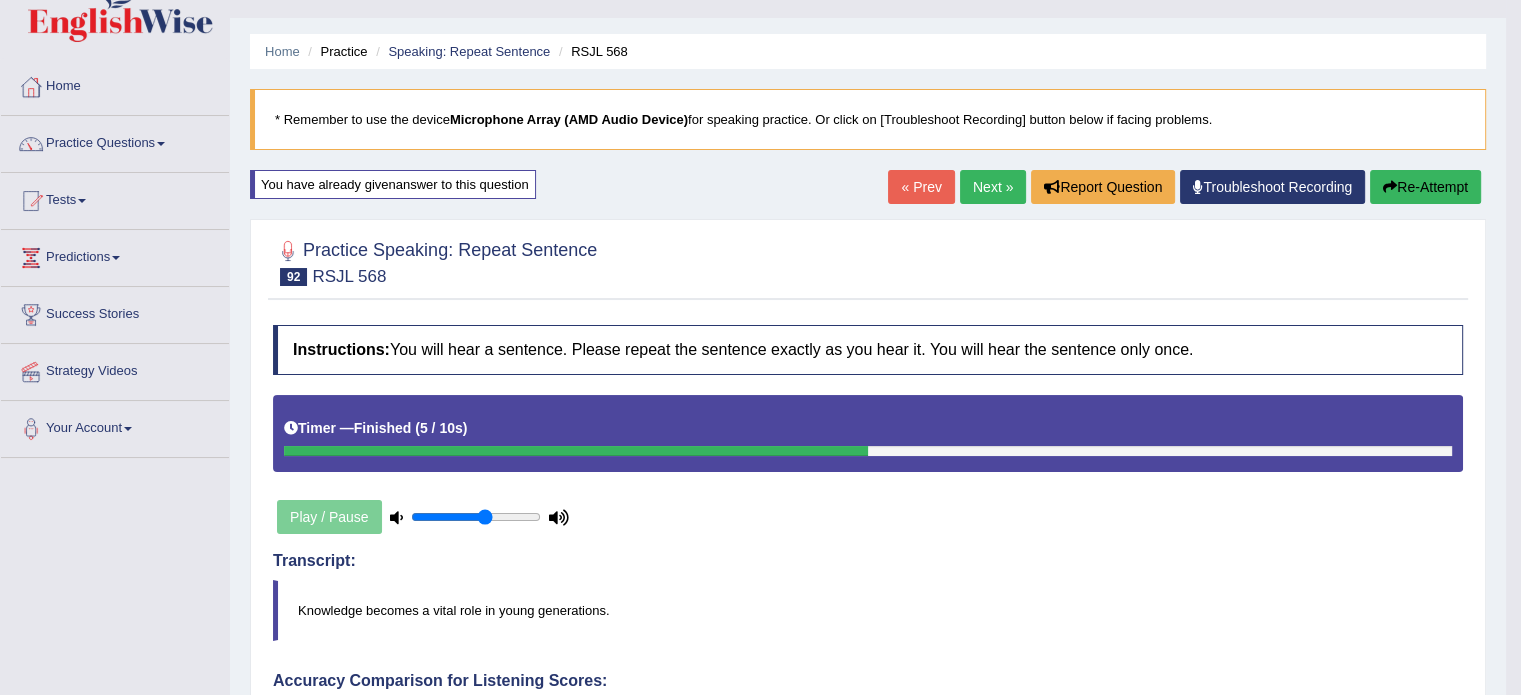 click on "Re-Attempt" at bounding box center (1425, 187) 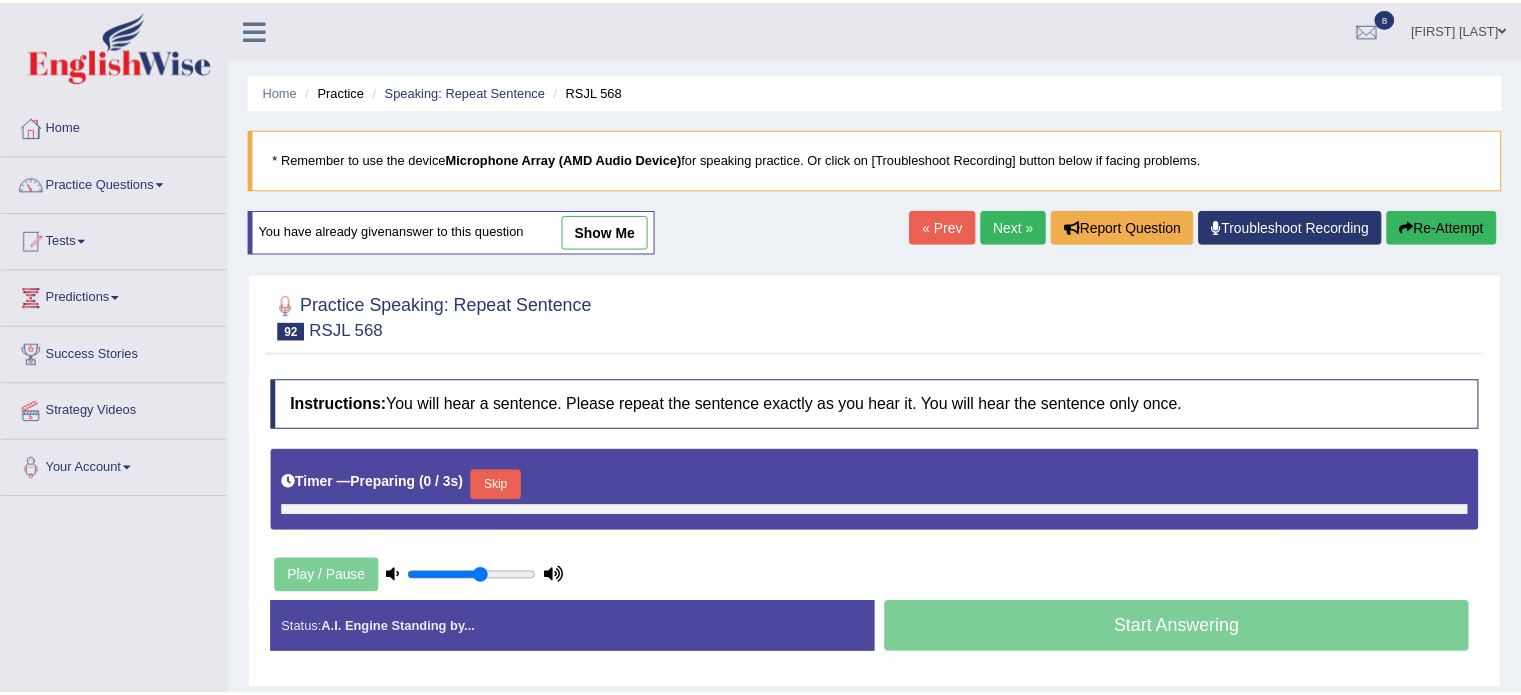 scroll, scrollTop: 40, scrollLeft: 0, axis: vertical 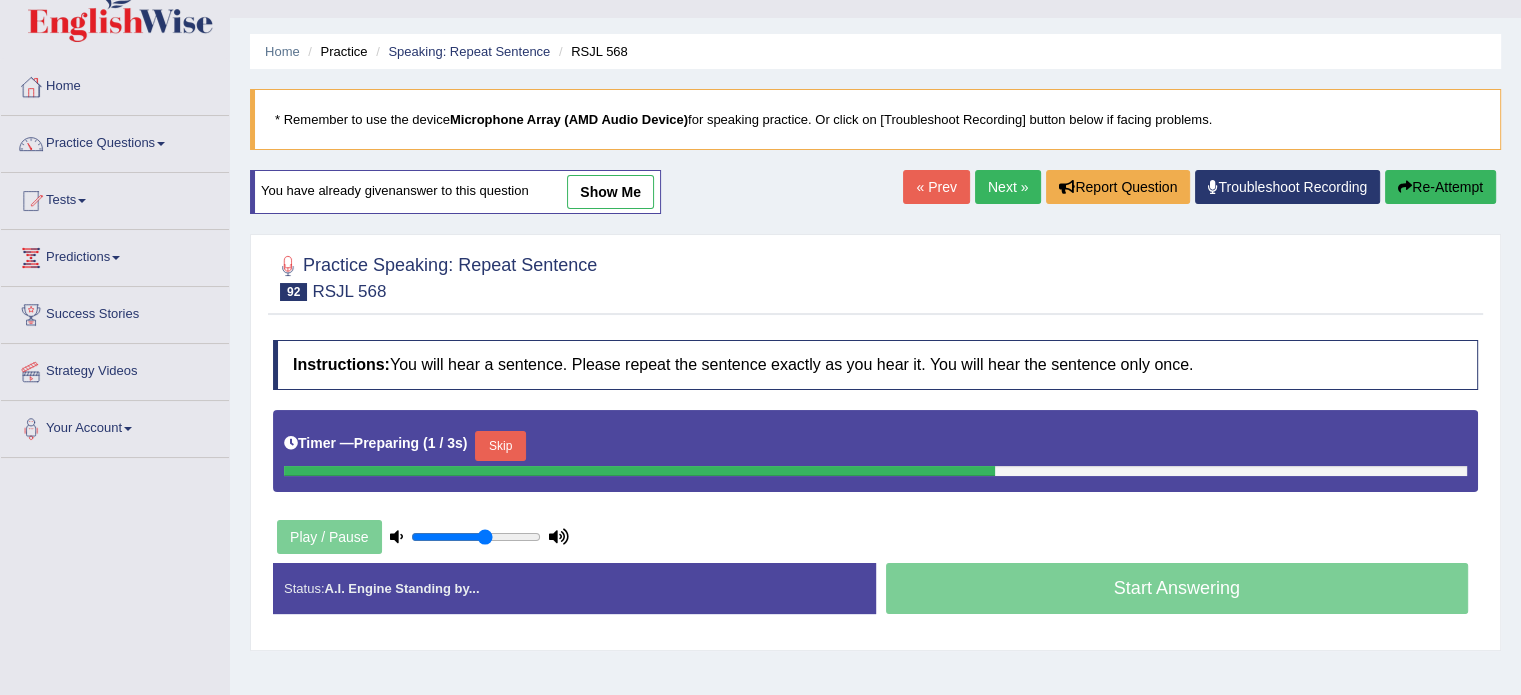 click on "Skip" at bounding box center [500, 446] 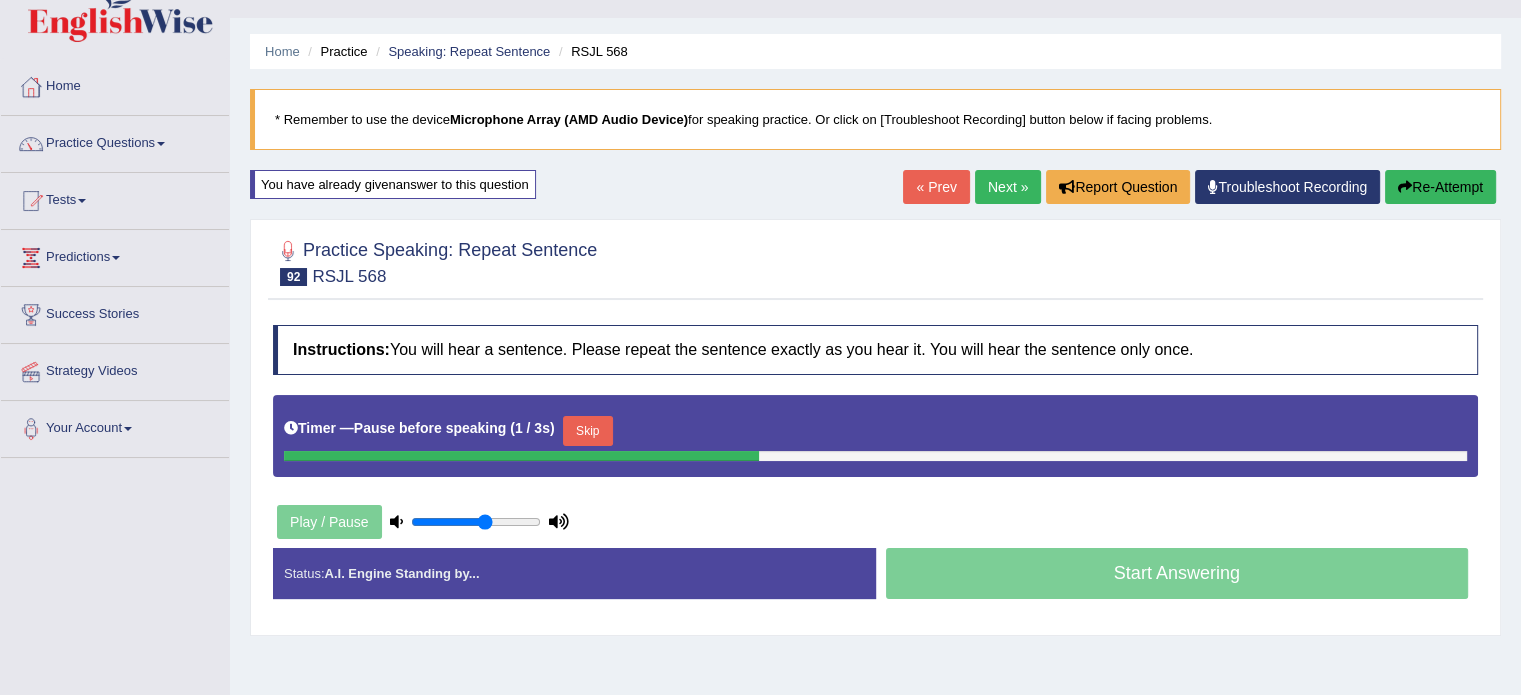 click on "Skip" at bounding box center (588, 431) 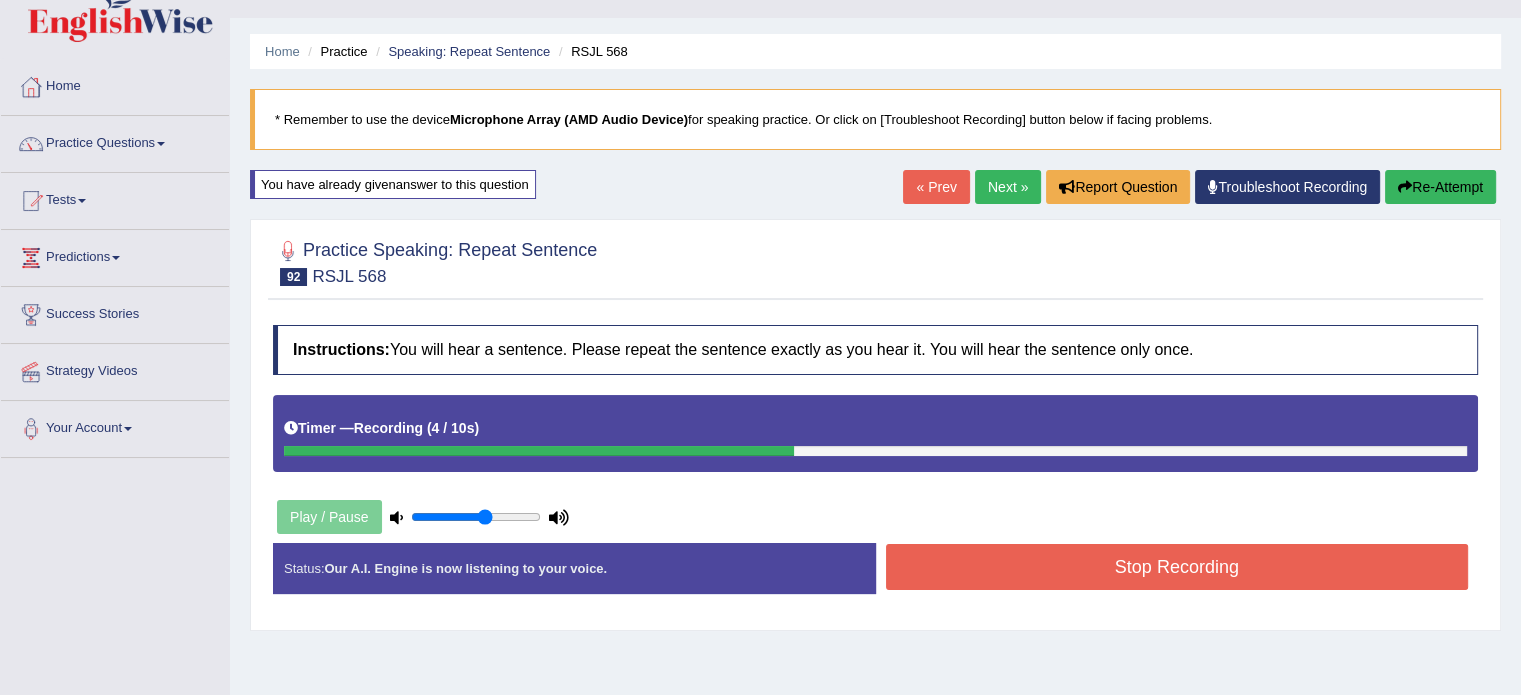 click on "Stop Recording" at bounding box center [1177, 567] 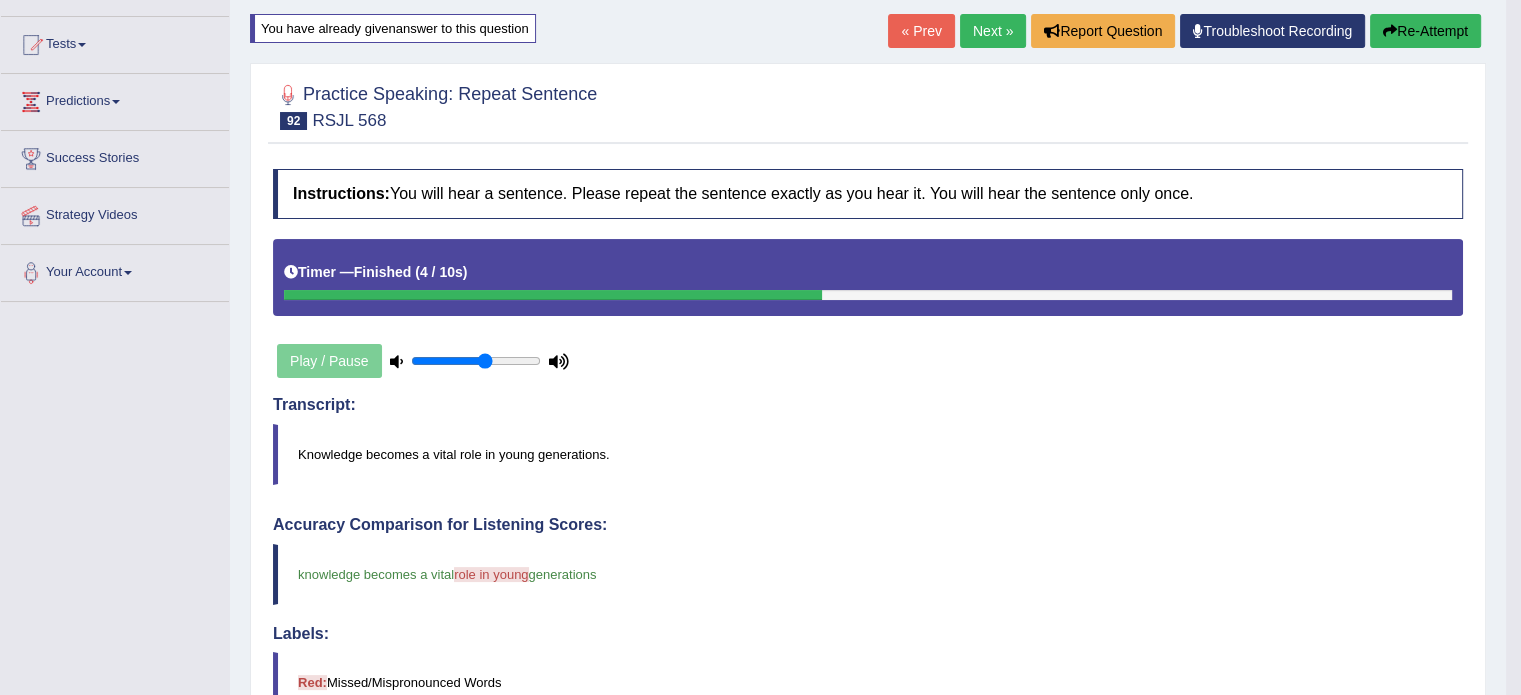 scroll, scrollTop: 160, scrollLeft: 0, axis: vertical 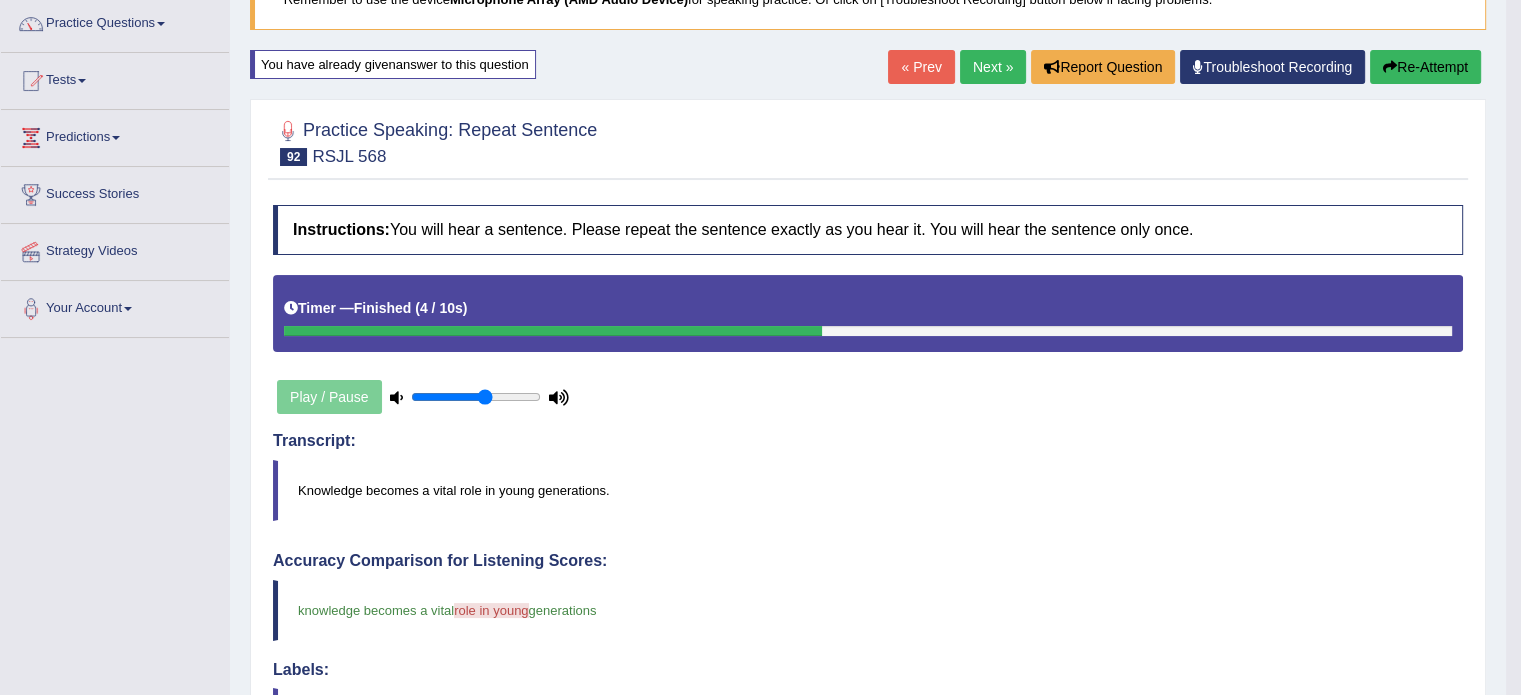 click at bounding box center (1390, 67) 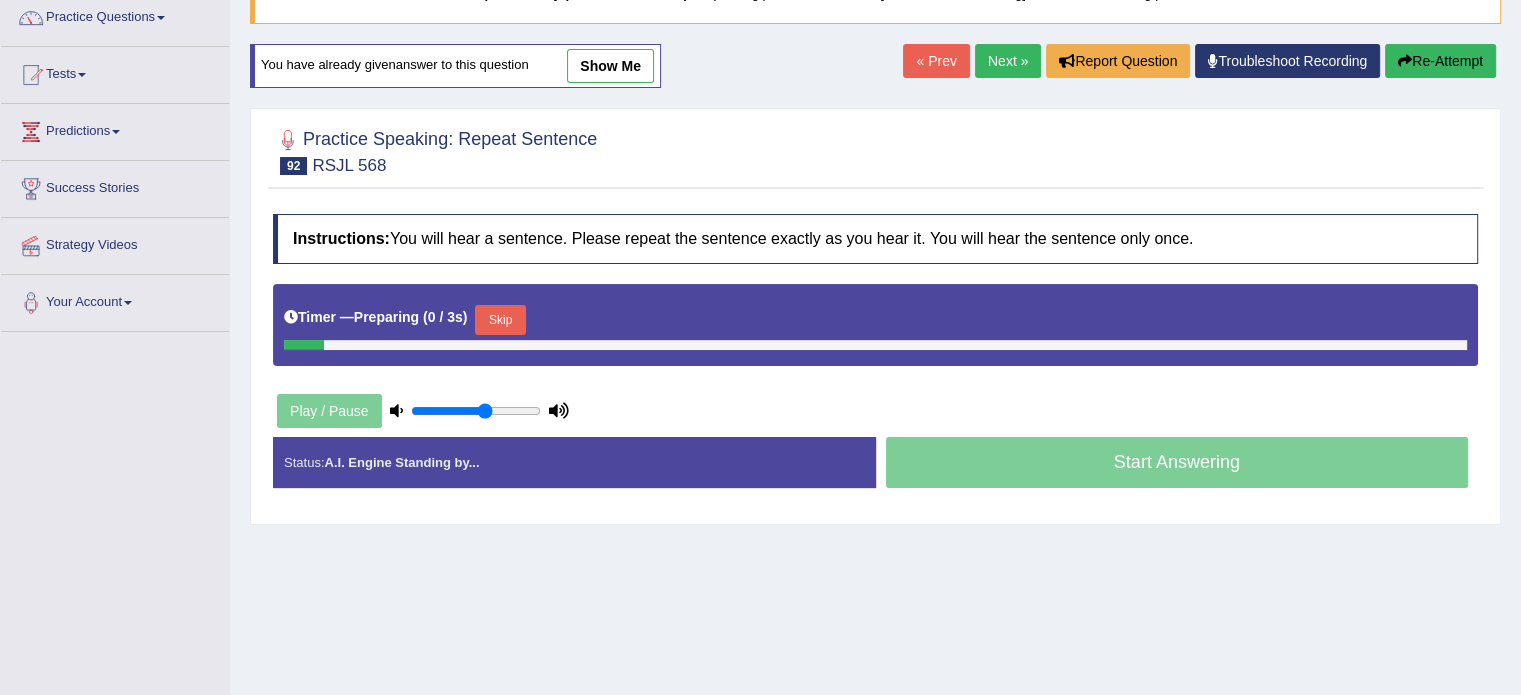 scroll, scrollTop: 0, scrollLeft: 0, axis: both 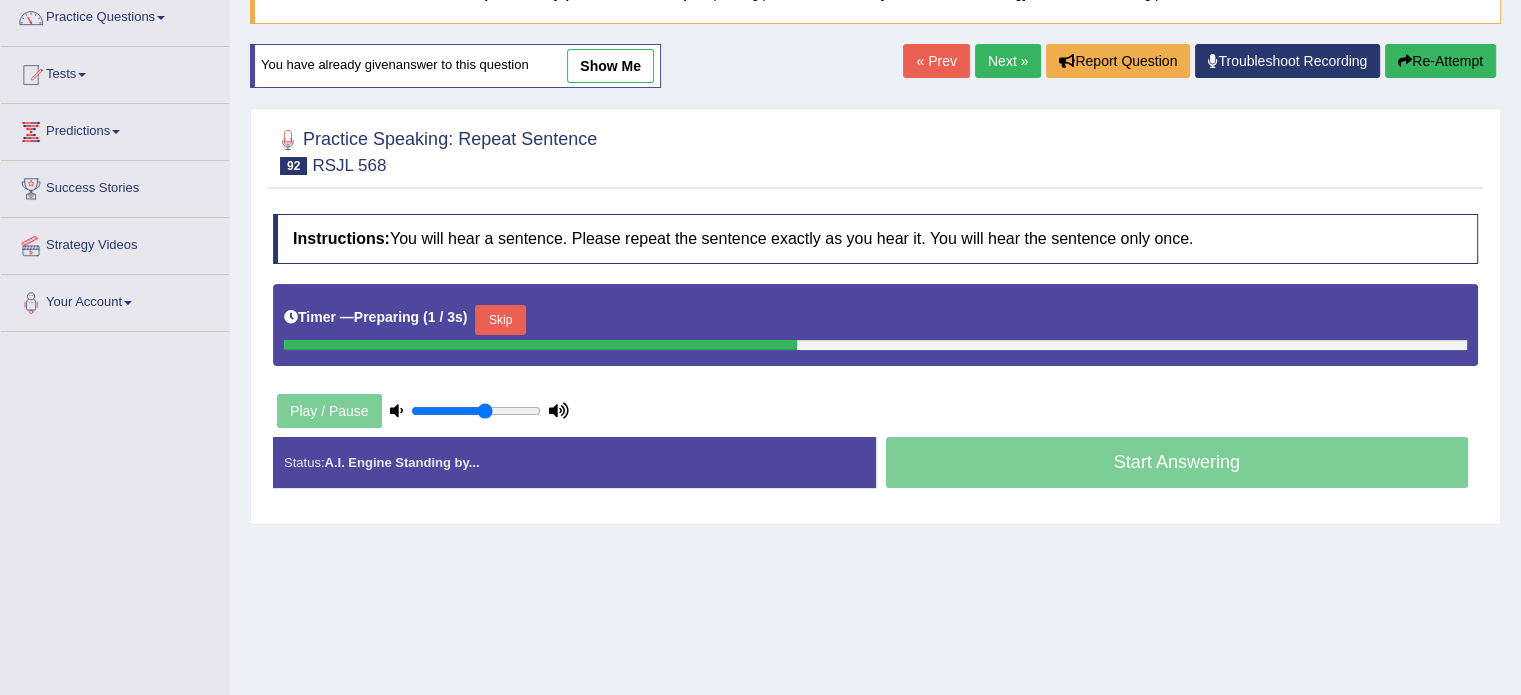 click on "Skip" at bounding box center (500, 320) 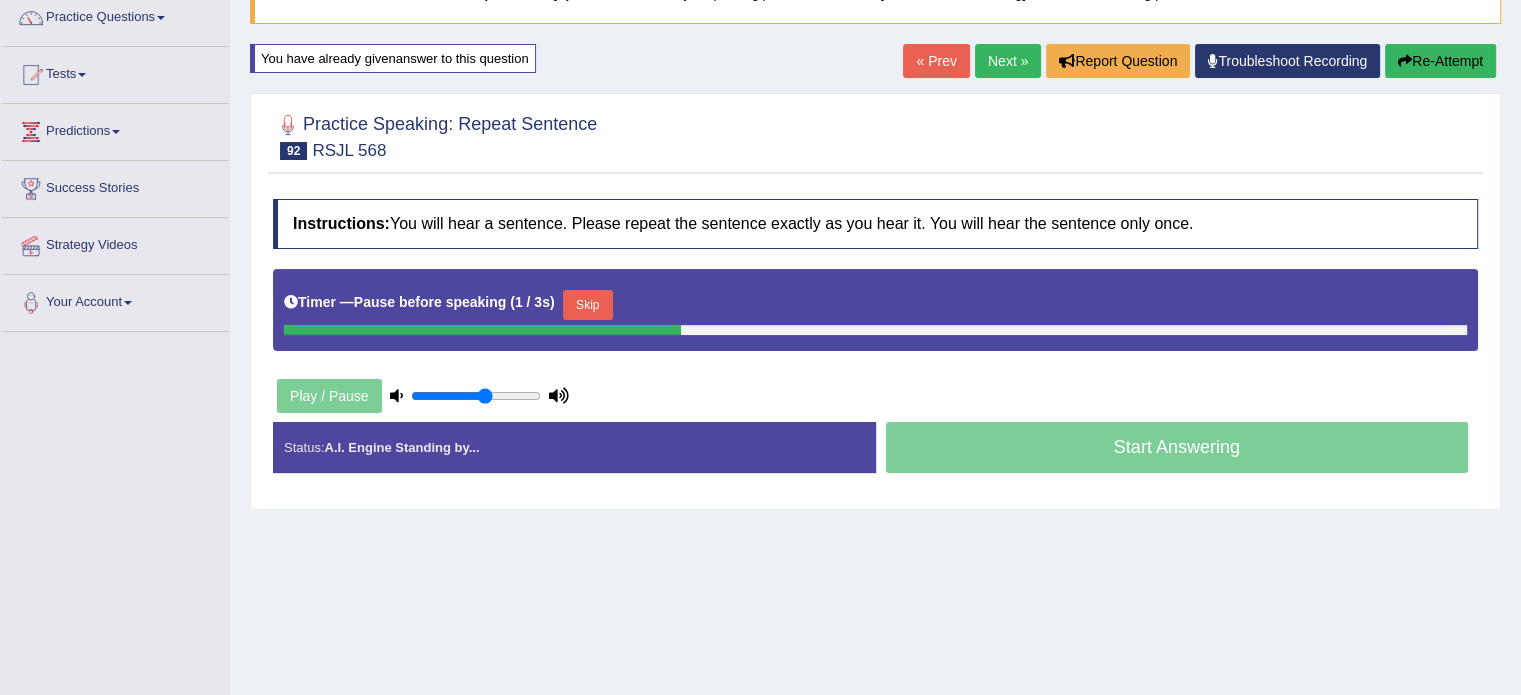 click on "Skip" at bounding box center [588, 305] 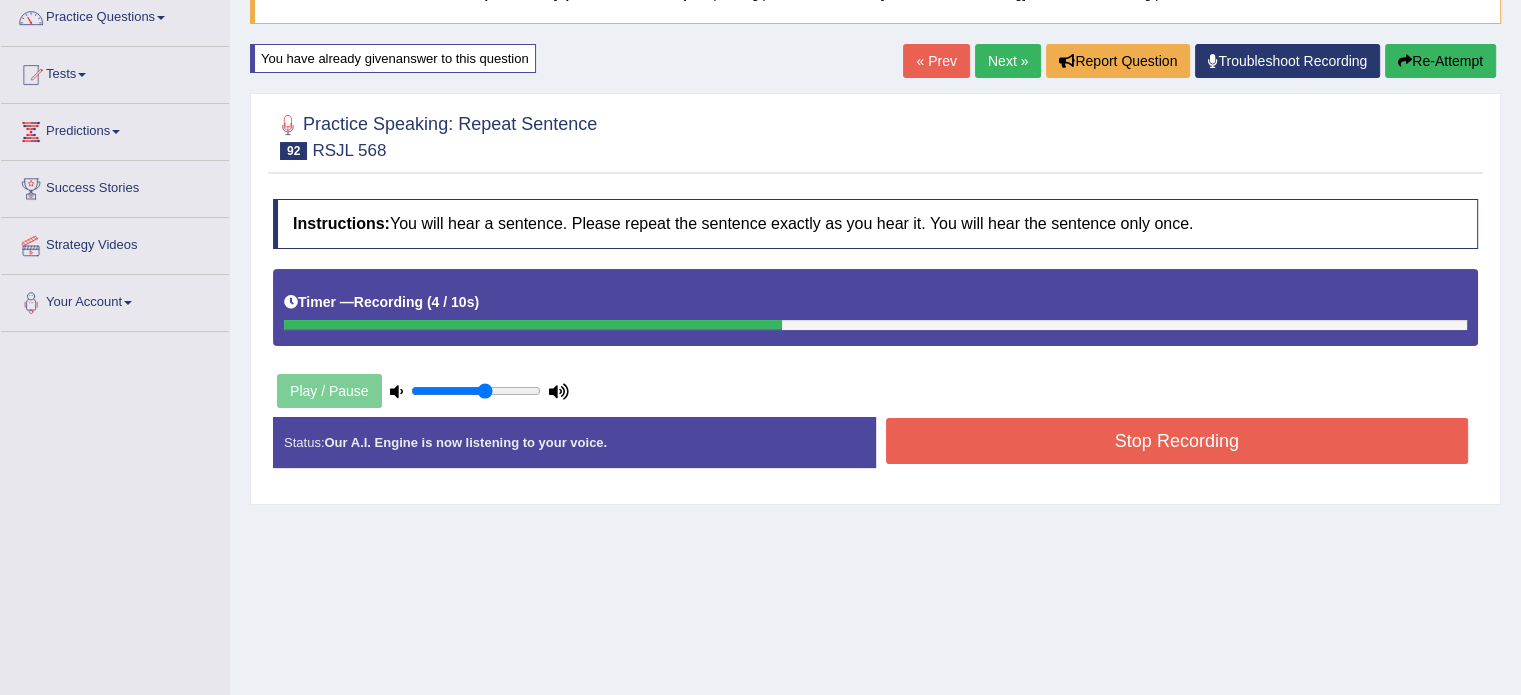 click on "Stop Recording" at bounding box center (1177, 441) 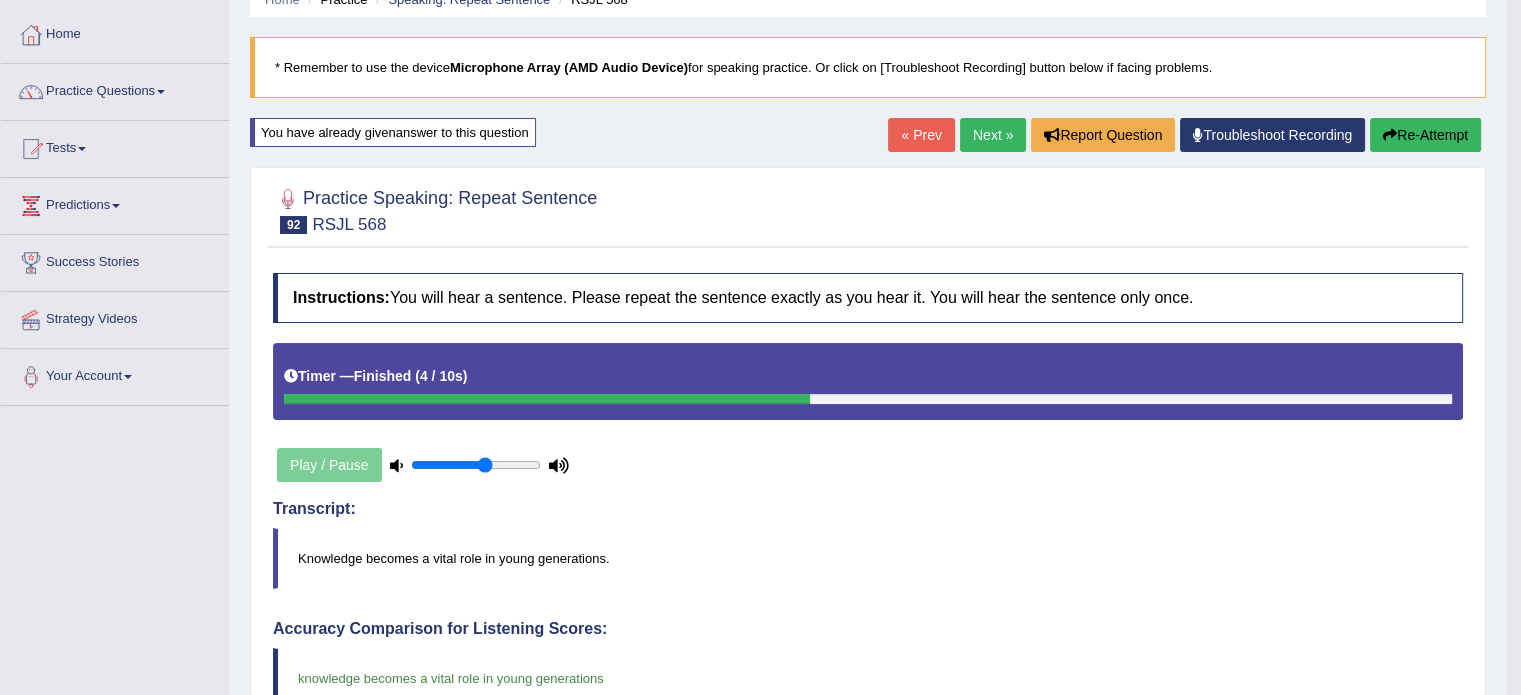 scroll, scrollTop: 6, scrollLeft: 0, axis: vertical 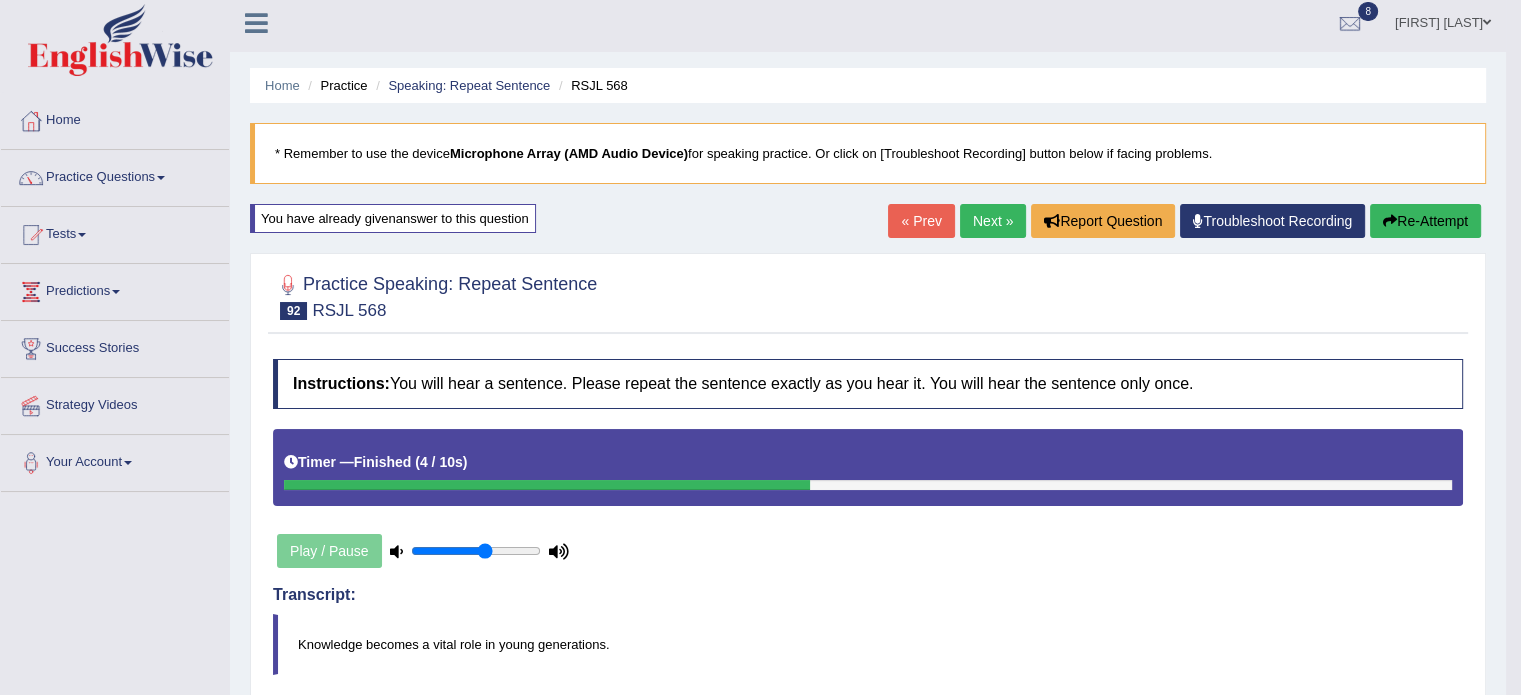 click on "Next »" at bounding box center (993, 221) 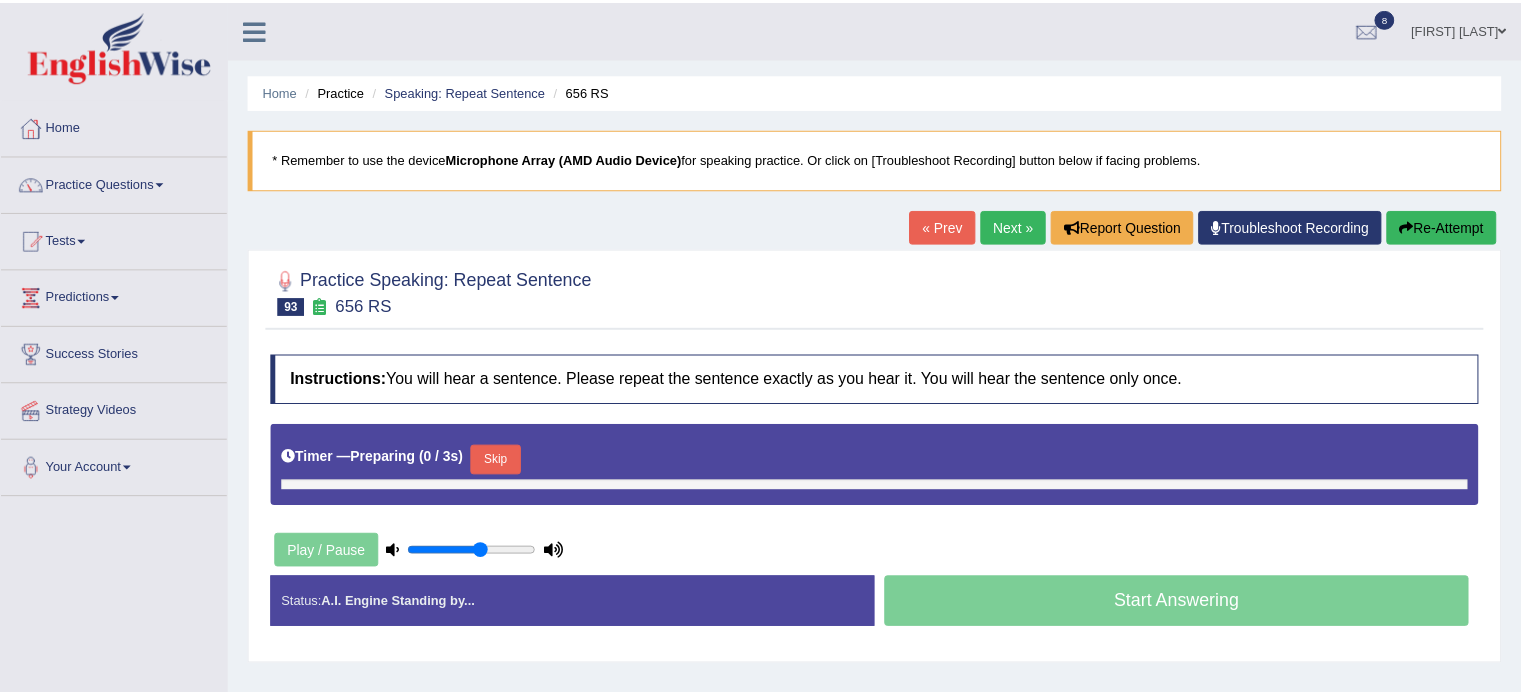 scroll, scrollTop: 0, scrollLeft: 0, axis: both 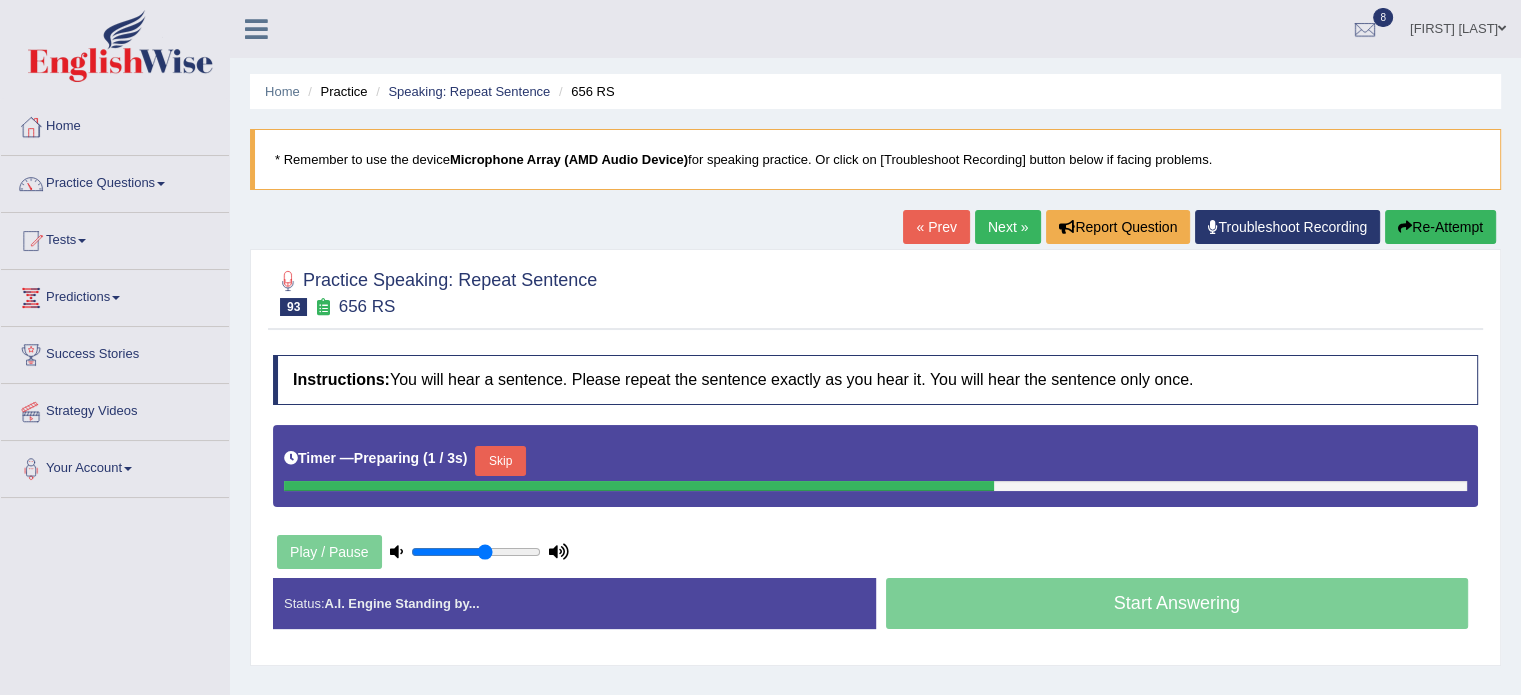 click on "Skip" at bounding box center (500, 461) 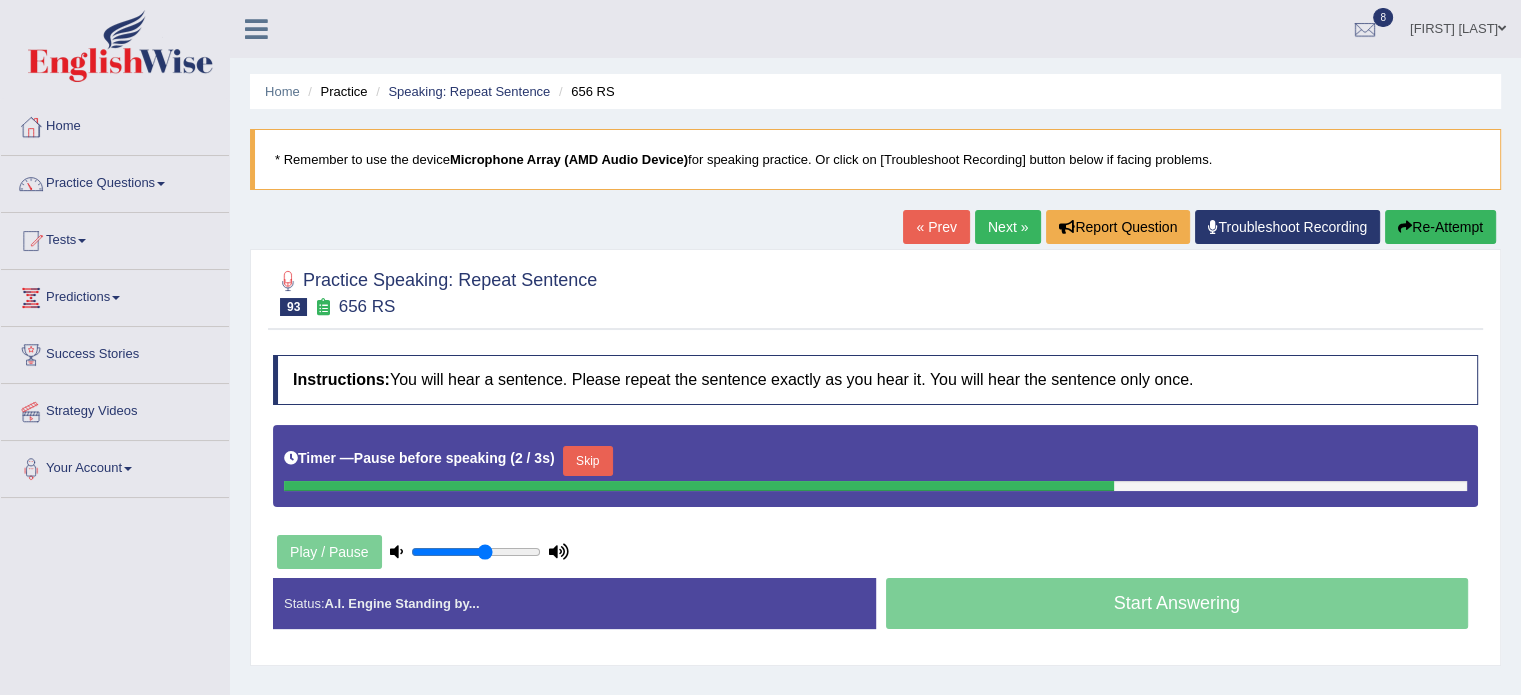 click on "Skip" at bounding box center [588, 461] 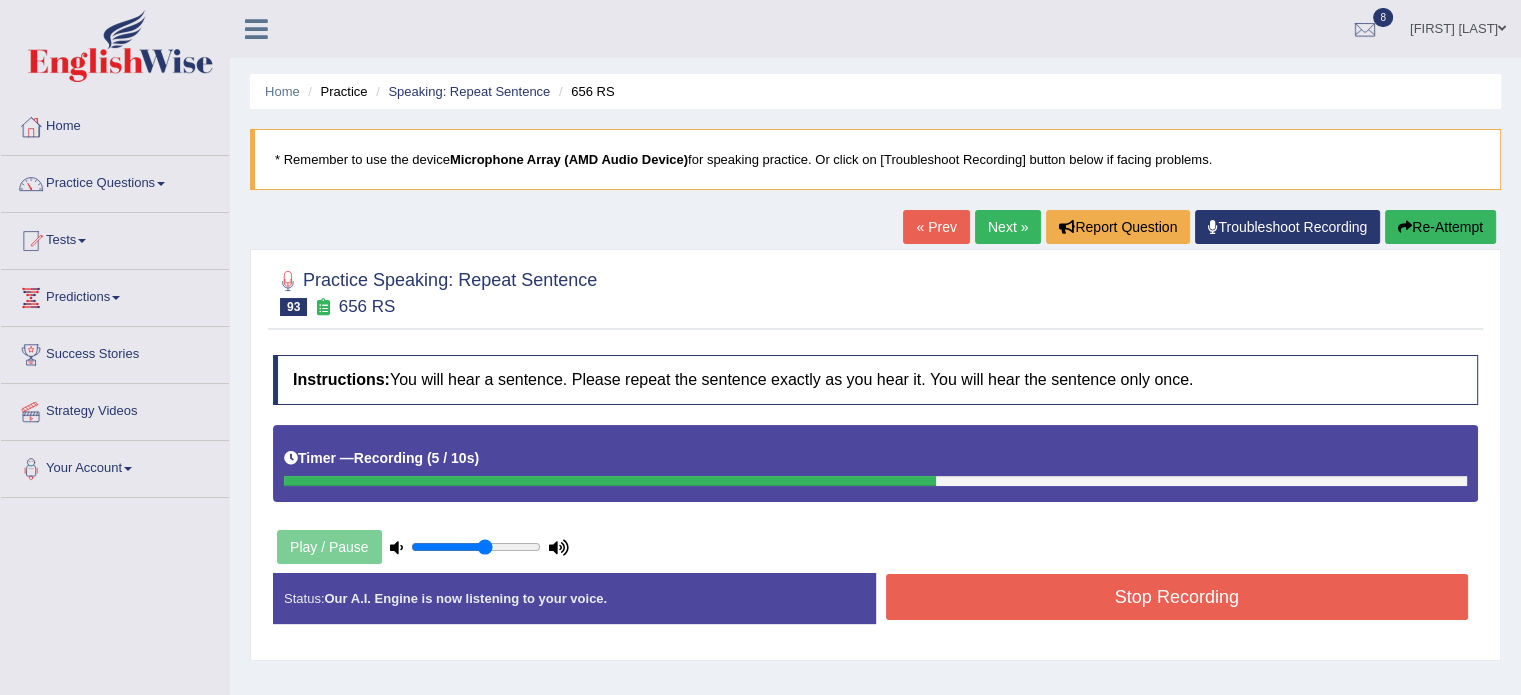 click on "Stop Recording" at bounding box center (1177, 597) 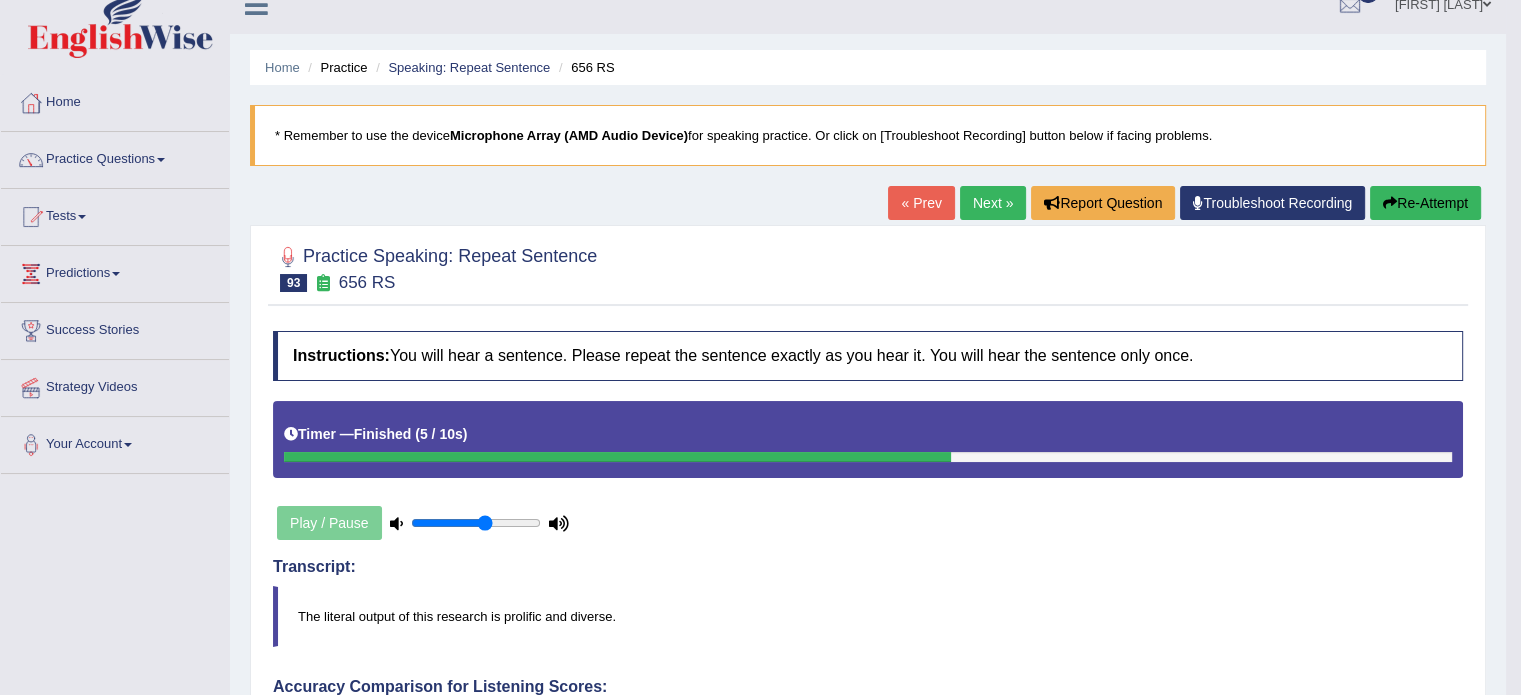 scroll, scrollTop: 0, scrollLeft: 0, axis: both 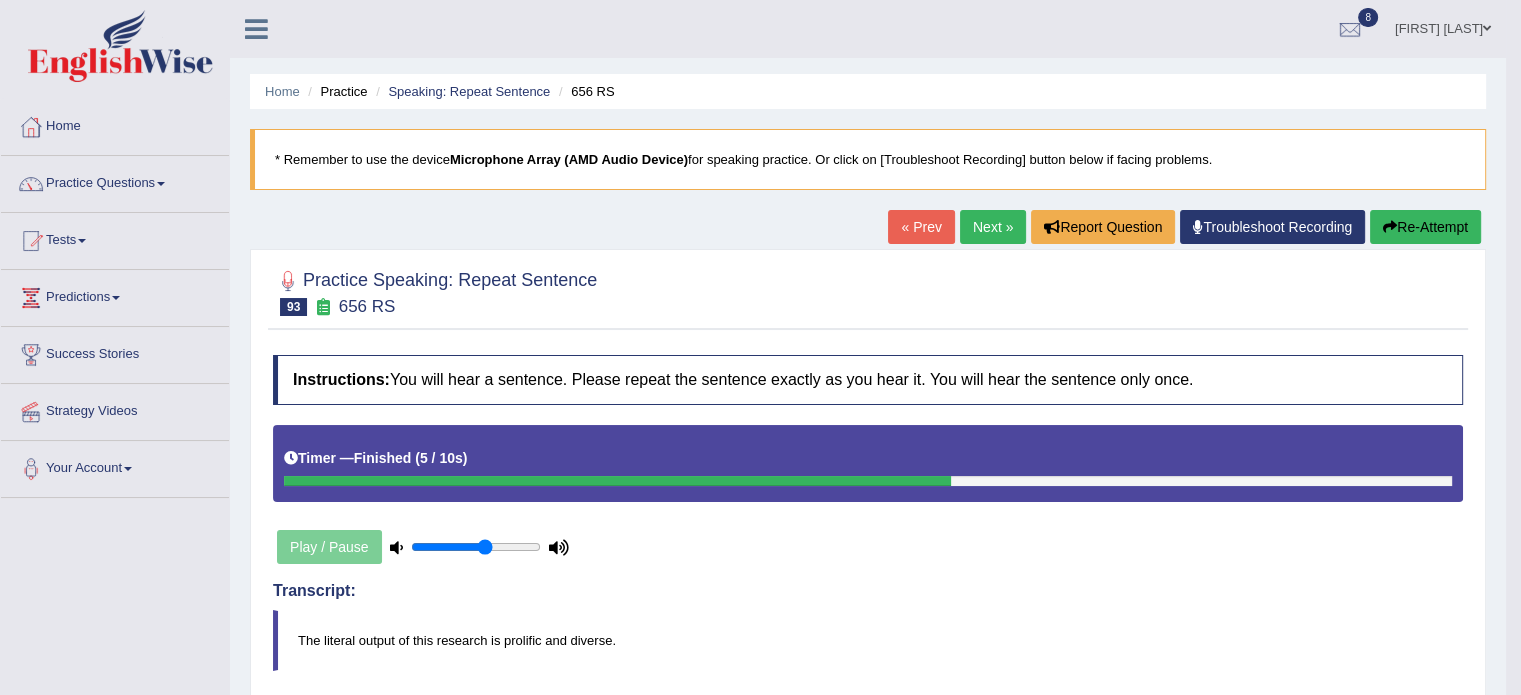 drag, startPoint x: 995, startPoint y: 203, endPoint x: 989, endPoint y: 224, distance: 21.84033 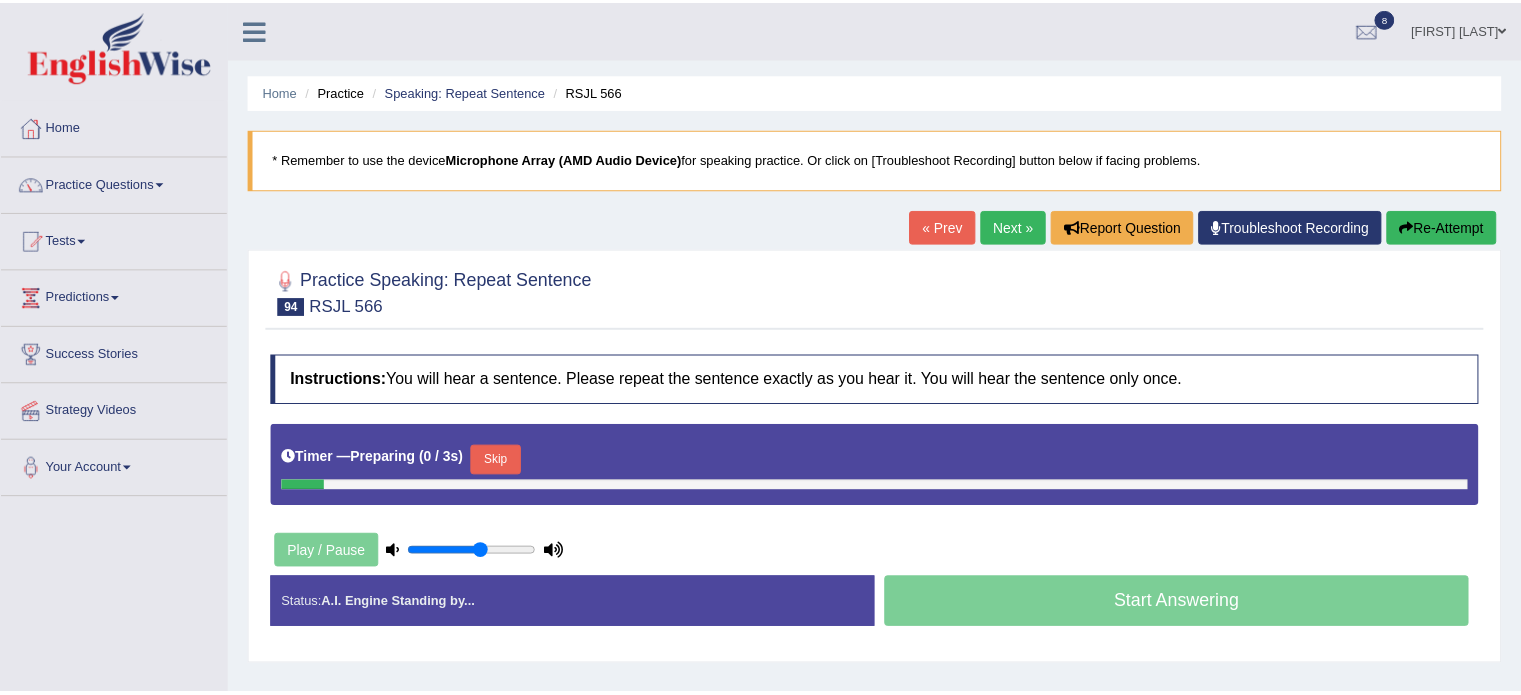 scroll, scrollTop: 0, scrollLeft: 0, axis: both 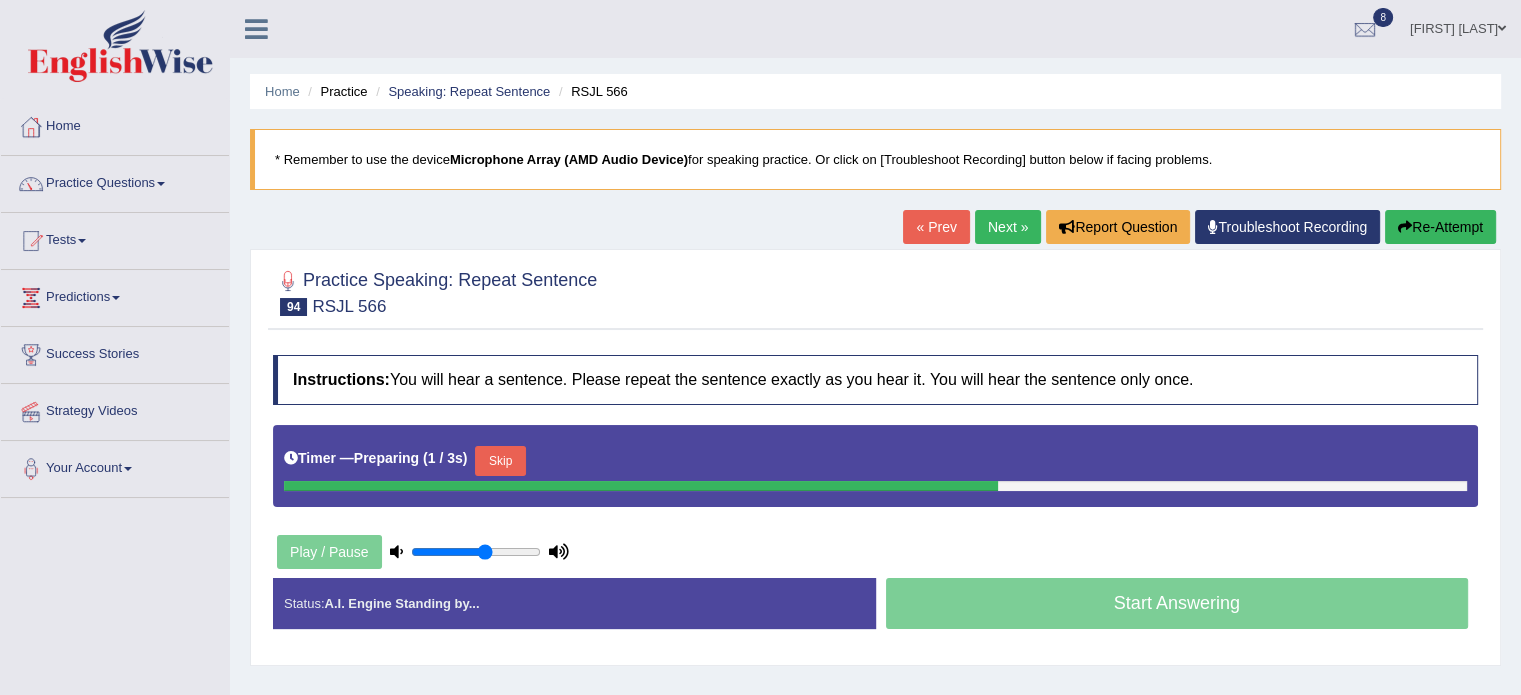 click on "Skip" at bounding box center [500, 461] 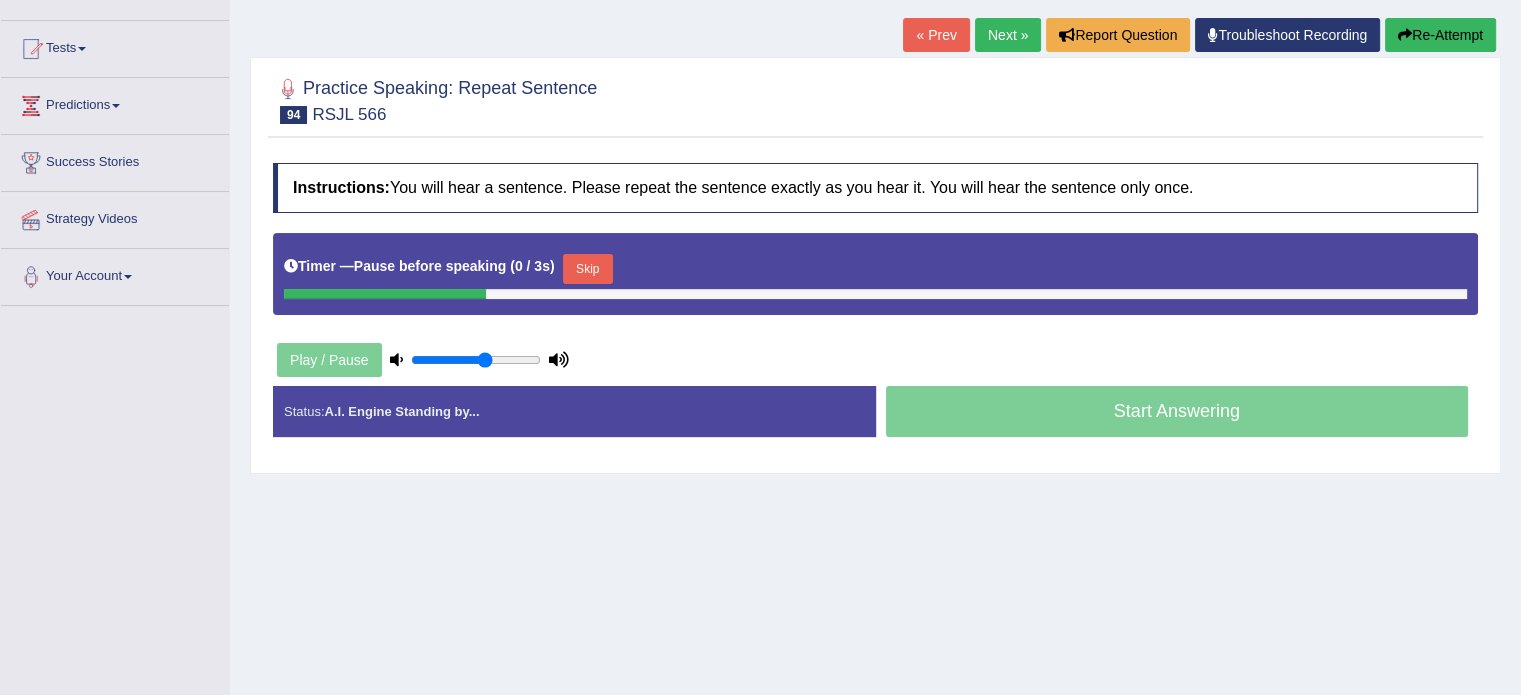 scroll, scrollTop: 200, scrollLeft: 0, axis: vertical 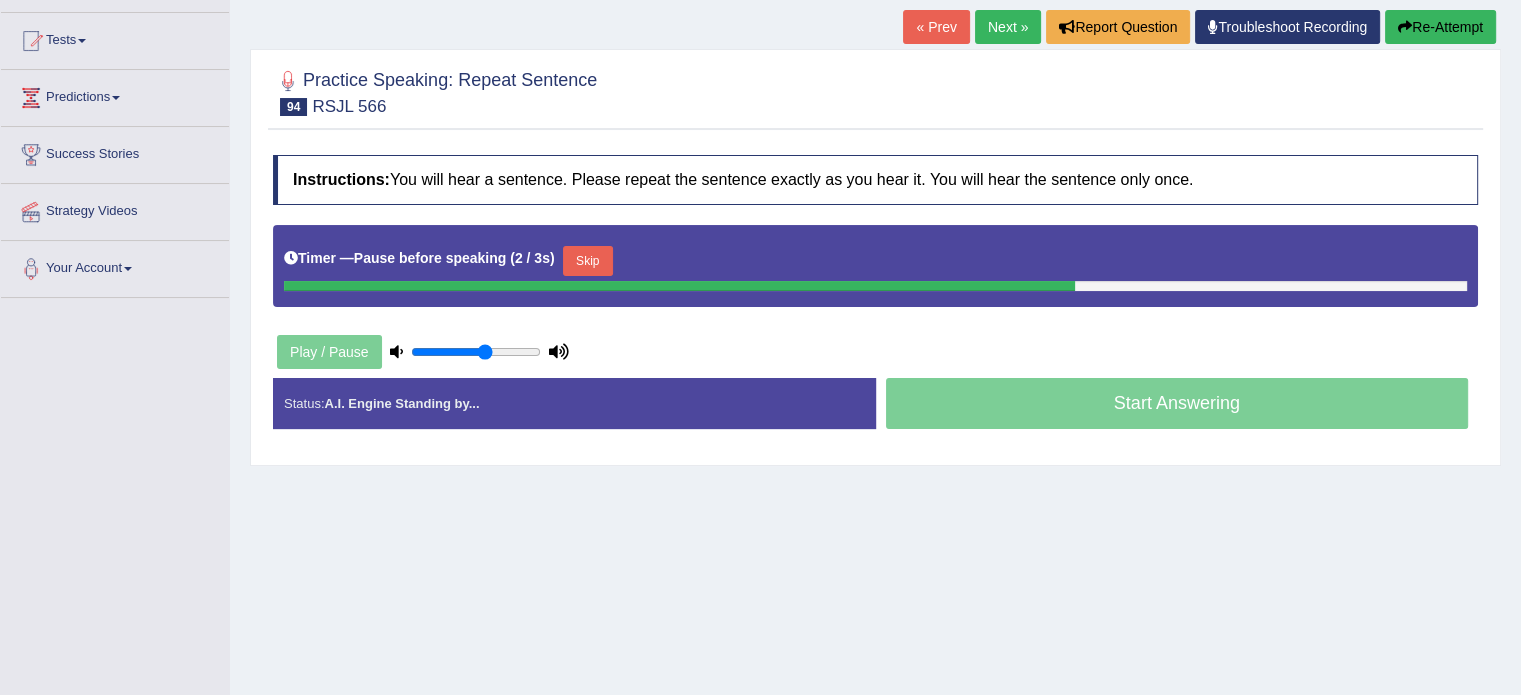 click on "Skip" at bounding box center [588, 261] 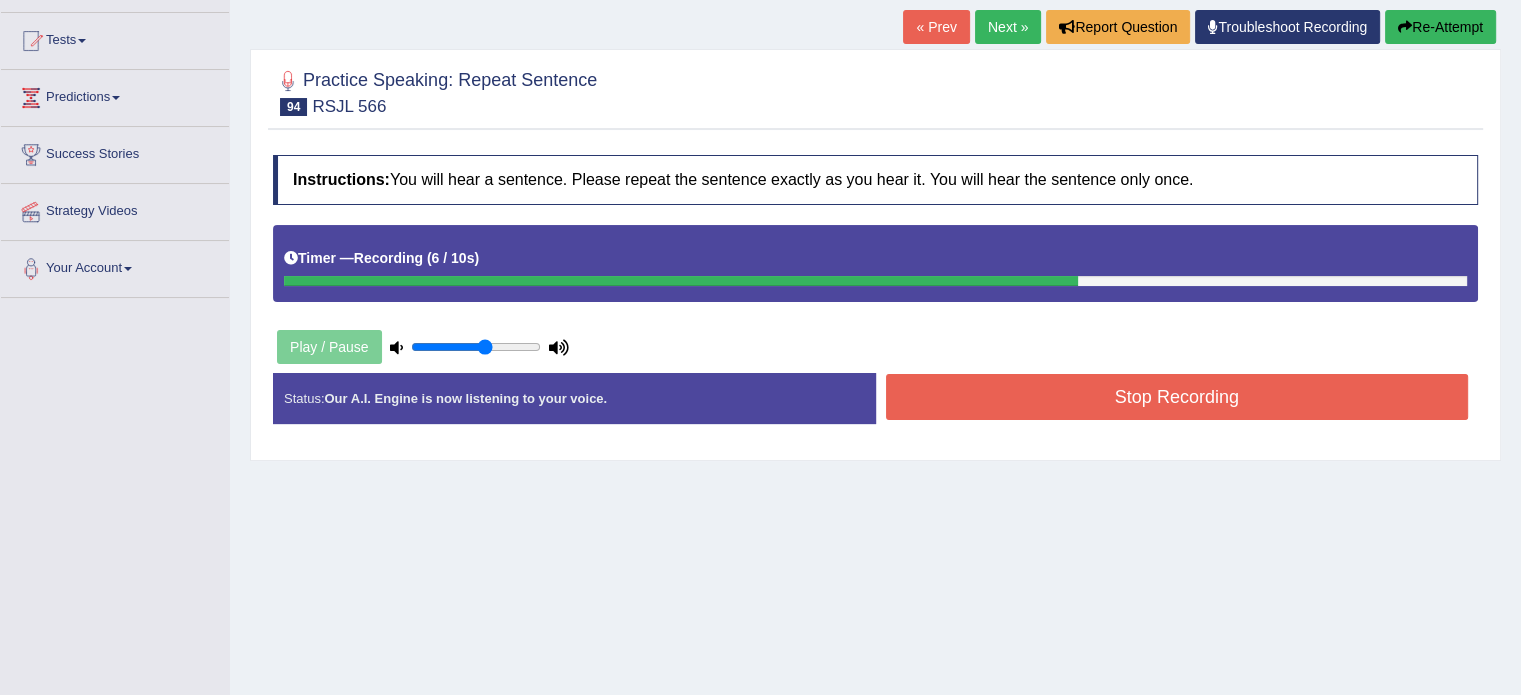 click on "Stop Recording" at bounding box center [1177, 397] 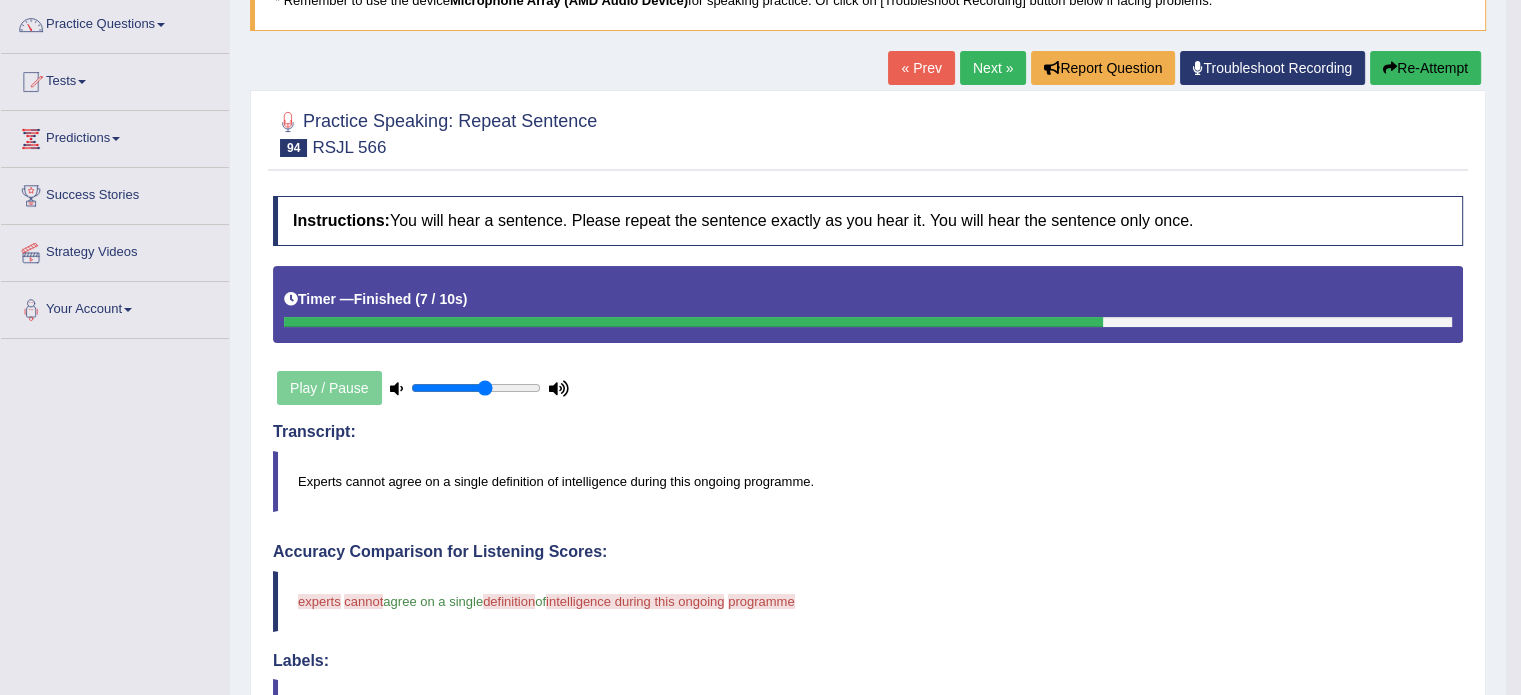 scroll, scrollTop: 0, scrollLeft: 0, axis: both 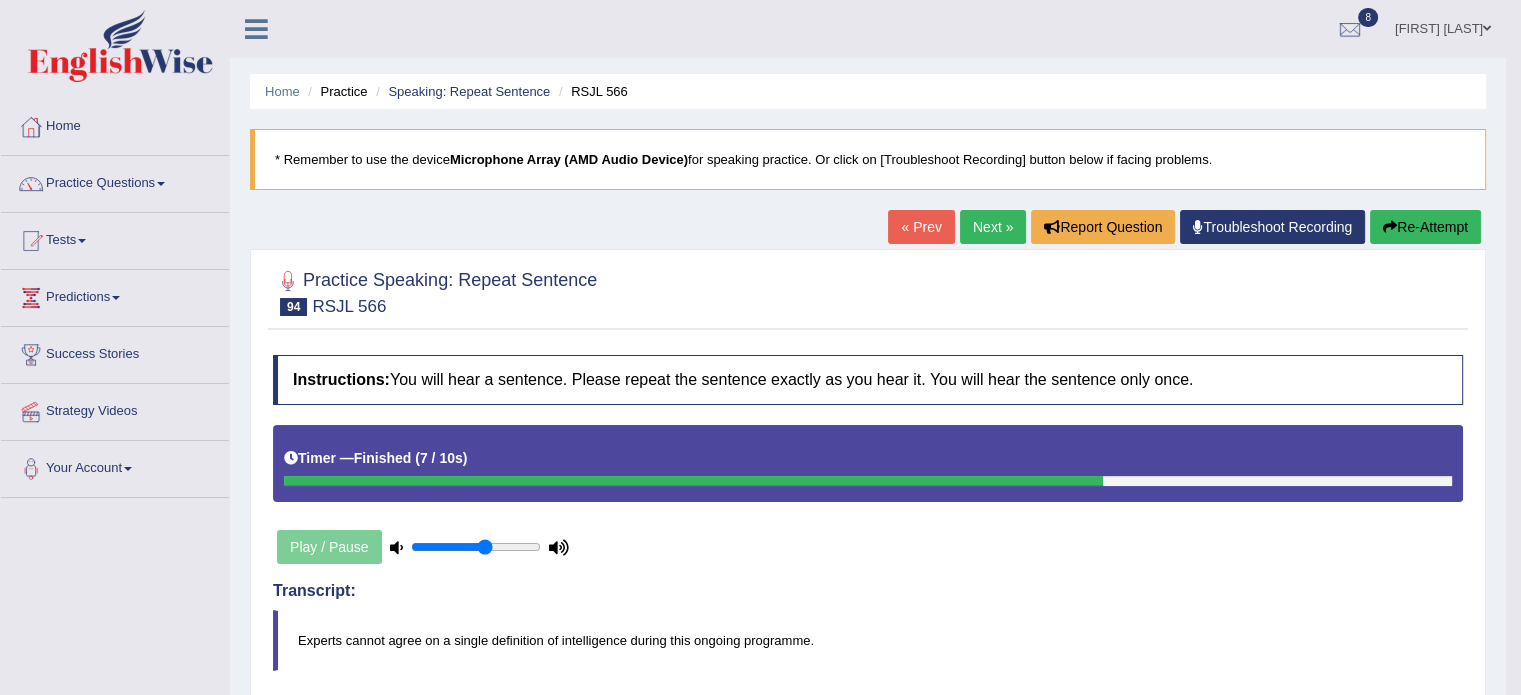 click on "Re-Attempt" at bounding box center [1425, 227] 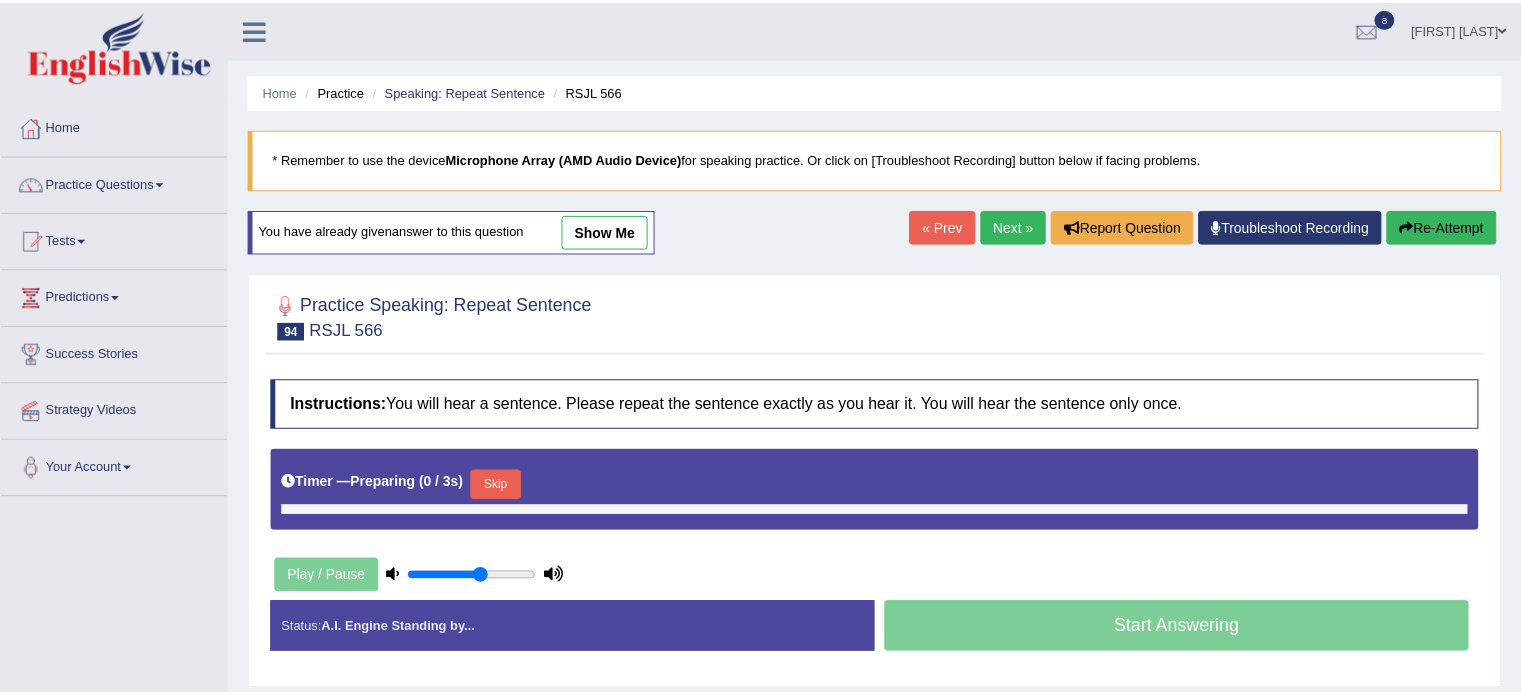 scroll, scrollTop: 0, scrollLeft: 0, axis: both 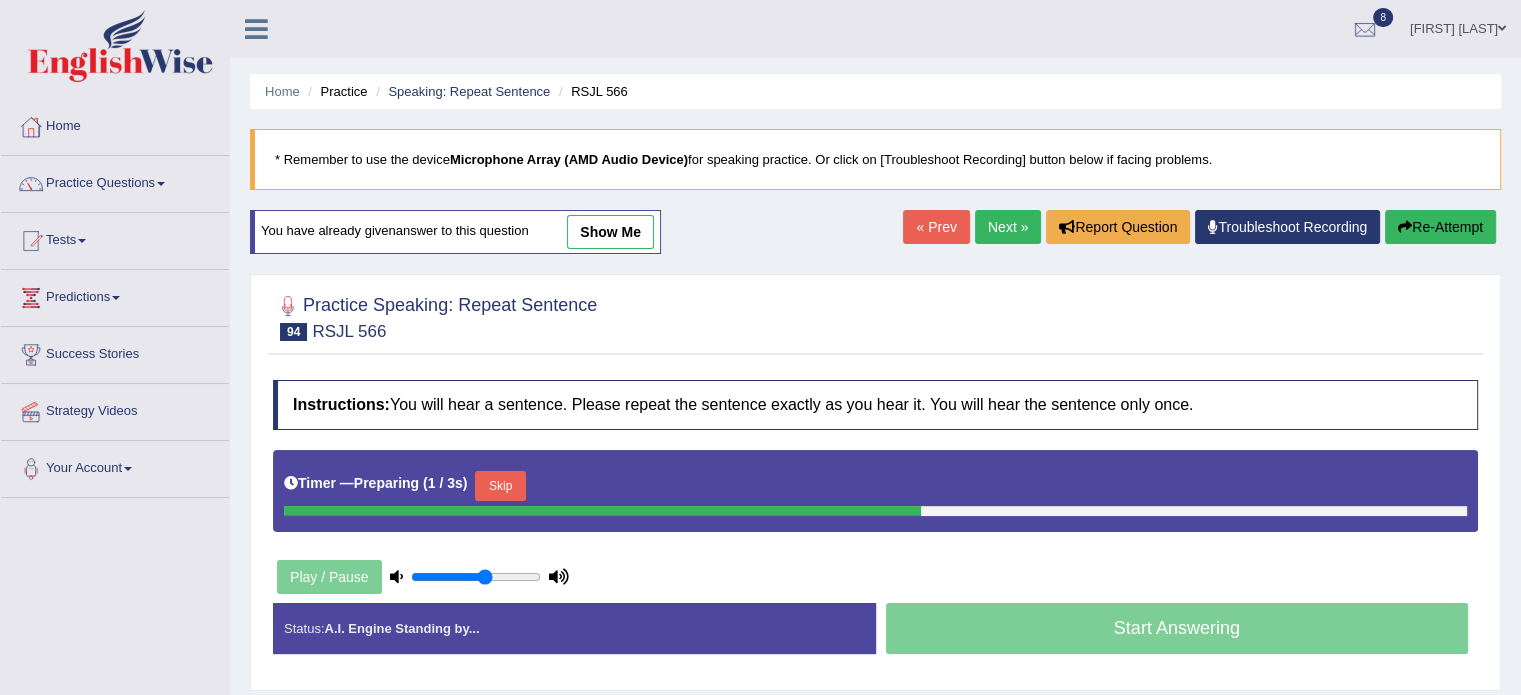 click on "Skip" at bounding box center (500, 486) 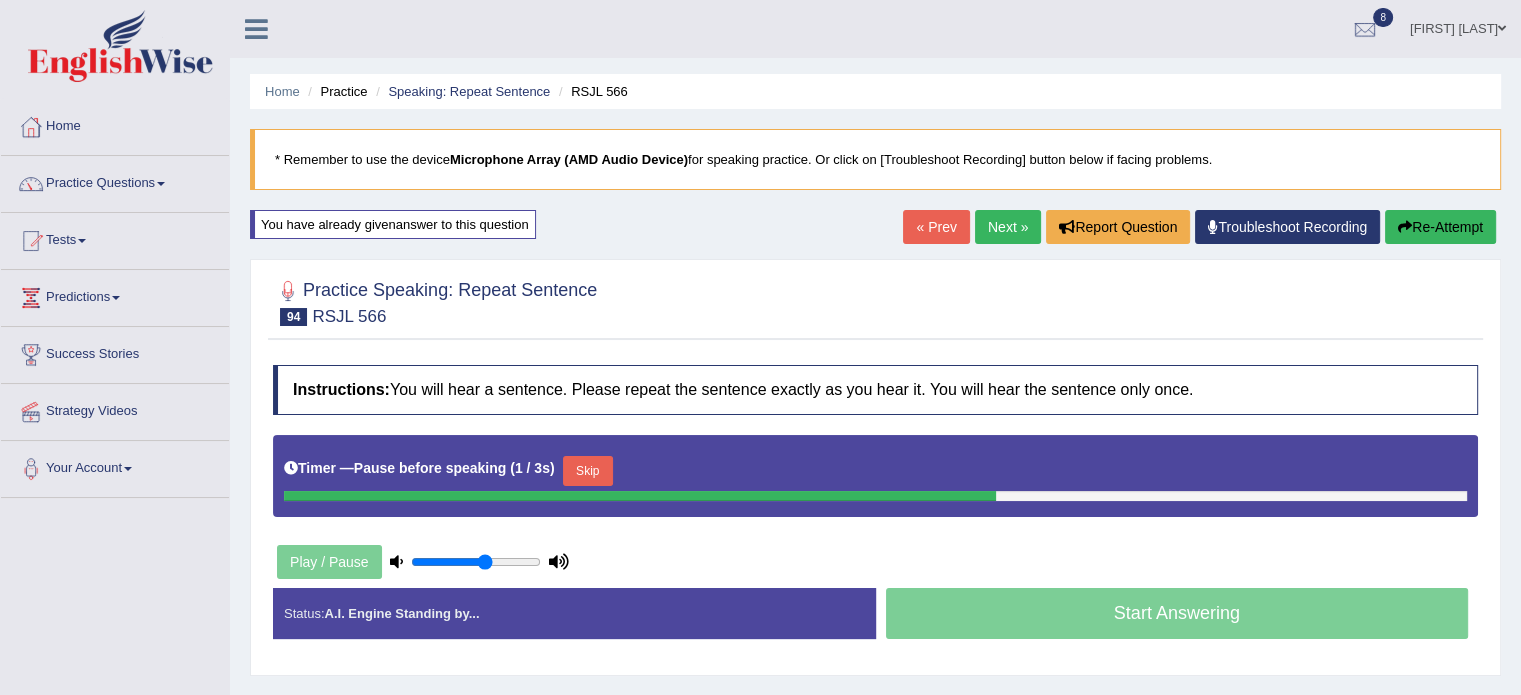 click on "Skip" at bounding box center [588, 471] 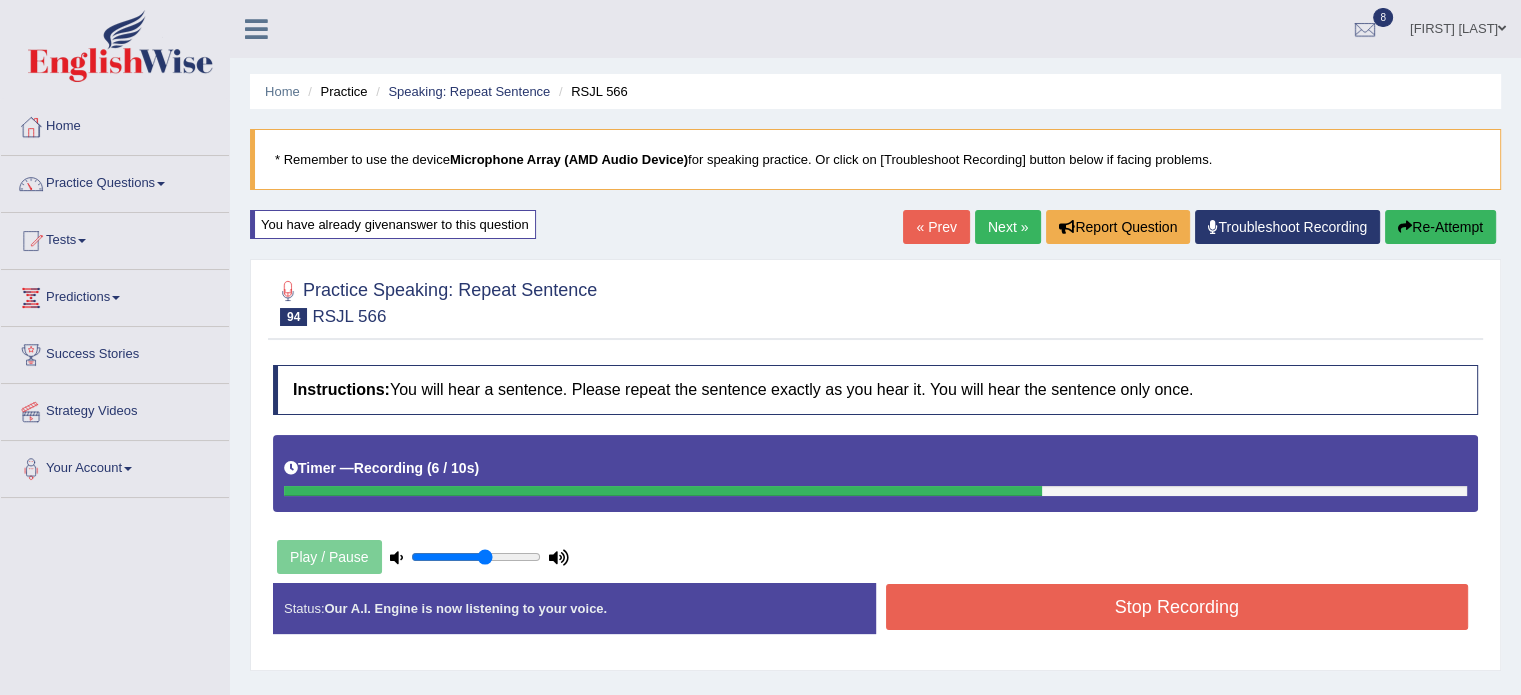 click on "Re-Attempt" at bounding box center [1440, 227] 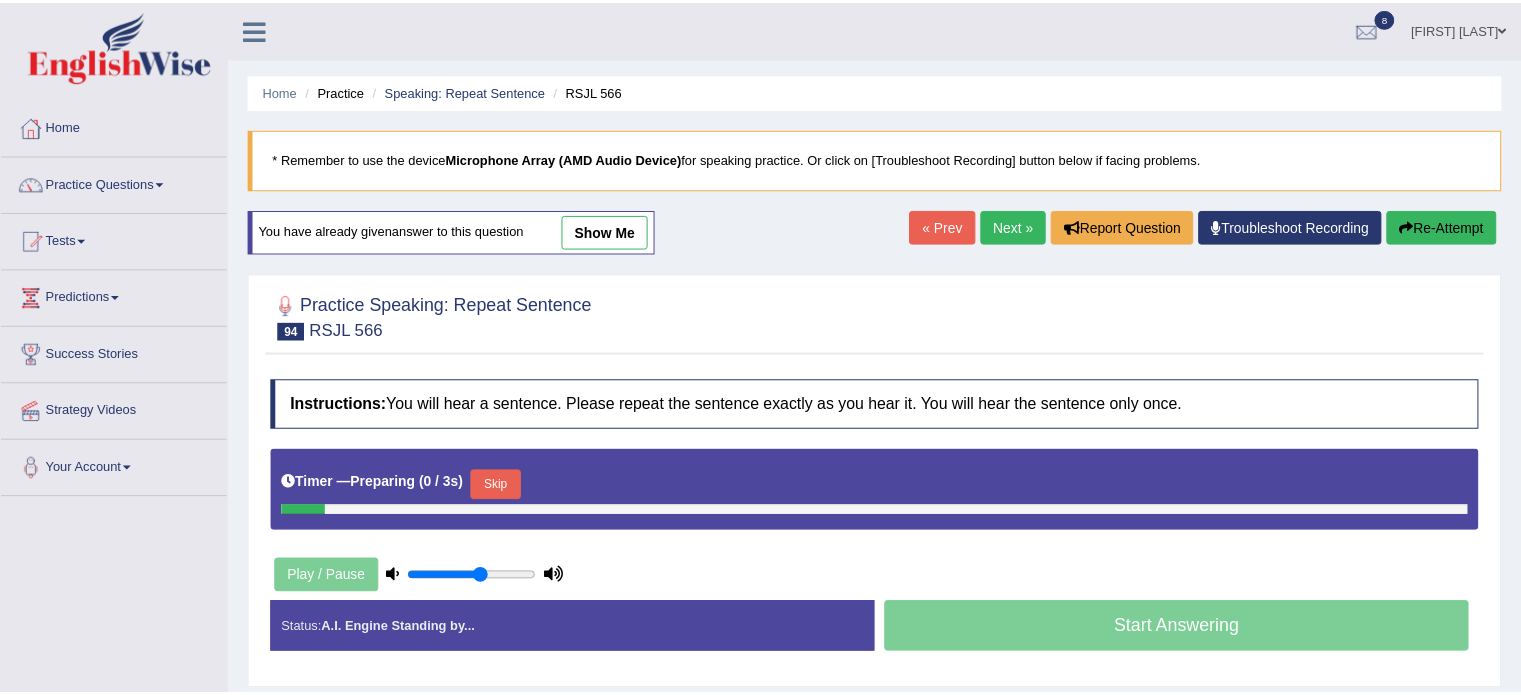 scroll, scrollTop: 0, scrollLeft: 0, axis: both 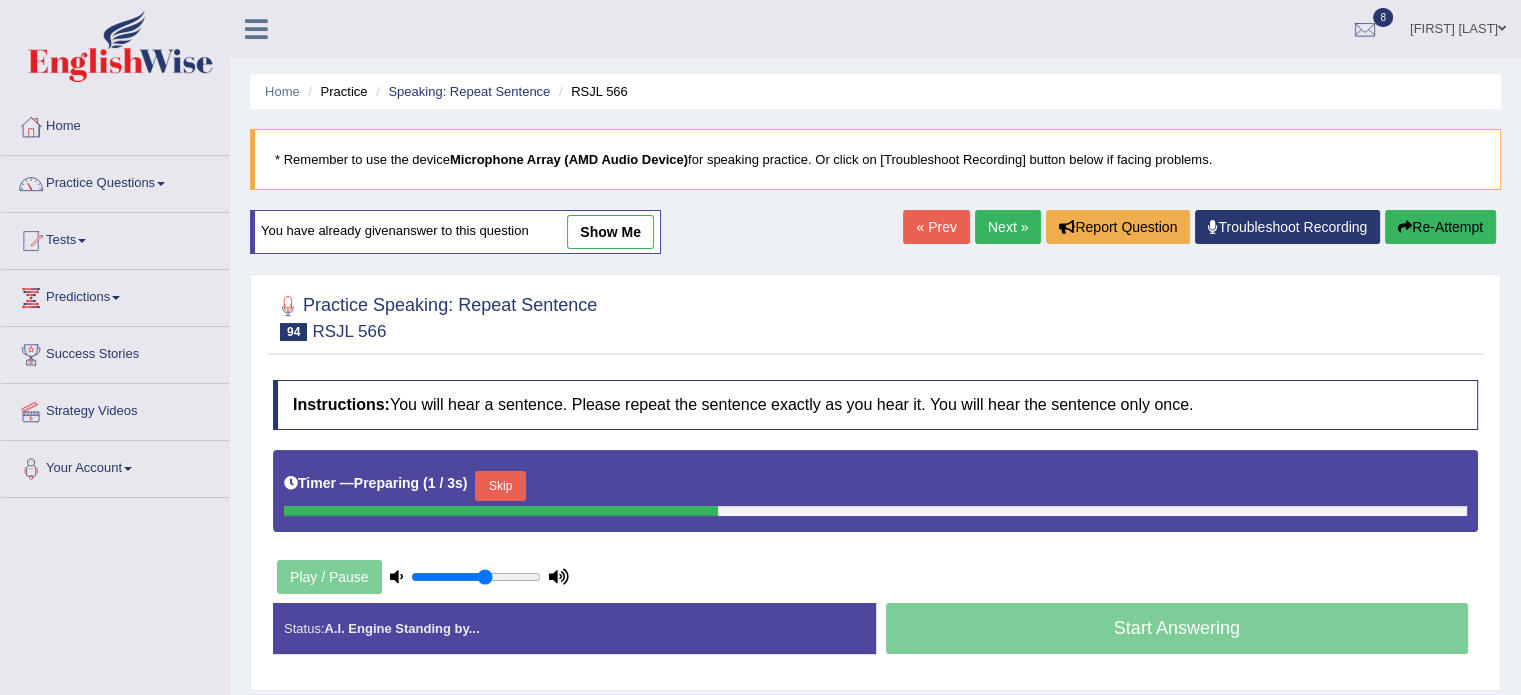 click on "Skip" at bounding box center (500, 486) 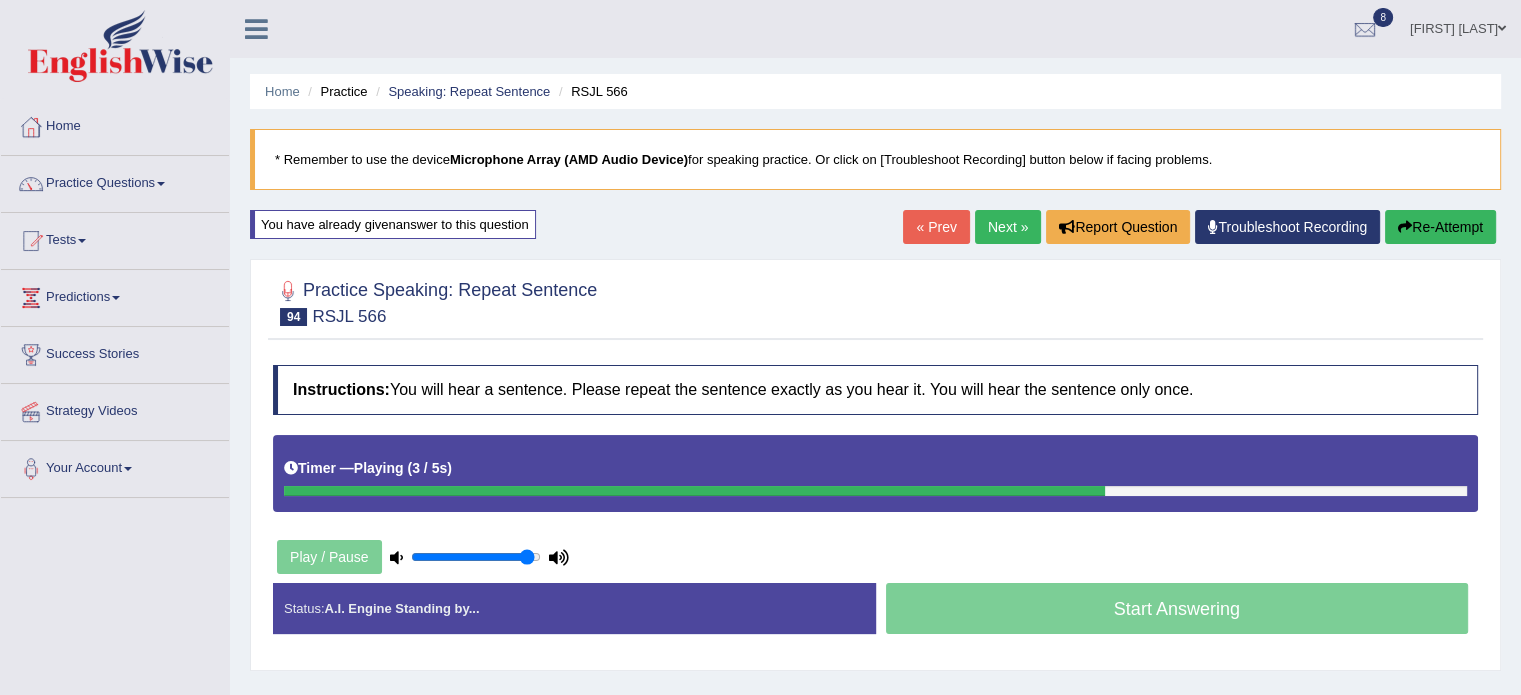click at bounding box center [476, 557] 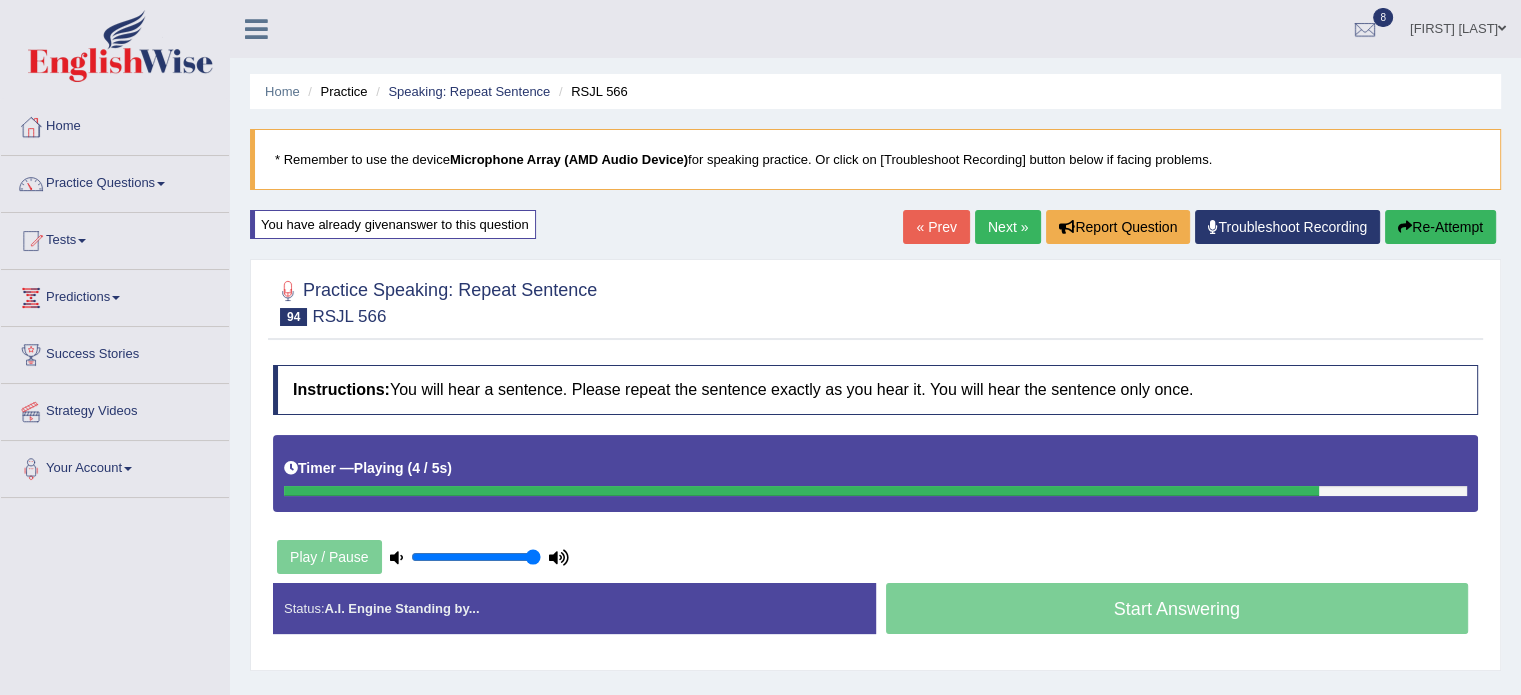 type on "1" 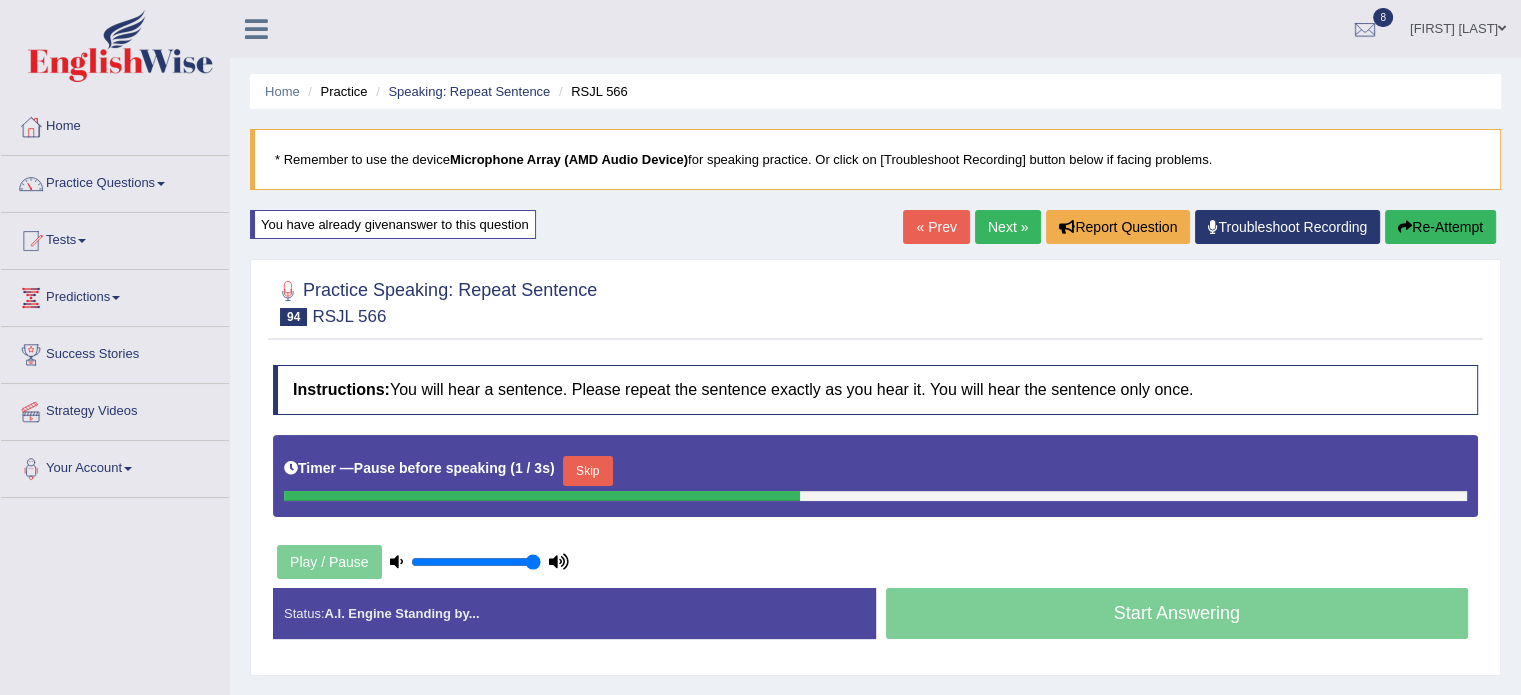 click on "Skip" at bounding box center [588, 471] 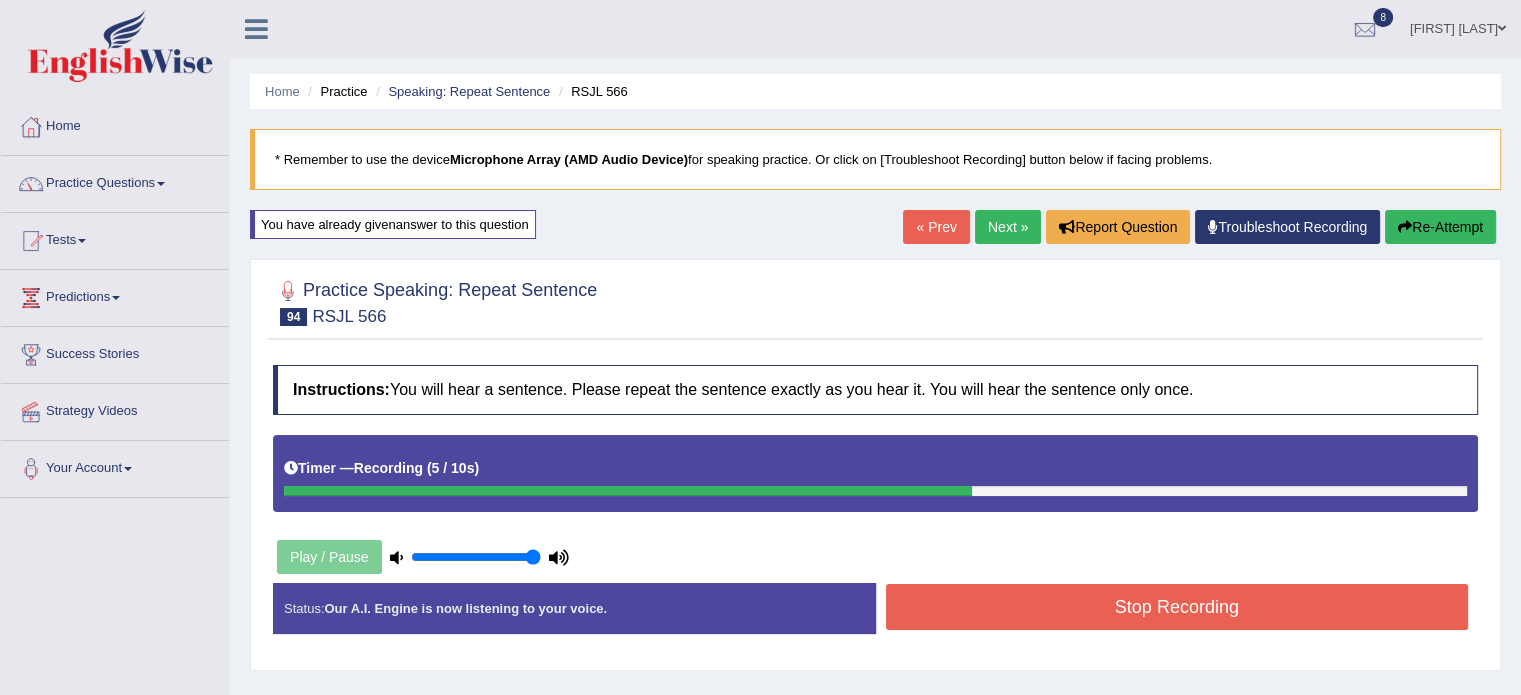 click on "Stop Recording" at bounding box center (1177, 607) 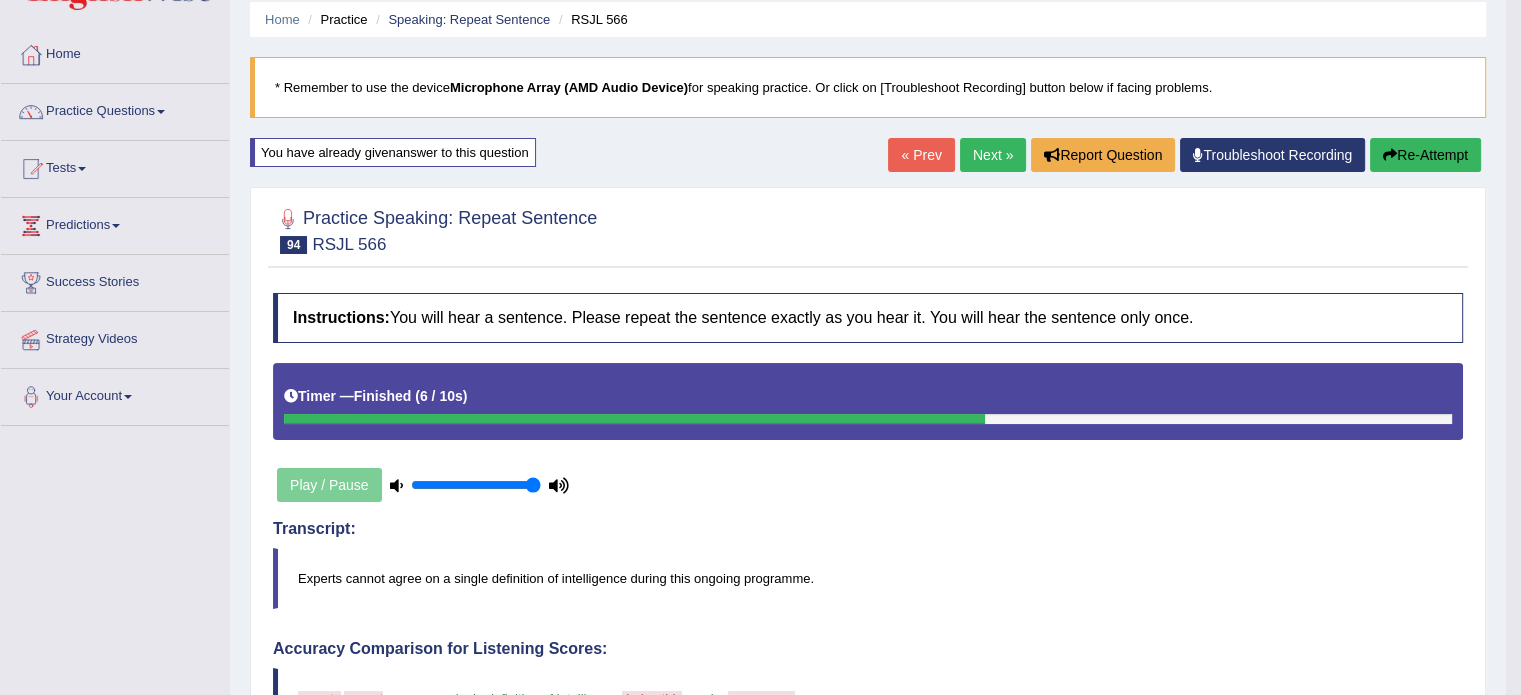scroll, scrollTop: 40, scrollLeft: 0, axis: vertical 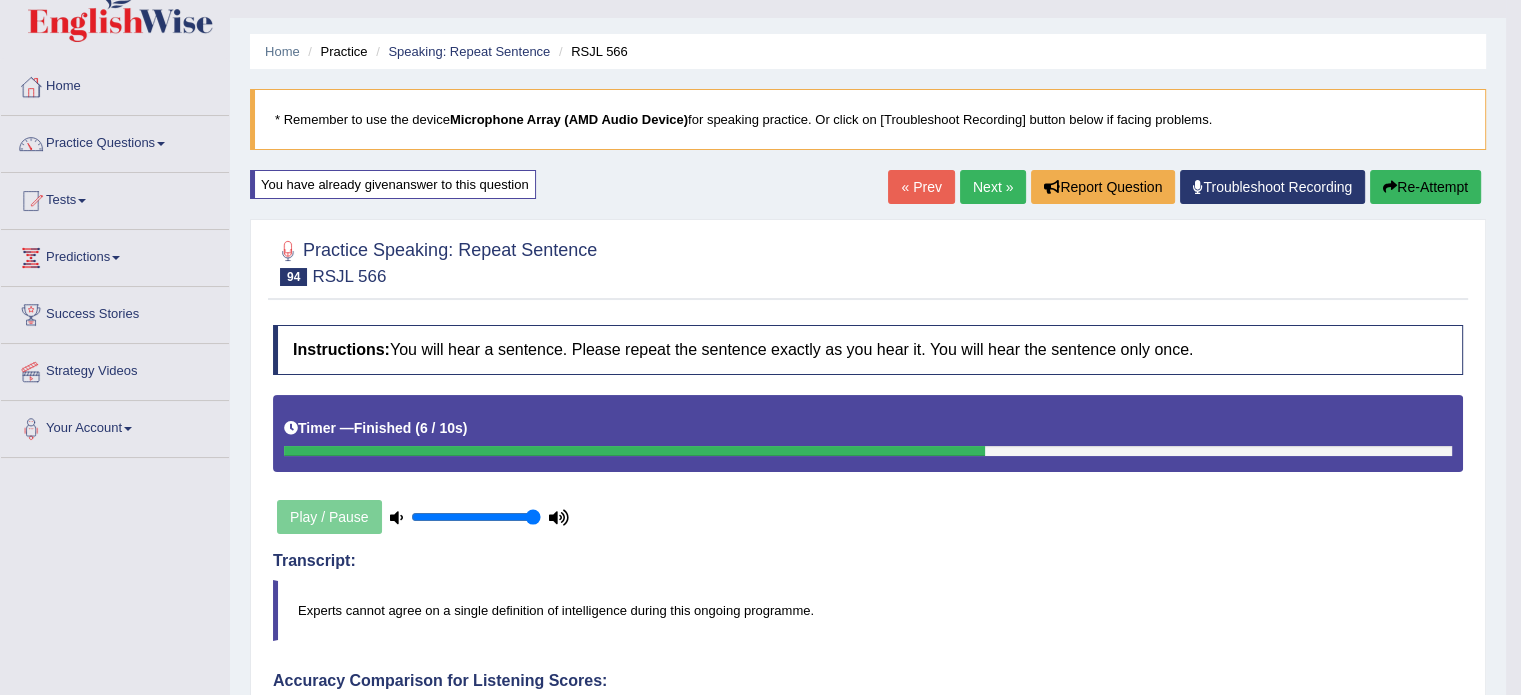 click on "Next »" at bounding box center [993, 187] 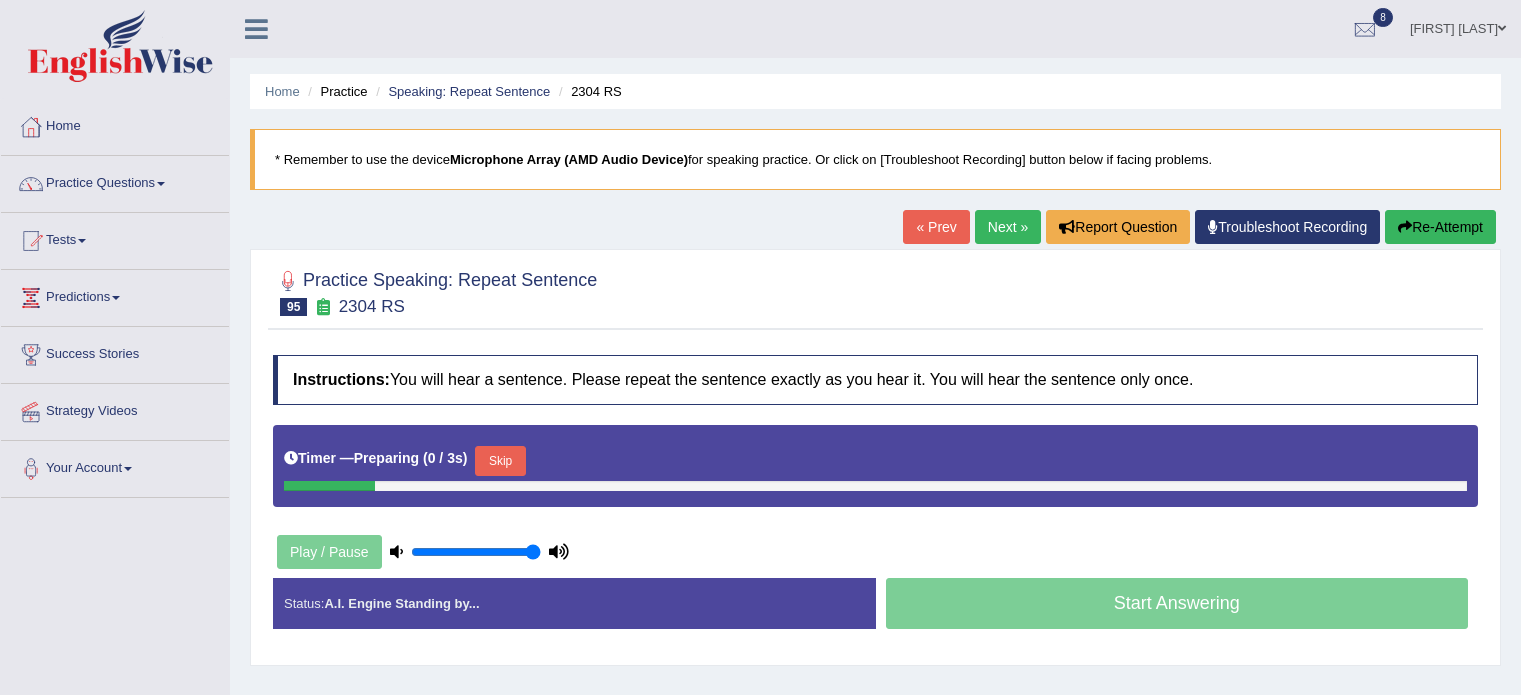 scroll, scrollTop: 0, scrollLeft: 0, axis: both 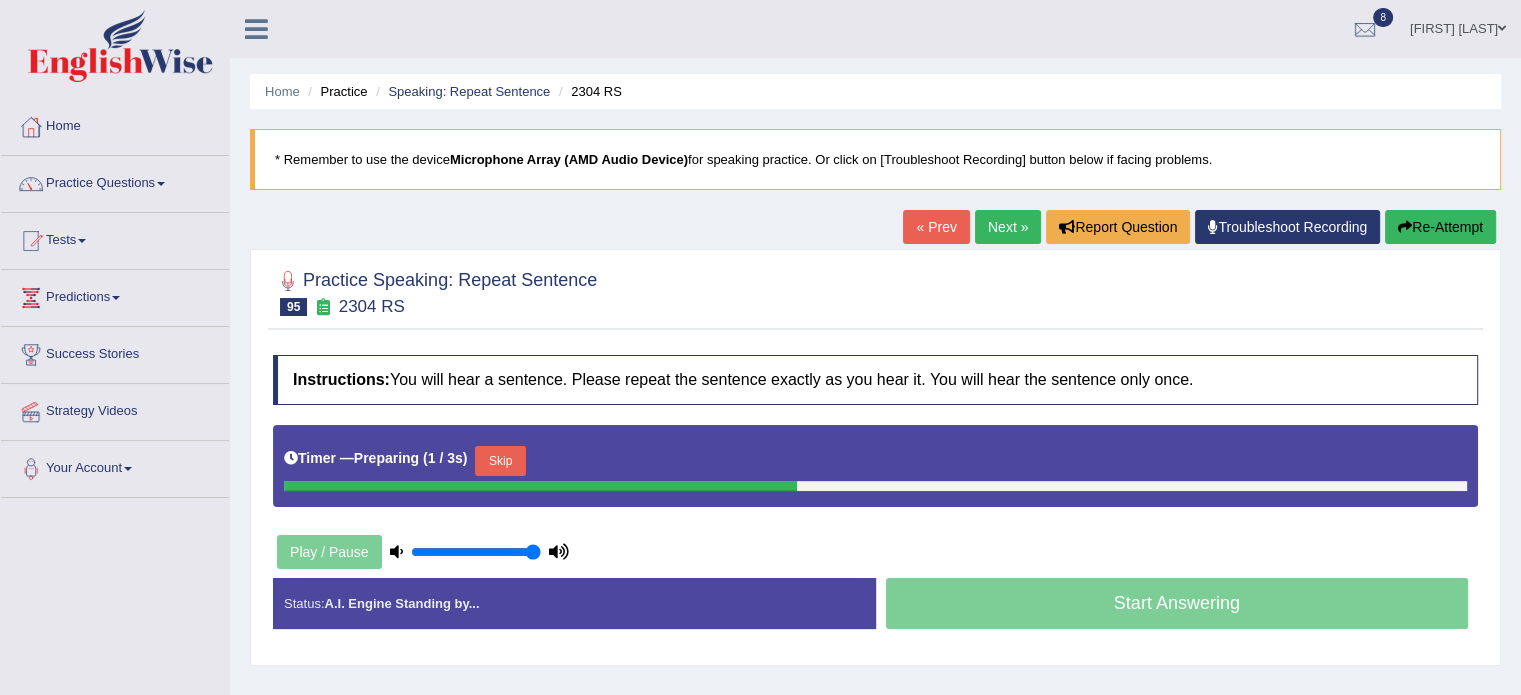 click on "Skip" at bounding box center (500, 461) 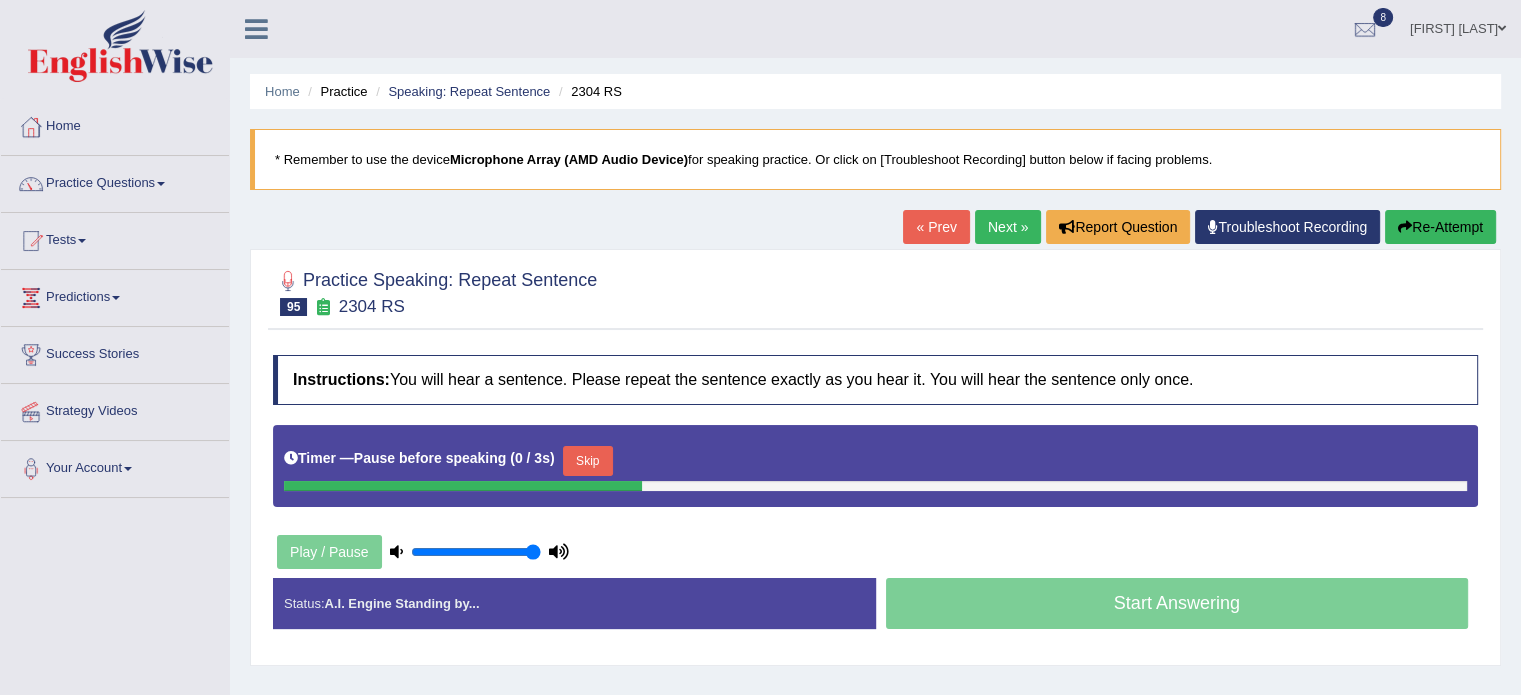 click on "Skip" at bounding box center (588, 461) 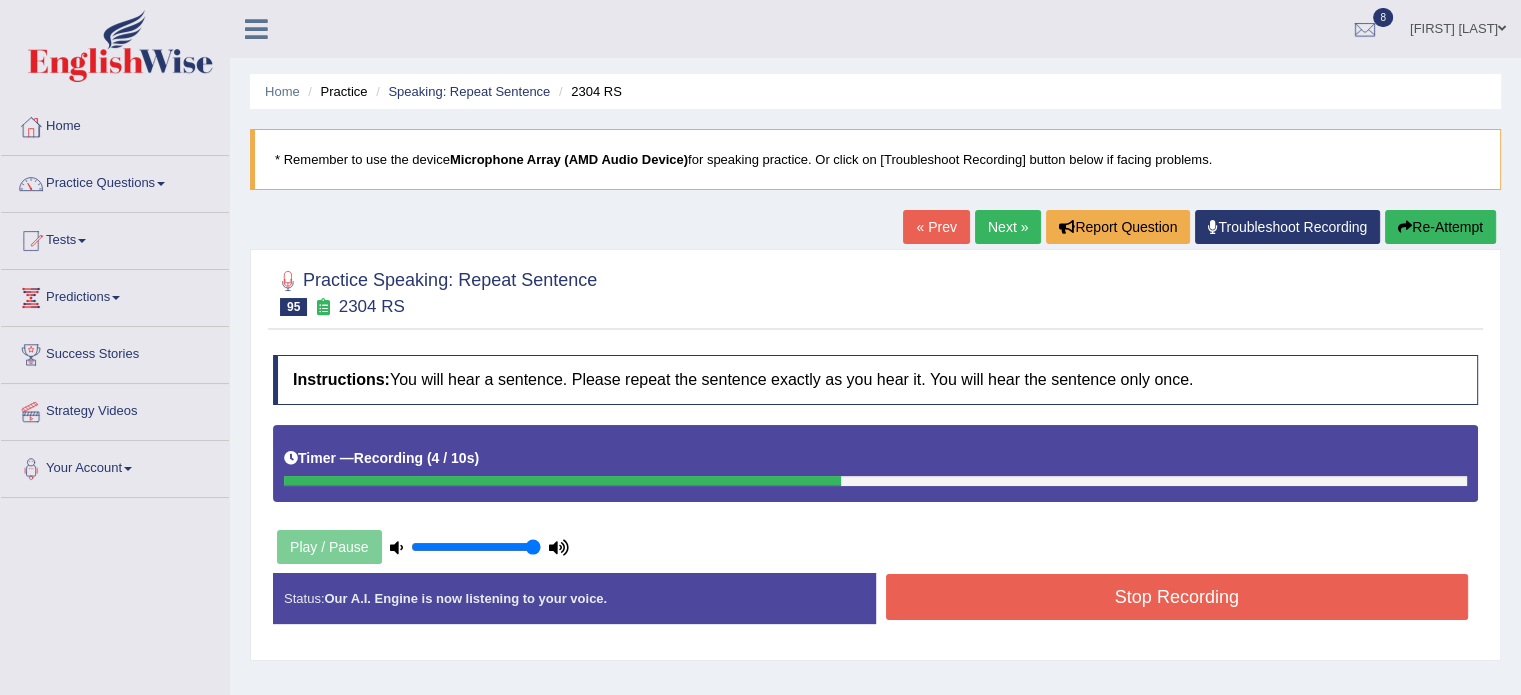 click on "Stop Recording" at bounding box center [1177, 597] 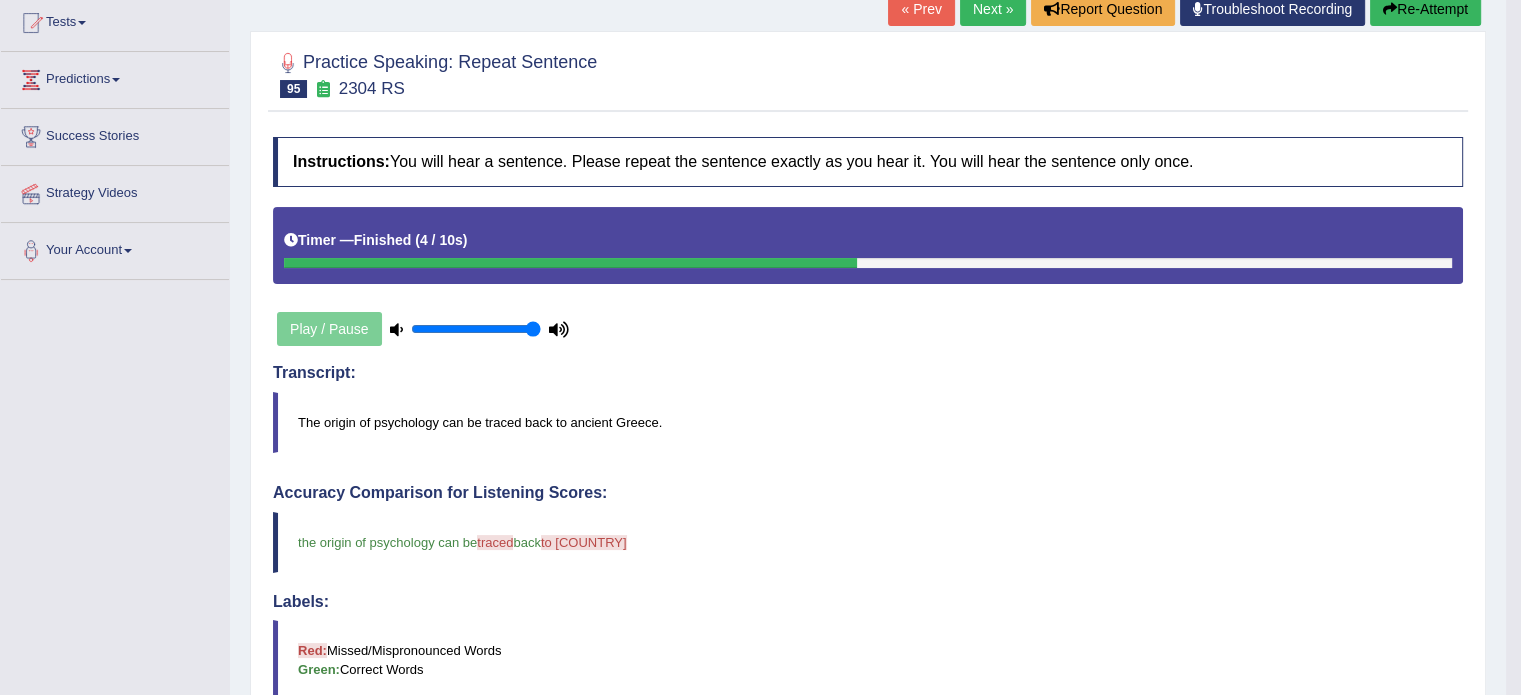scroll, scrollTop: 216, scrollLeft: 0, axis: vertical 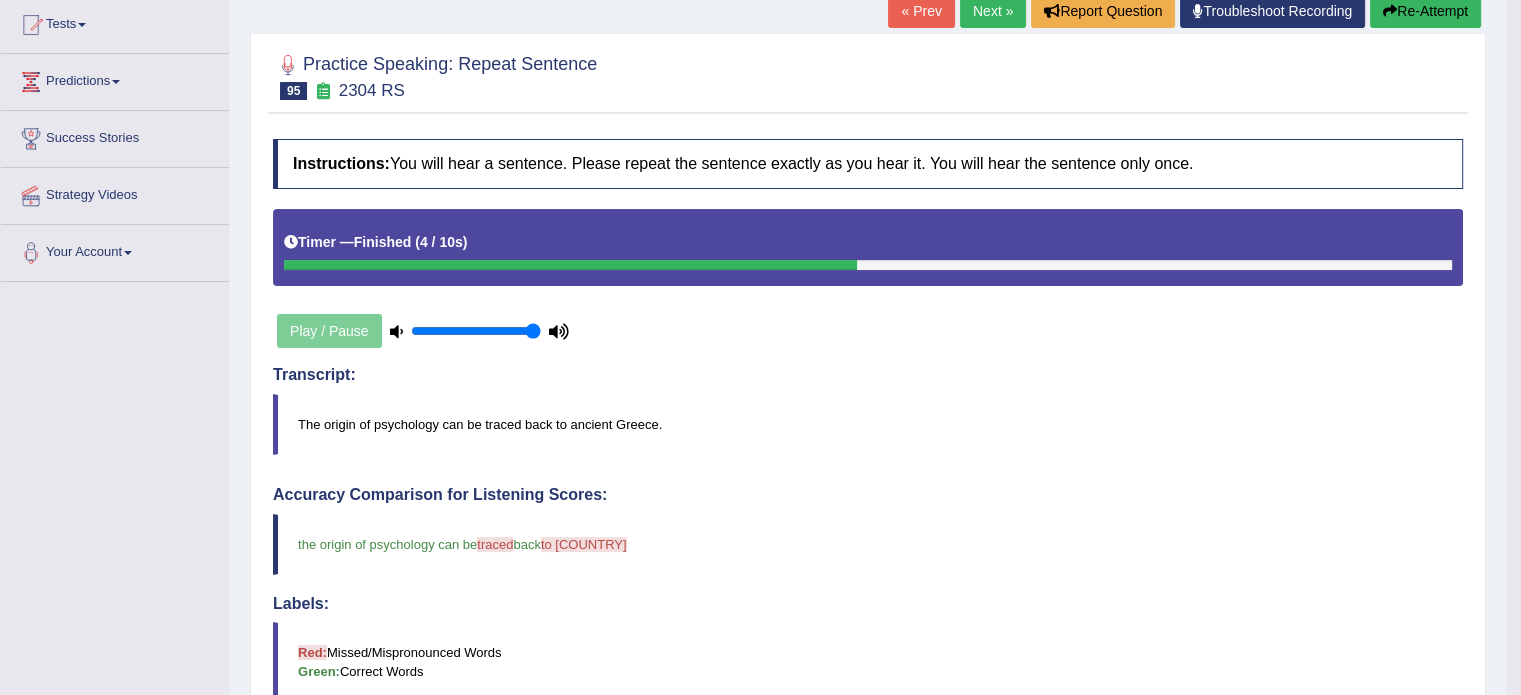 click on "Next »" at bounding box center (993, 11) 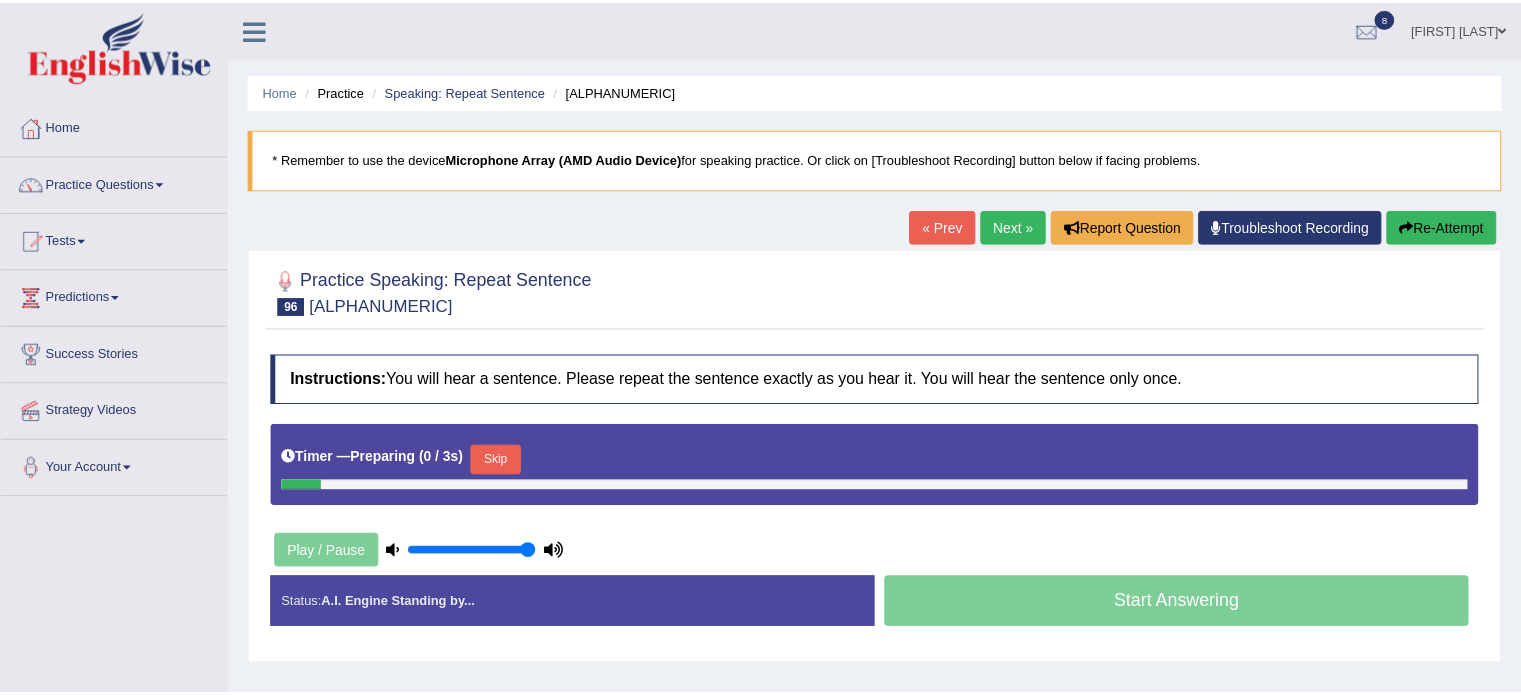 scroll, scrollTop: 0, scrollLeft: 0, axis: both 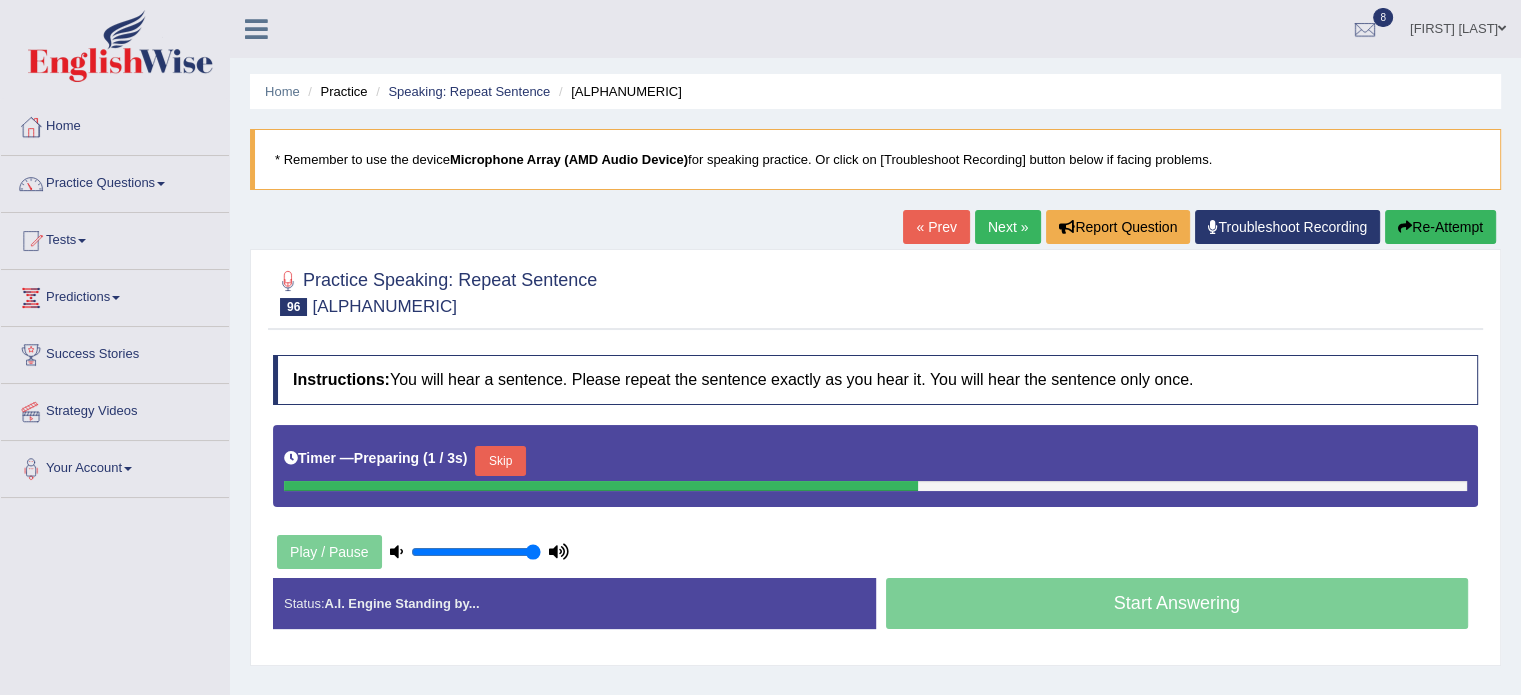 click on "Skip" at bounding box center [500, 461] 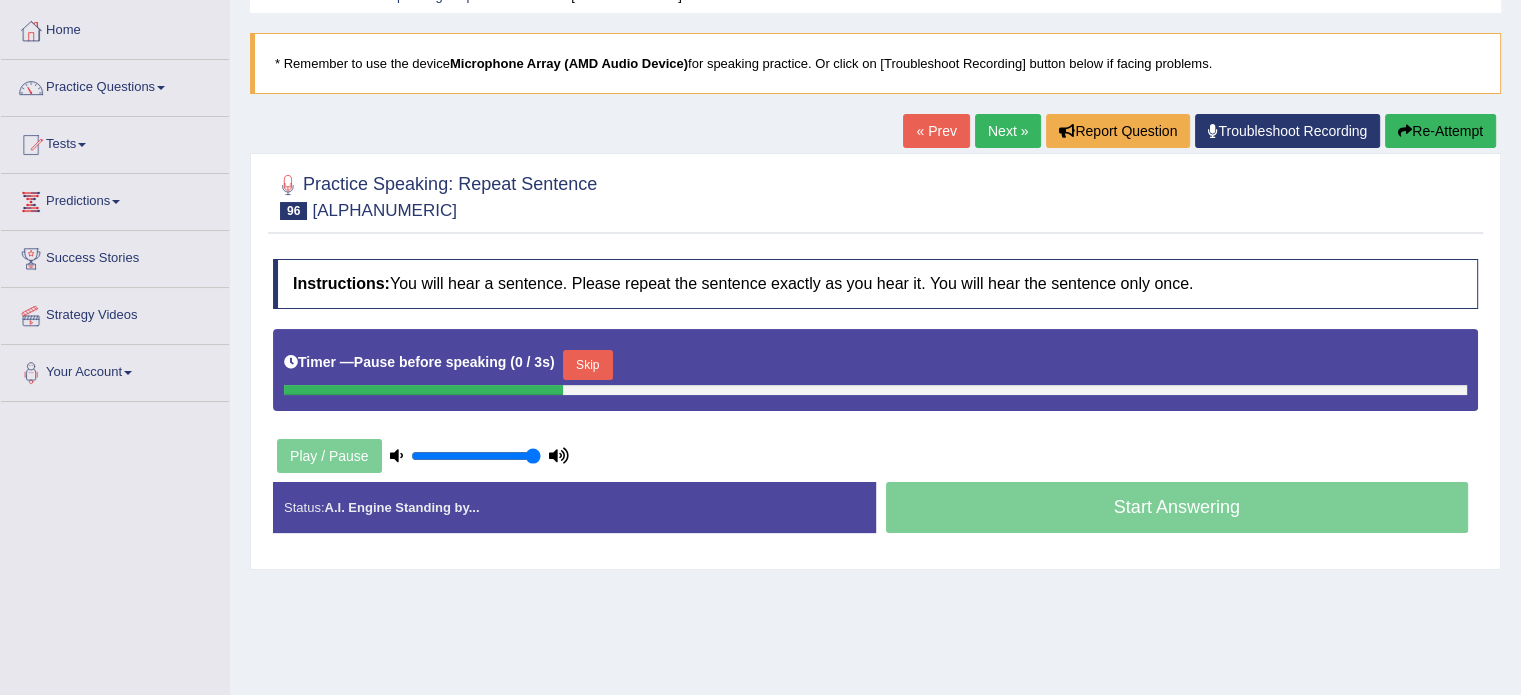 scroll, scrollTop: 120, scrollLeft: 0, axis: vertical 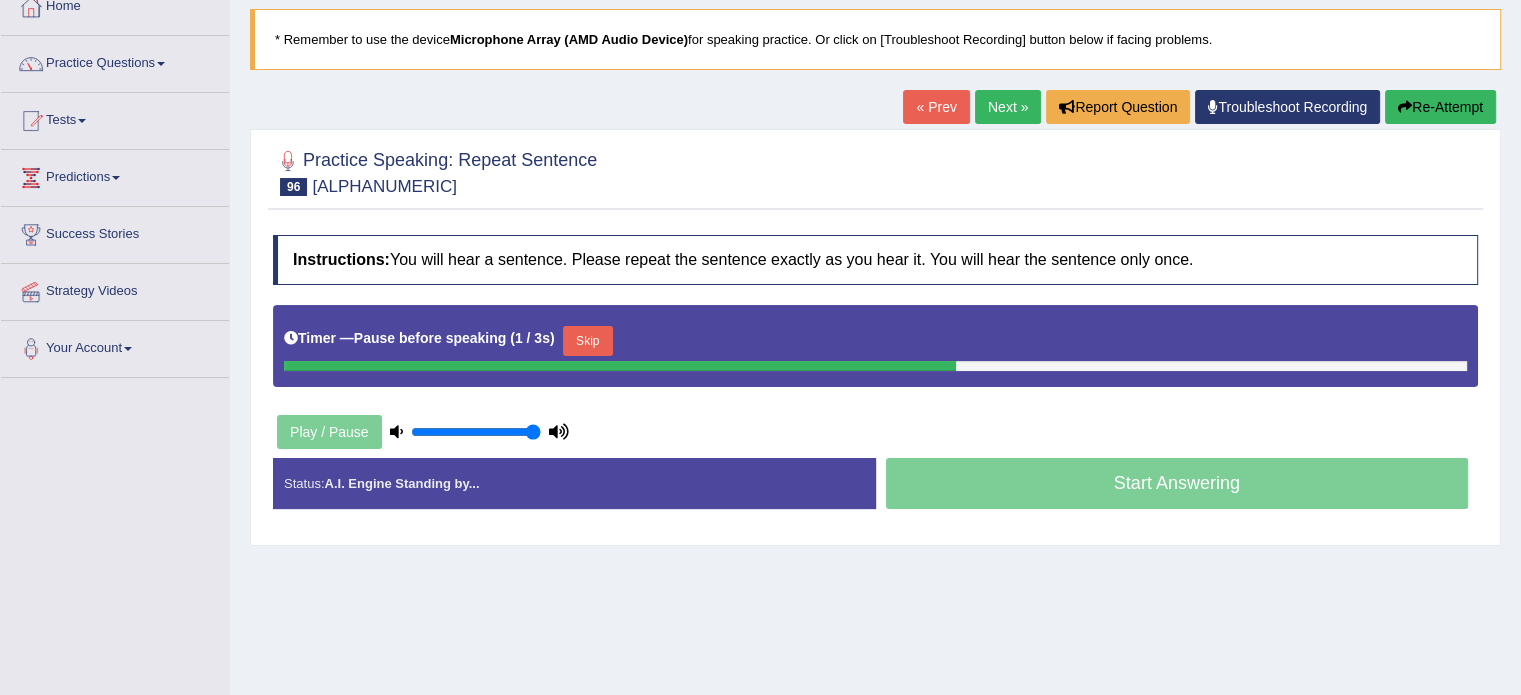 click on "Skip" at bounding box center [588, 341] 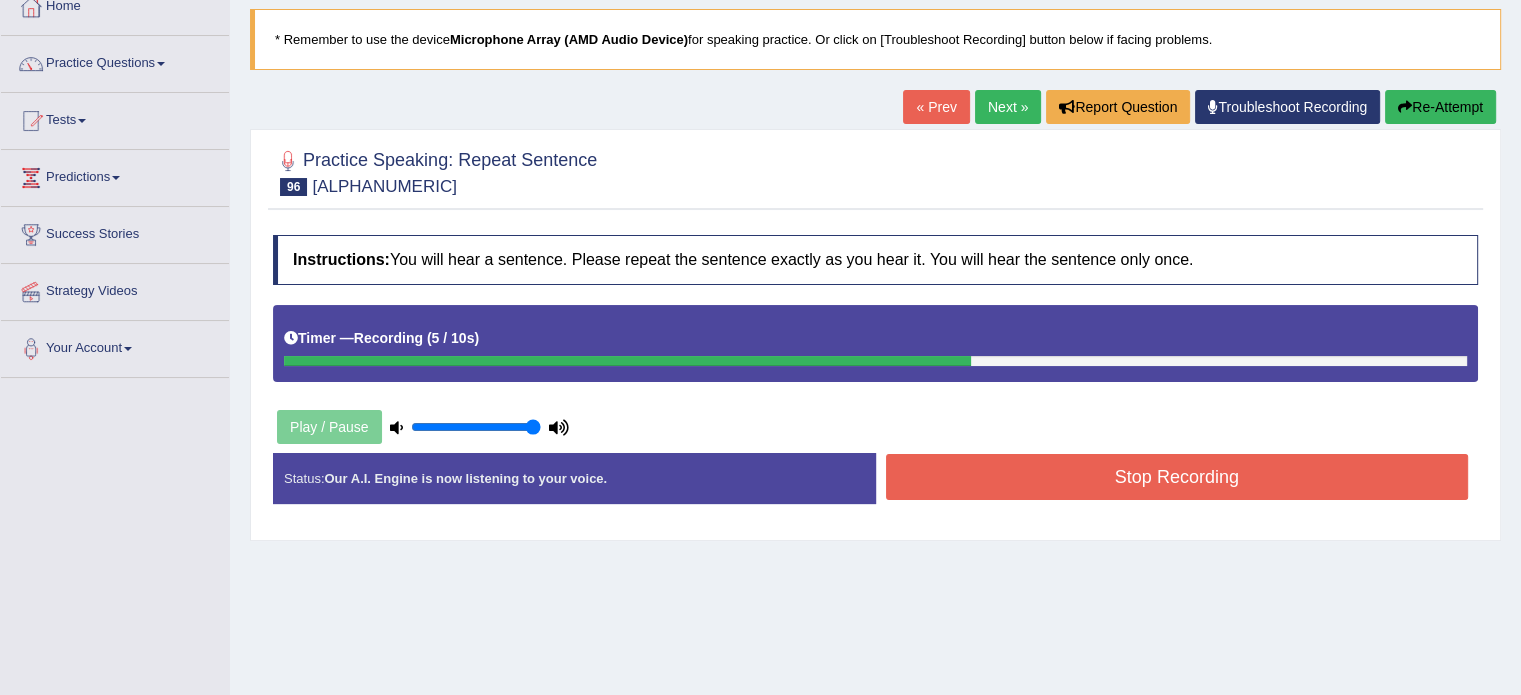 click on "Start Answering" at bounding box center [1177, 453] 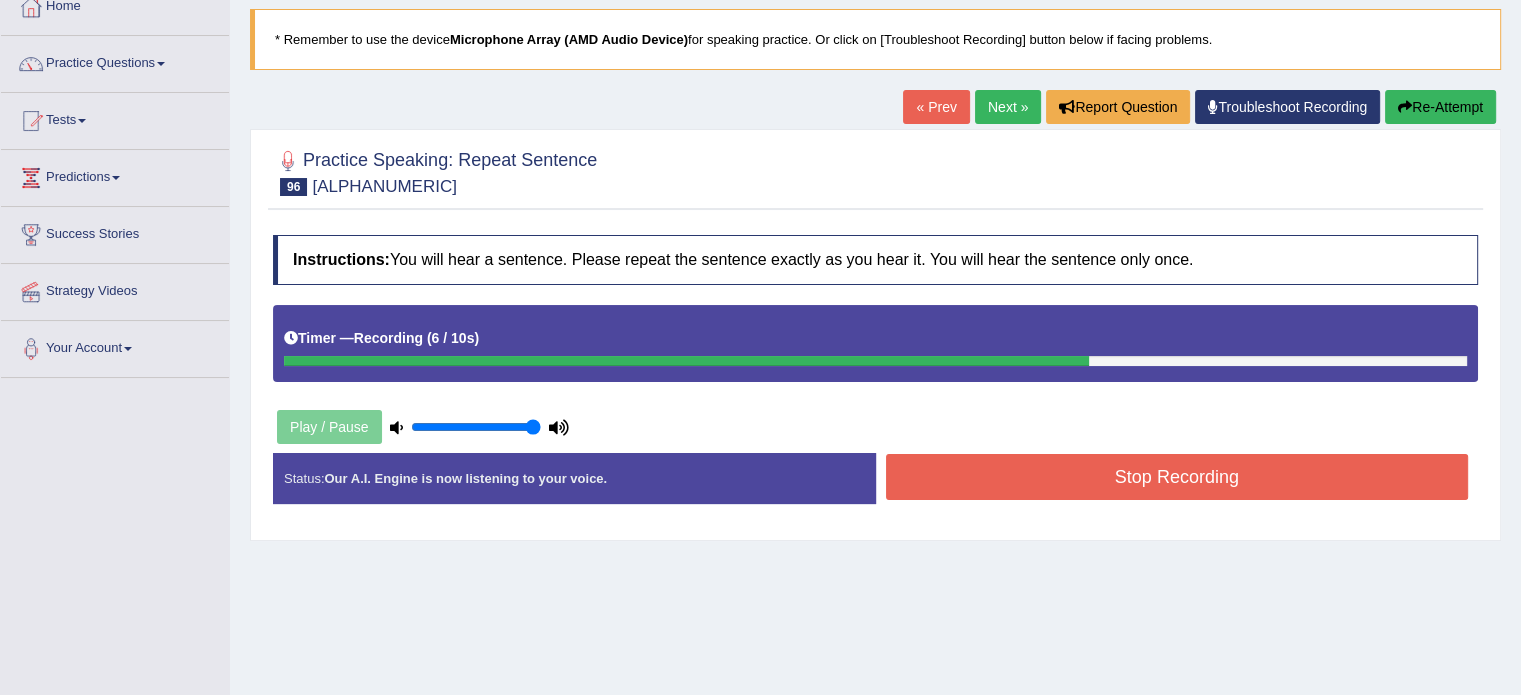click on "Stop Recording" at bounding box center (1177, 477) 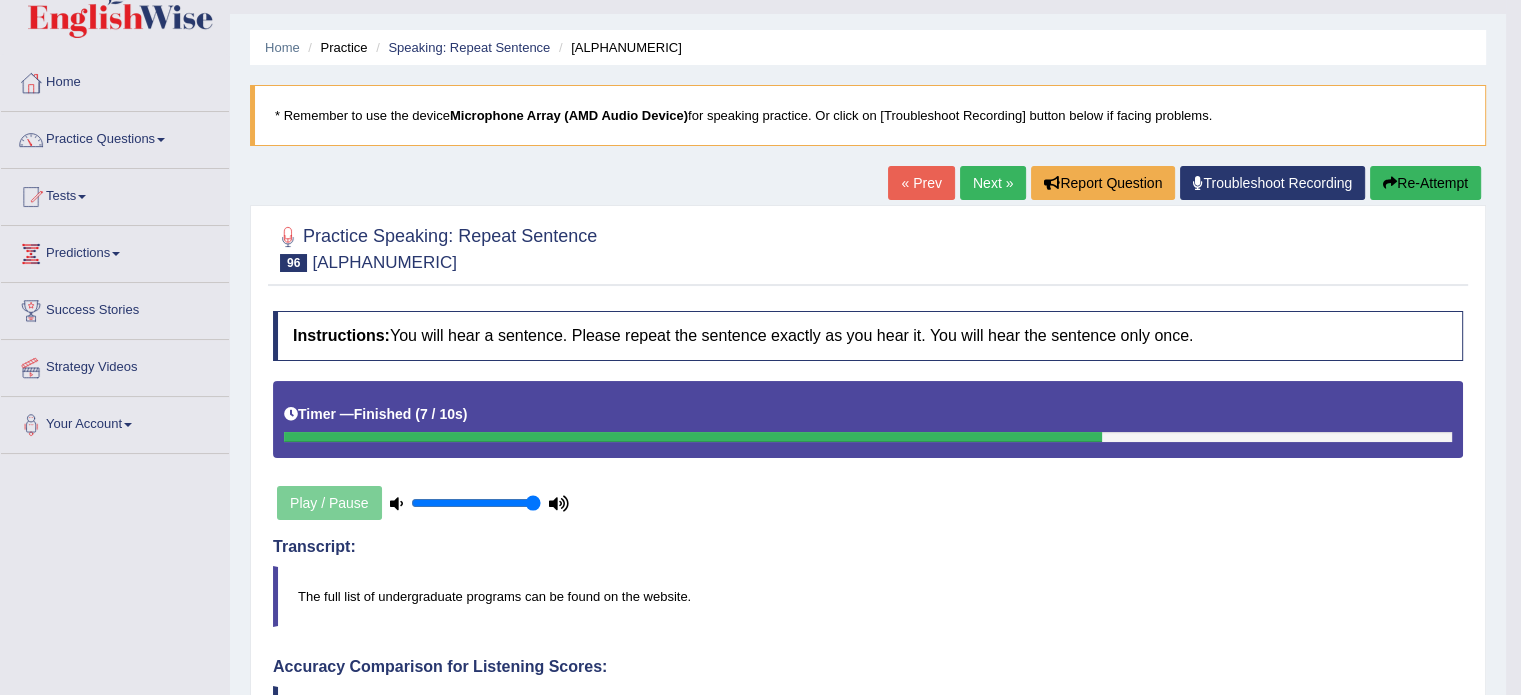 scroll, scrollTop: 40, scrollLeft: 0, axis: vertical 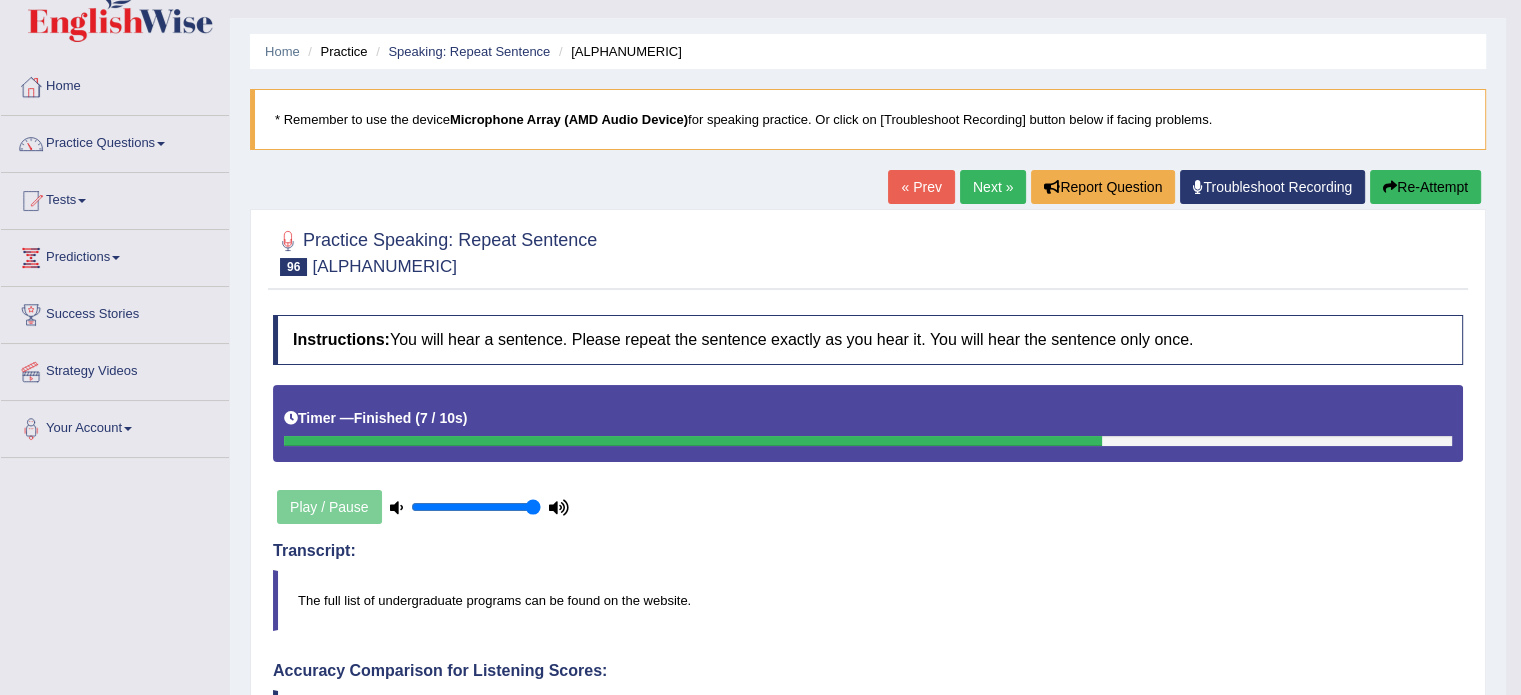 click on "Next »" at bounding box center [993, 187] 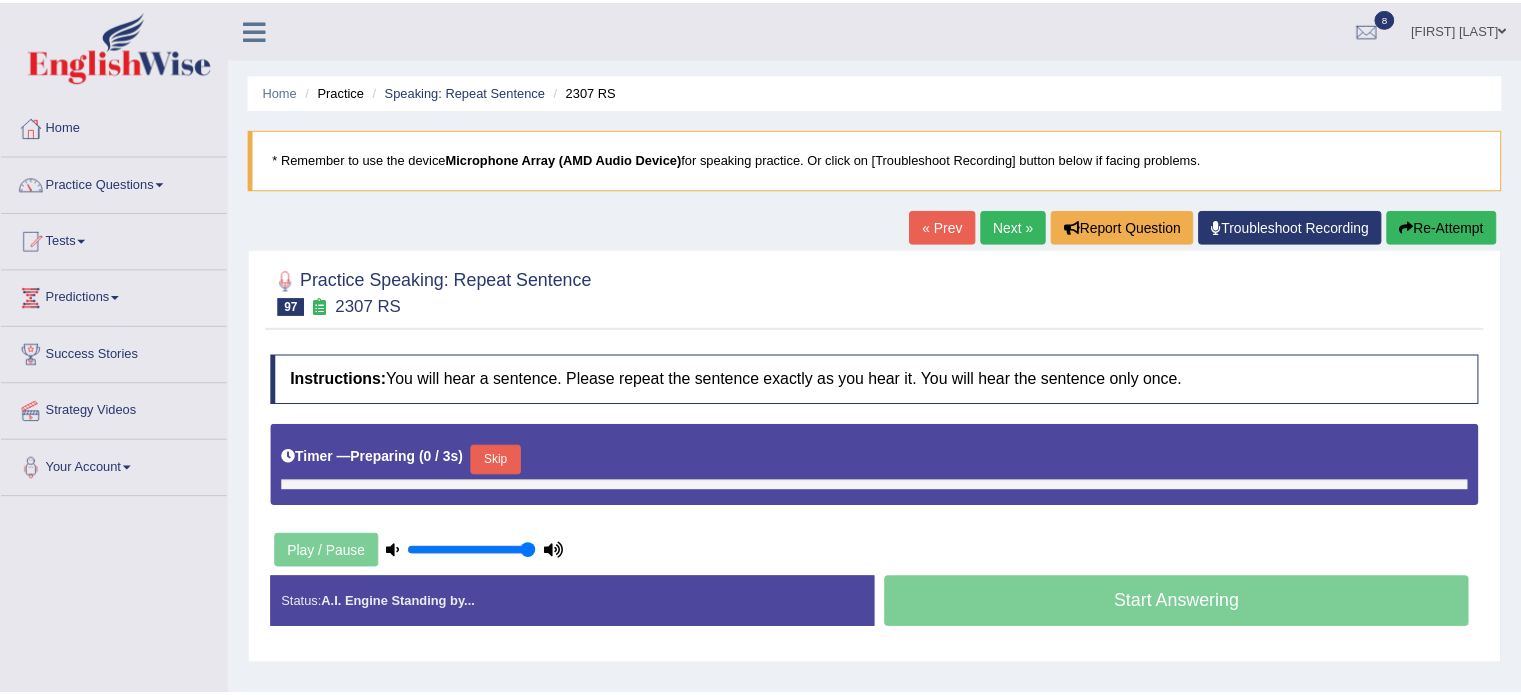 scroll, scrollTop: 0, scrollLeft: 0, axis: both 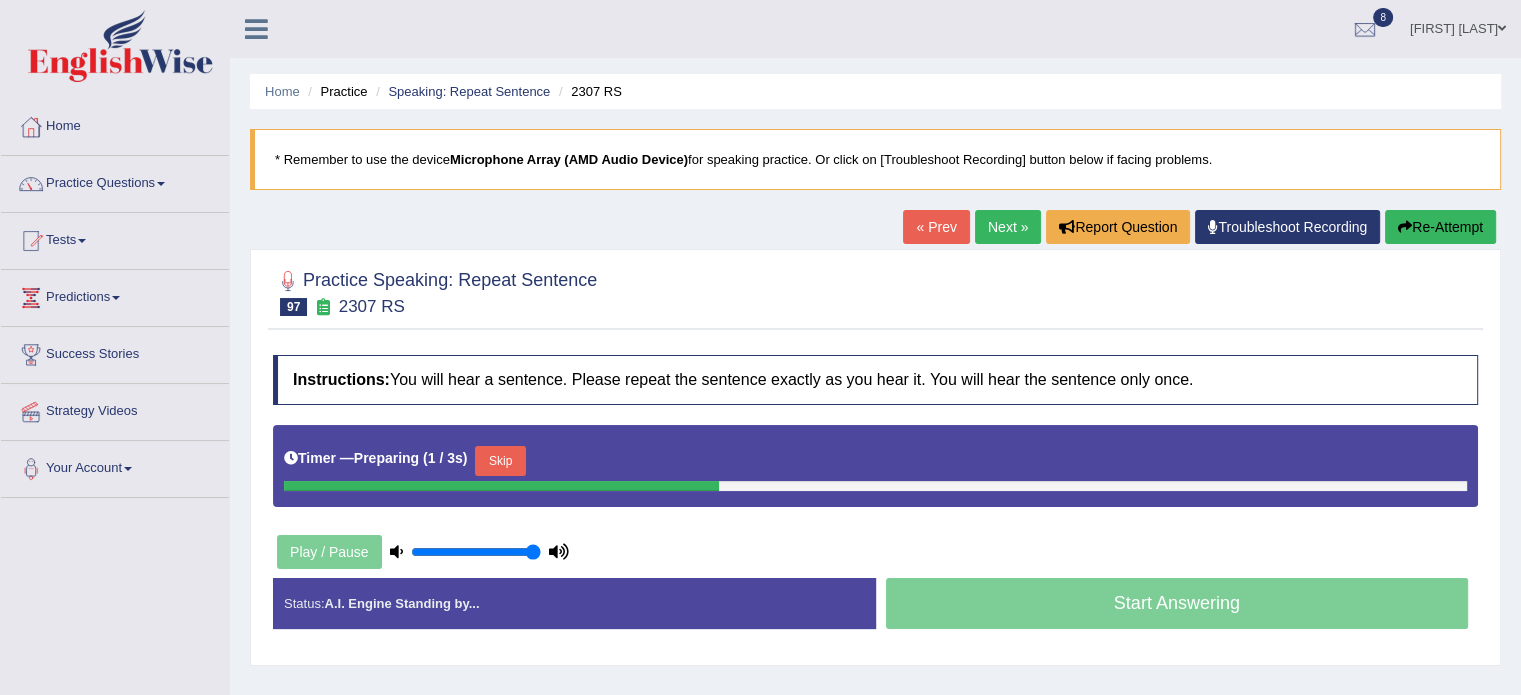 click on "Skip" at bounding box center (500, 461) 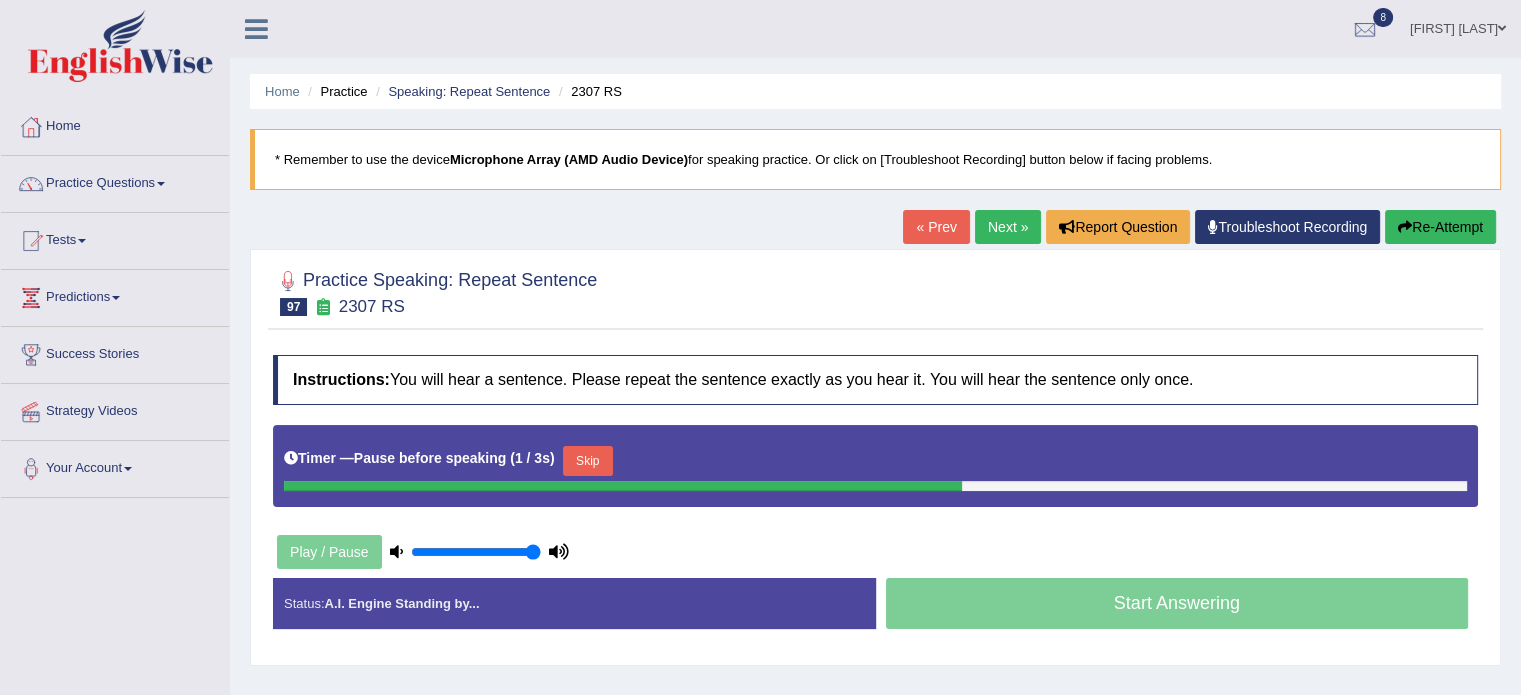 click on "Skip" at bounding box center [588, 461] 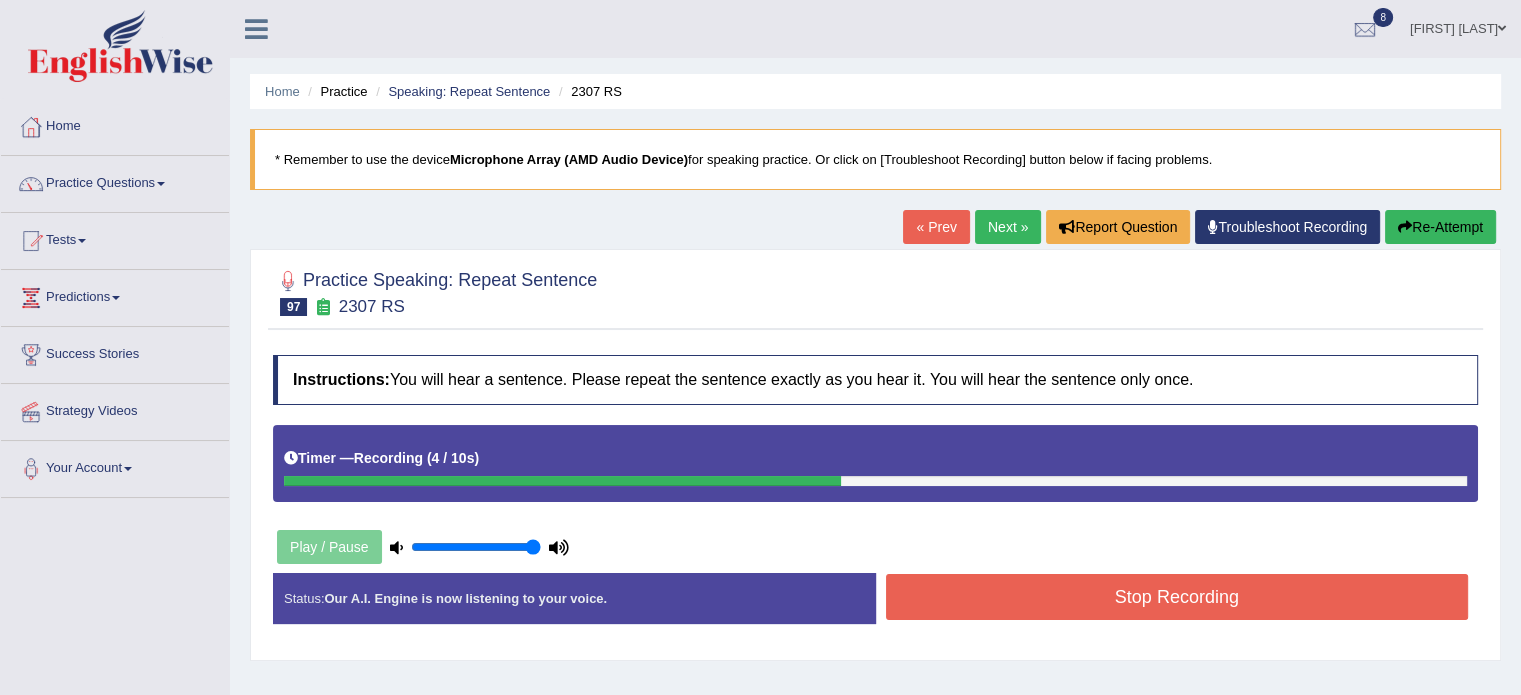 click on "Stop Recording" at bounding box center (1177, 597) 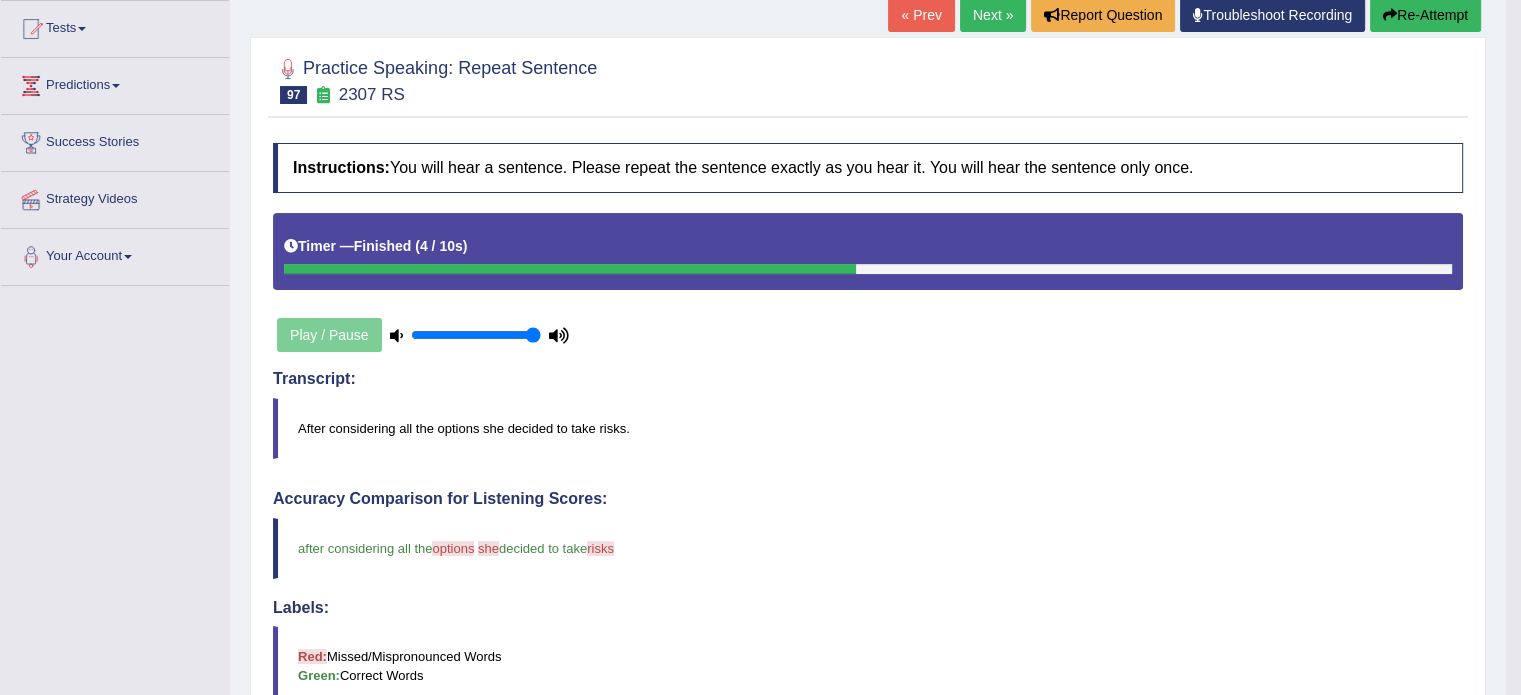 scroll, scrollTop: 80, scrollLeft: 0, axis: vertical 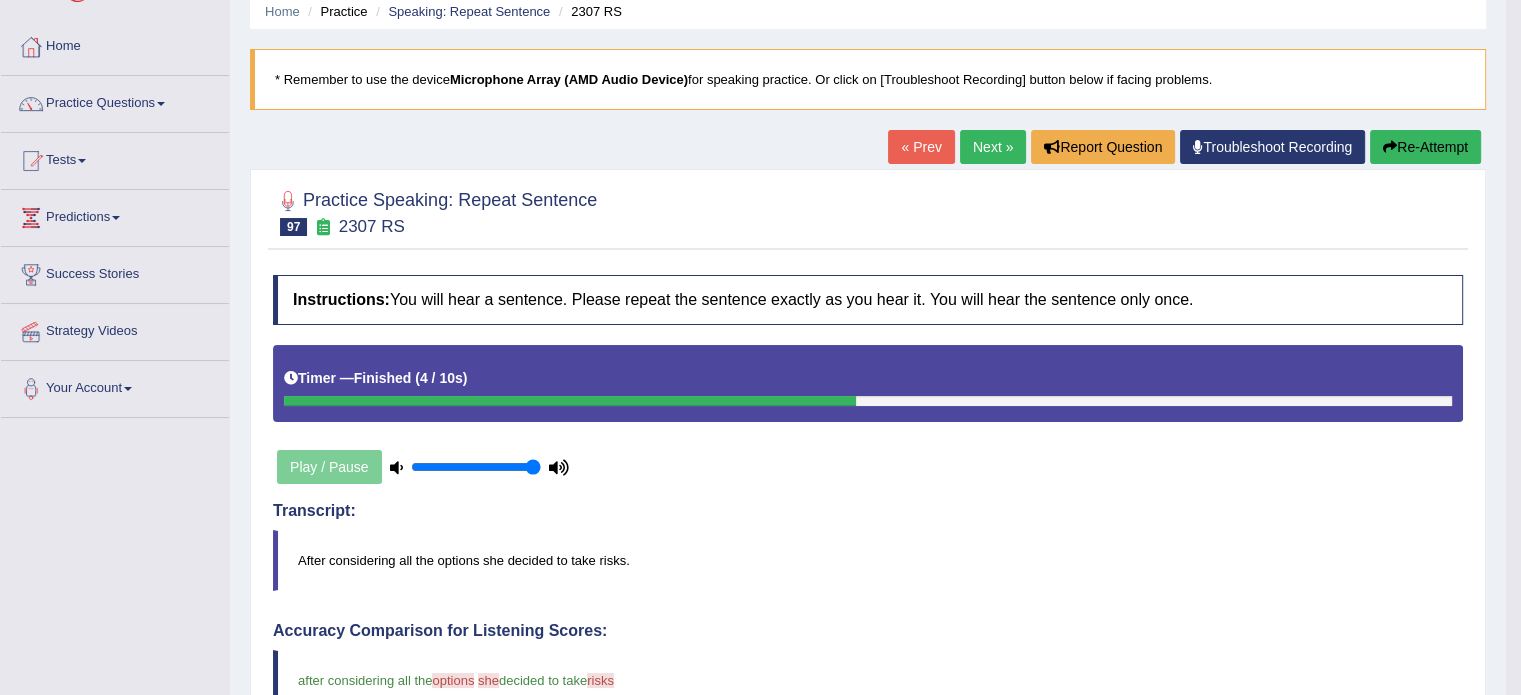 click on "Next »" at bounding box center [993, 147] 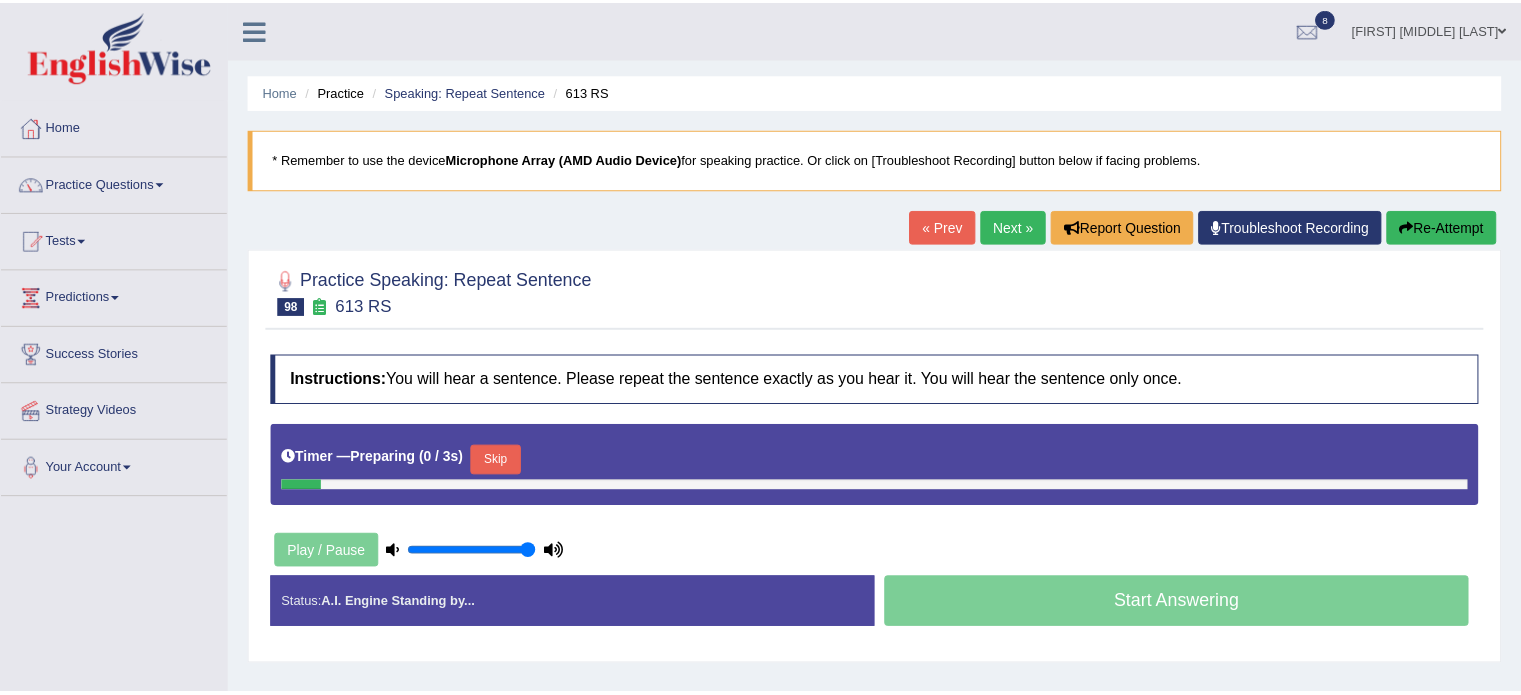 scroll, scrollTop: 0, scrollLeft: 0, axis: both 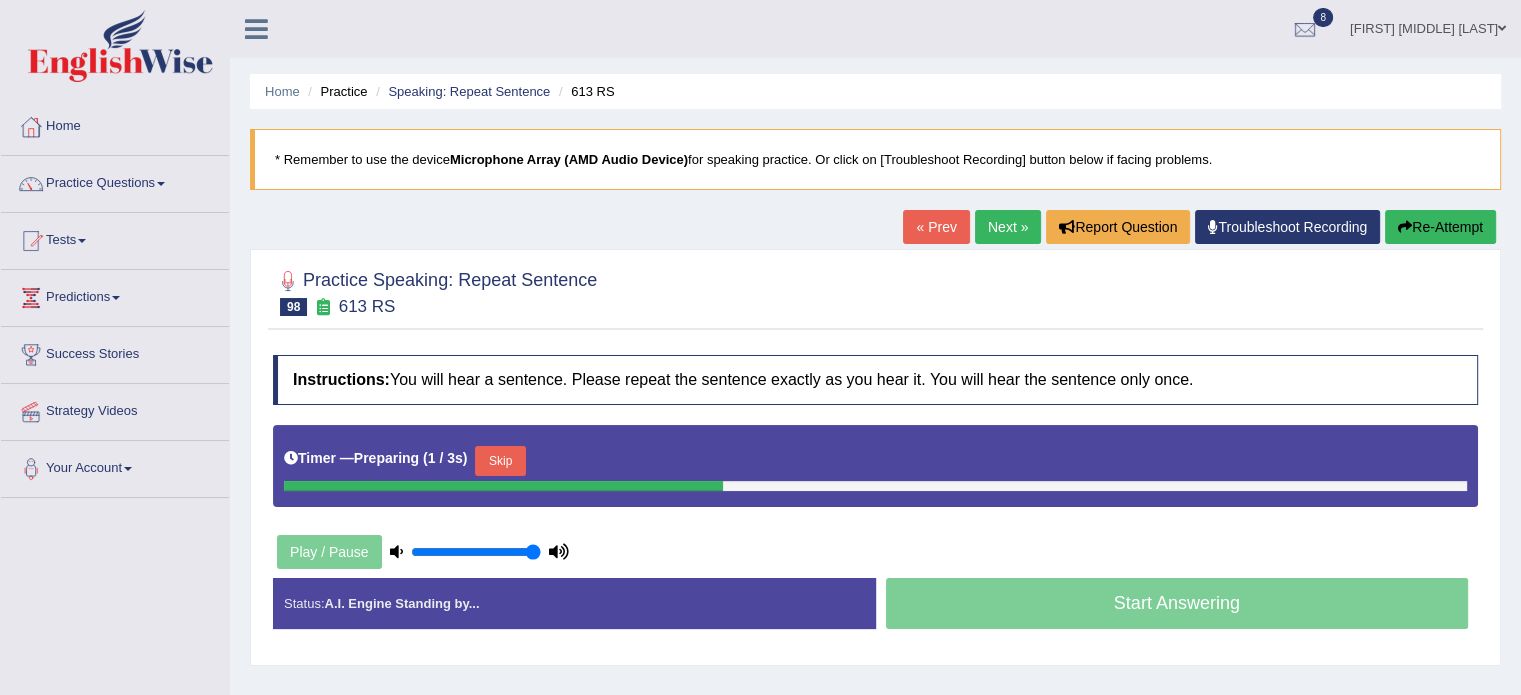 click on "Skip" at bounding box center [500, 461] 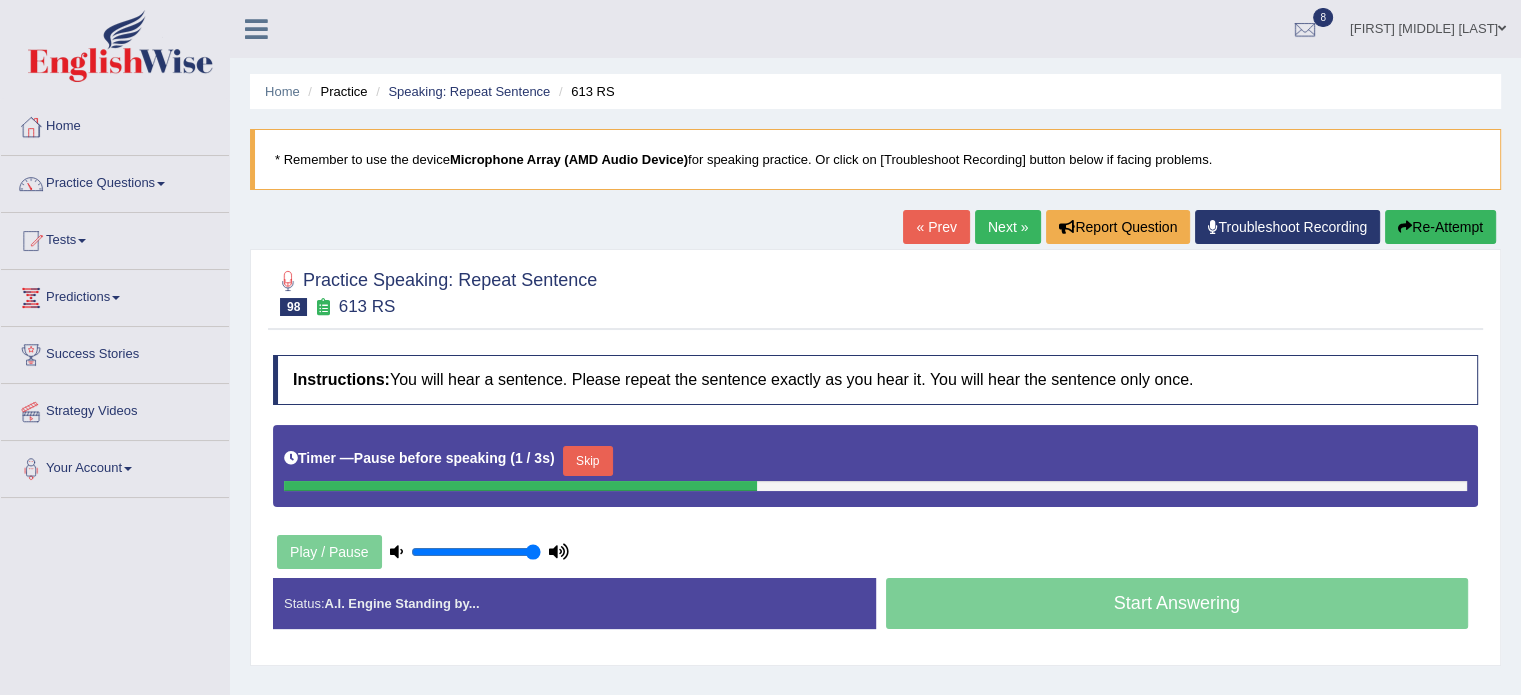 click on "Skip" at bounding box center [588, 461] 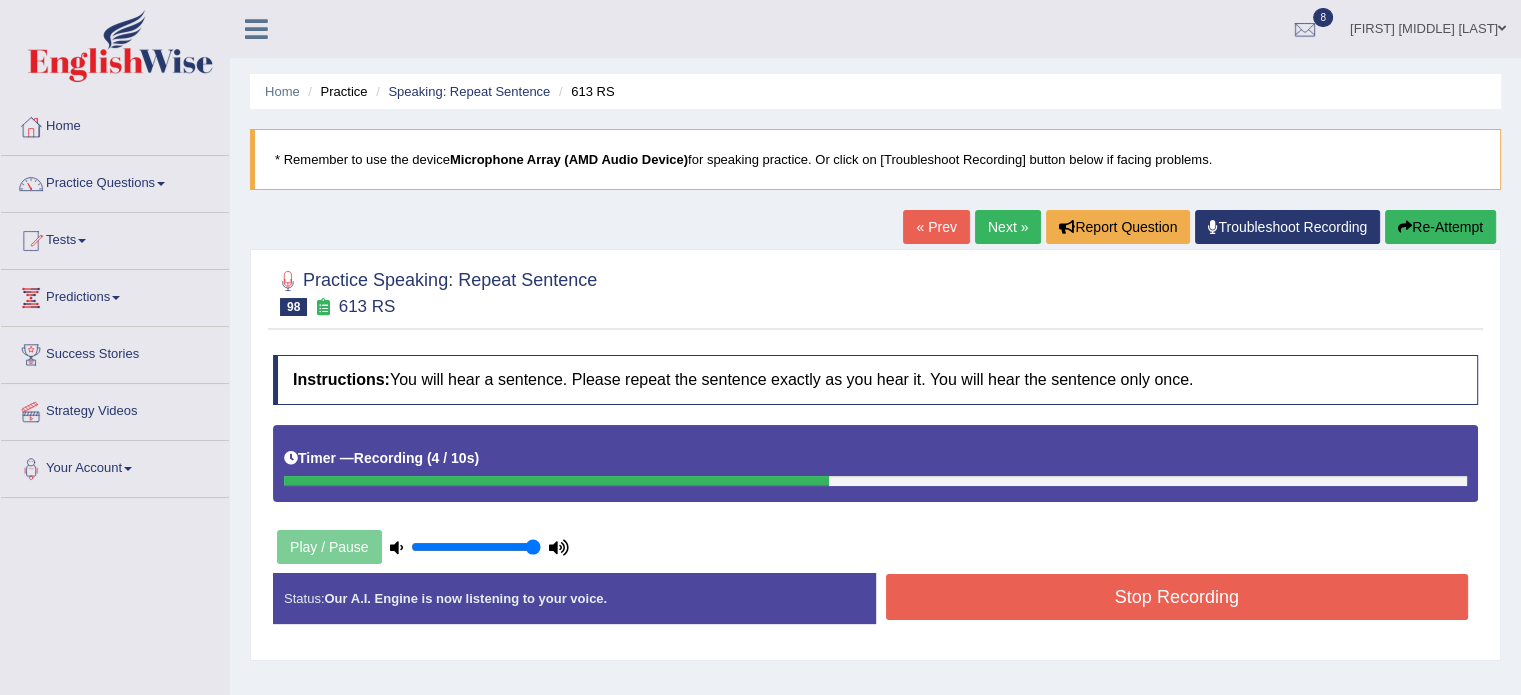 click on "Re-Attempt" at bounding box center (1440, 227) 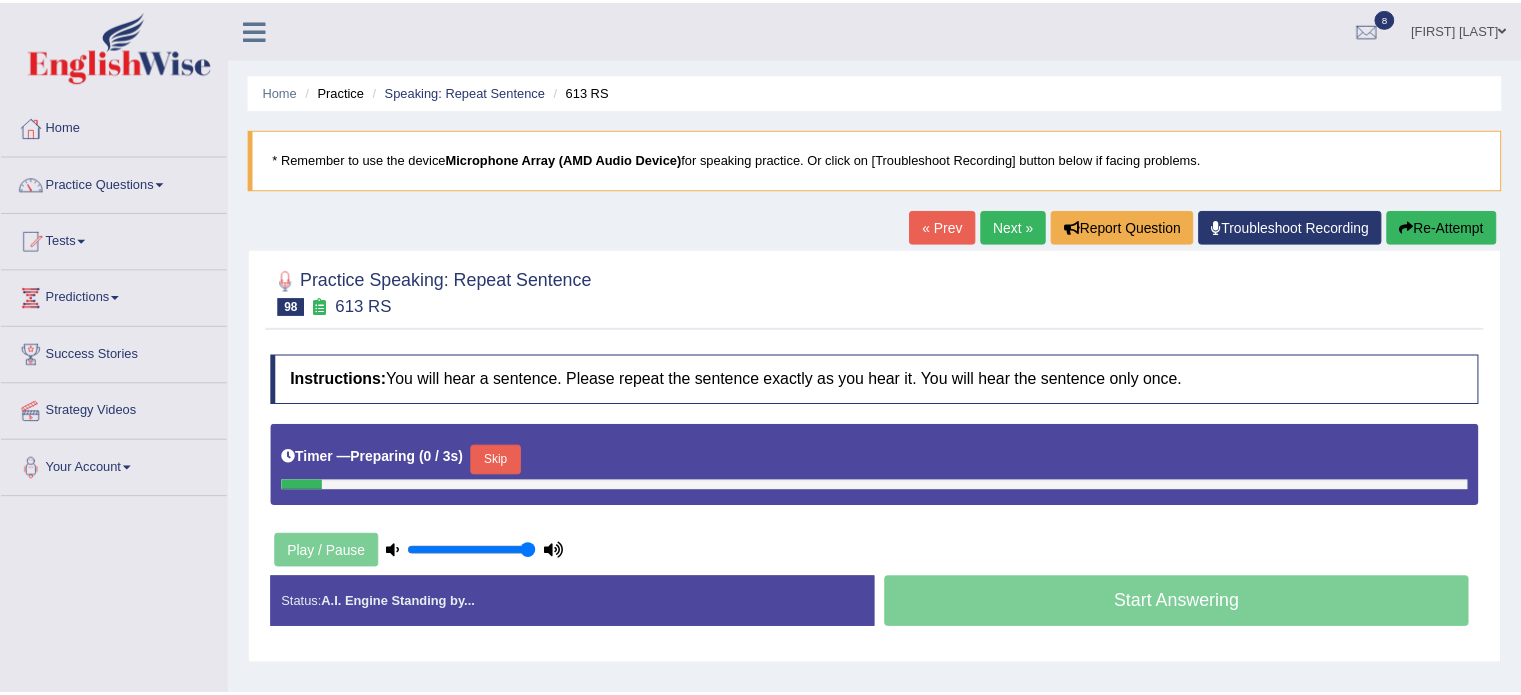 scroll, scrollTop: 0, scrollLeft: 0, axis: both 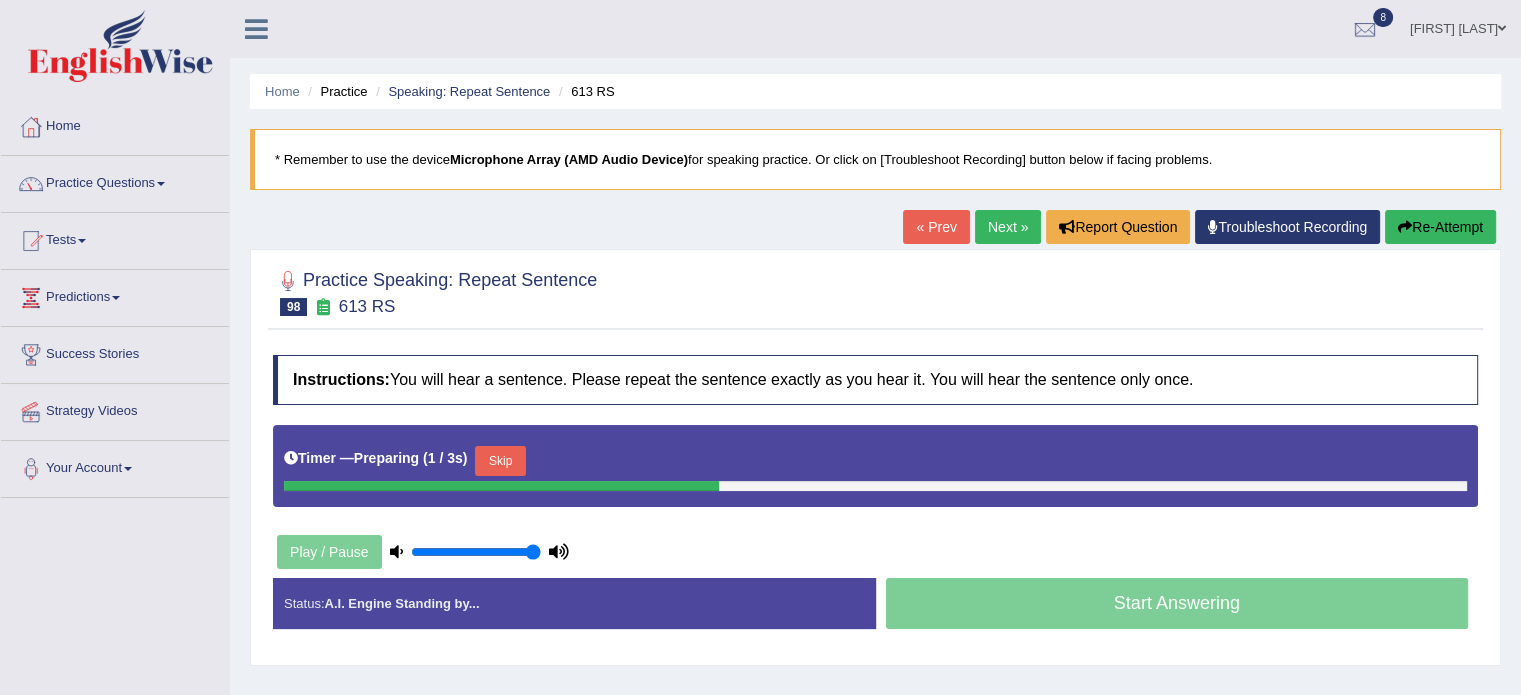 click on "Skip" at bounding box center [500, 461] 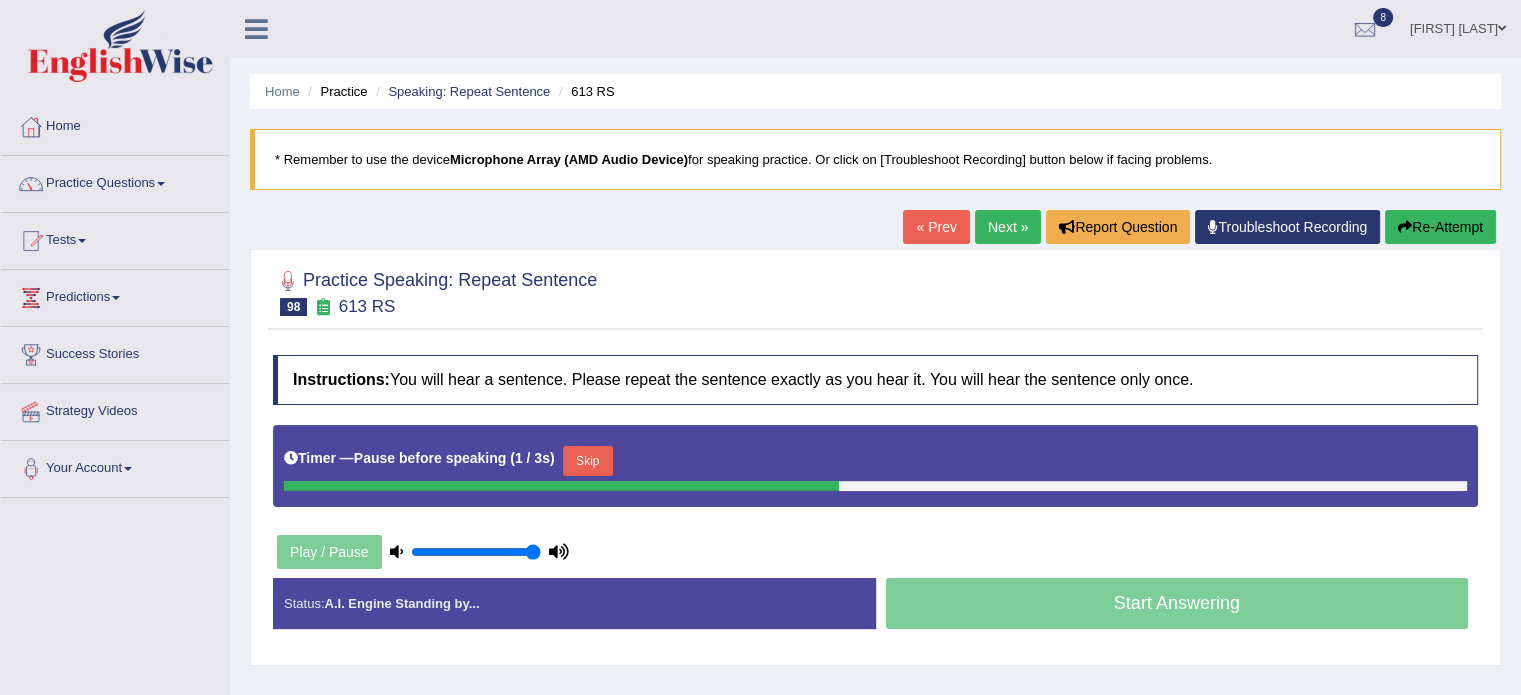 click on "Skip" at bounding box center [588, 461] 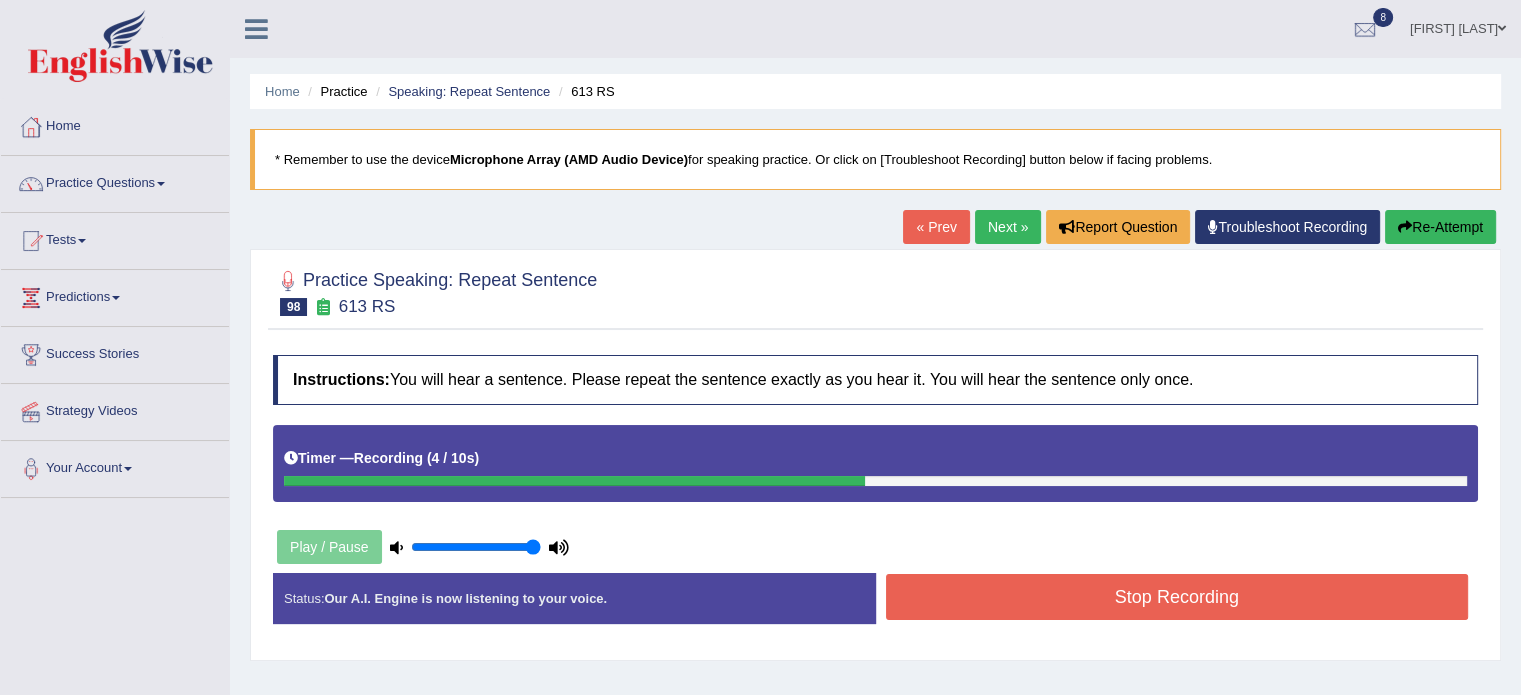 click on "Stop Recording" at bounding box center (1177, 597) 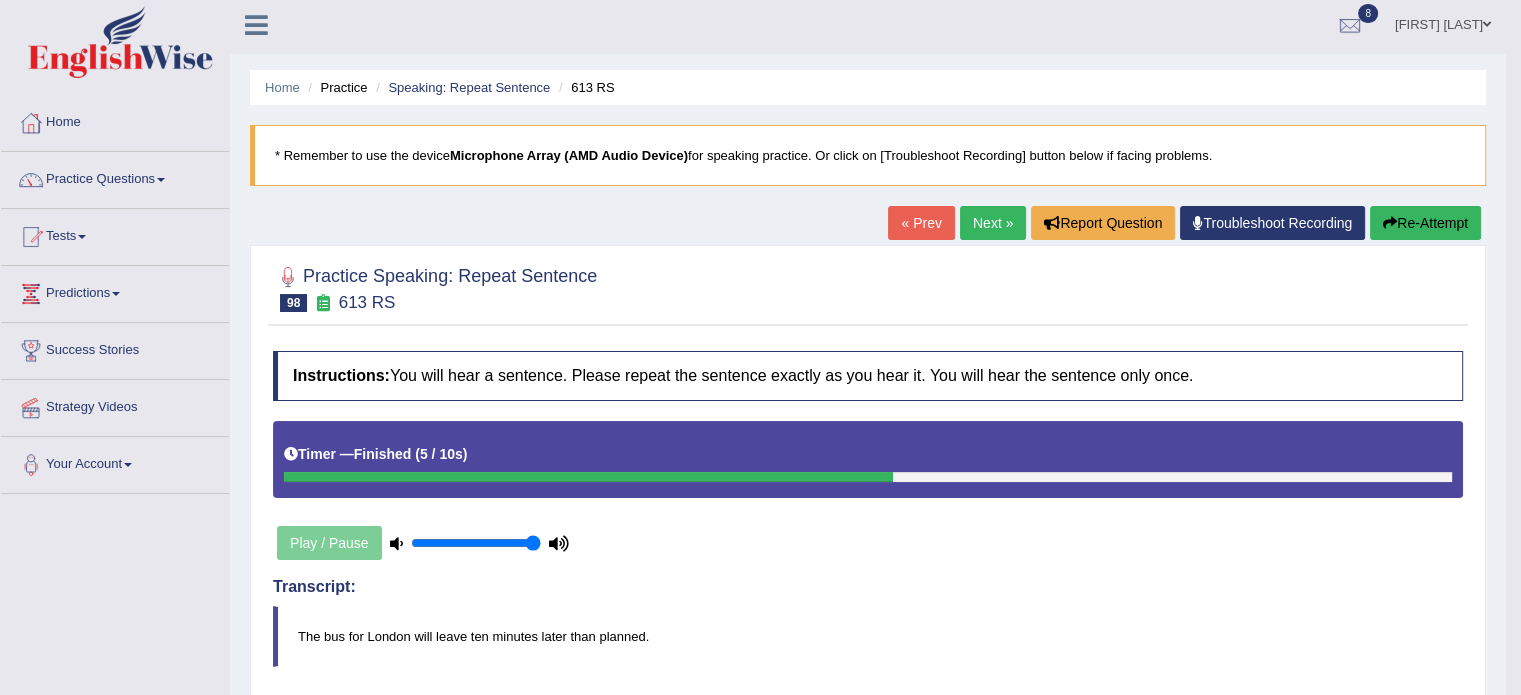 scroll, scrollTop: 0, scrollLeft: 0, axis: both 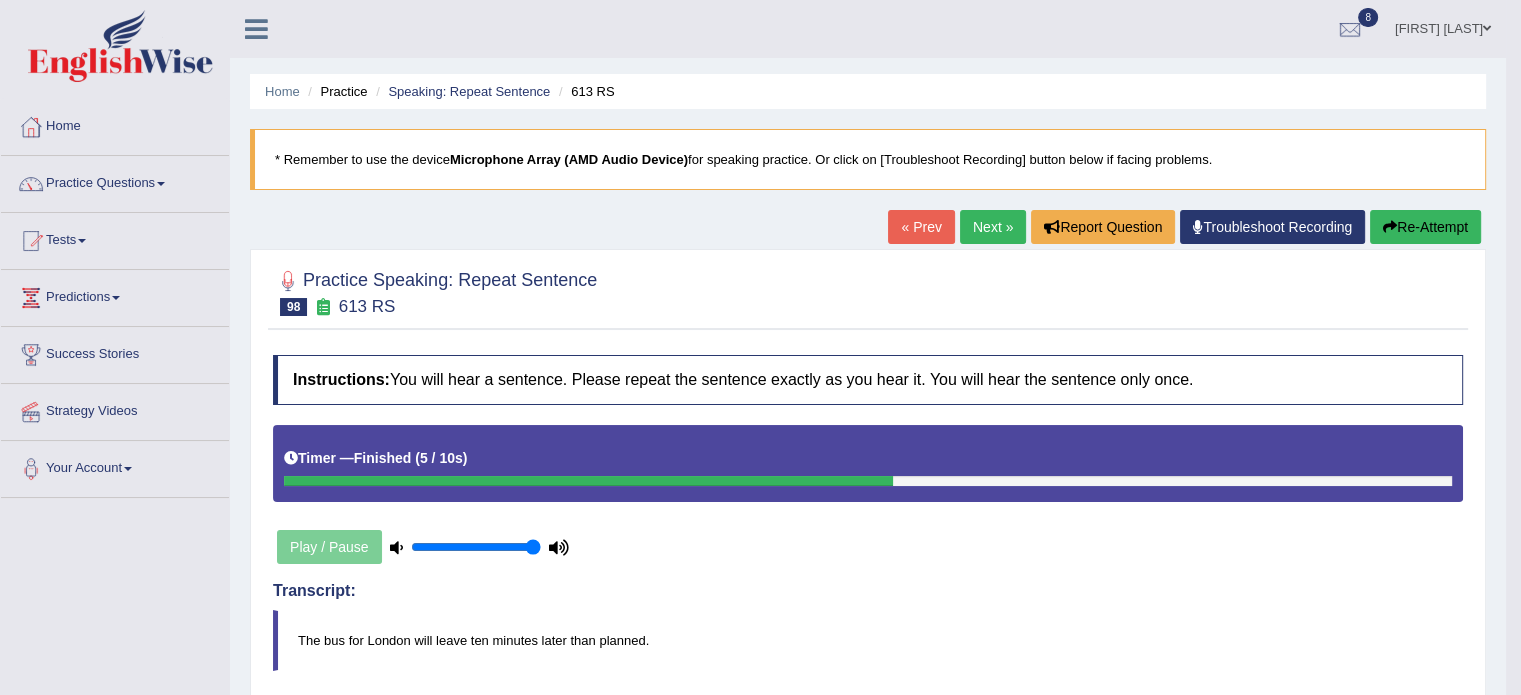 click on "Re-Attempt" at bounding box center [1425, 227] 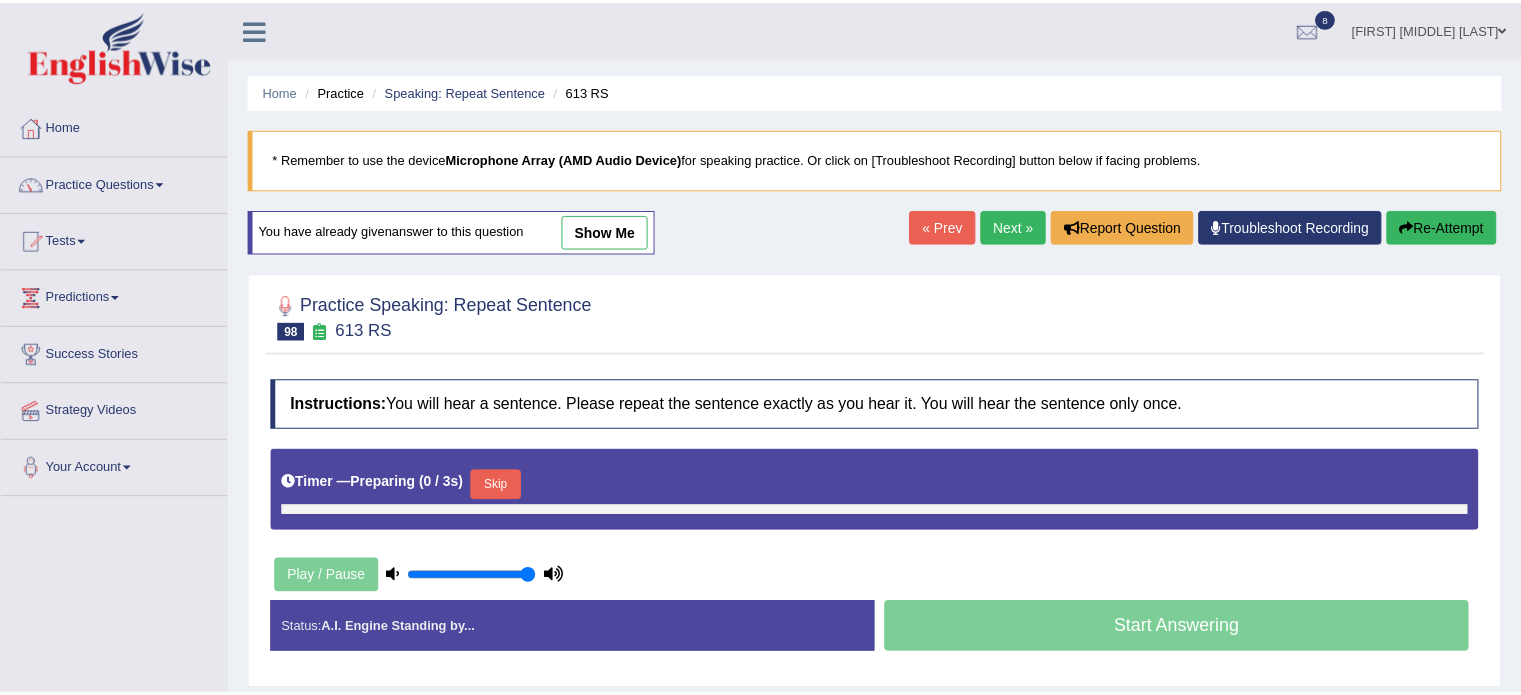 scroll, scrollTop: 0, scrollLeft: 0, axis: both 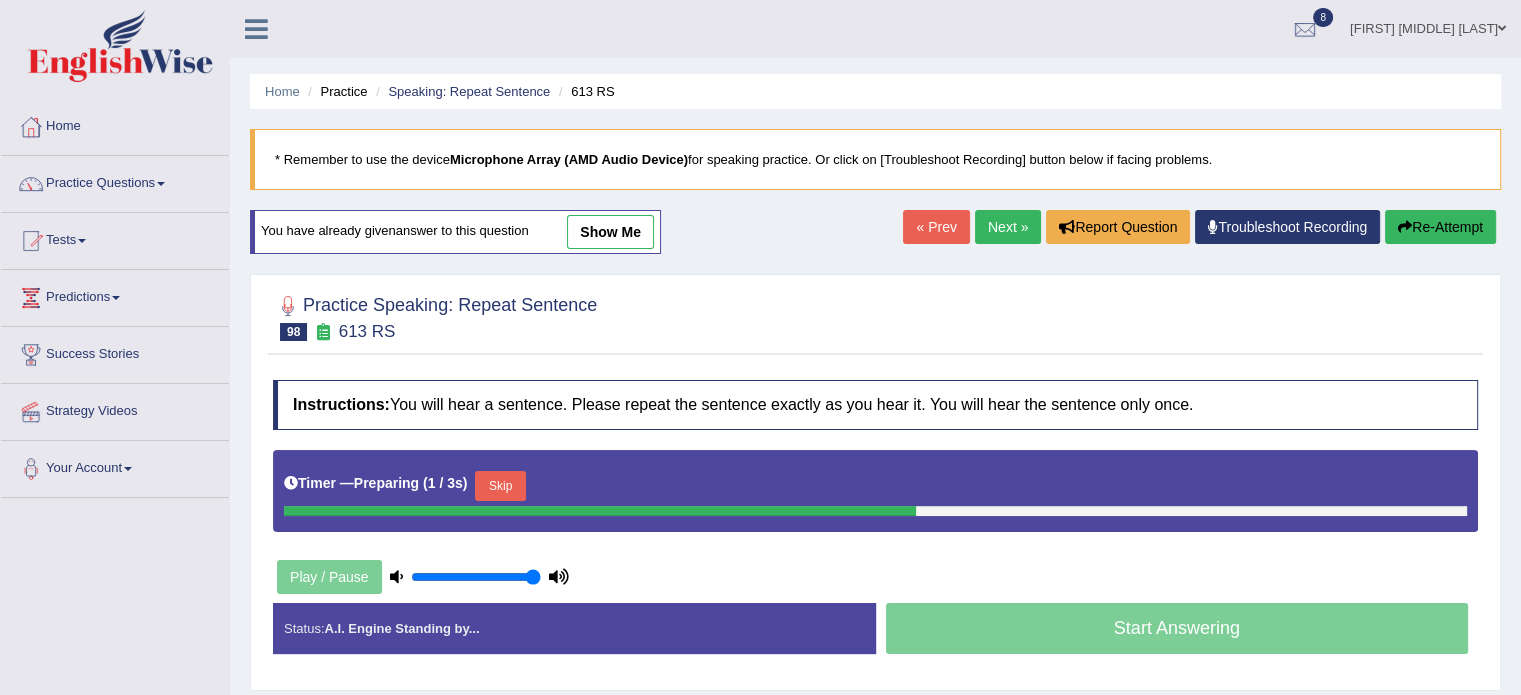 click on "Skip" at bounding box center (500, 486) 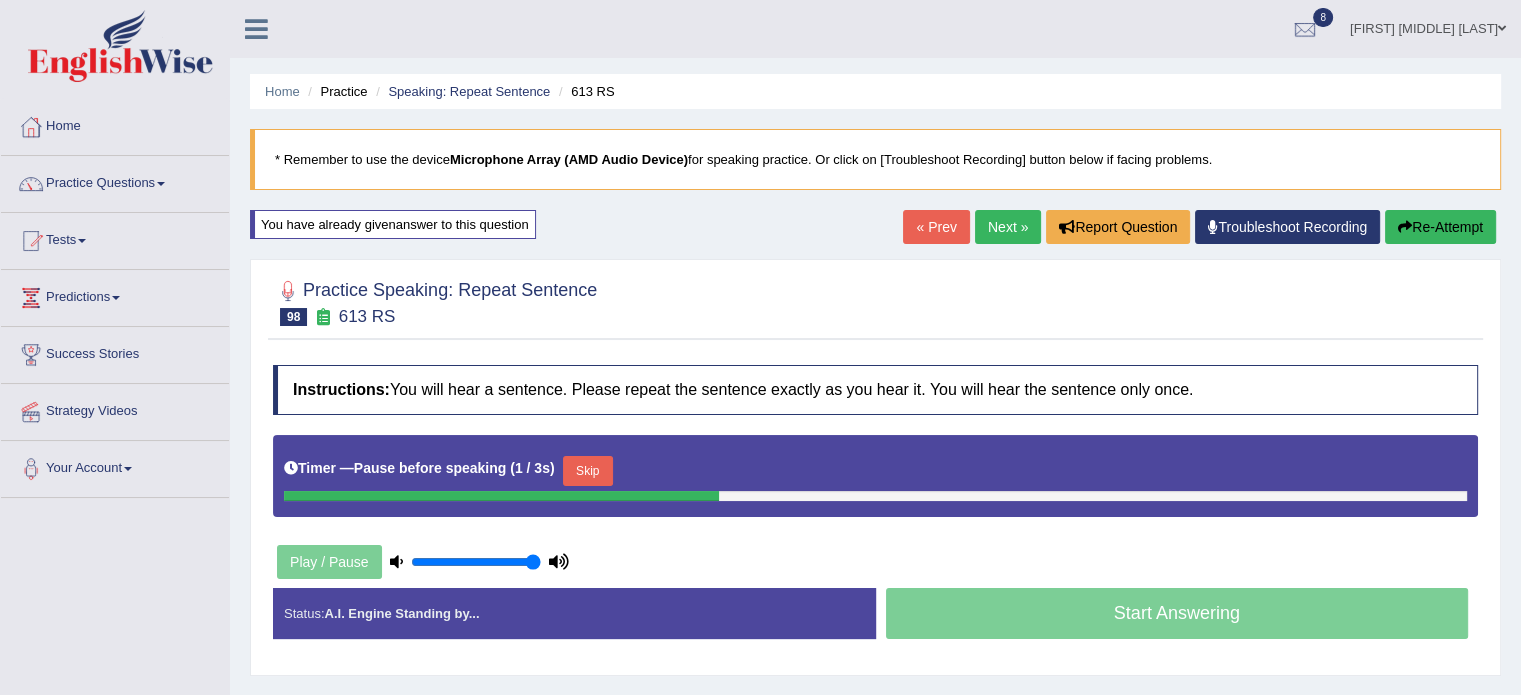click on "Skip" at bounding box center [588, 471] 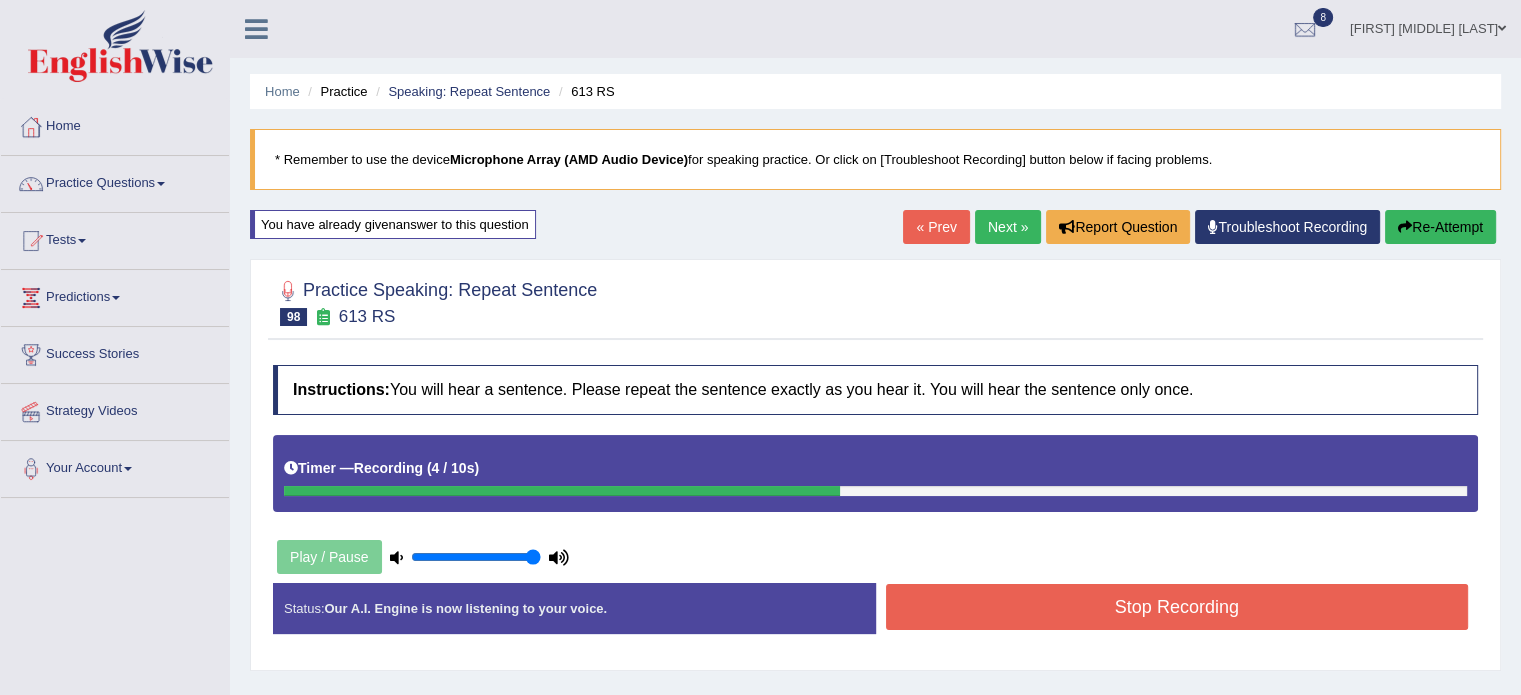 click on "Stop Recording" at bounding box center (1177, 607) 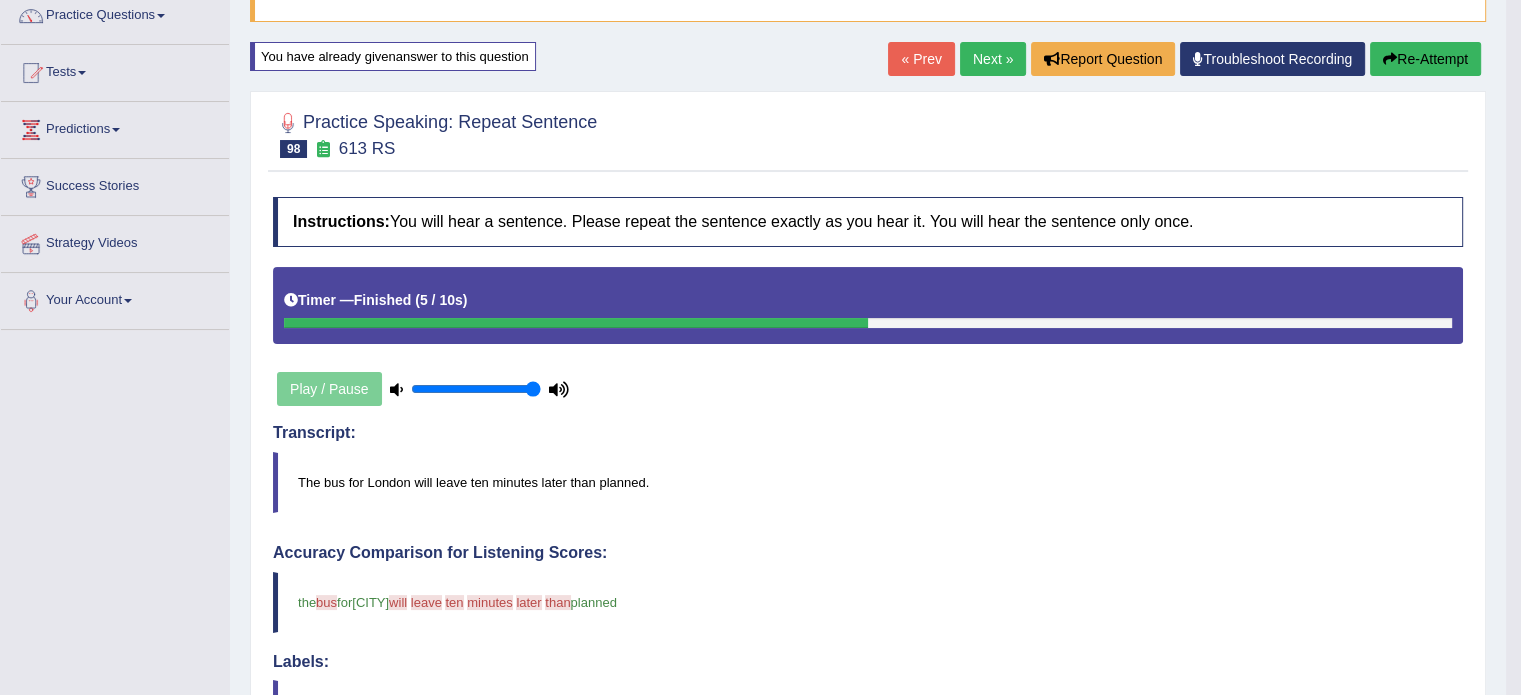 scroll, scrollTop: 106, scrollLeft: 0, axis: vertical 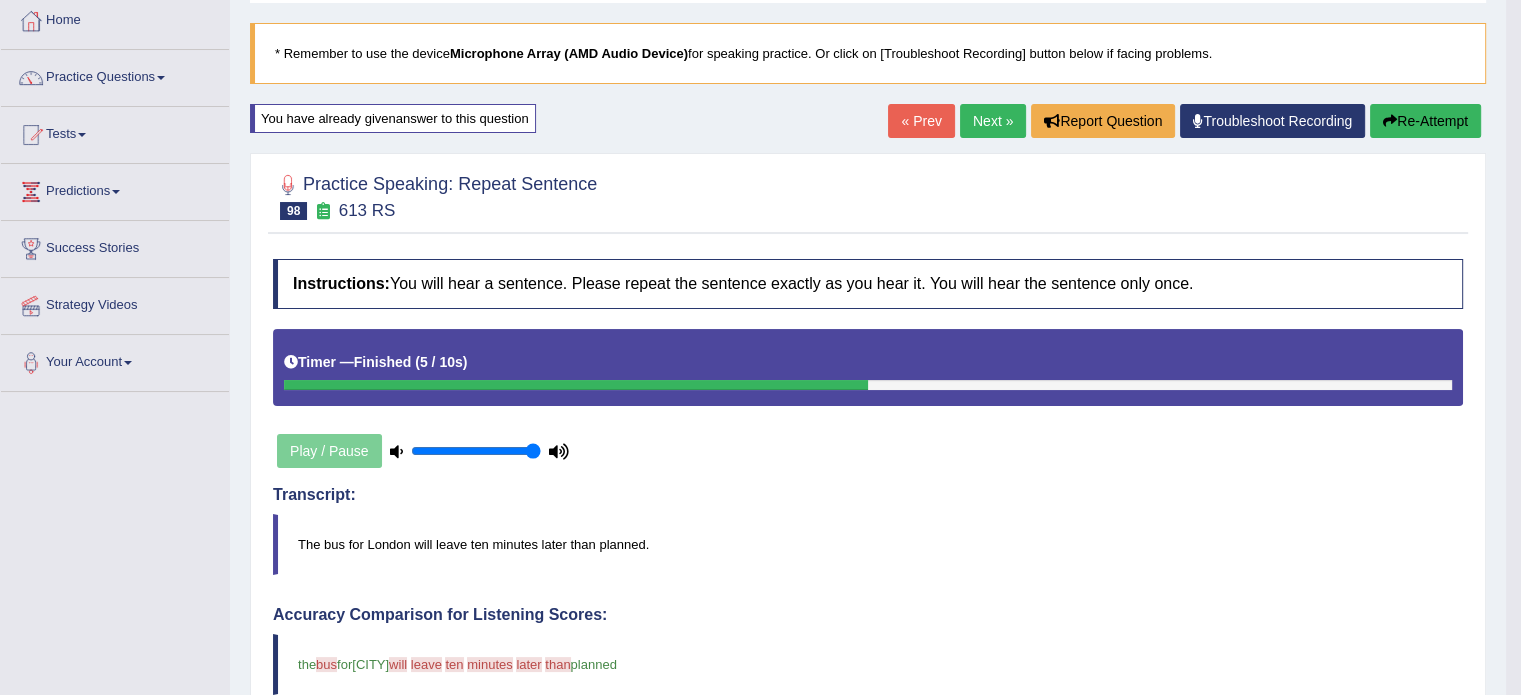 click on "Next »" at bounding box center (993, 121) 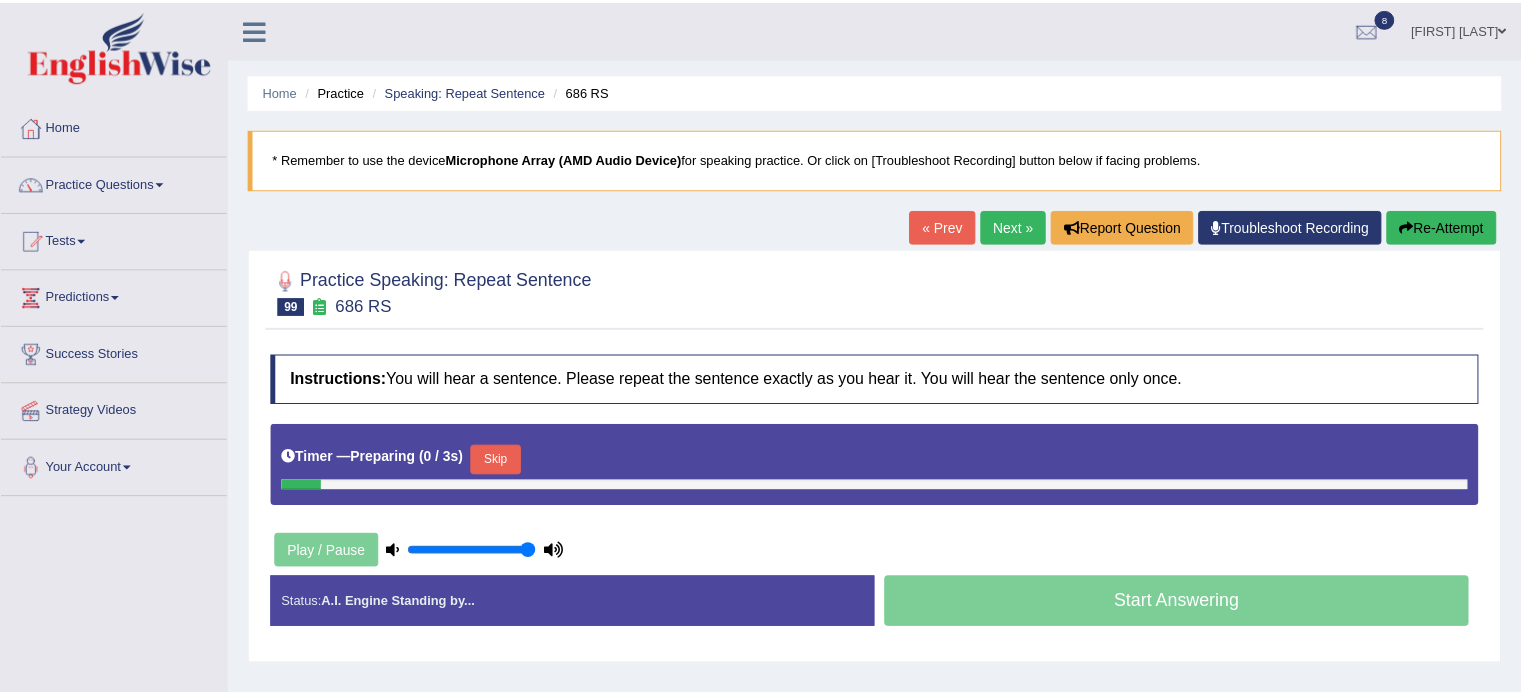 scroll, scrollTop: 0, scrollLeft: 0, axis: both 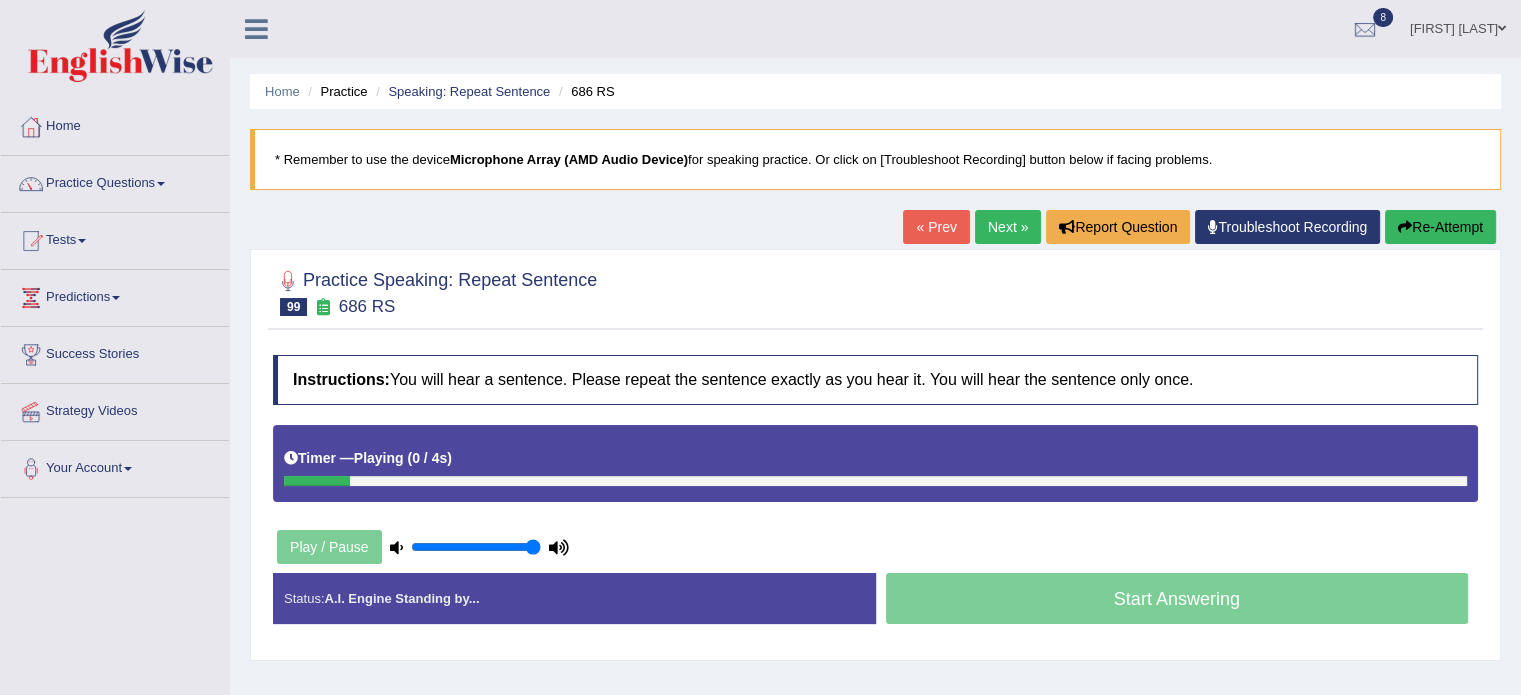 click on "Timer —  Playing   ( 0 / 4s ) Skip" at bounding box center [875, 463] 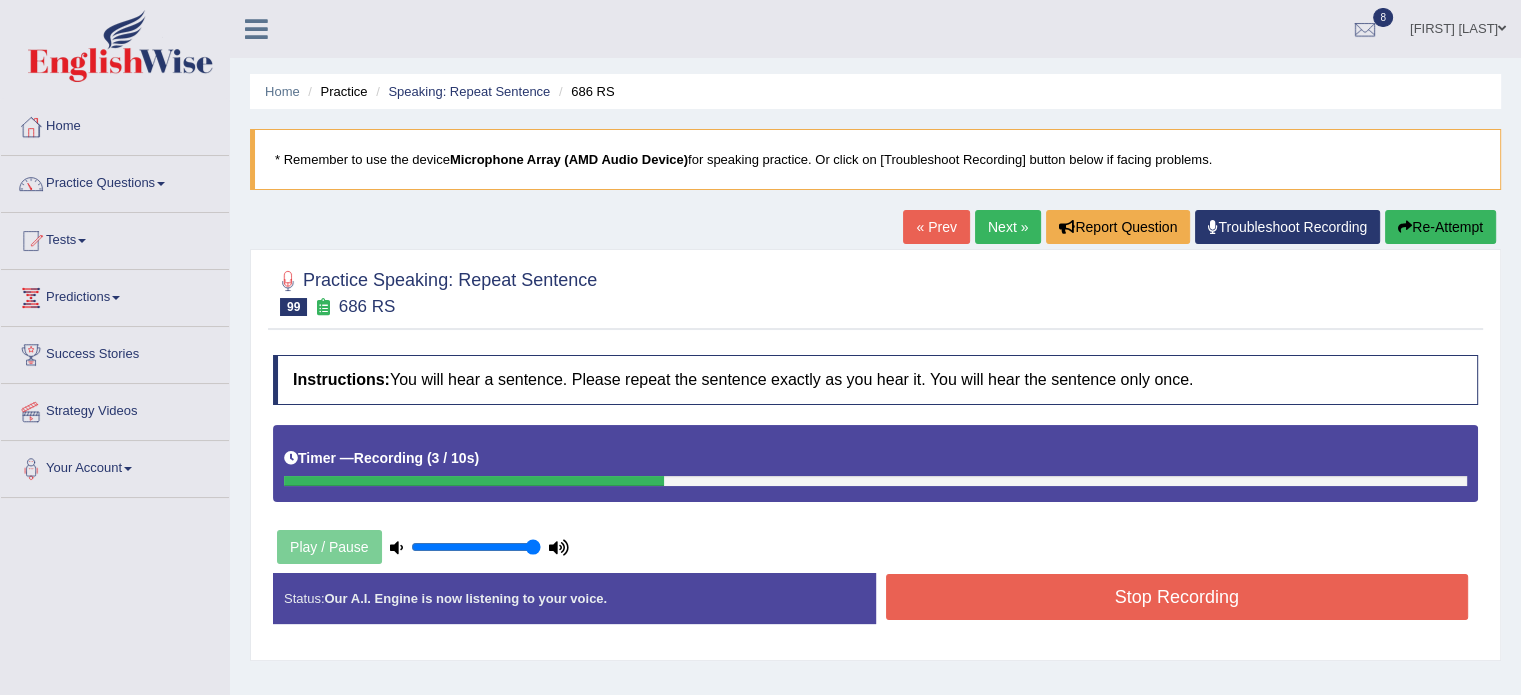 click on "Re-Attempt" at bounding box center (1440, 227) 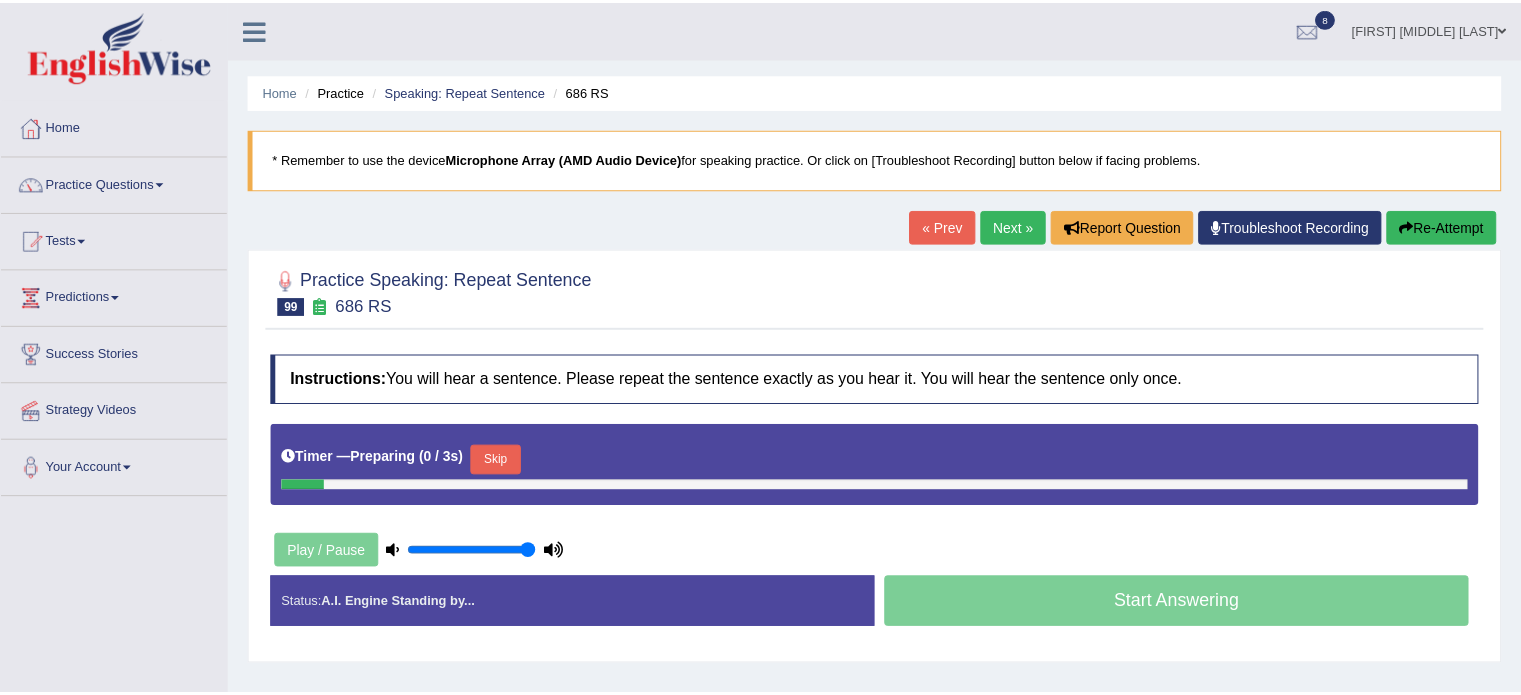 scroll, scrollTop: 0, scrollLeft: 0, axis: both 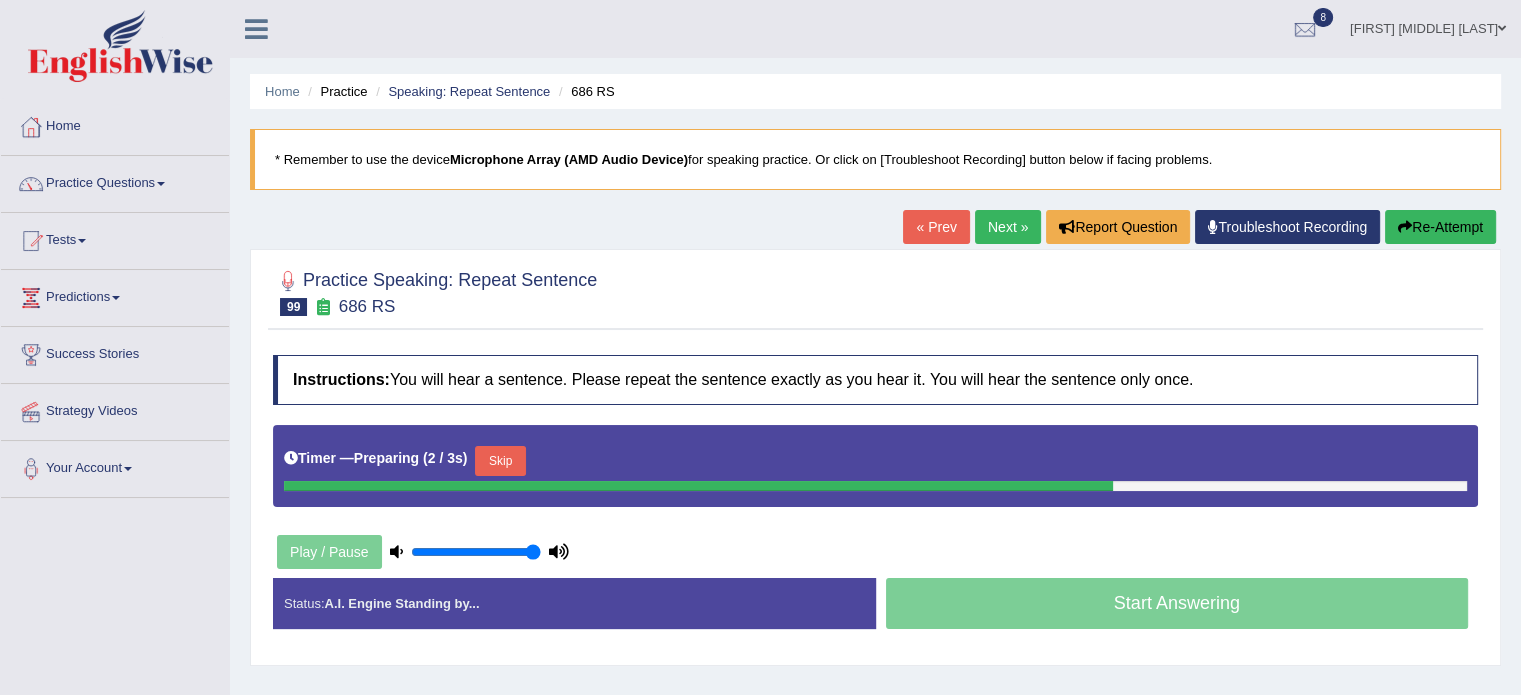 click on "Skip" at bounding box center (500, 461) 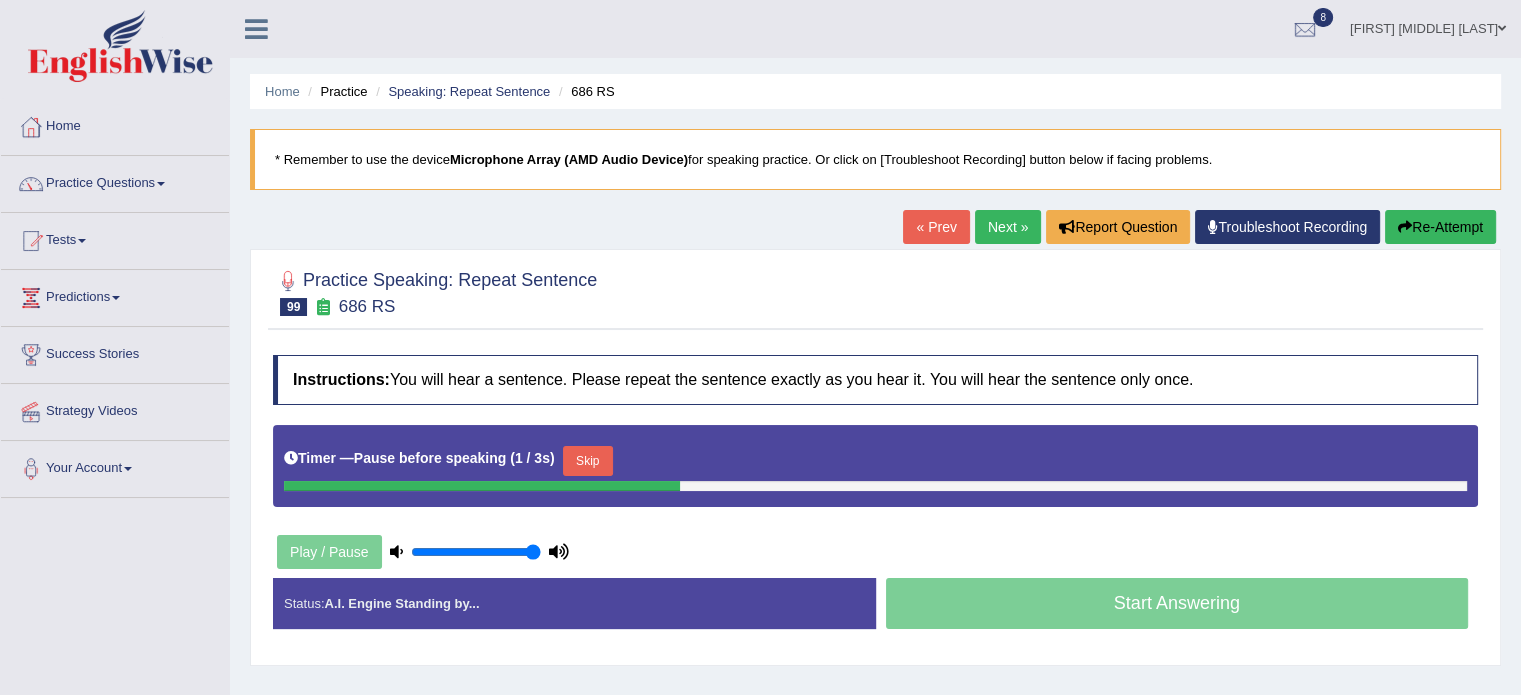 click on "Skip" at bounding box center (588, 461) 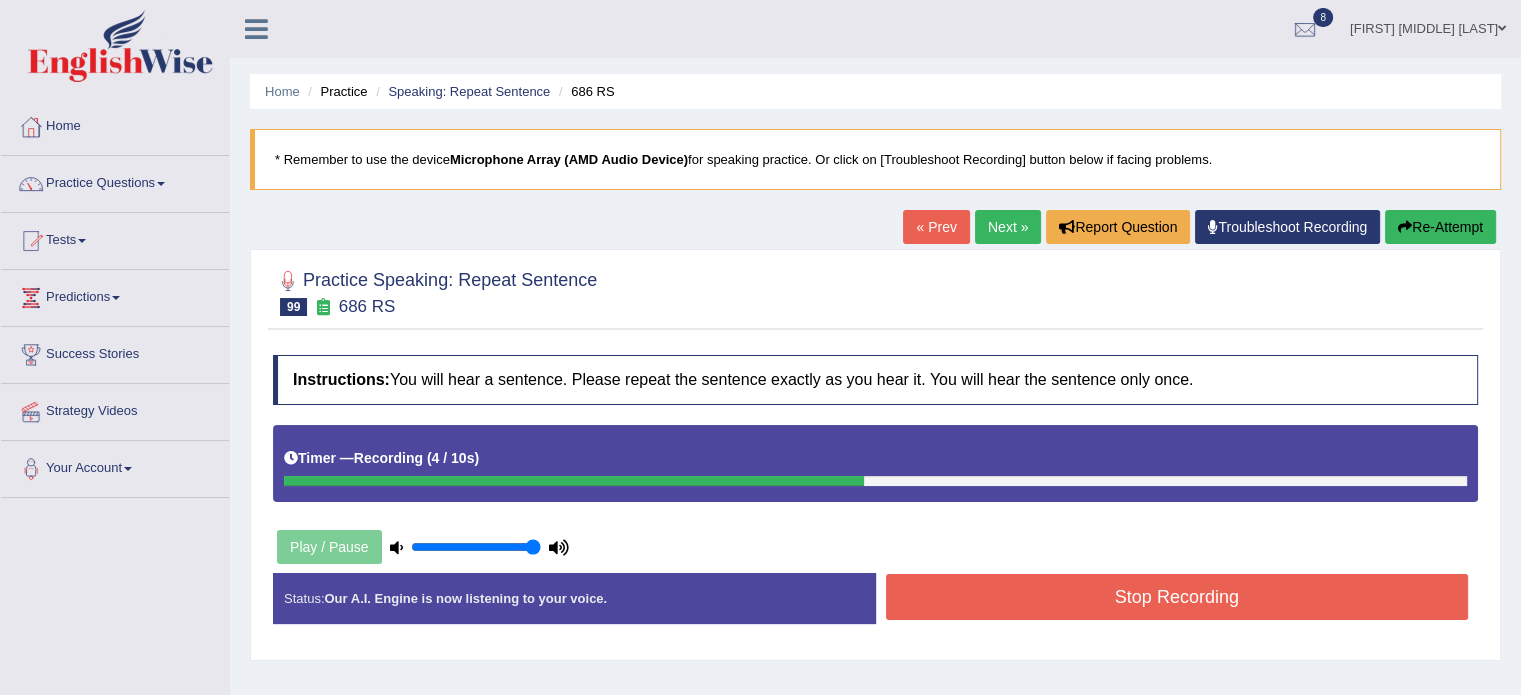 click on "Stop Recording" at bounding box center [1177, 597] 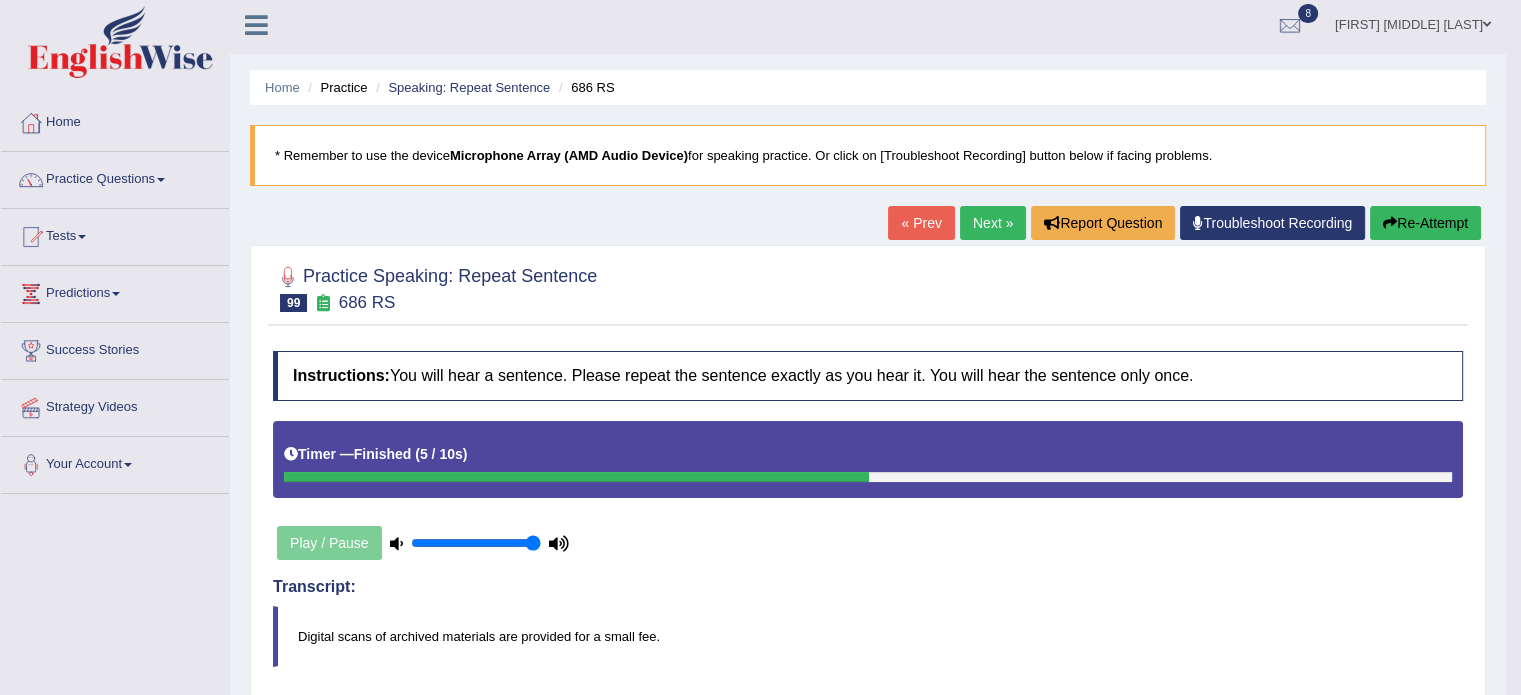 scroll, scrollTop: 0, scrollLeft: 0, axis: both 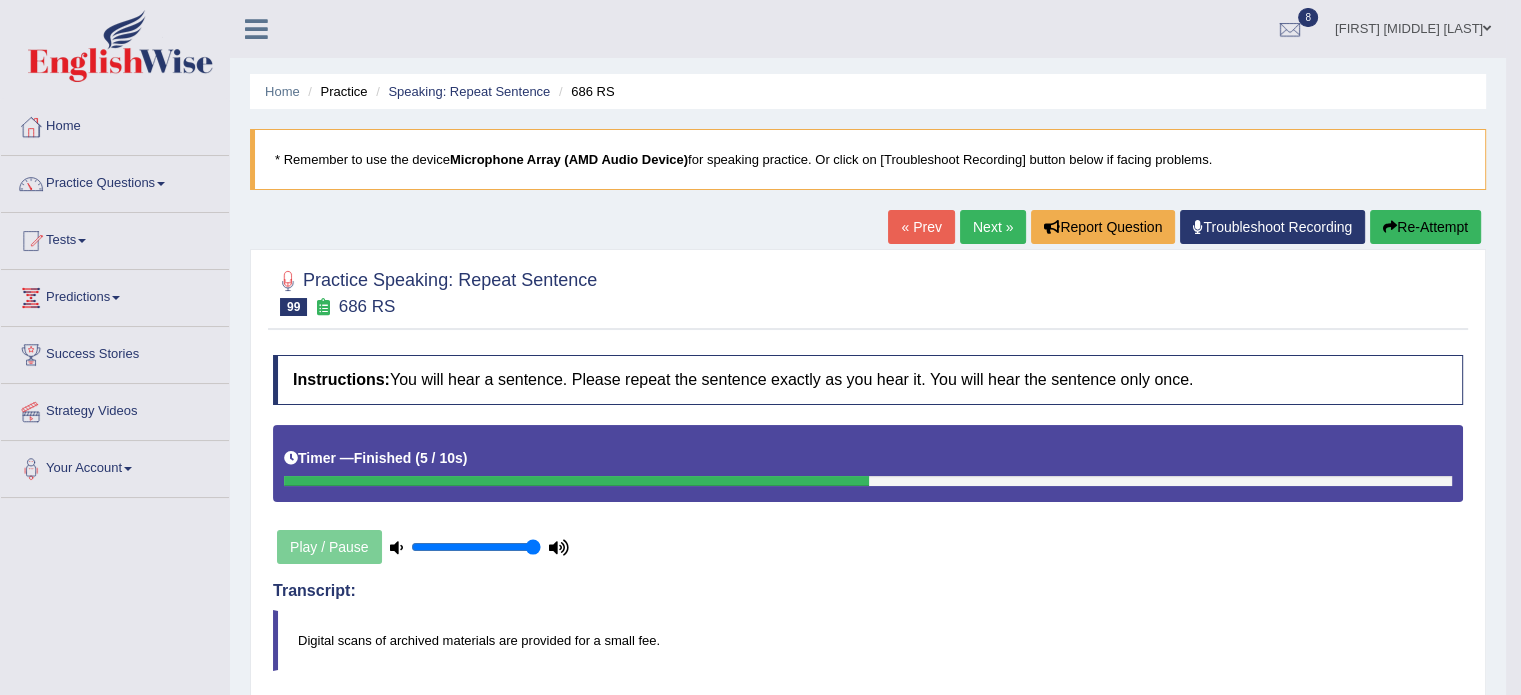click at bounding box center [1390, 227] 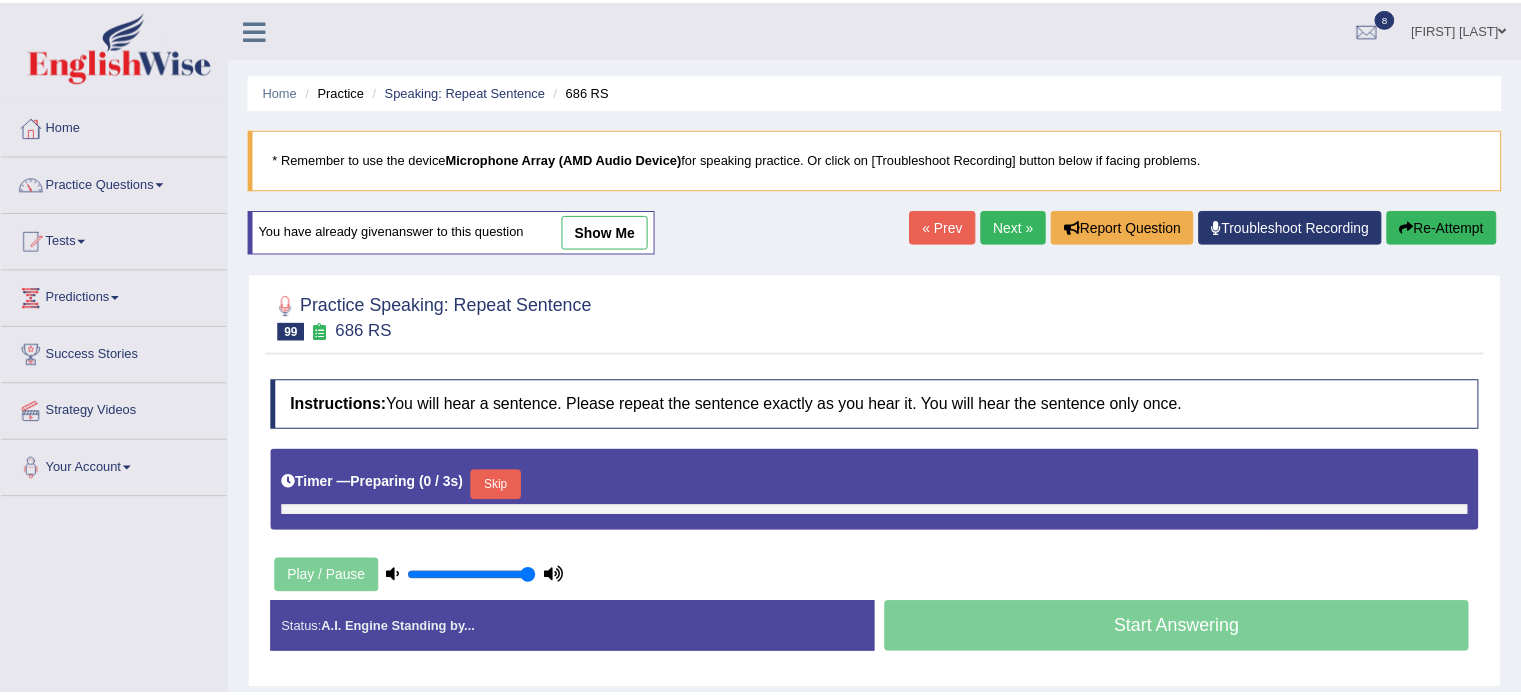 scroll, scrollTop: 0, scrollLeft: 0, axis: both 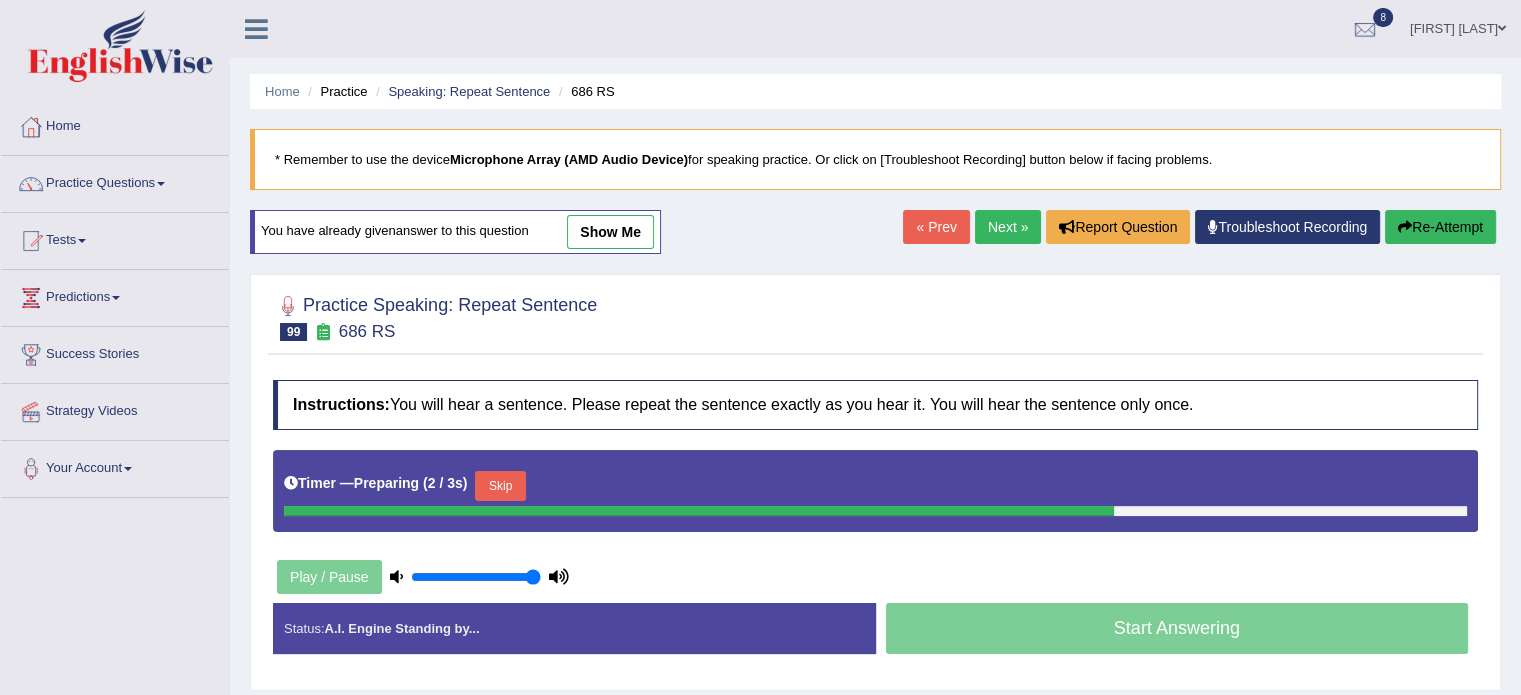 click on "Skip" at bounding box center [500, 486] 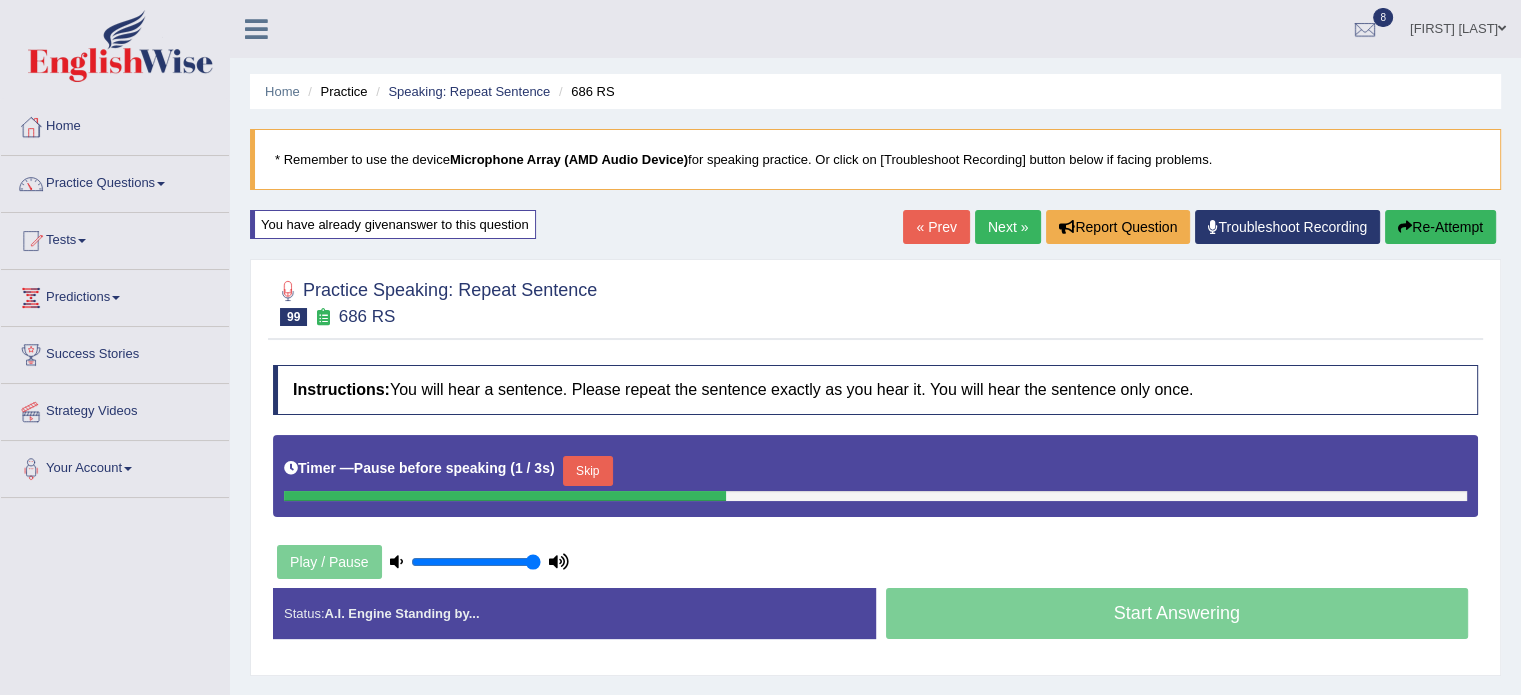 click on "Skip" at bounding box center [588, 471] 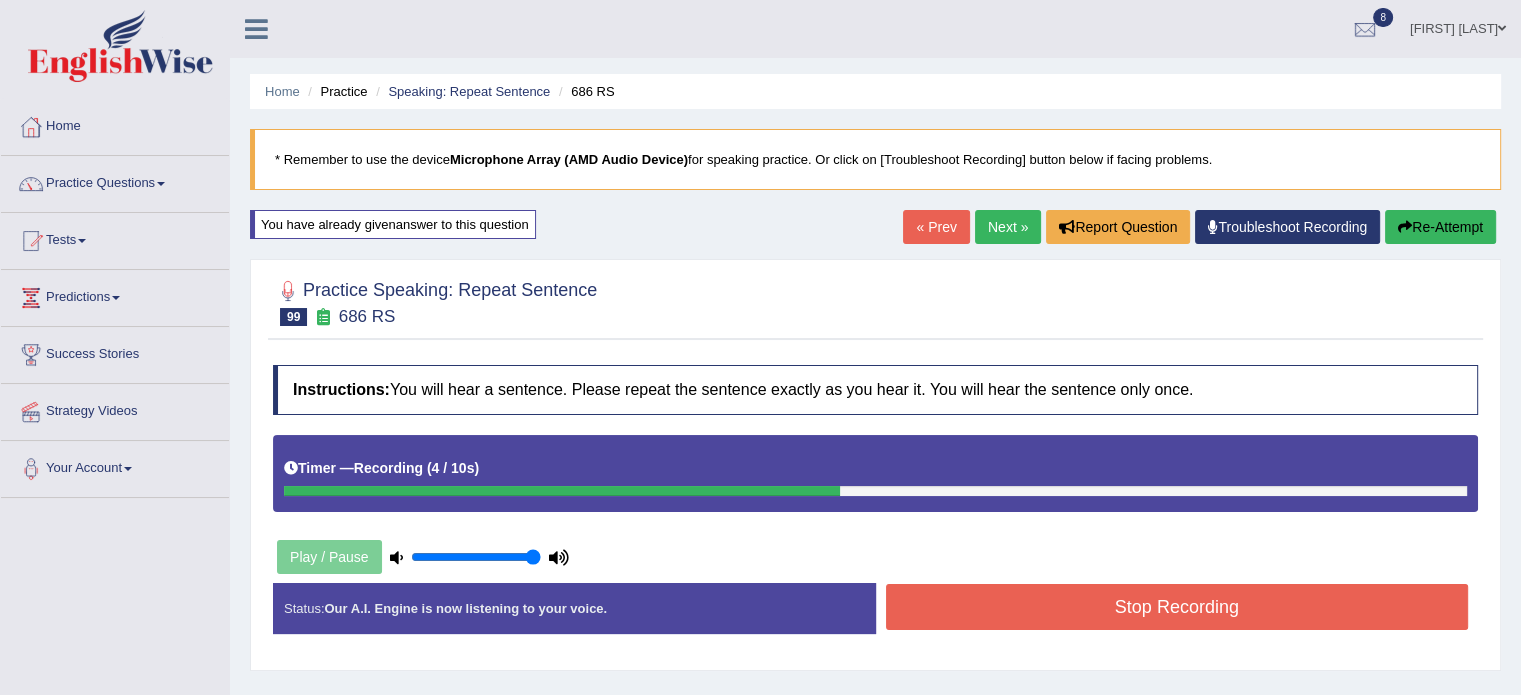 click on "Stop Recording" at bounding box center (1177, 607) 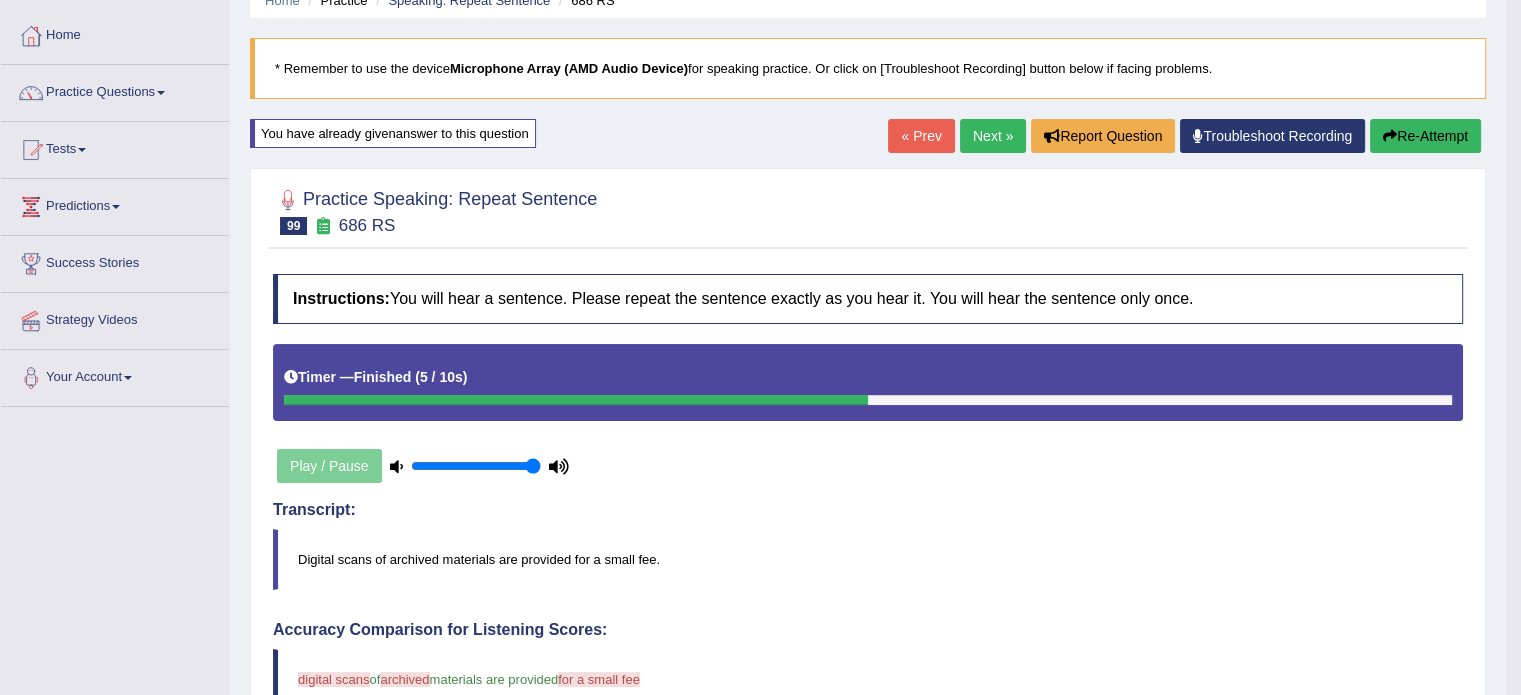scroll, scrollTop: 80, scrollLeft: 0, axis: vertical 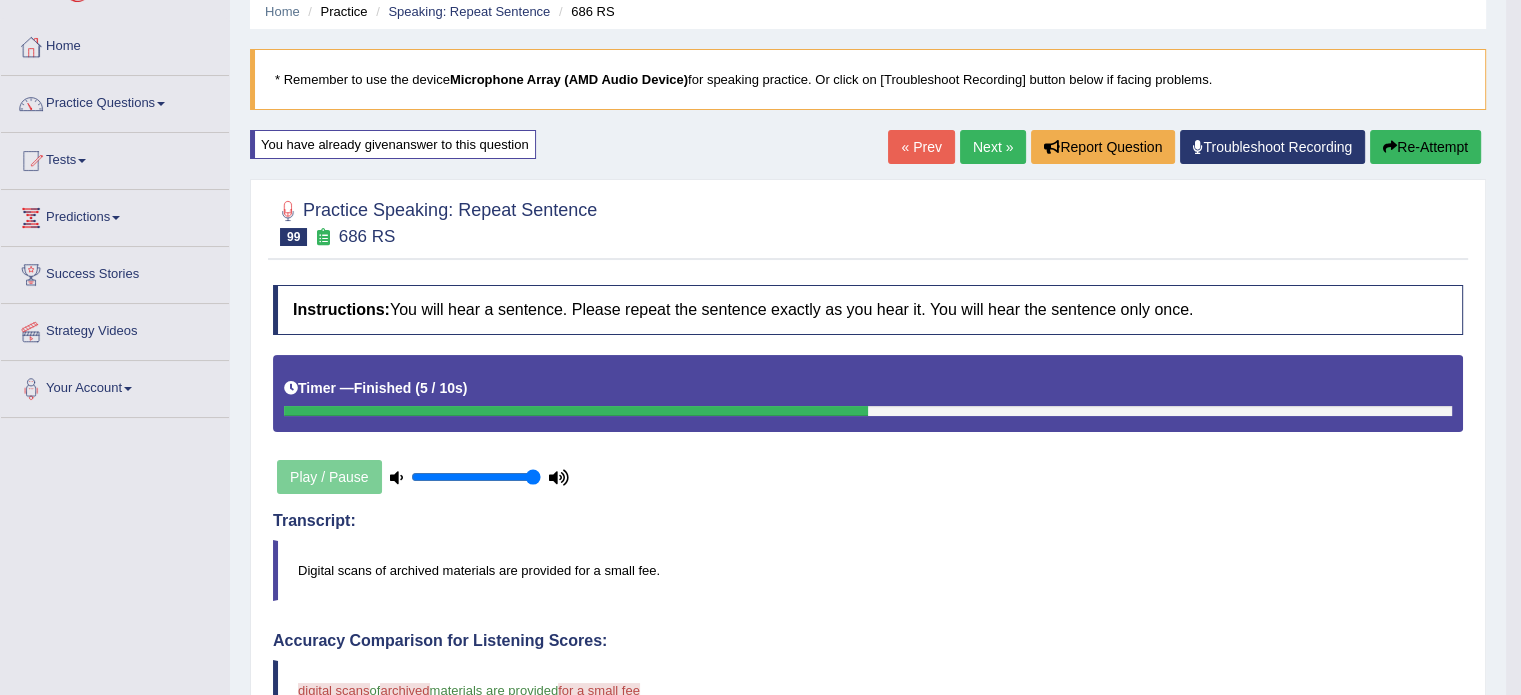 click on "Re-Attempt" at bounding box center [1425, 147] 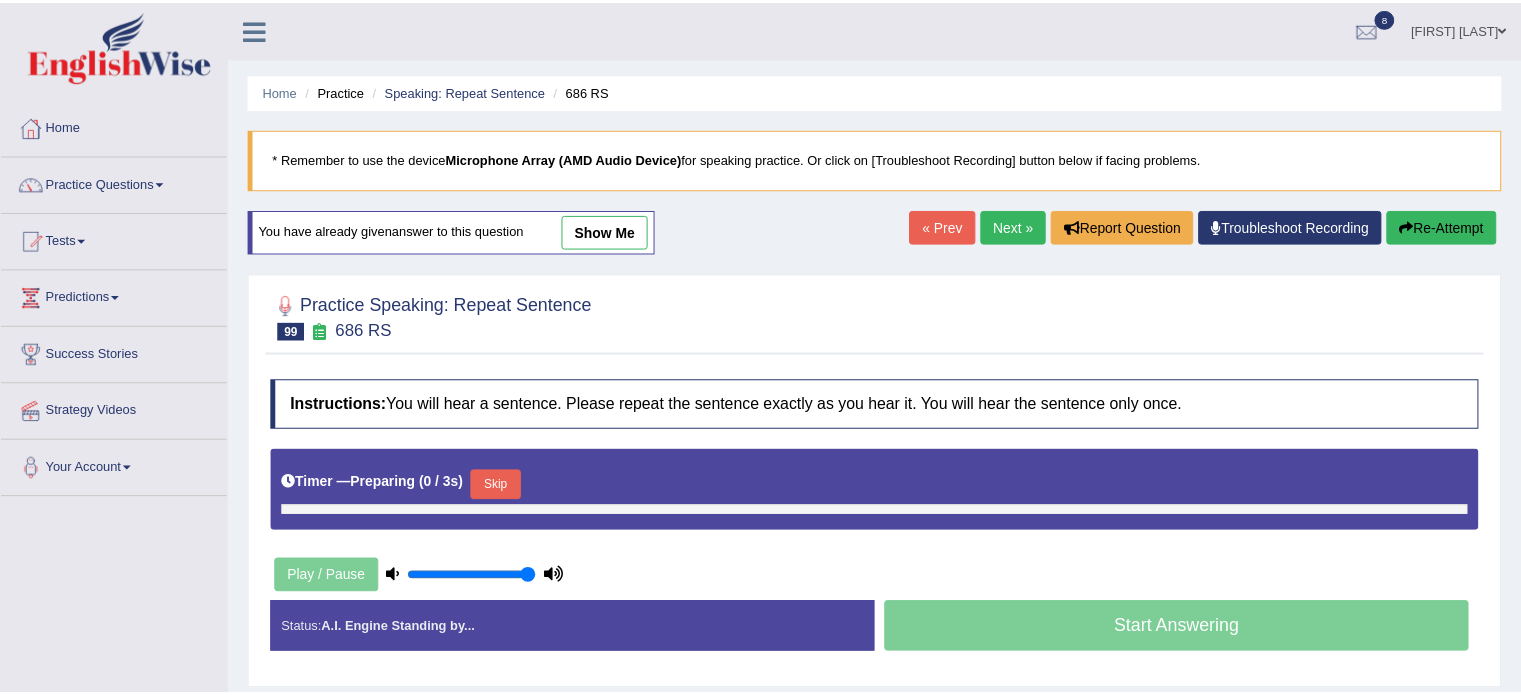 scroll, scrollTop: 80, scrollLeft: 0, axis: vertical 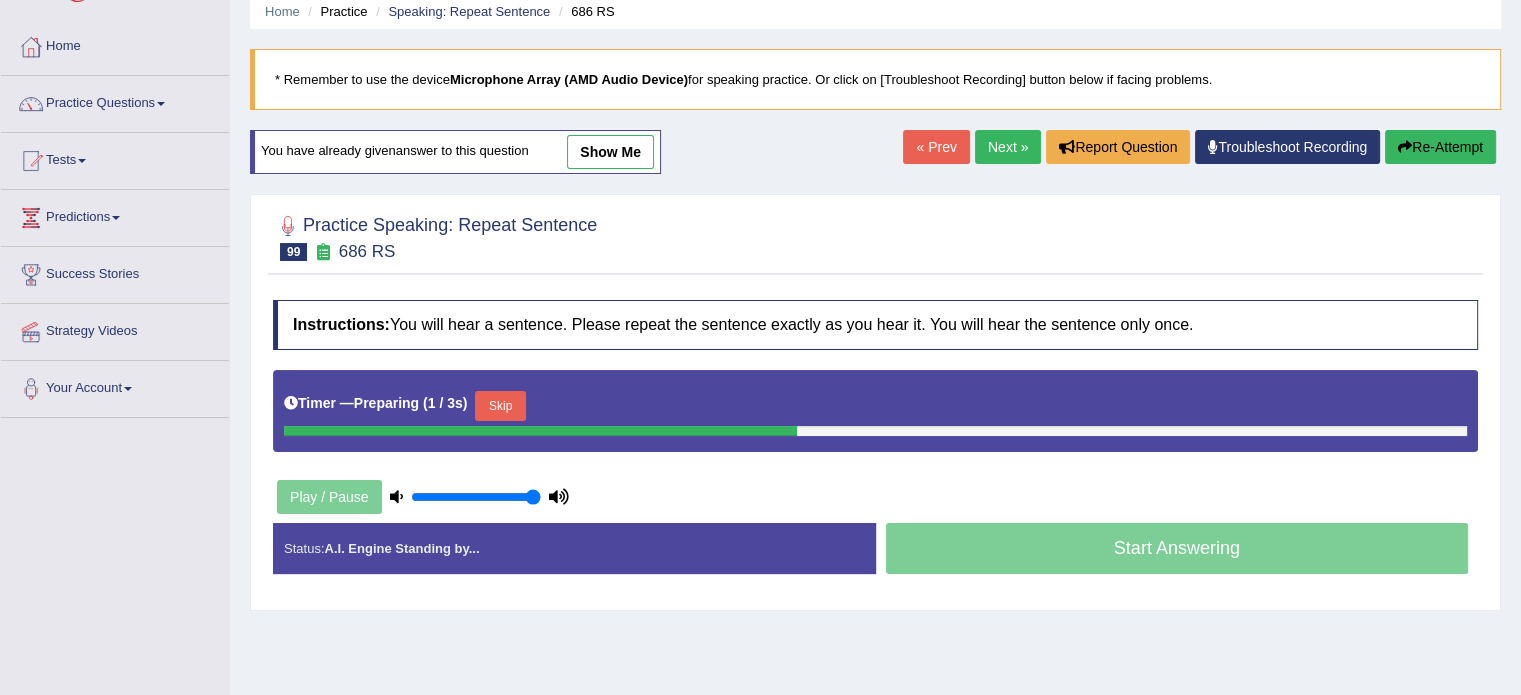 click on "Skip" at bounding box center [500, 406] 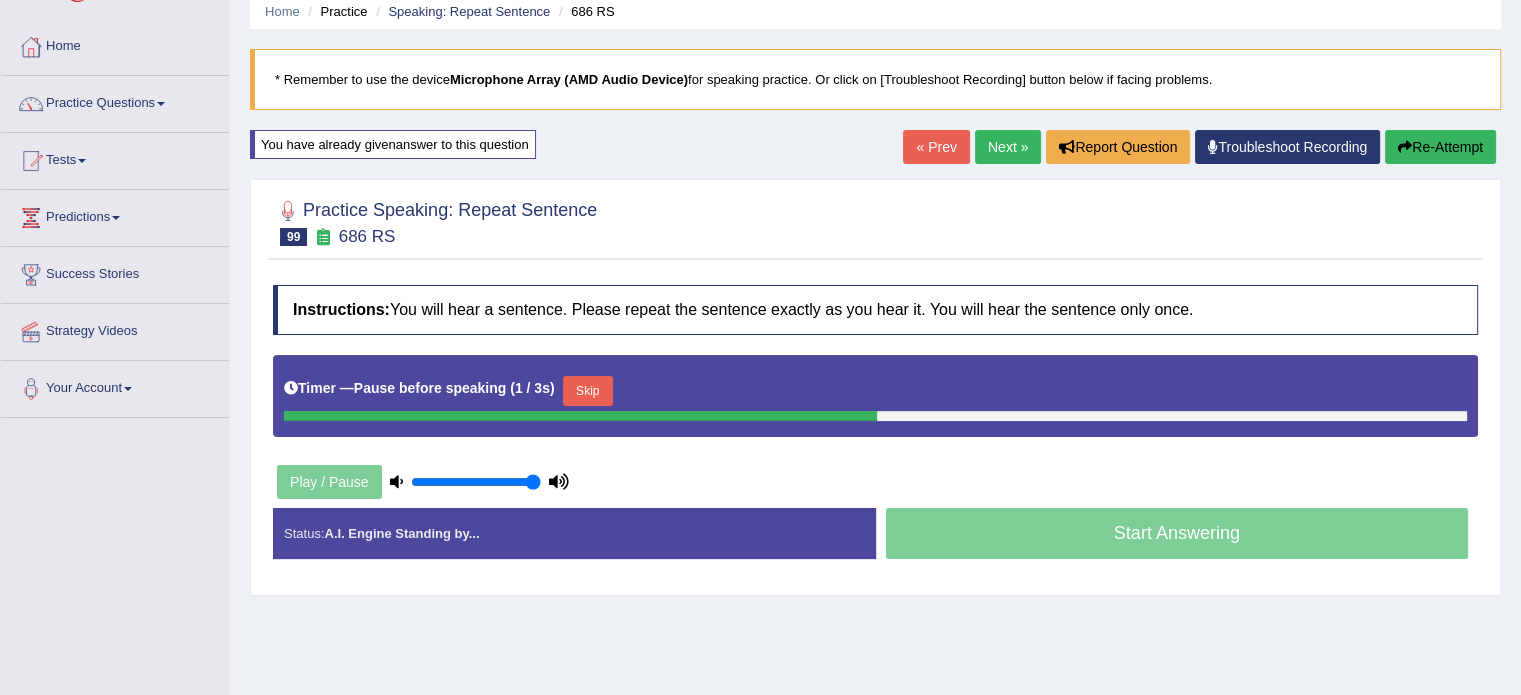 click on "Skip" at bounding box center (588, 391) 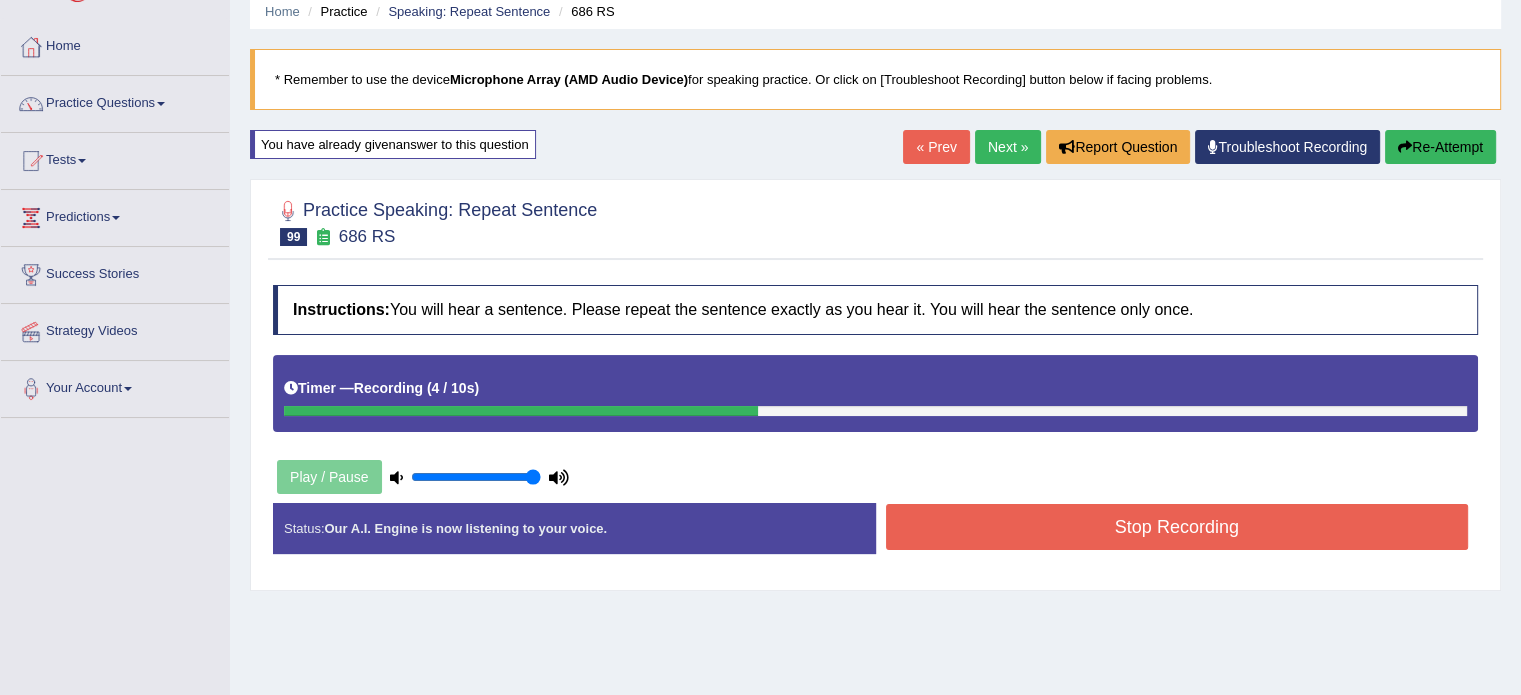 click on "Stop Recording" at bounding box center (1177, 527) 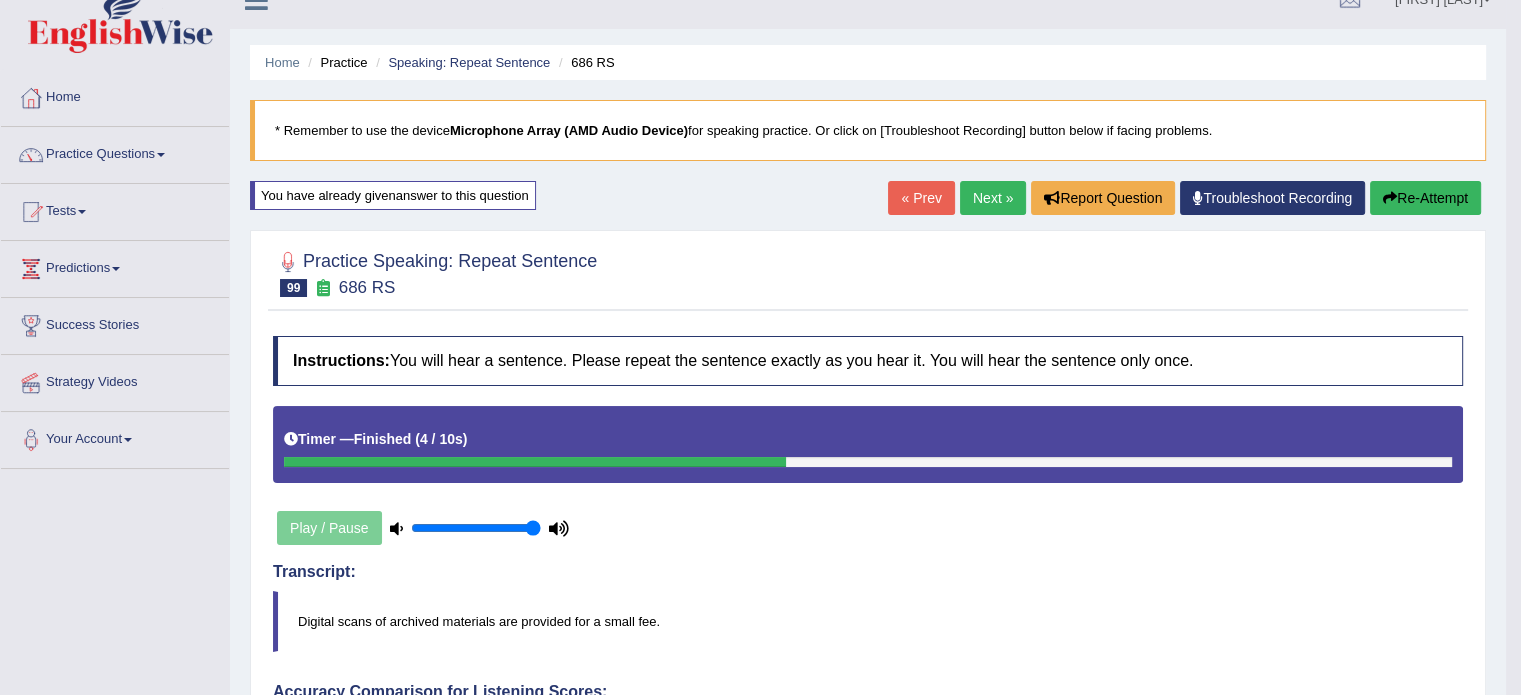 scroll, scrollTop: 0, scrollLeft: 0, axis: both 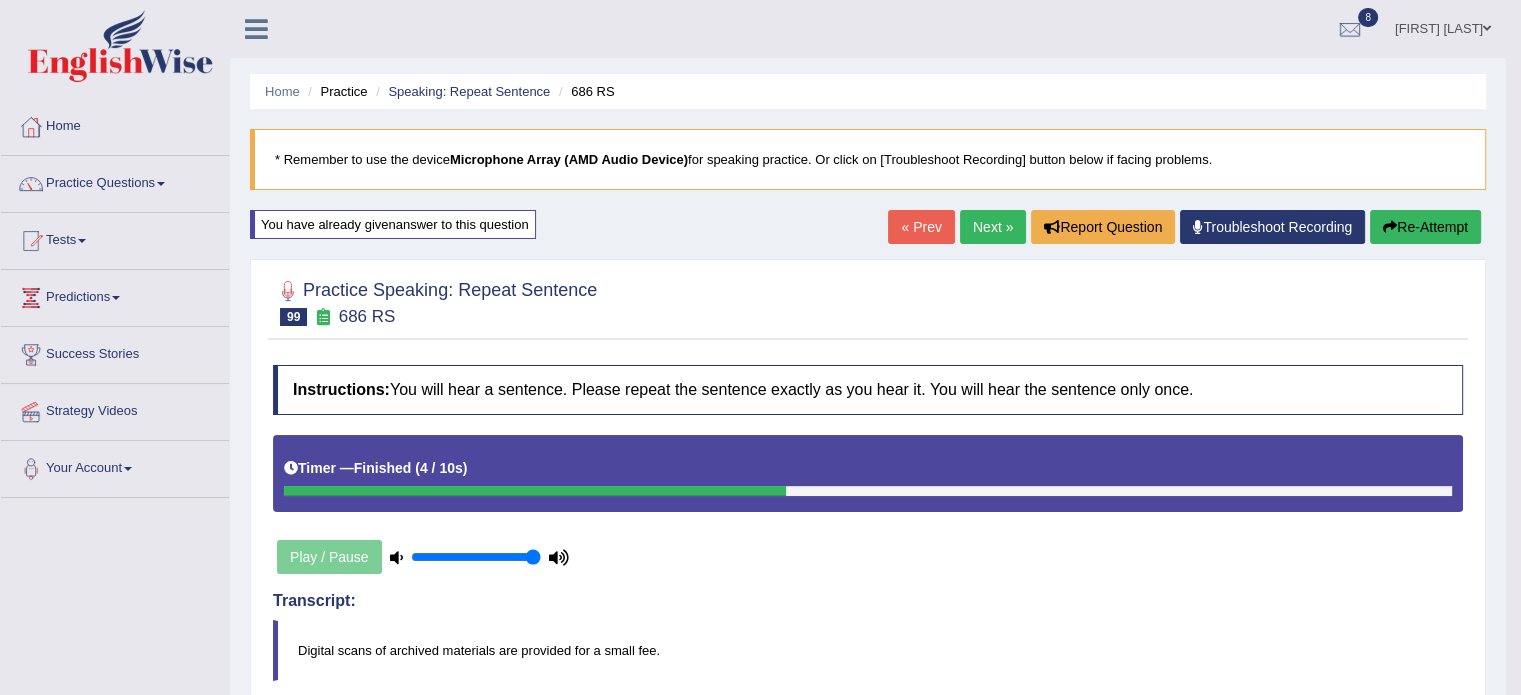 click on "Re-Attempt" at bounding box center (1425, 227) 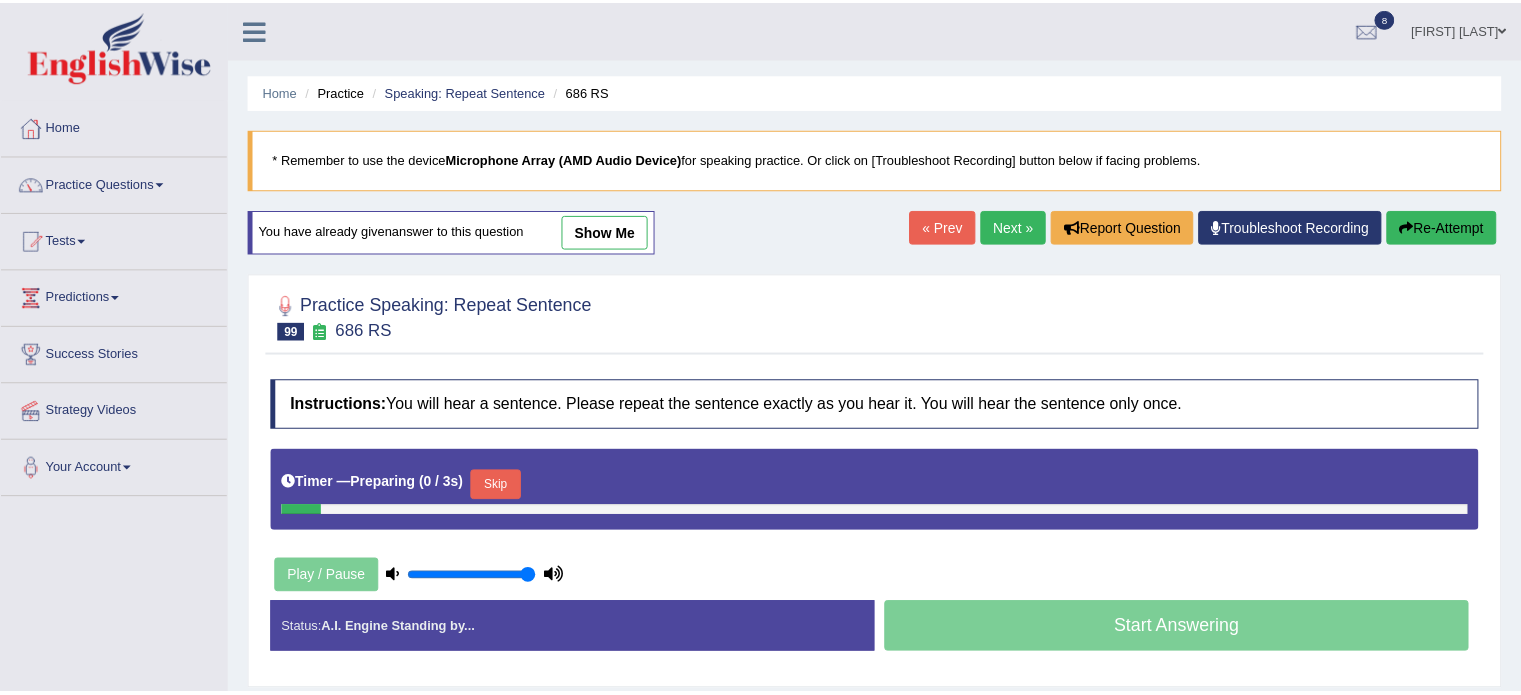 scroll, scrollTop: 0, scrollLeft: 0, axis: both 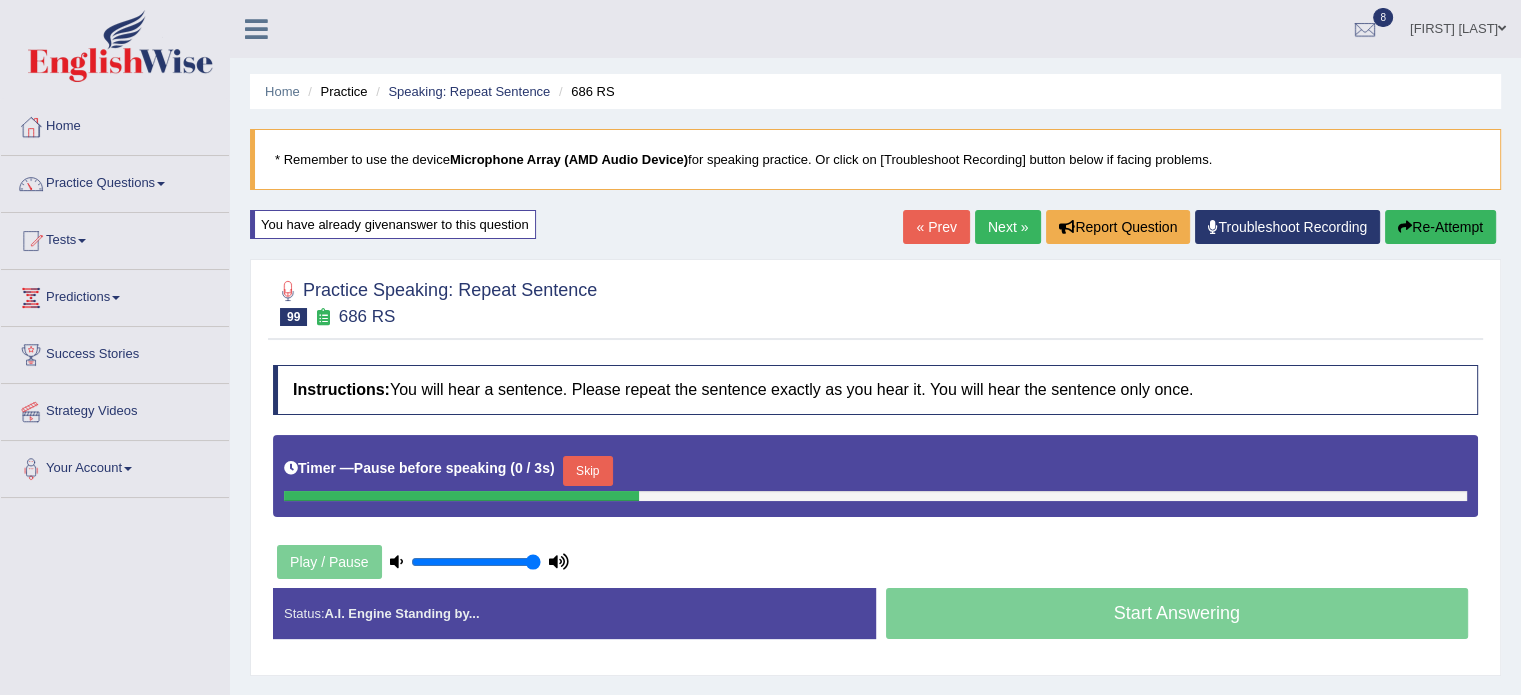 click on "Skip" at bounding box center (588, 471) 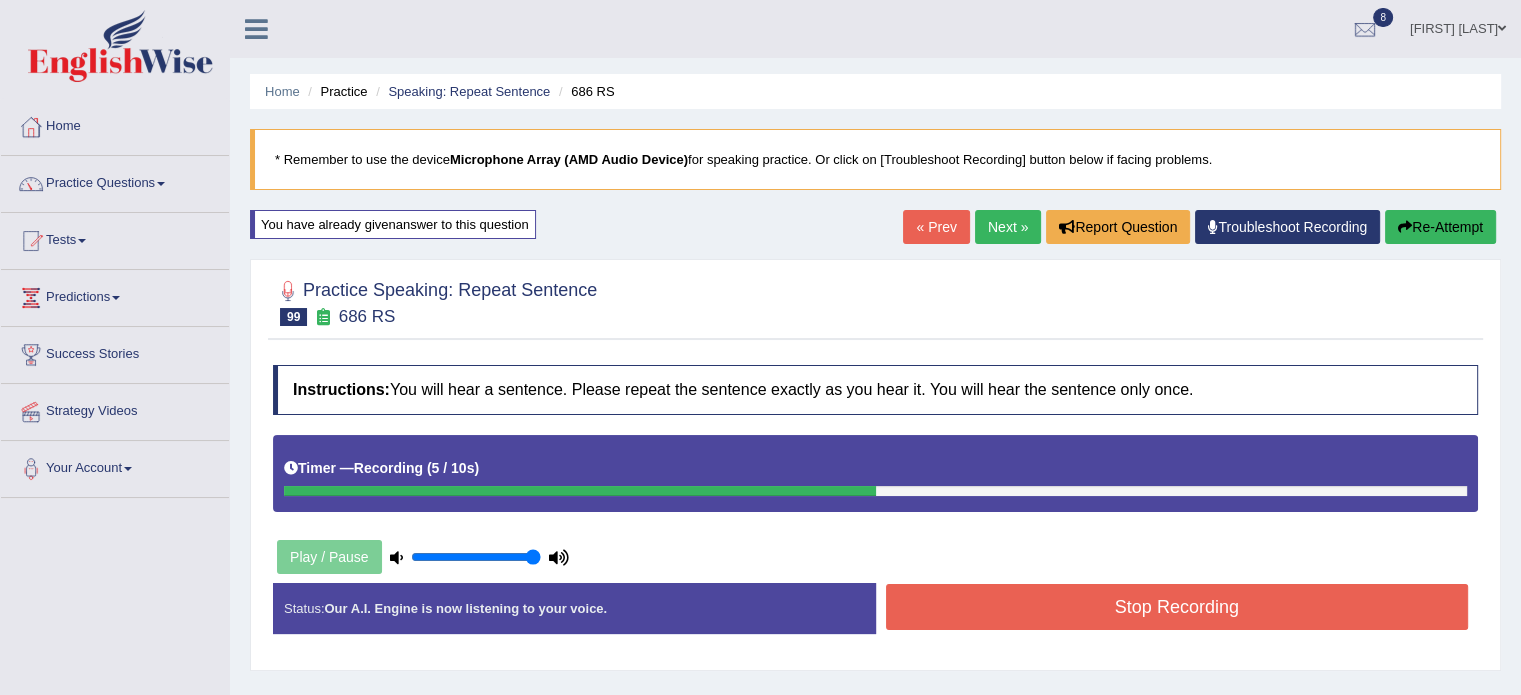 click on "Stop Recording" at bounding box center [1177, 607] 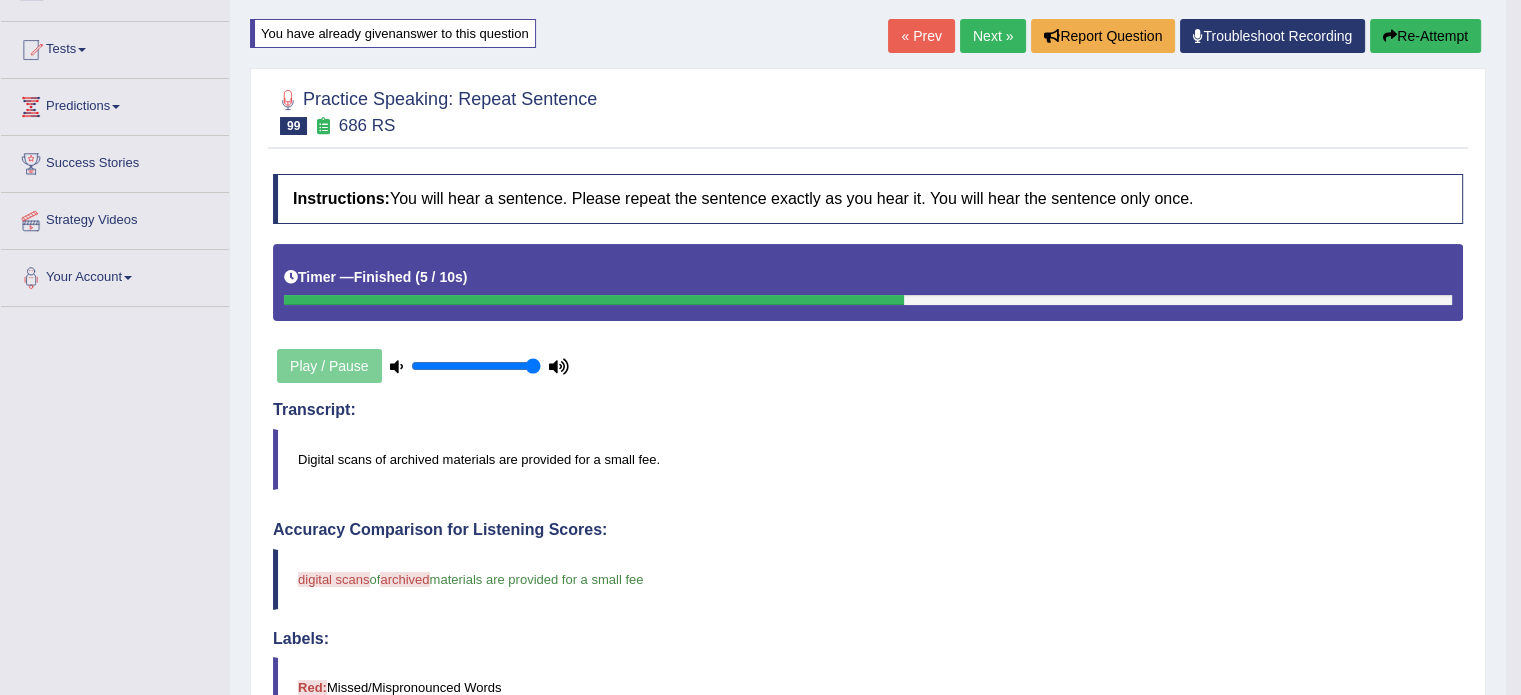 scroll, scrollTop: 40, scrollLeft: 0, axis: vertical 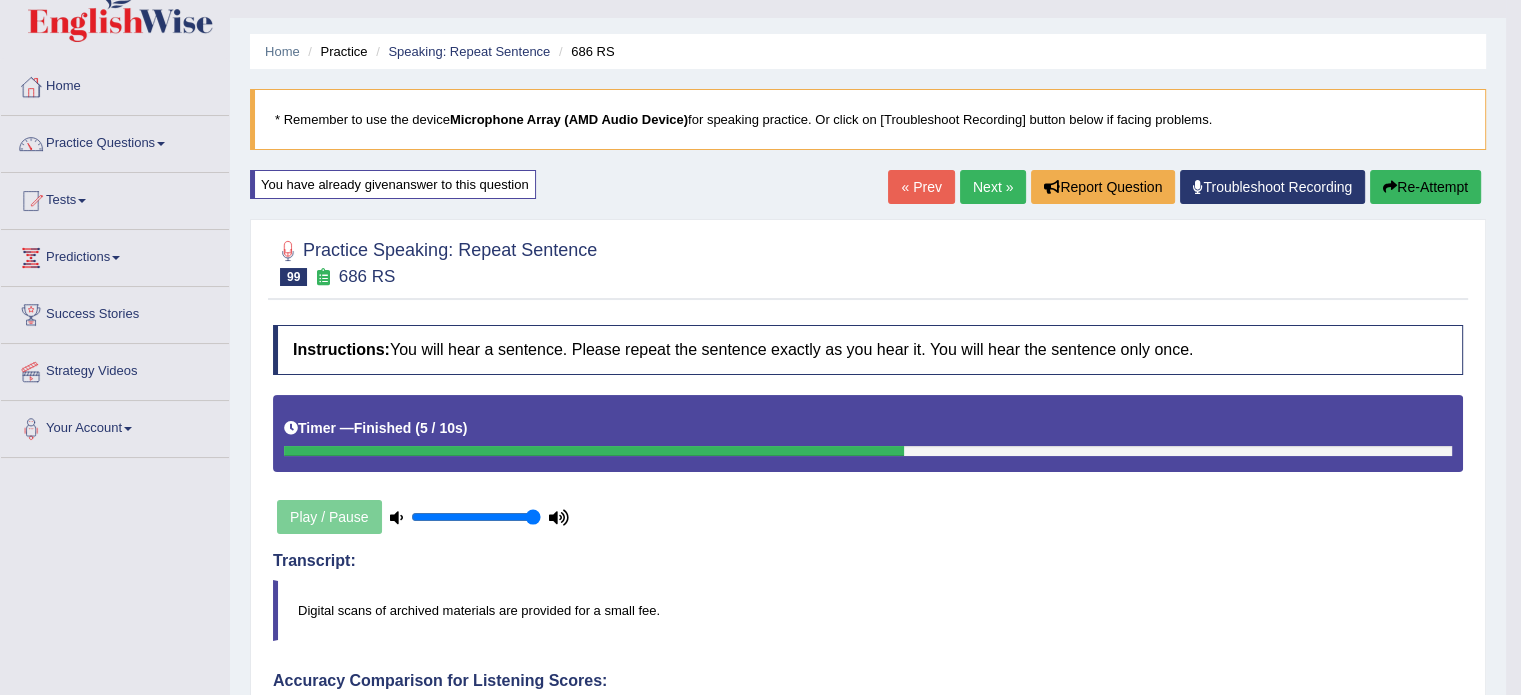 click on "Next »" at bounding box center (993, 187) 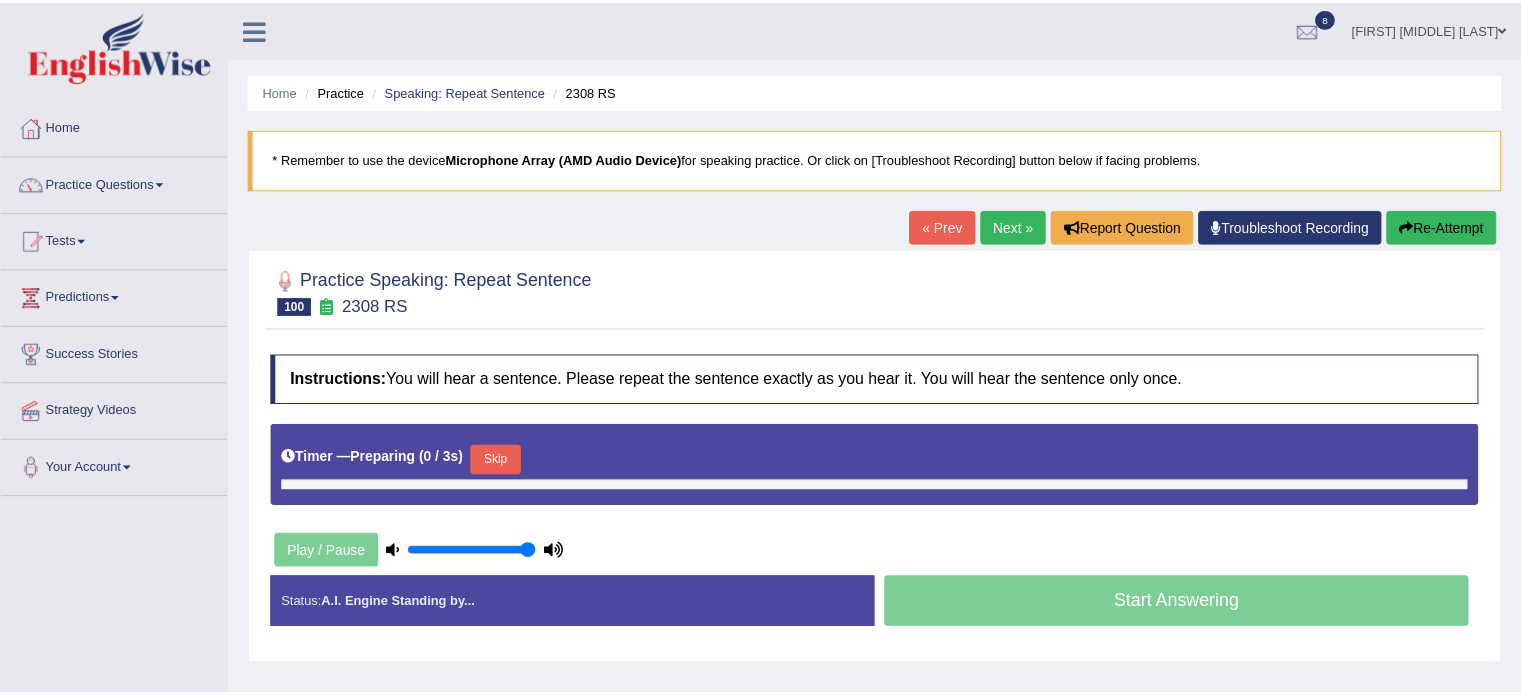 scroll, scrollTop: 0, scrollLeft: 0, axis: both 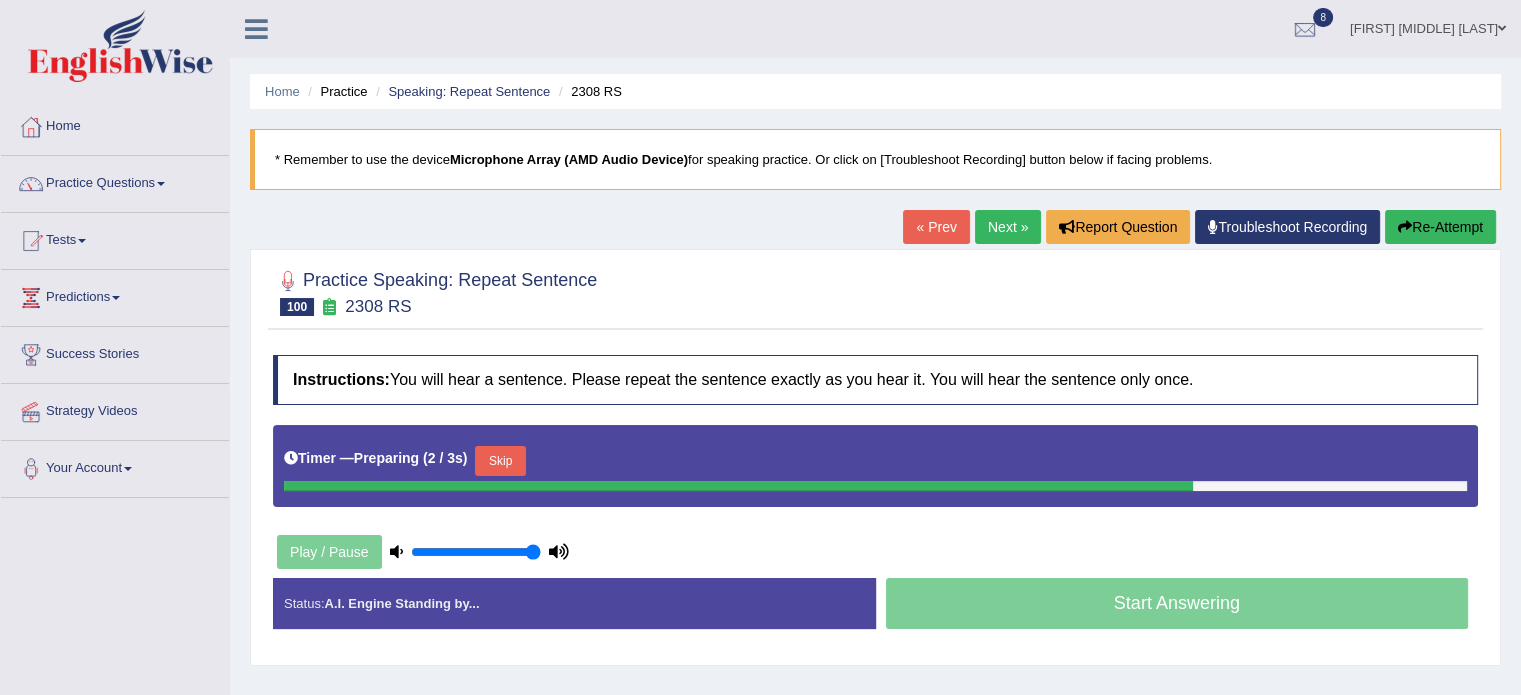 click on "Skip" at bounding box center (500, 461) 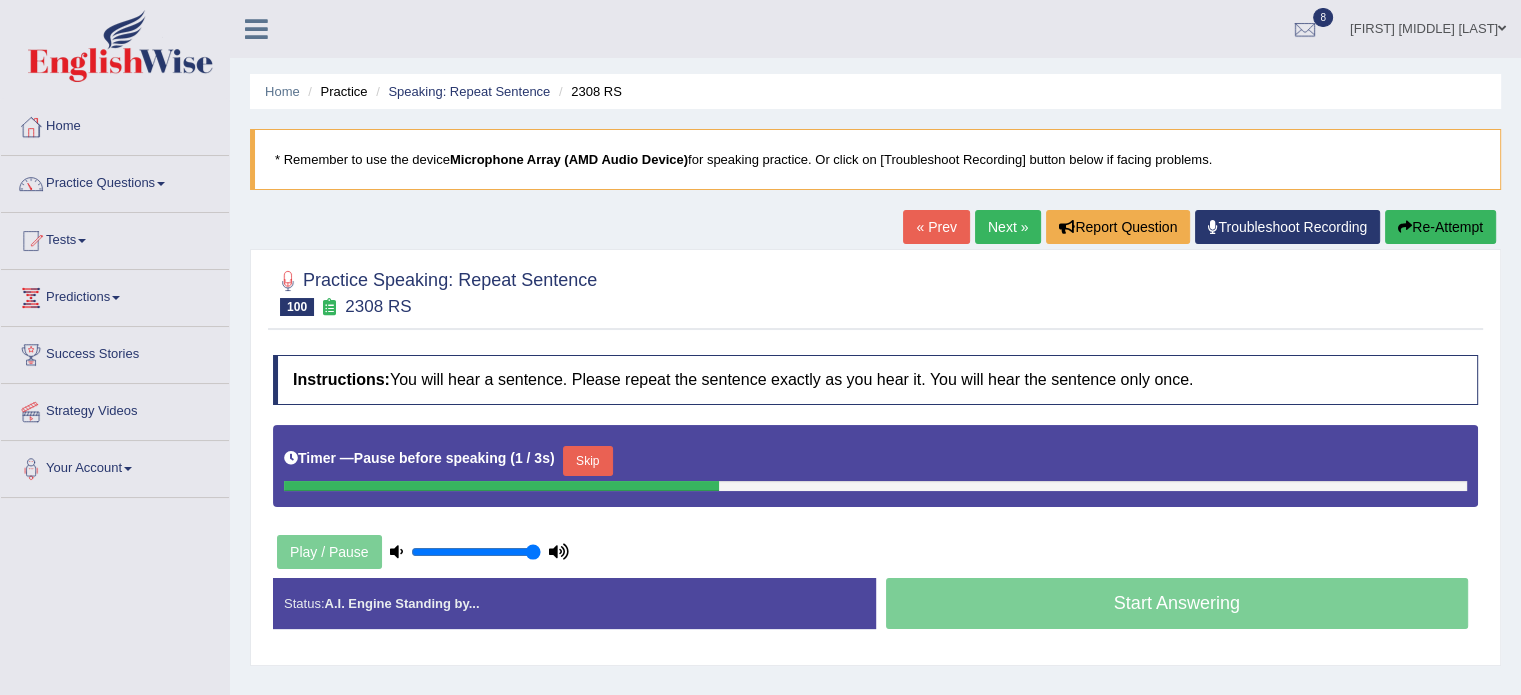 click on "Skip" at bounding box center (588, 461) 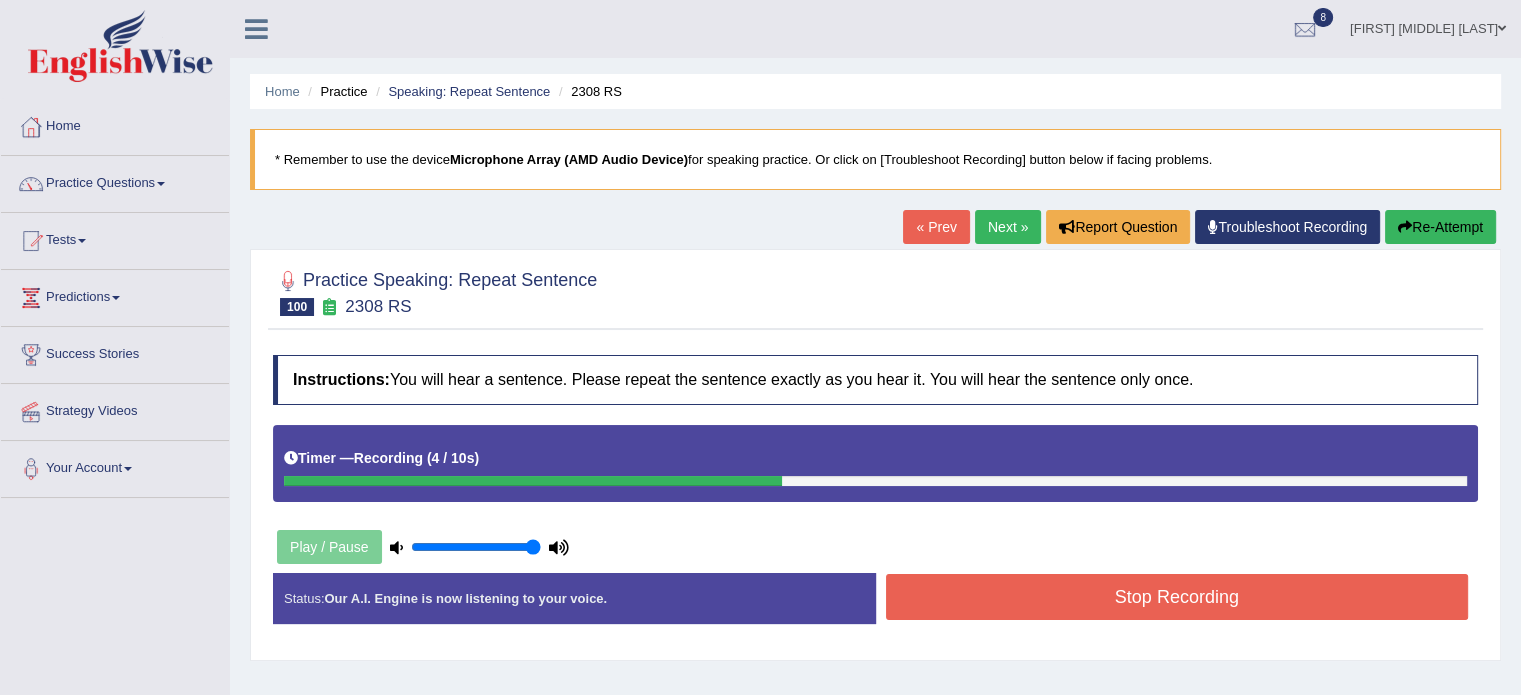 click on "Stop Recording" at bounding box center [1177, 597] 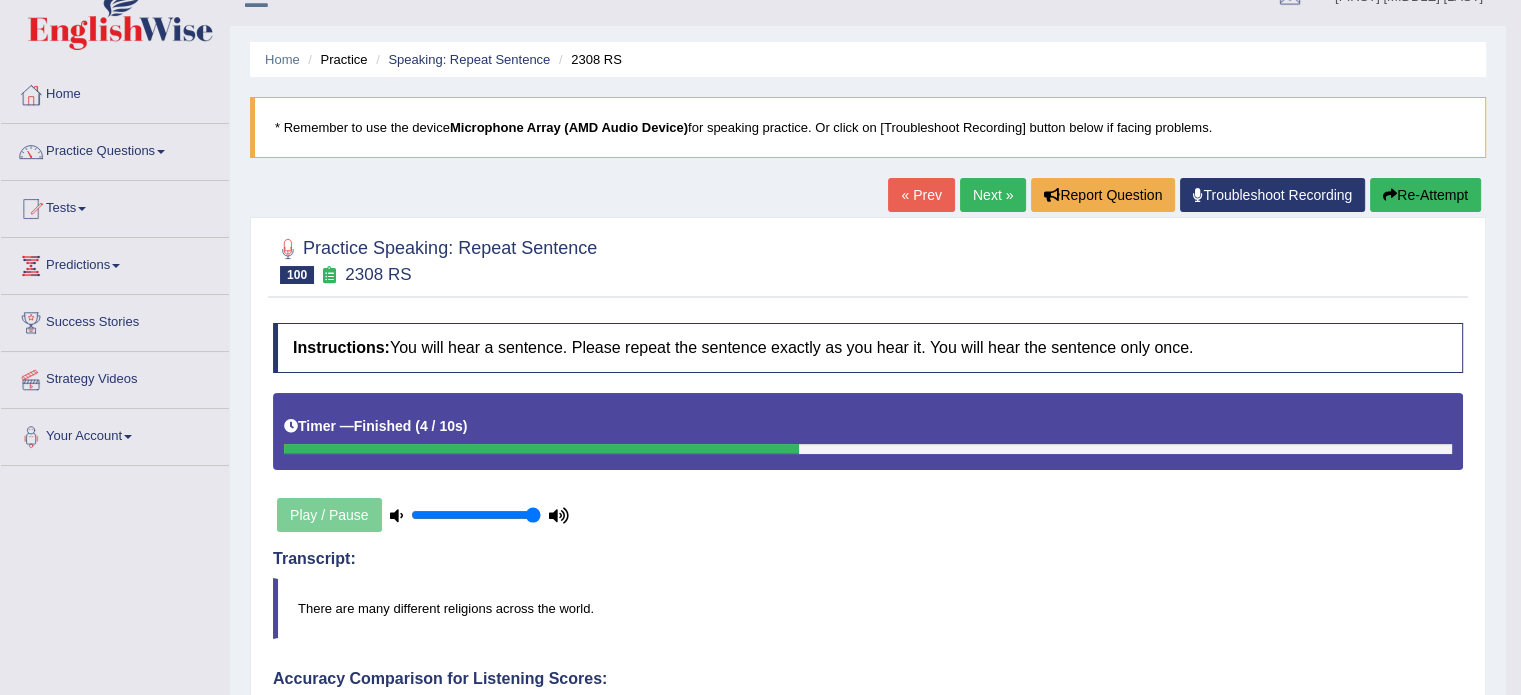 scroll, scrollTop: 0, scrollLeft: 0, axis: both 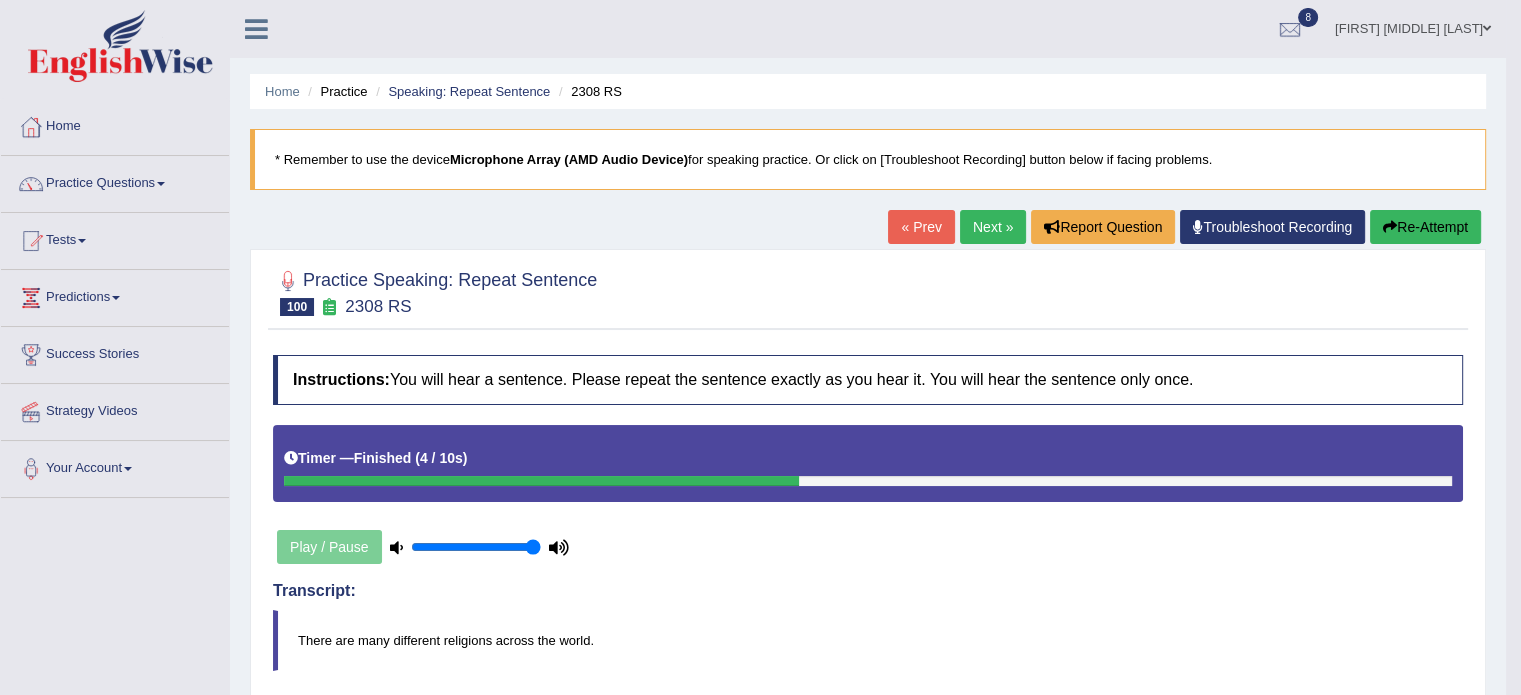 click on "Re-Attempt" at bounding box center (1425, 227) 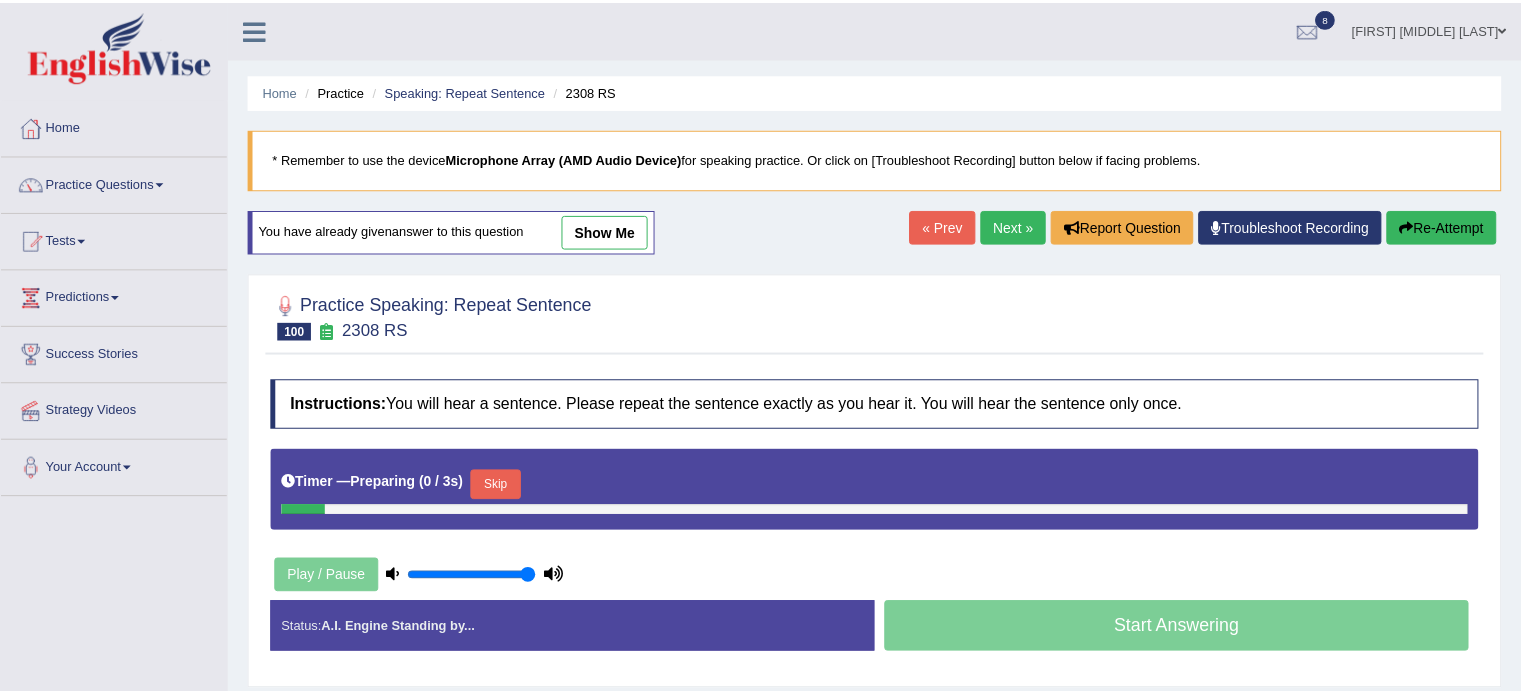 scroll, scrollTop: 0, scrollLeft: 0, axis: both 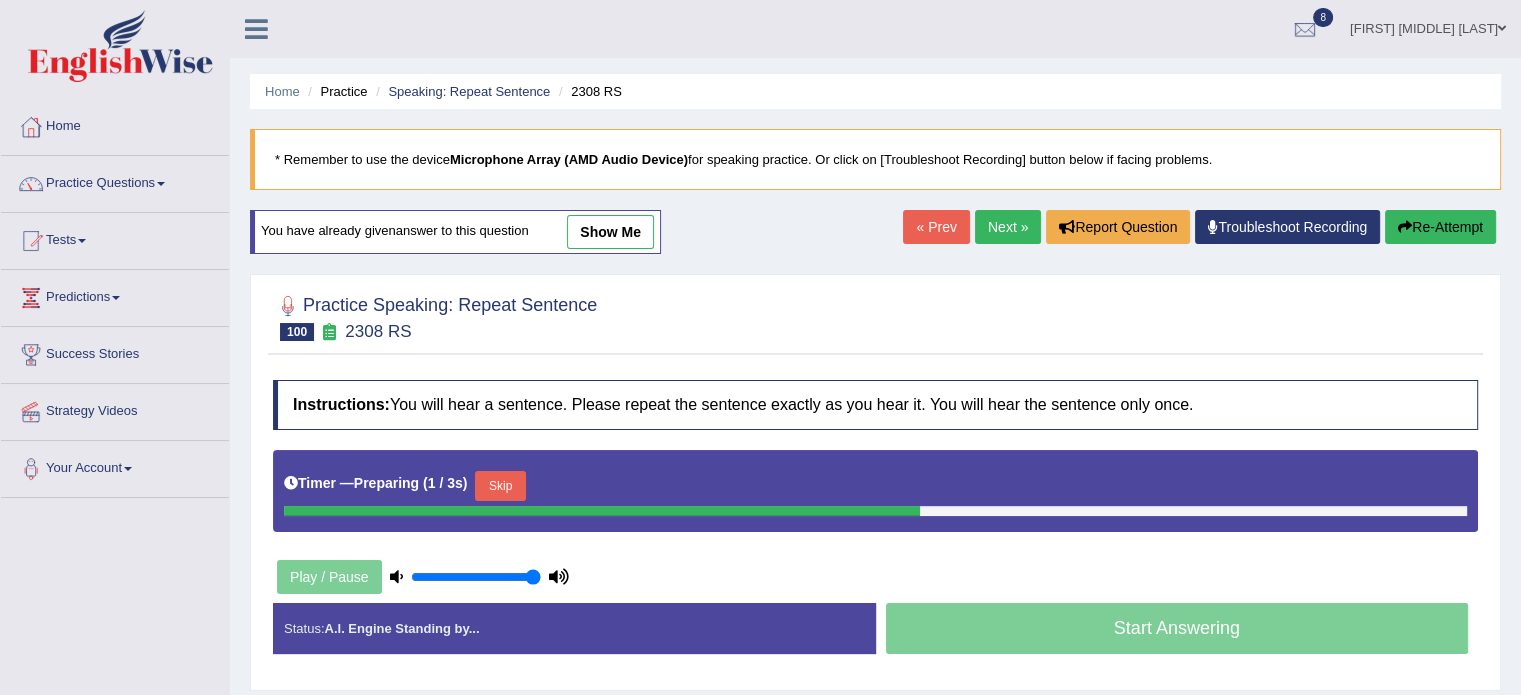 click on "Skip" at bounding box center (500, 486) 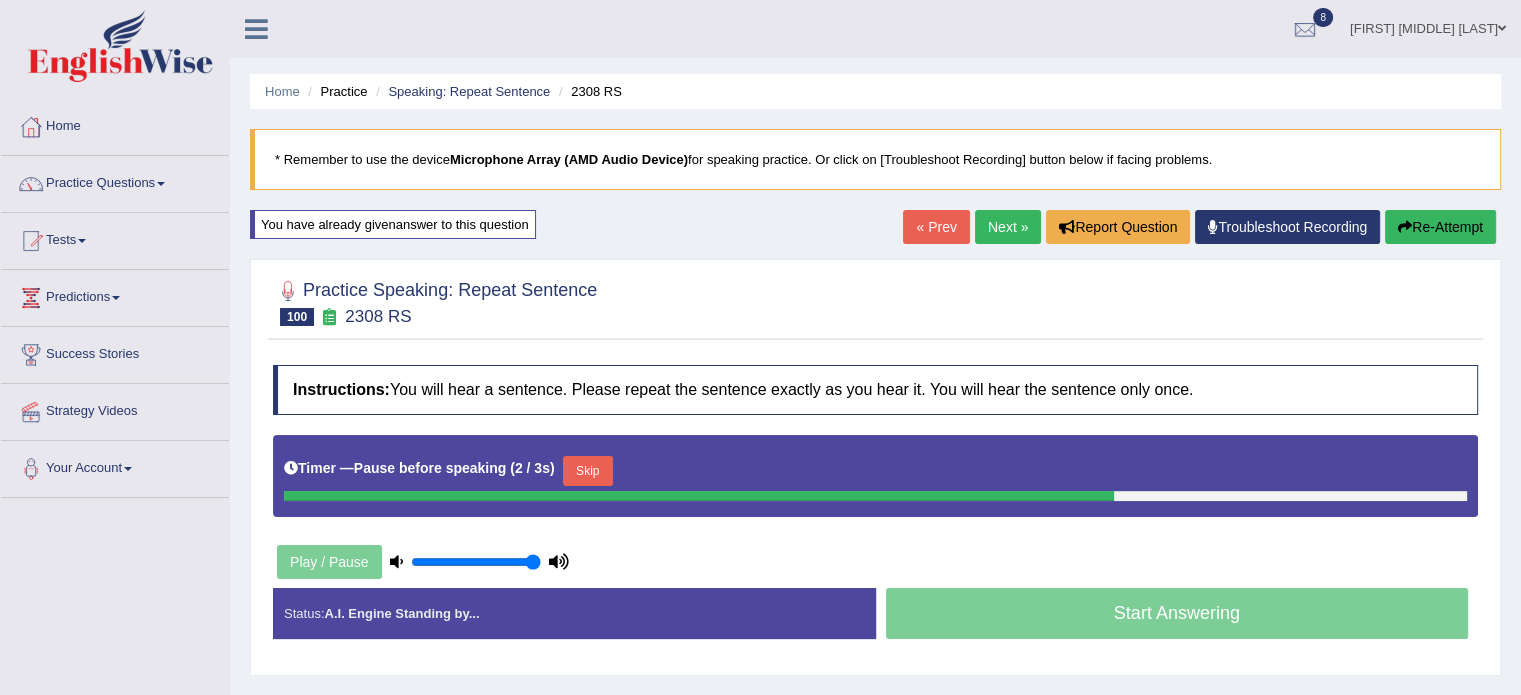 click on "Skip" at bounding box center [588, 471] 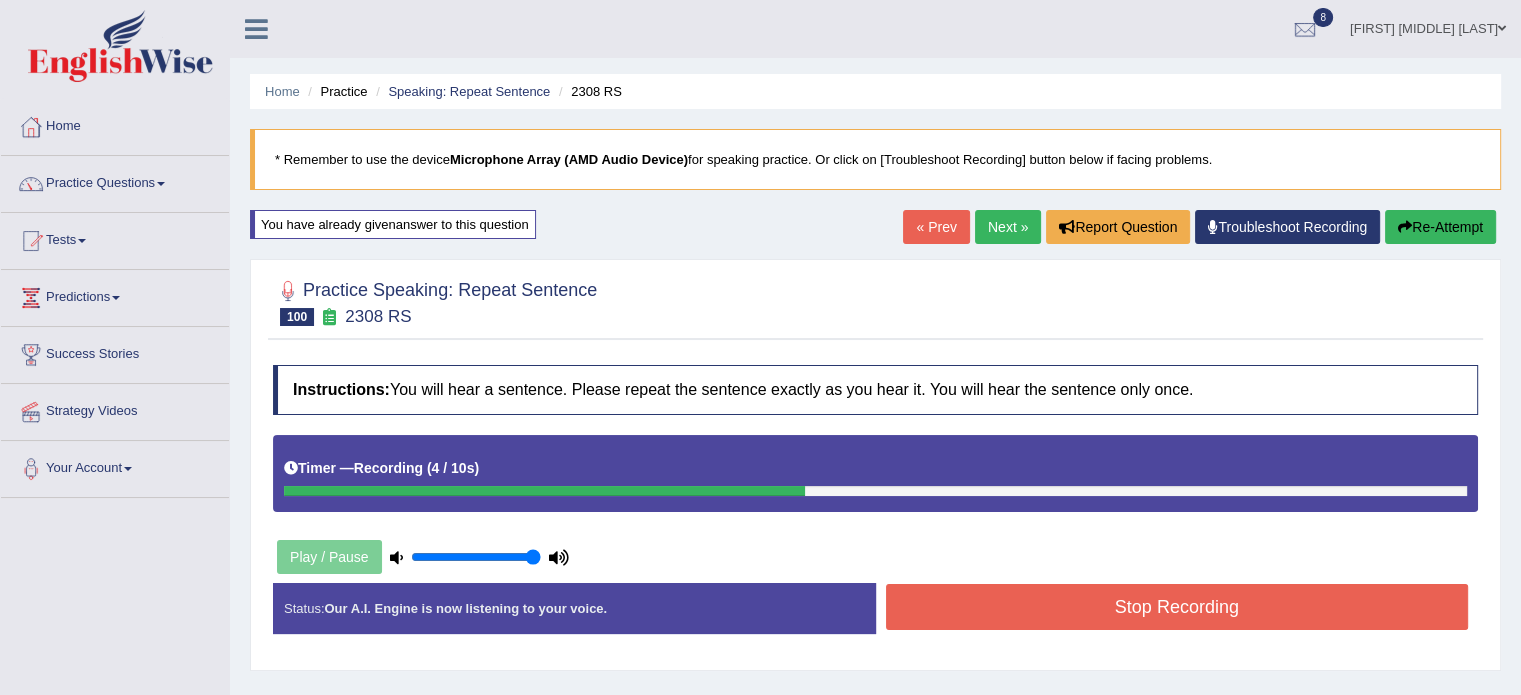 click on "Stop Recording" at bounding box center [1177, 607] 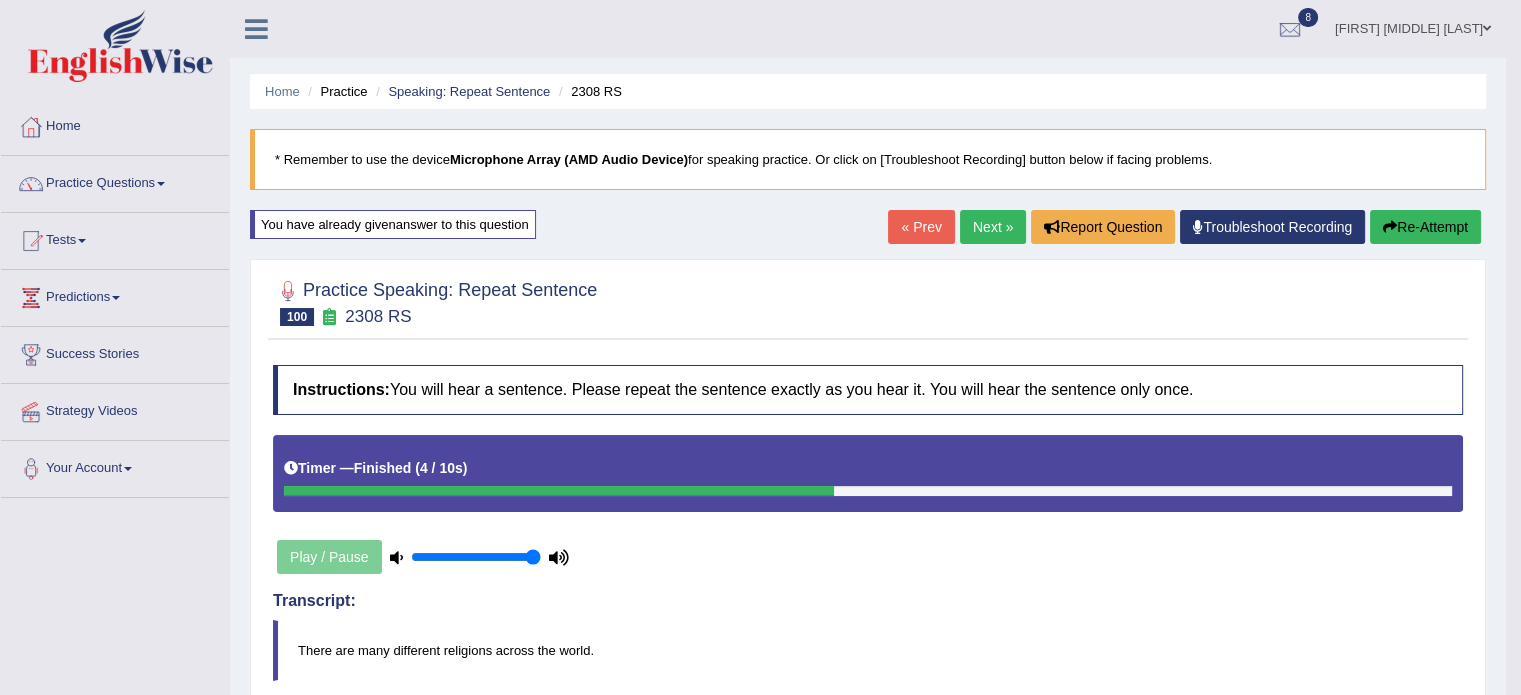 scroll, scrollTop: 0, scrollLeft: 0, axis: both 